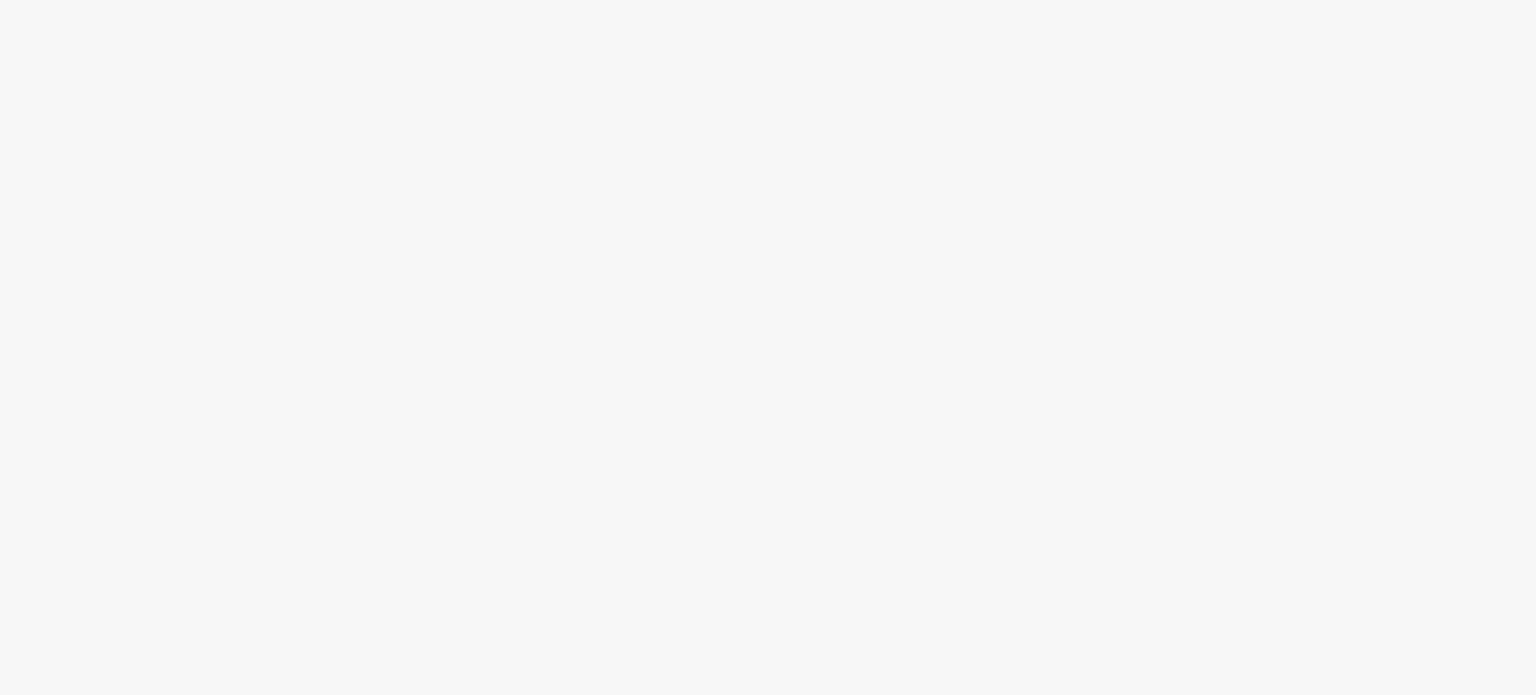 scroll, scrollTop: 0, scrollLeft: 0, axis: both 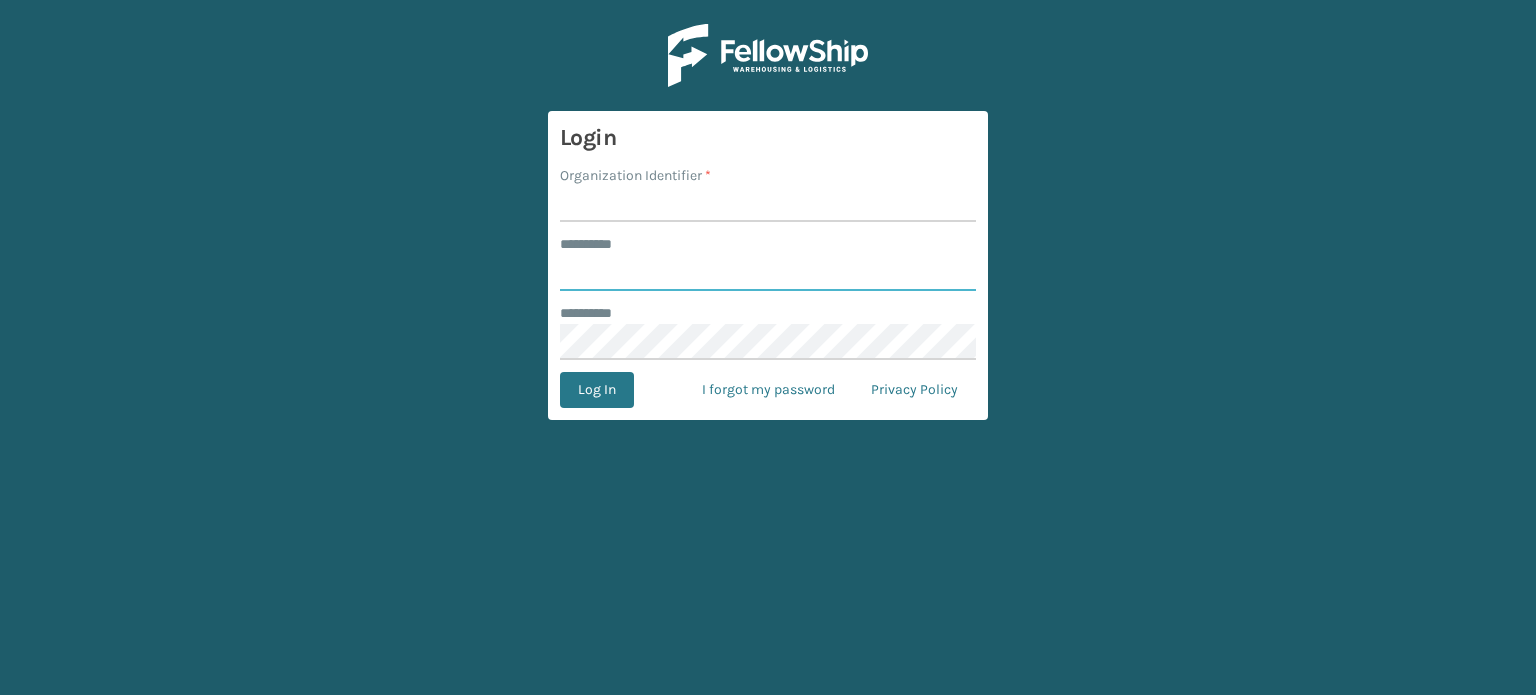 type on "******" 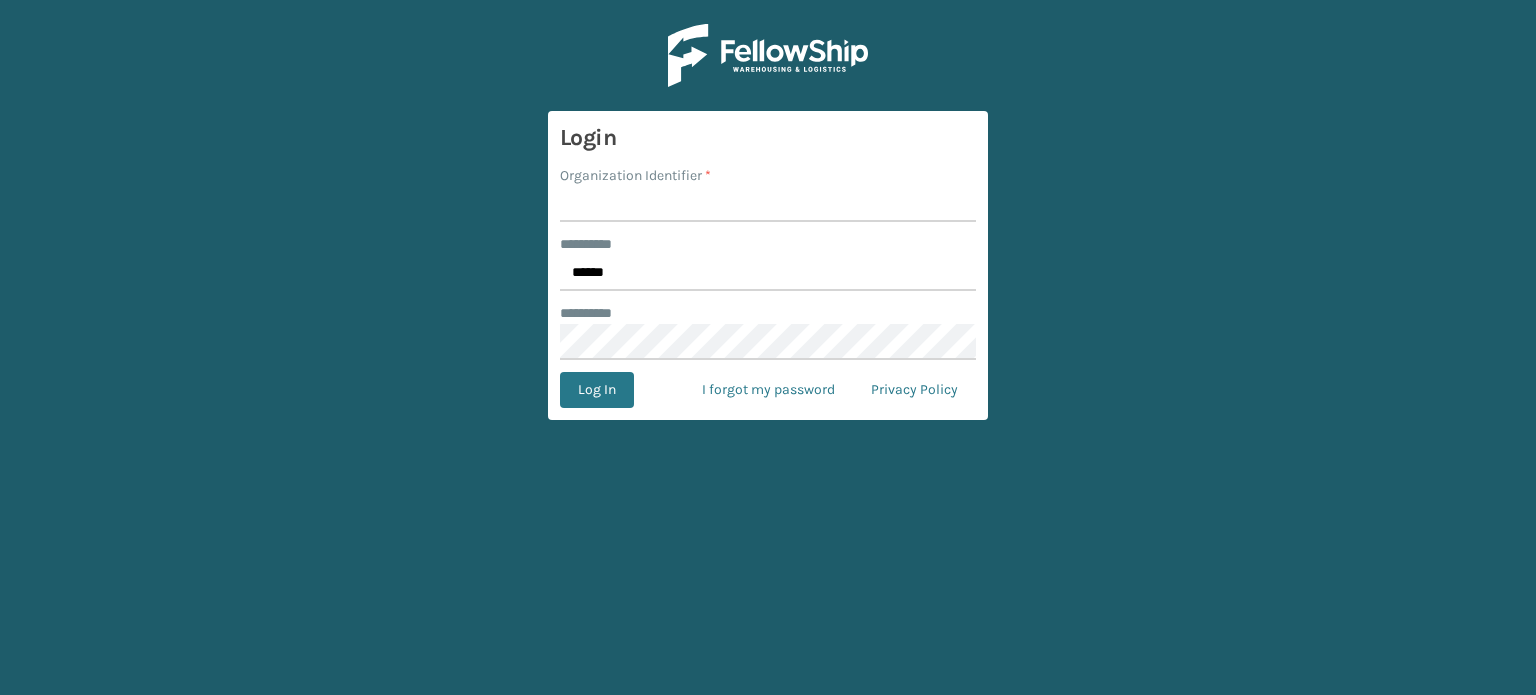 click on "Organization Identifier   *" at bounding box center [768, 204] 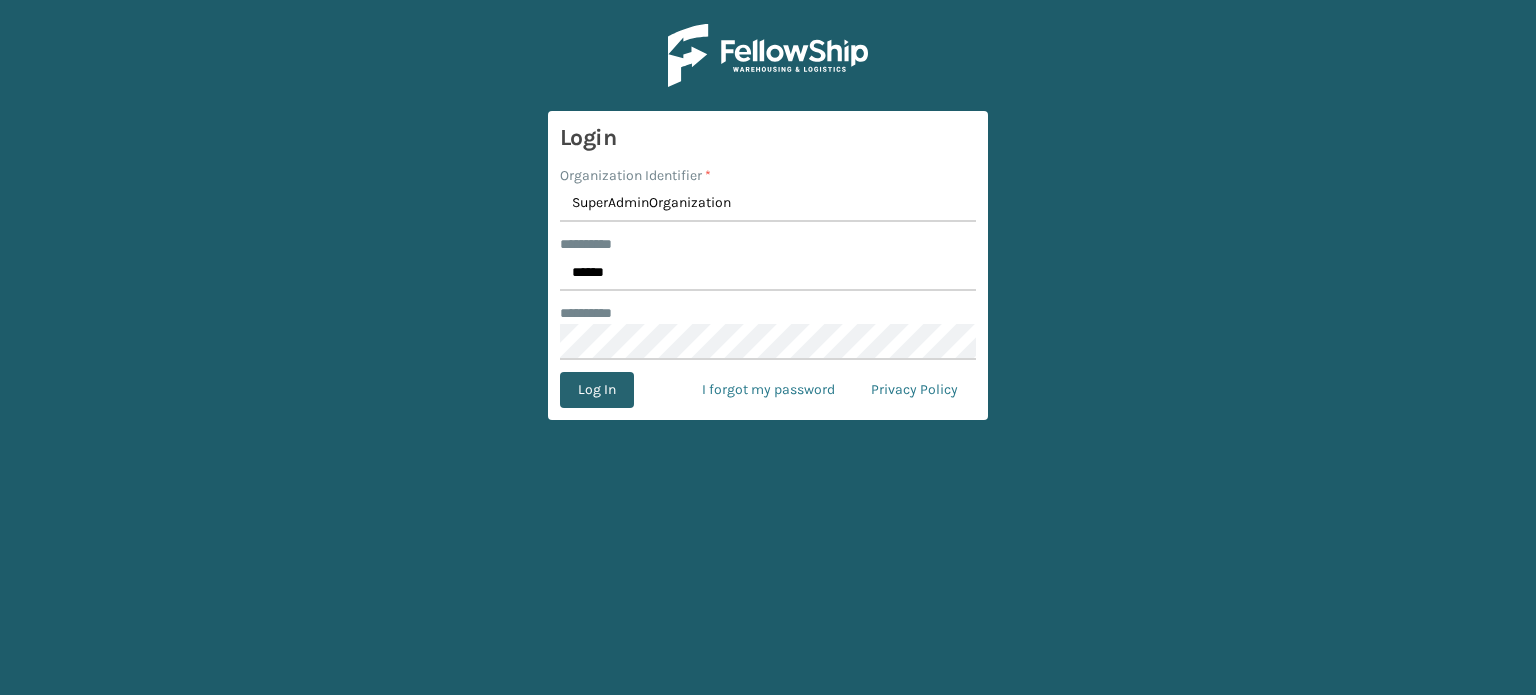 click on "Log In" at bounding box center (597, 390) 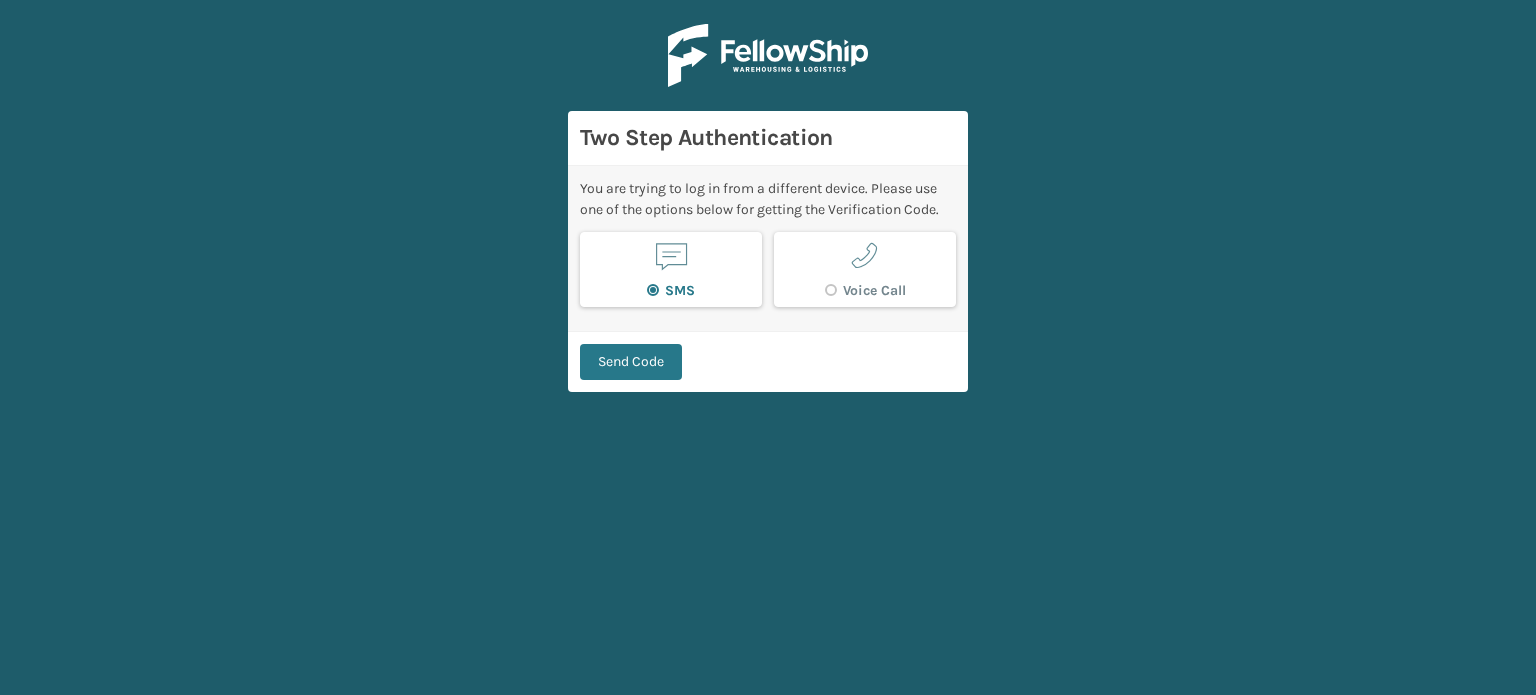 click on "Voice Call" at bounding box center (865, 291) 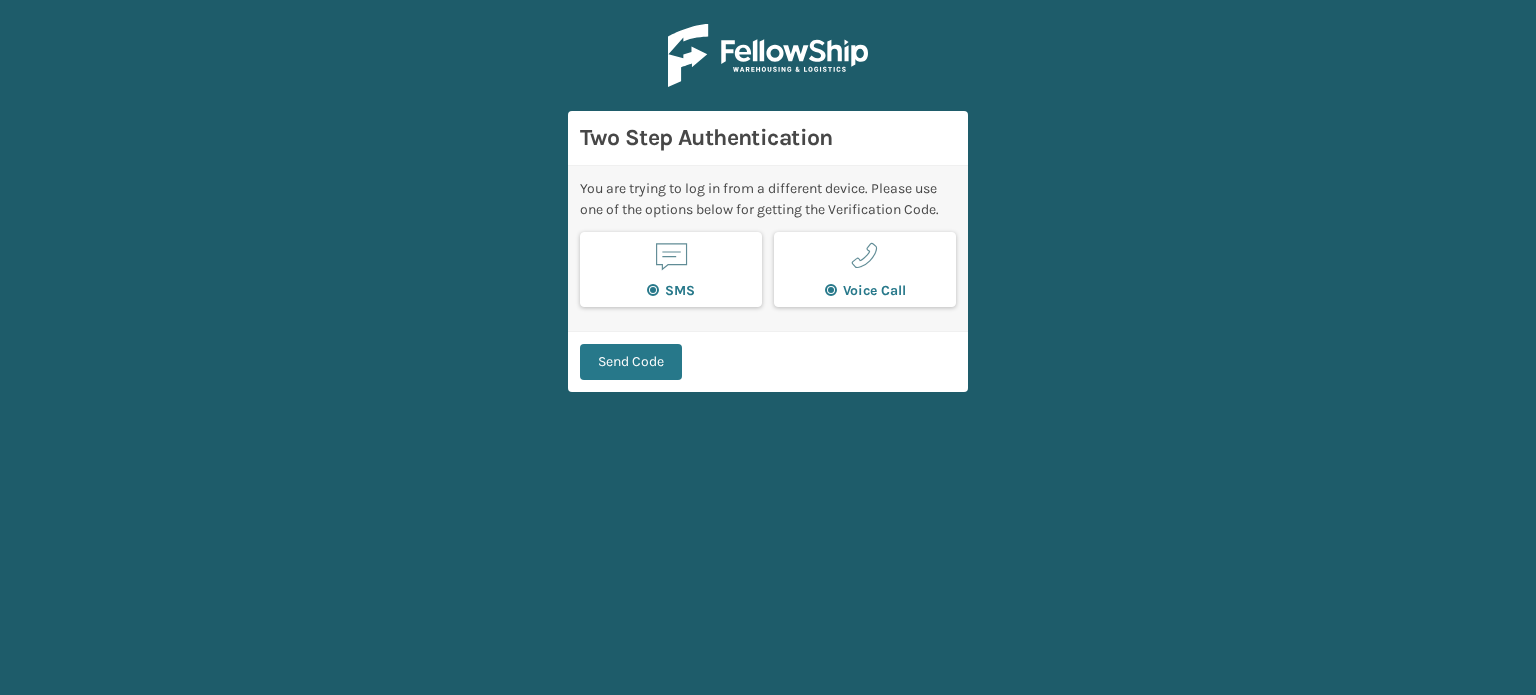 radio on "false" 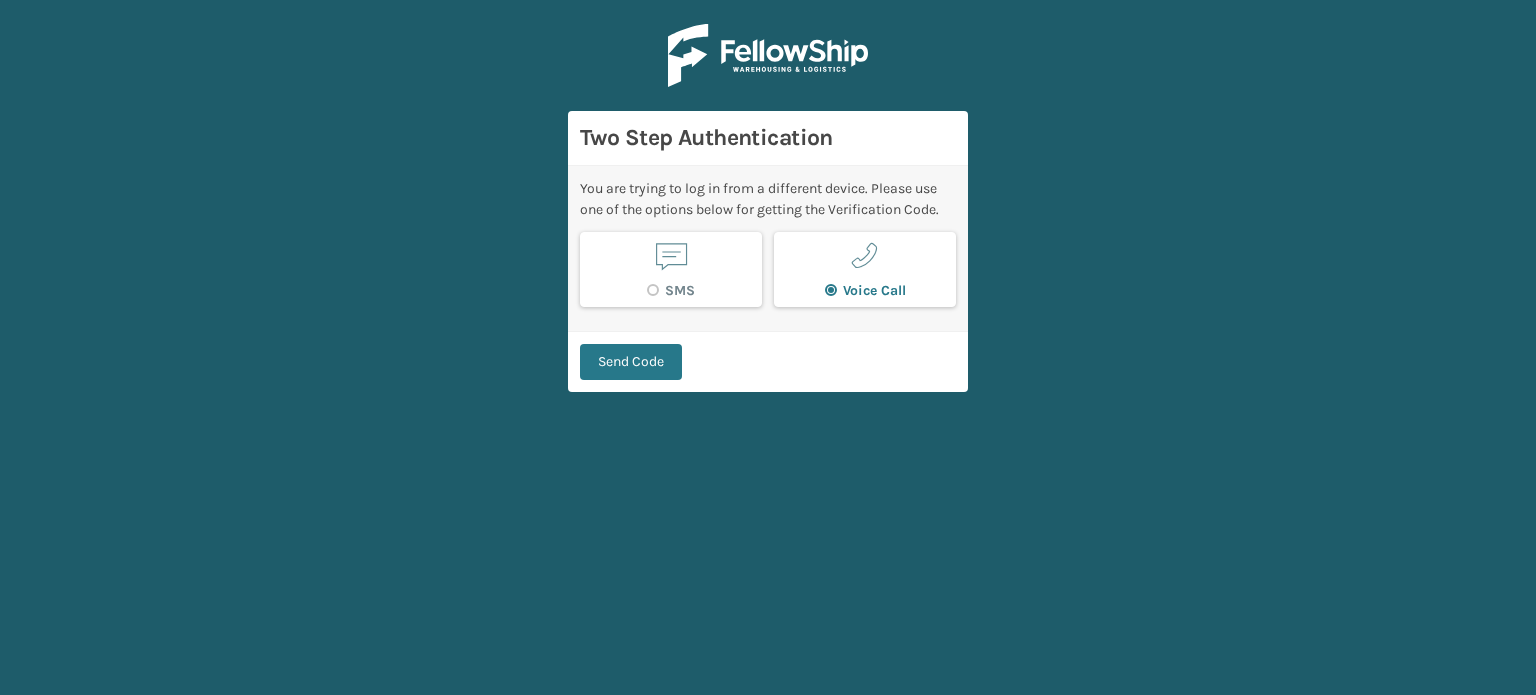 radio on "true" 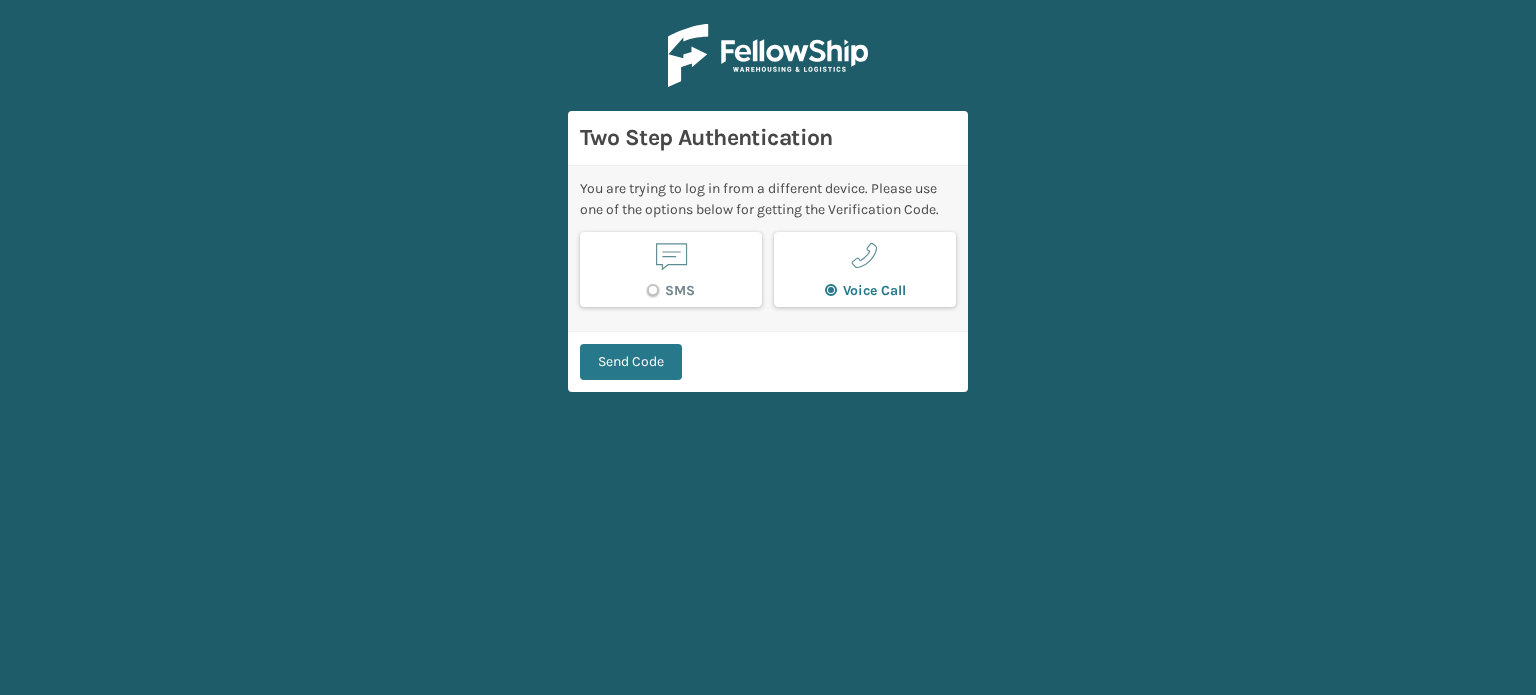 radio on "true" 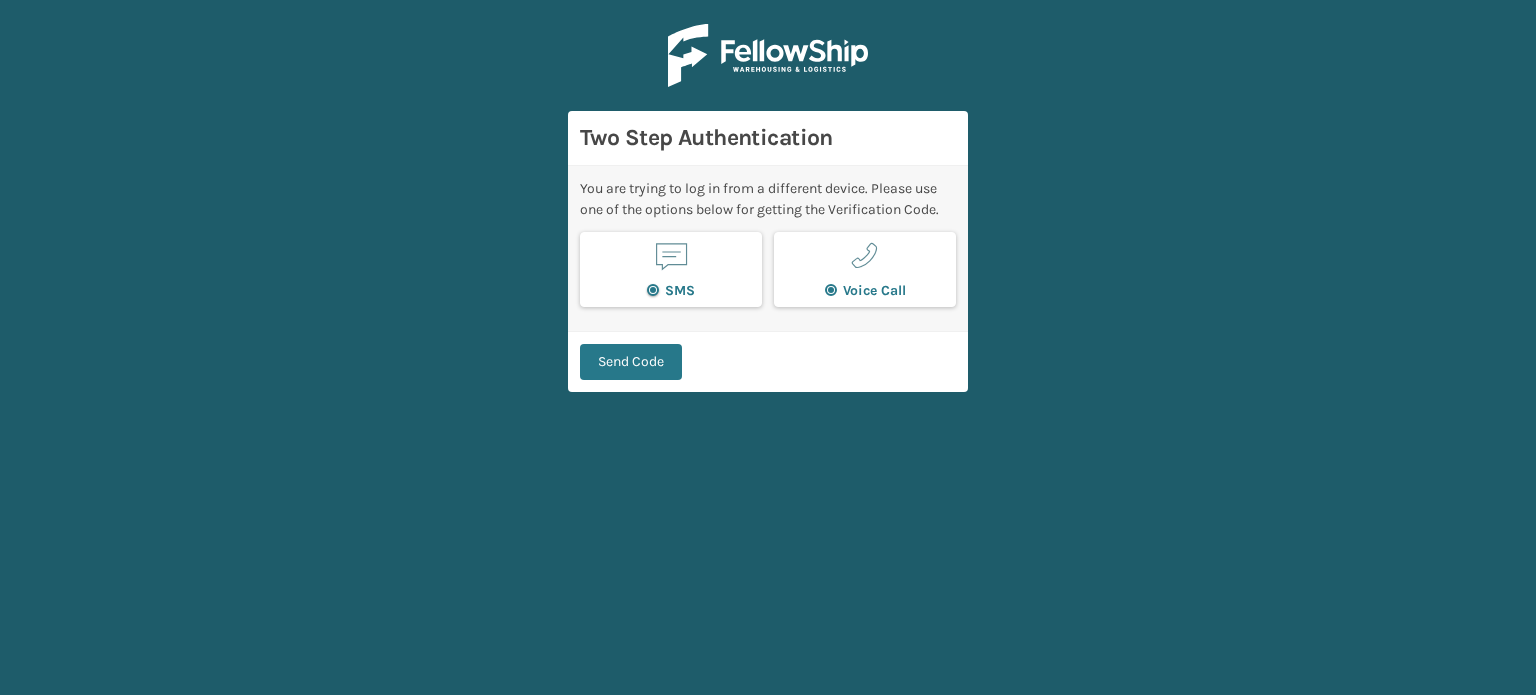 radio on "false" 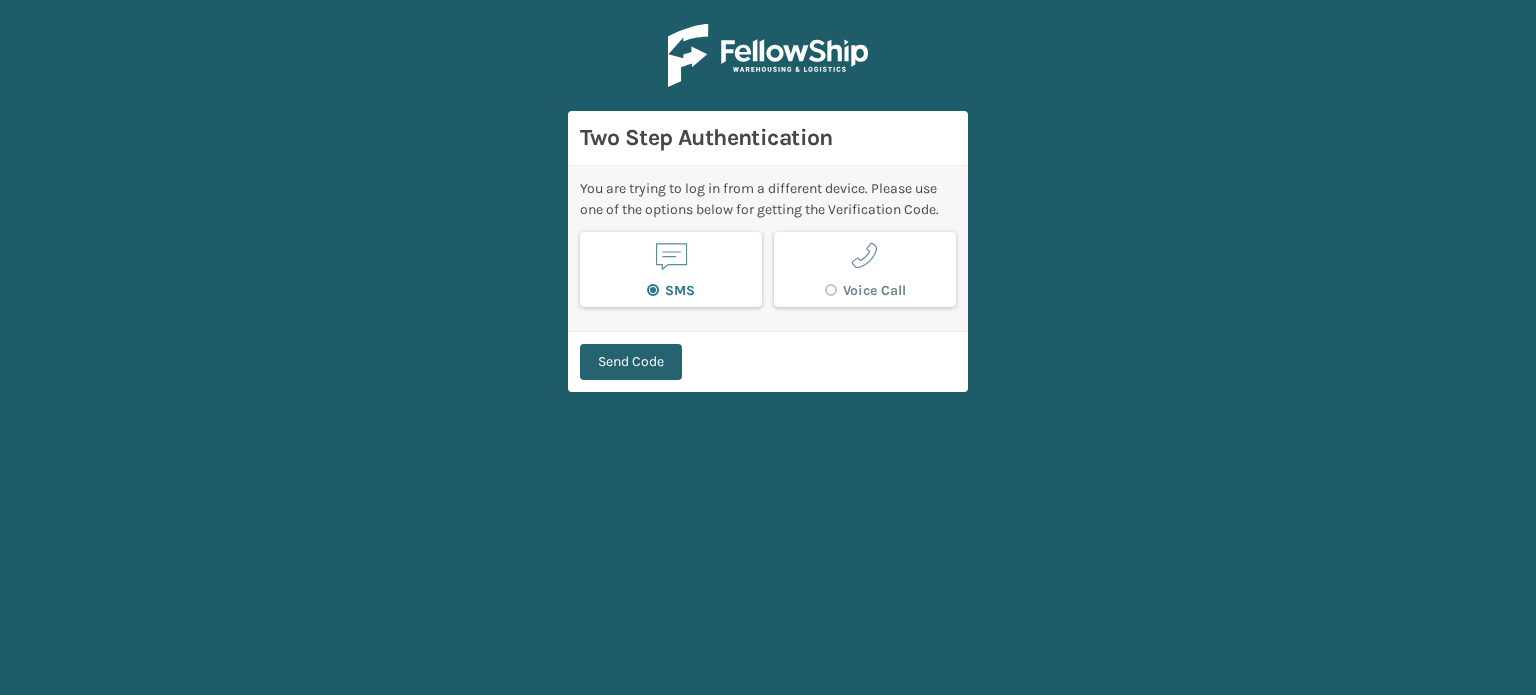 click on "Send Code" at bounding box center [631, 362] 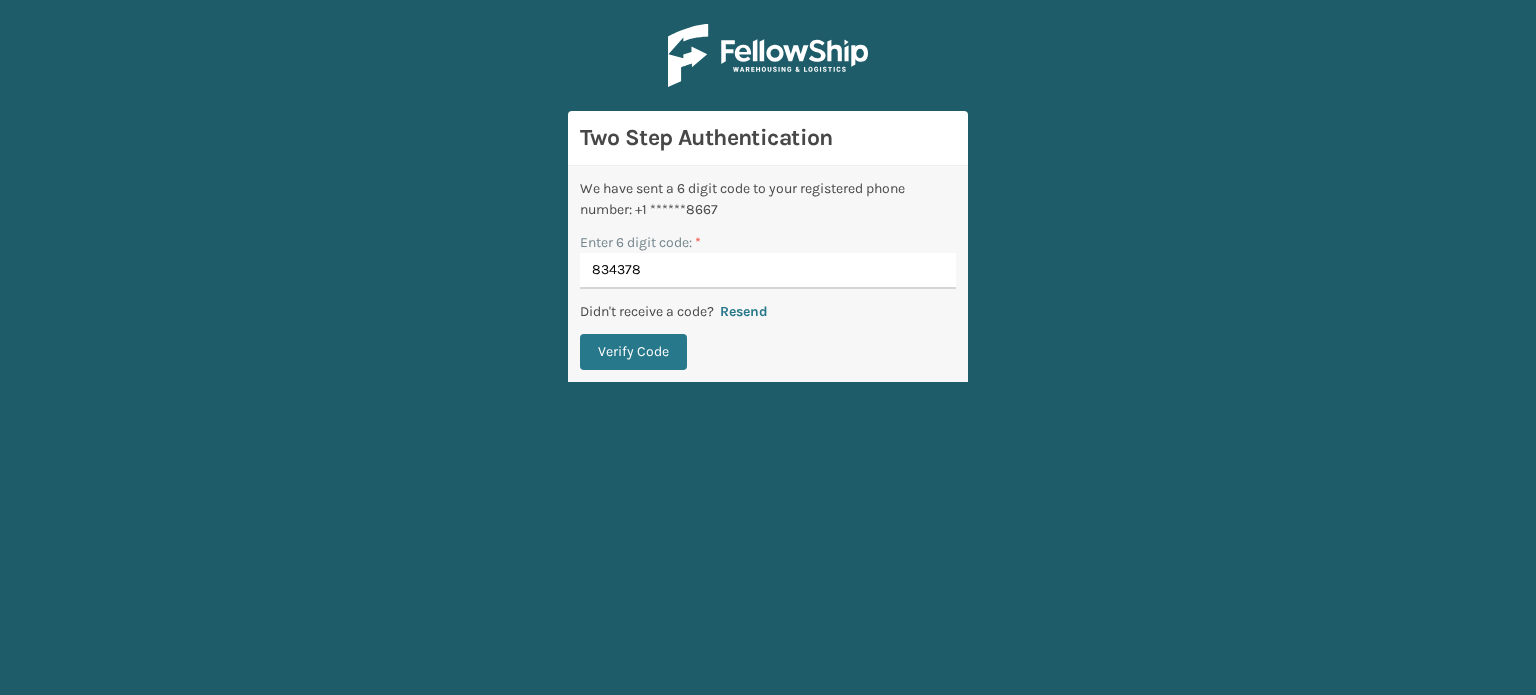 type on "834378" 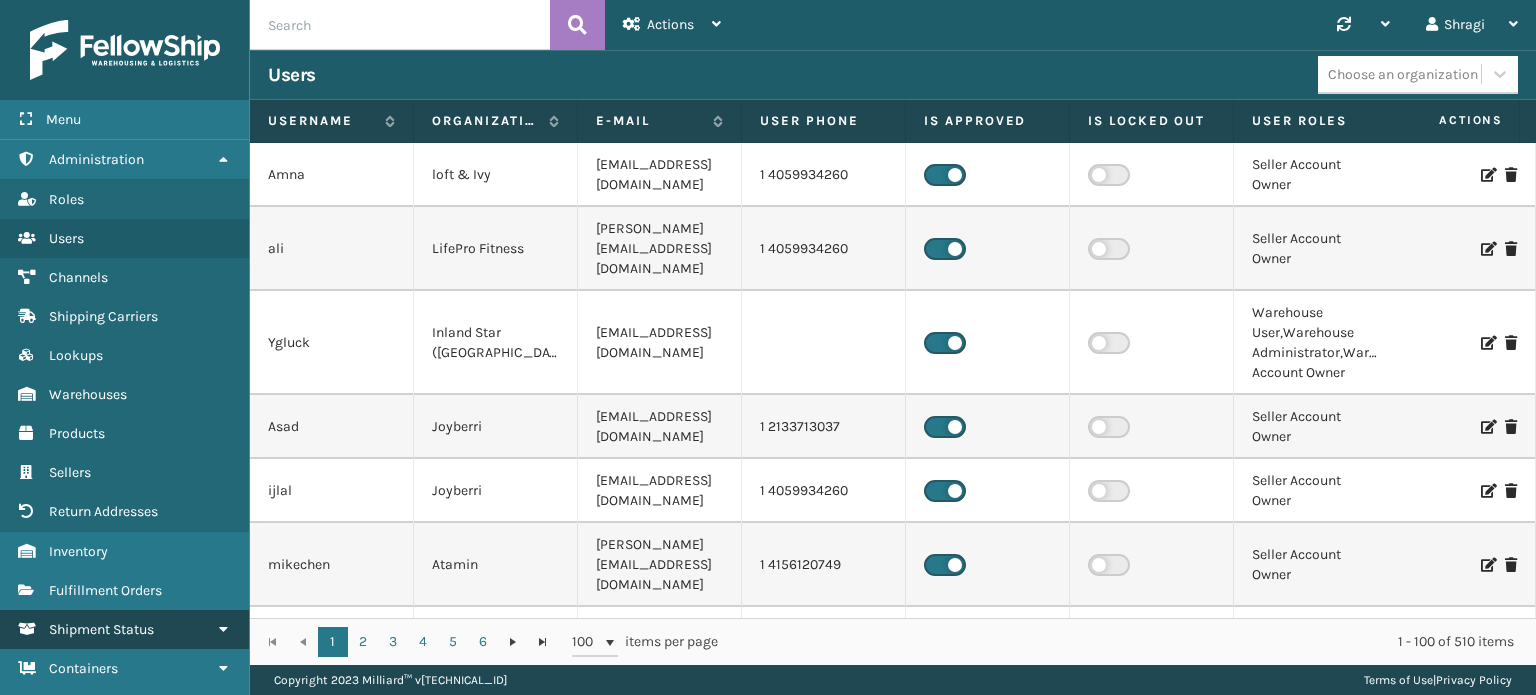 click on "Shipment Status" at bounding box center [101, 629] 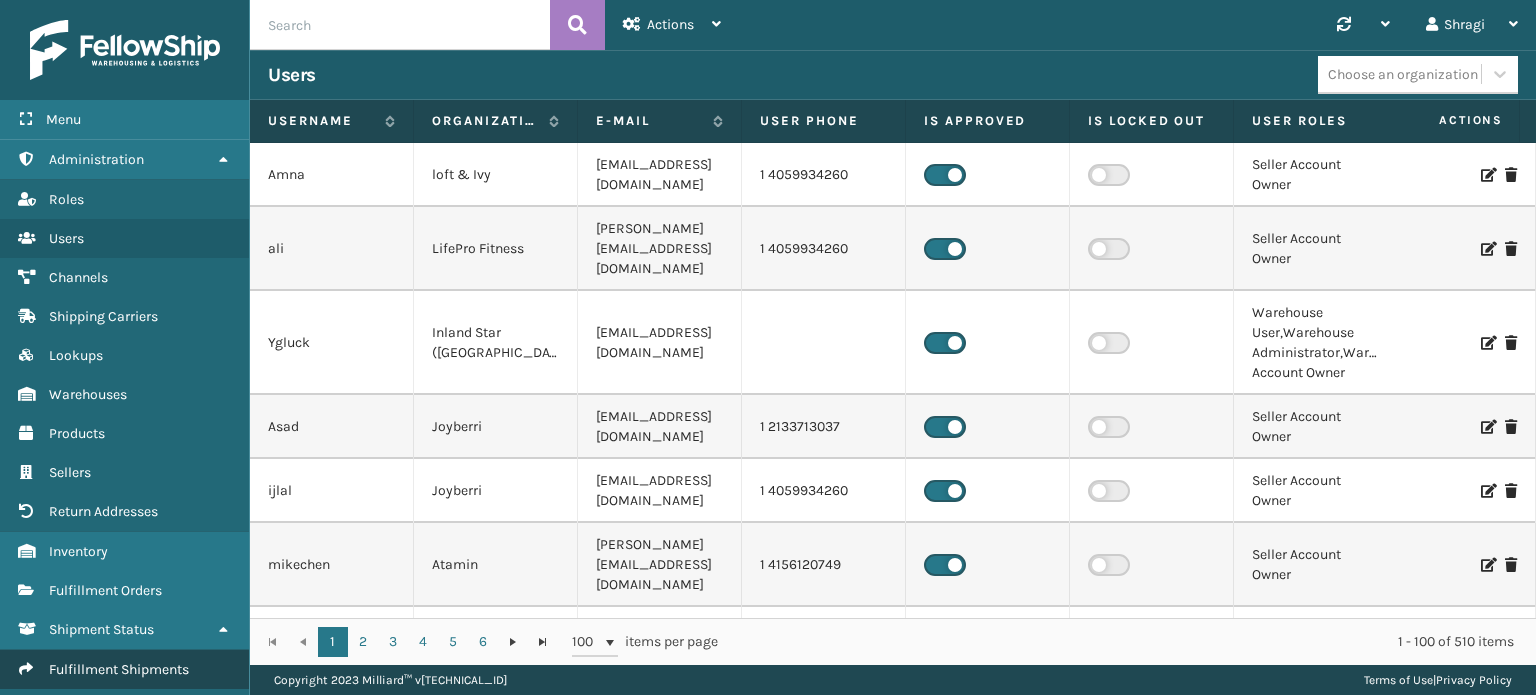 click on "Fulfillment Shipments" at bounding box center (124, 669) 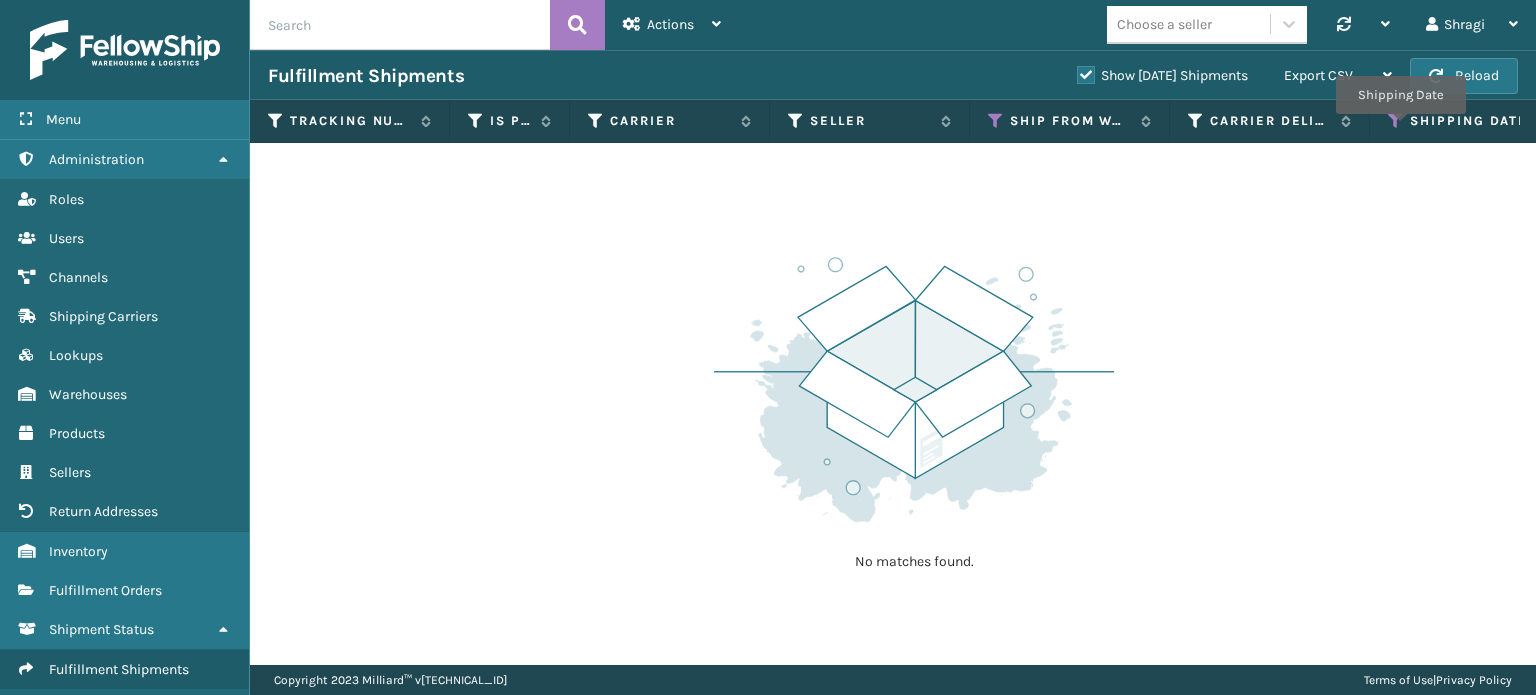 click on "Shipping Date" at bounding box center (1470, 121) 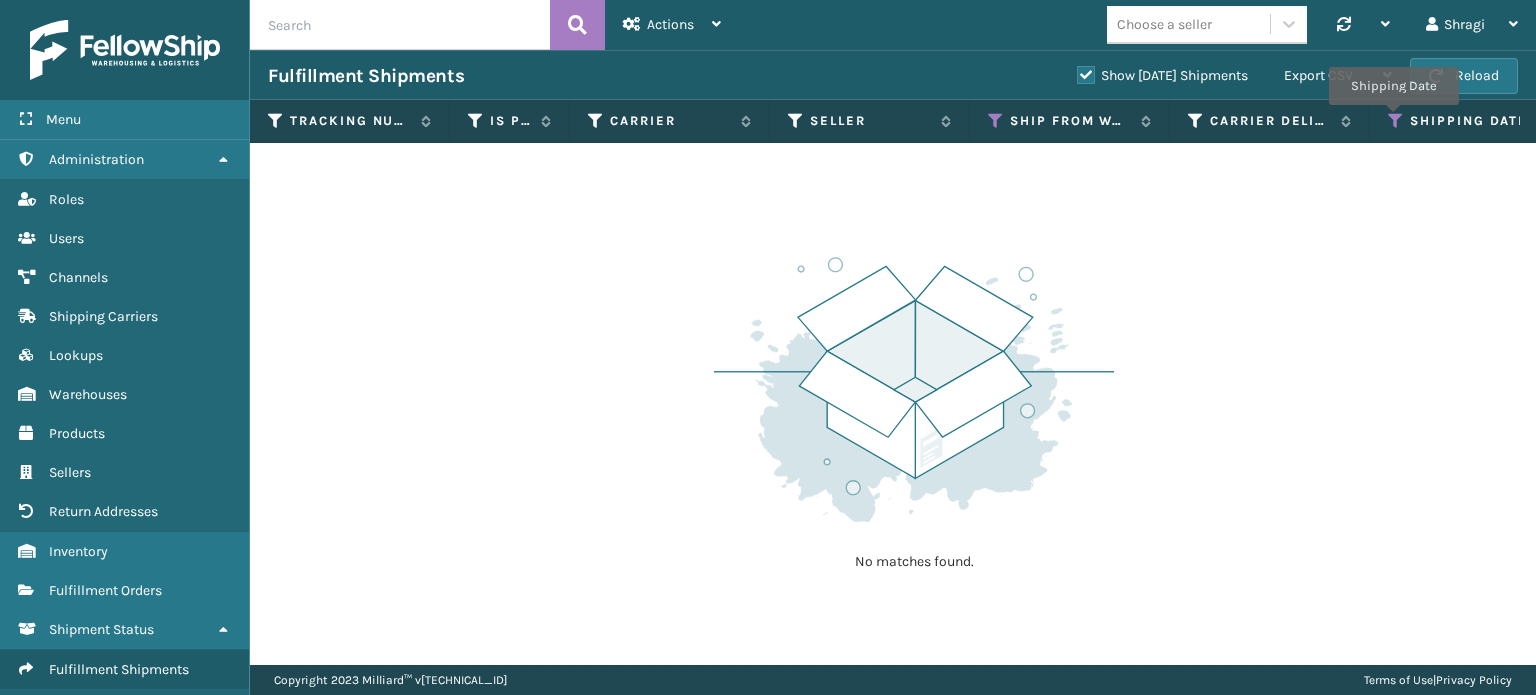 click at bounding box center [1396, 121] 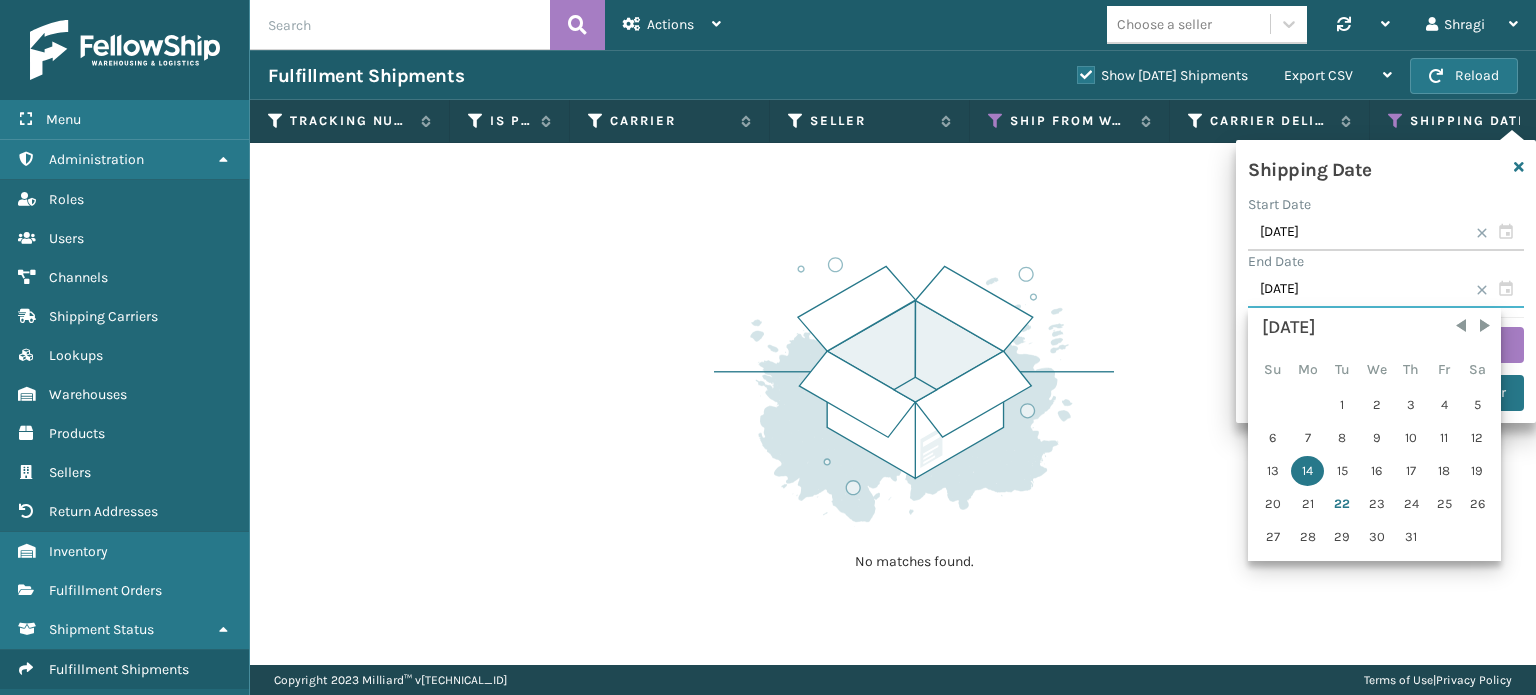click on "[DATE]" at bounding box center (1386, 290) 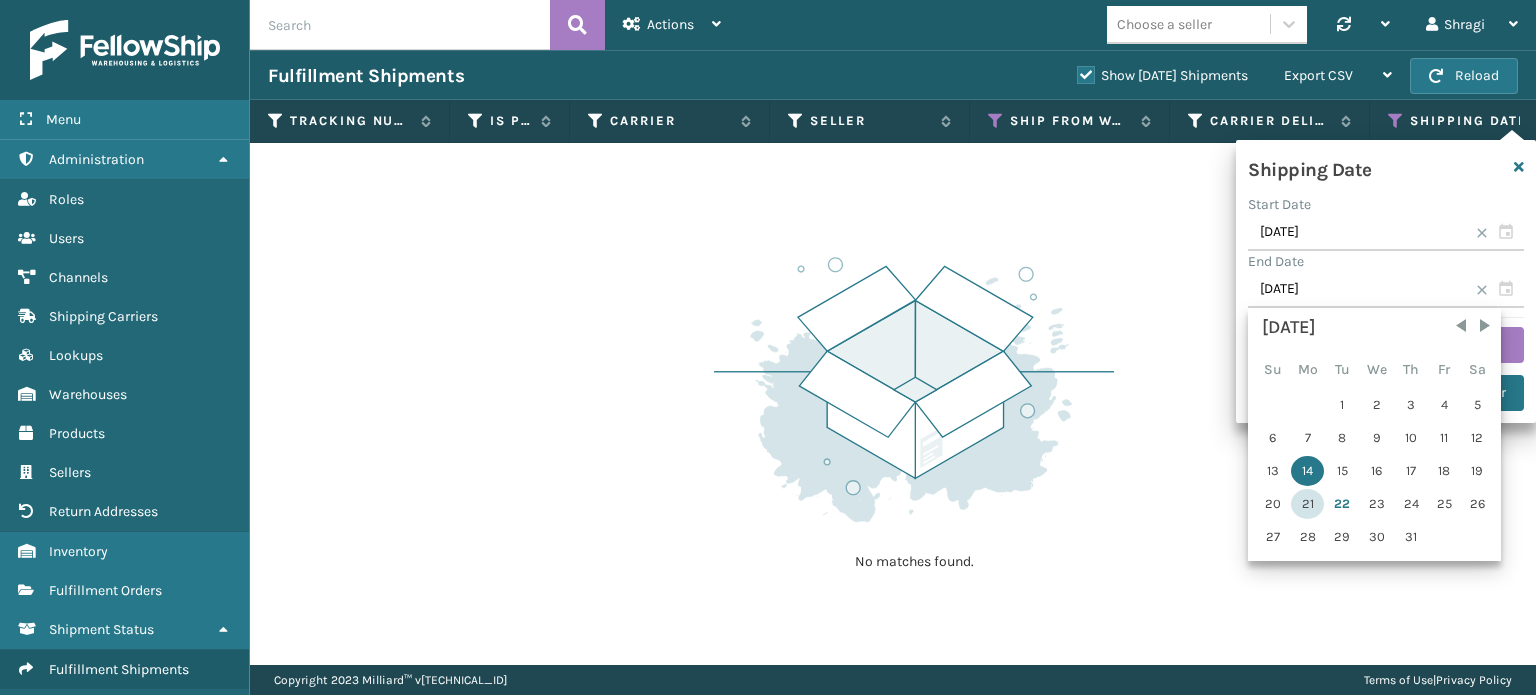 click on "21" at bounding box center [1307, 504] 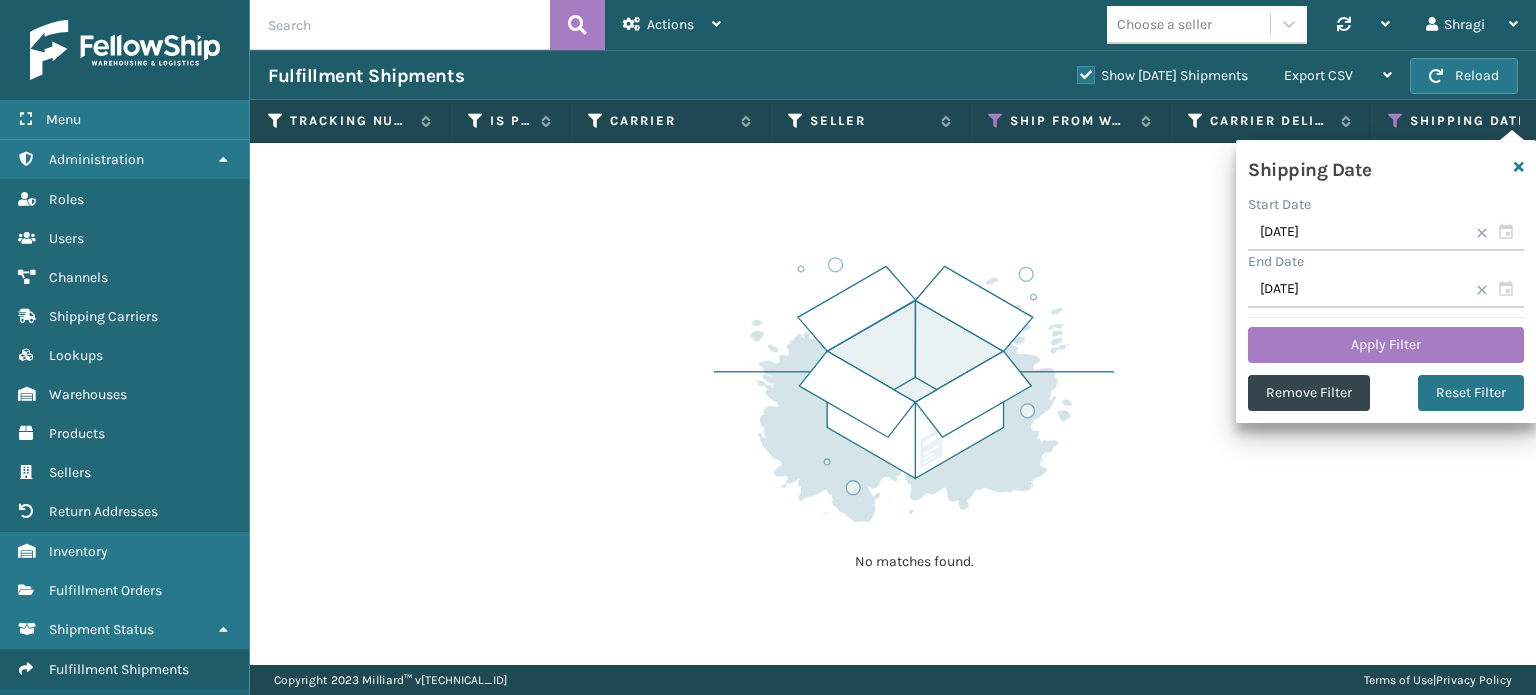 click on "End Date" at bounding box center (1386, 261) 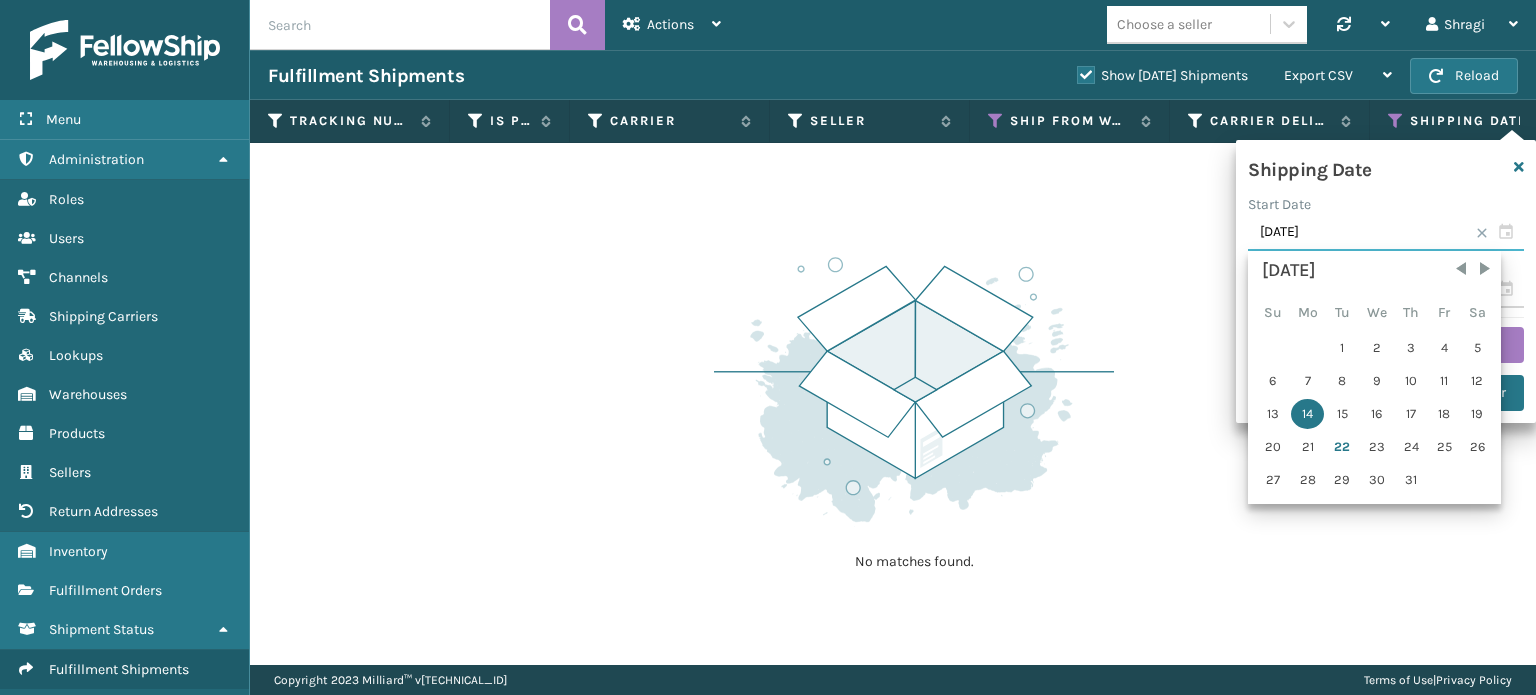 click on "[DATE]" at bounding box center (1386, 233) 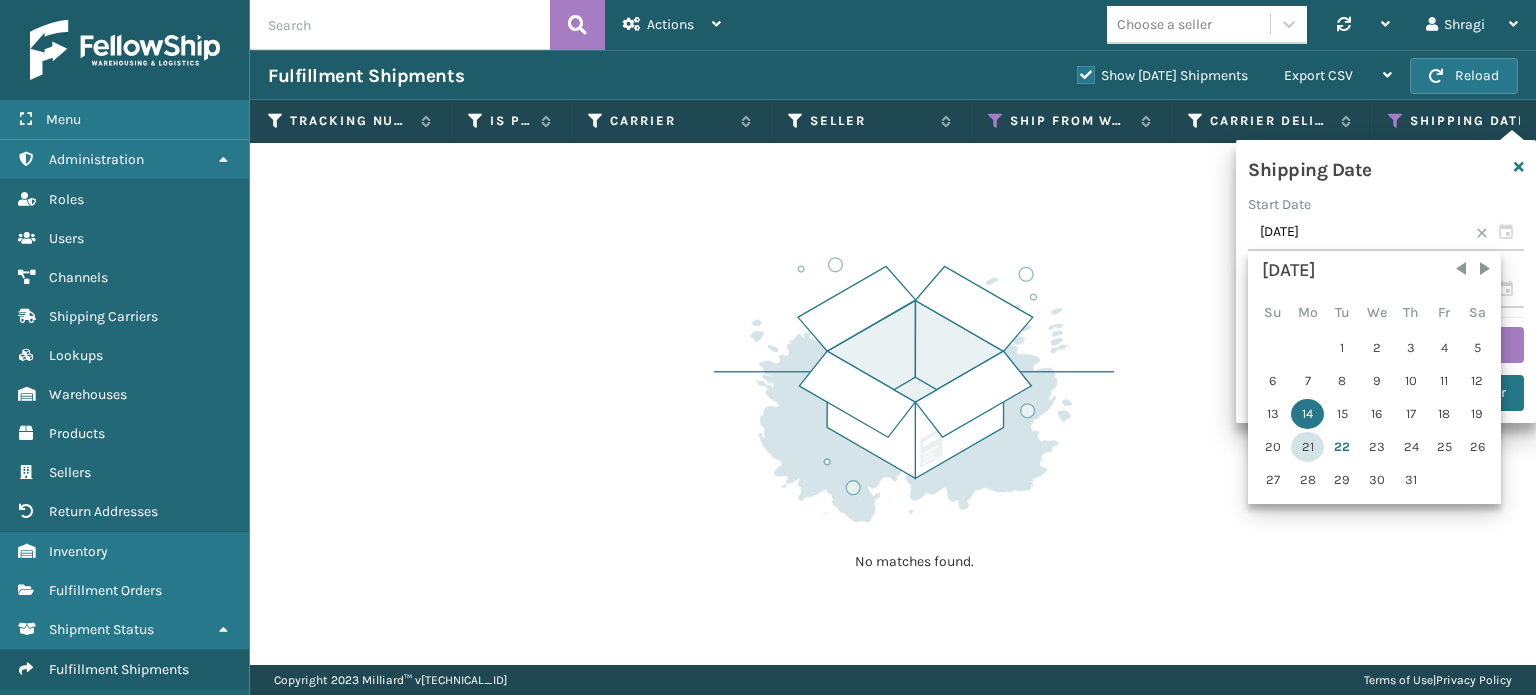 click on "21" at bounding box center [1307, 447] 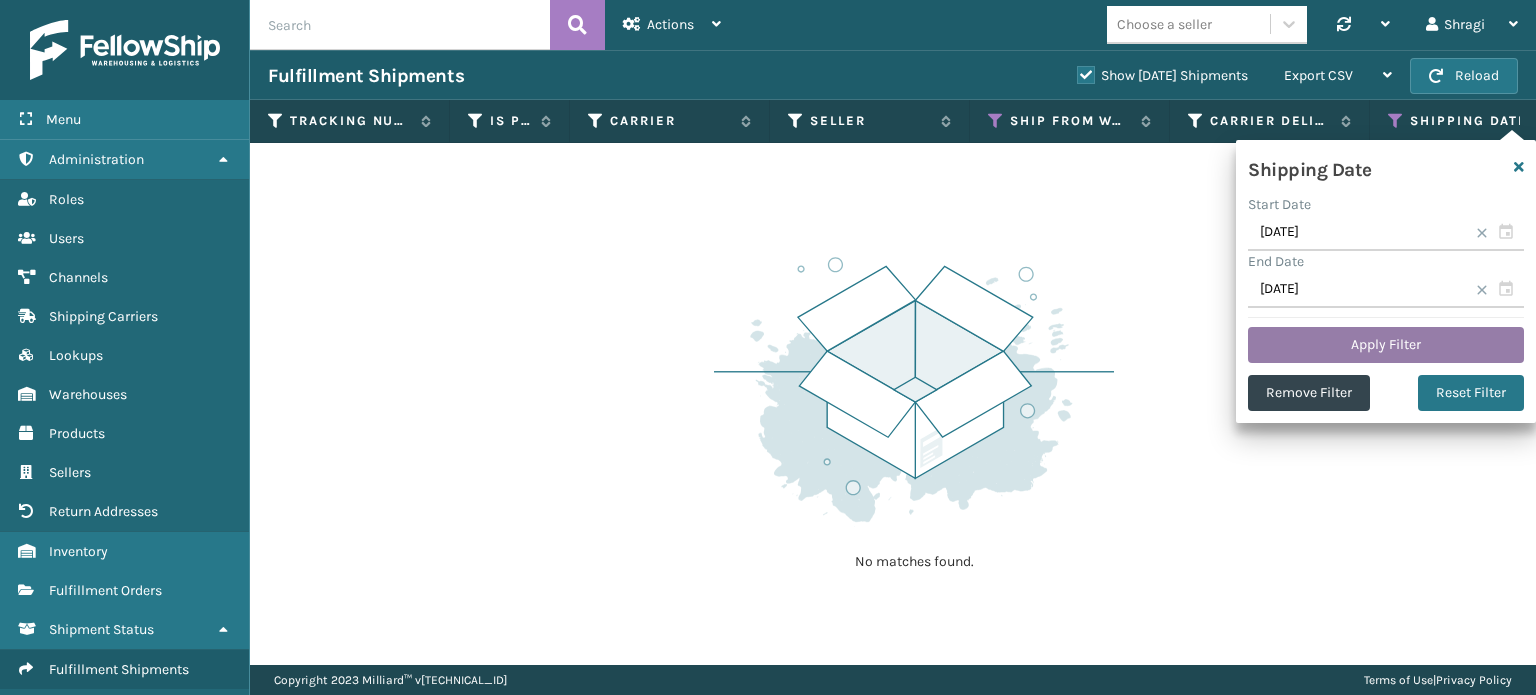 click on "Apply Filter" at bounding box center (1386, 345) 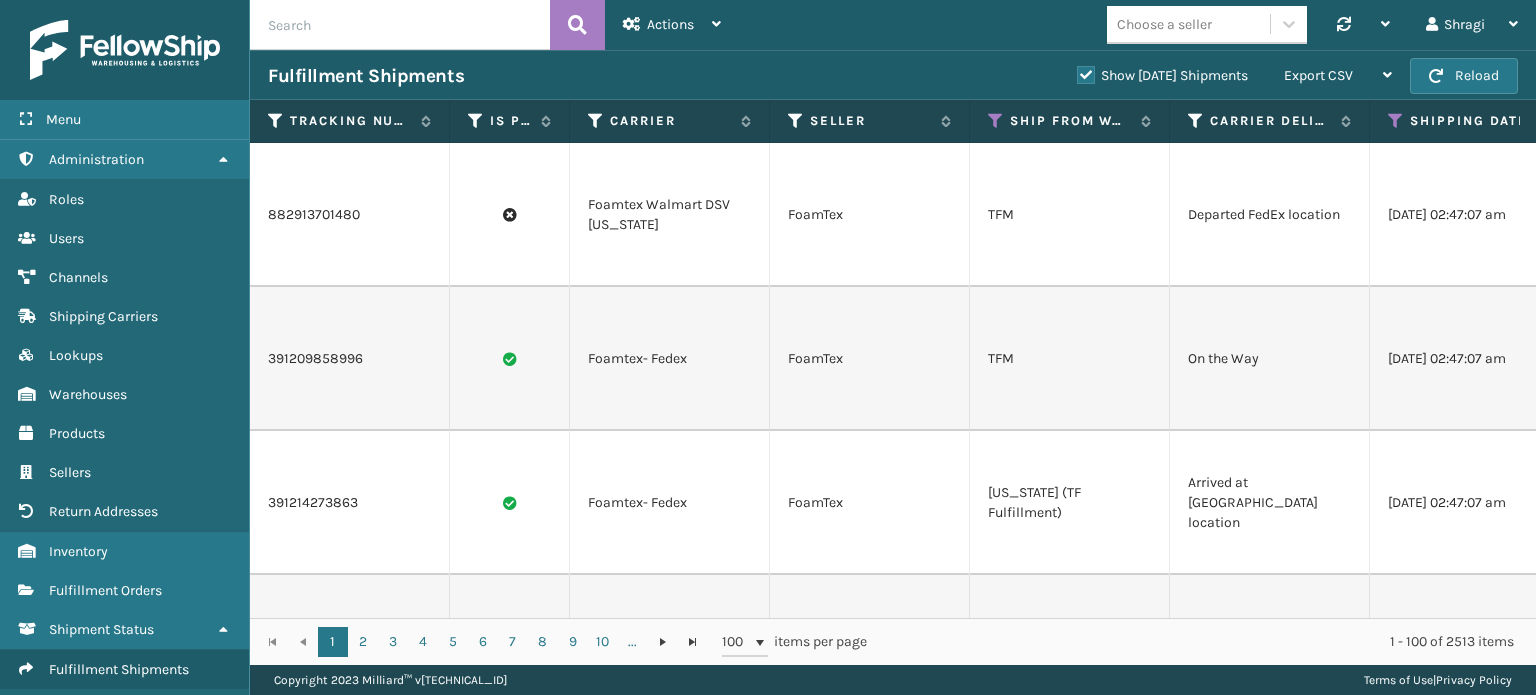 scroll, scrollTop: 0, scrollLeft: 821, axis: horizontal 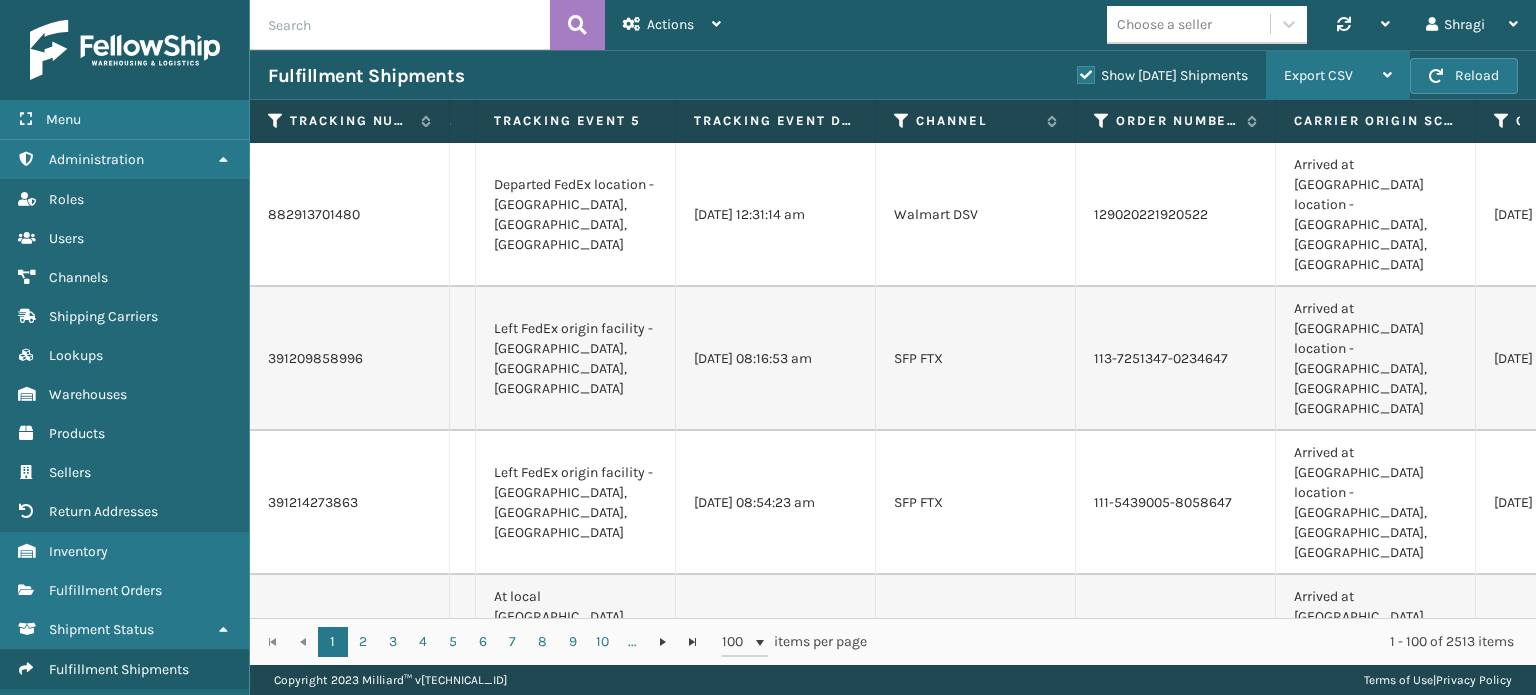 click on "Export CSV" at bounding box center [1338, 76] 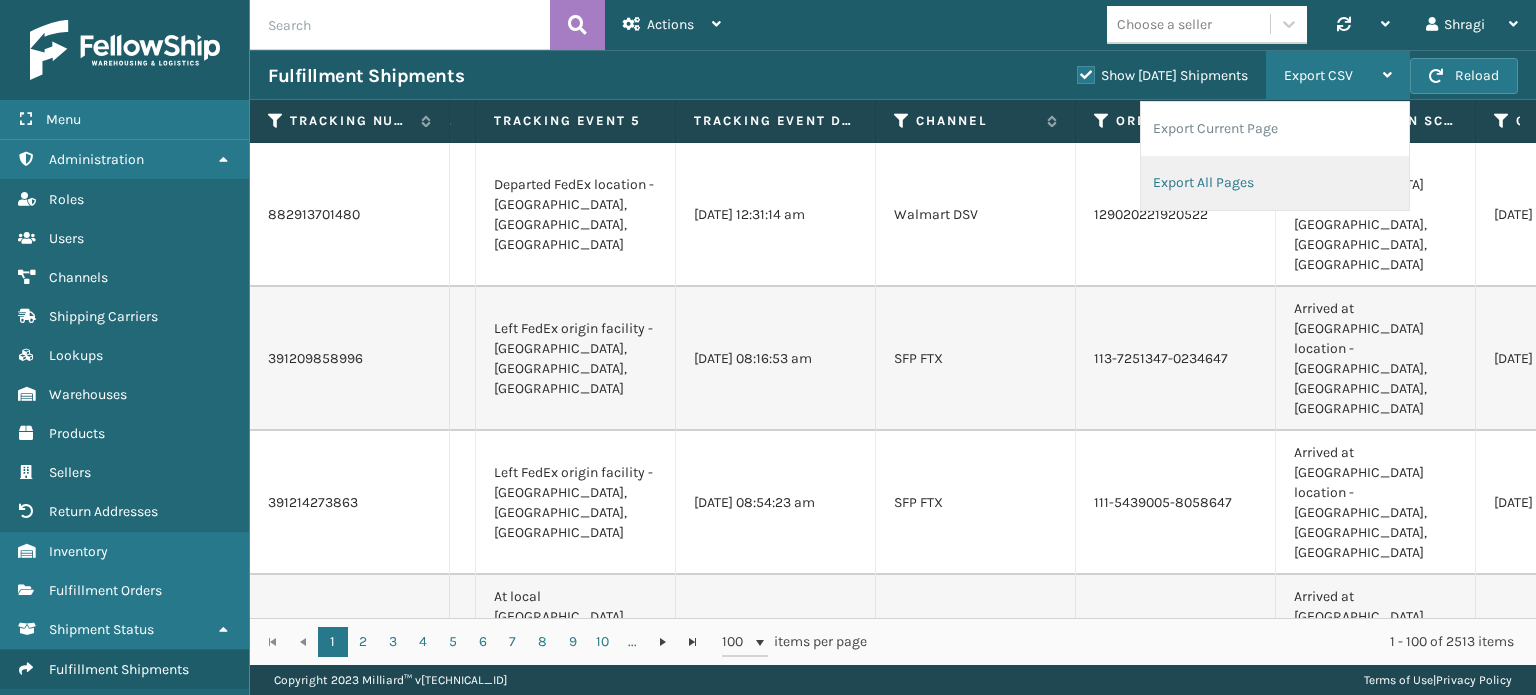 click on "Export All Pages" at bounding box center [1275, 183] 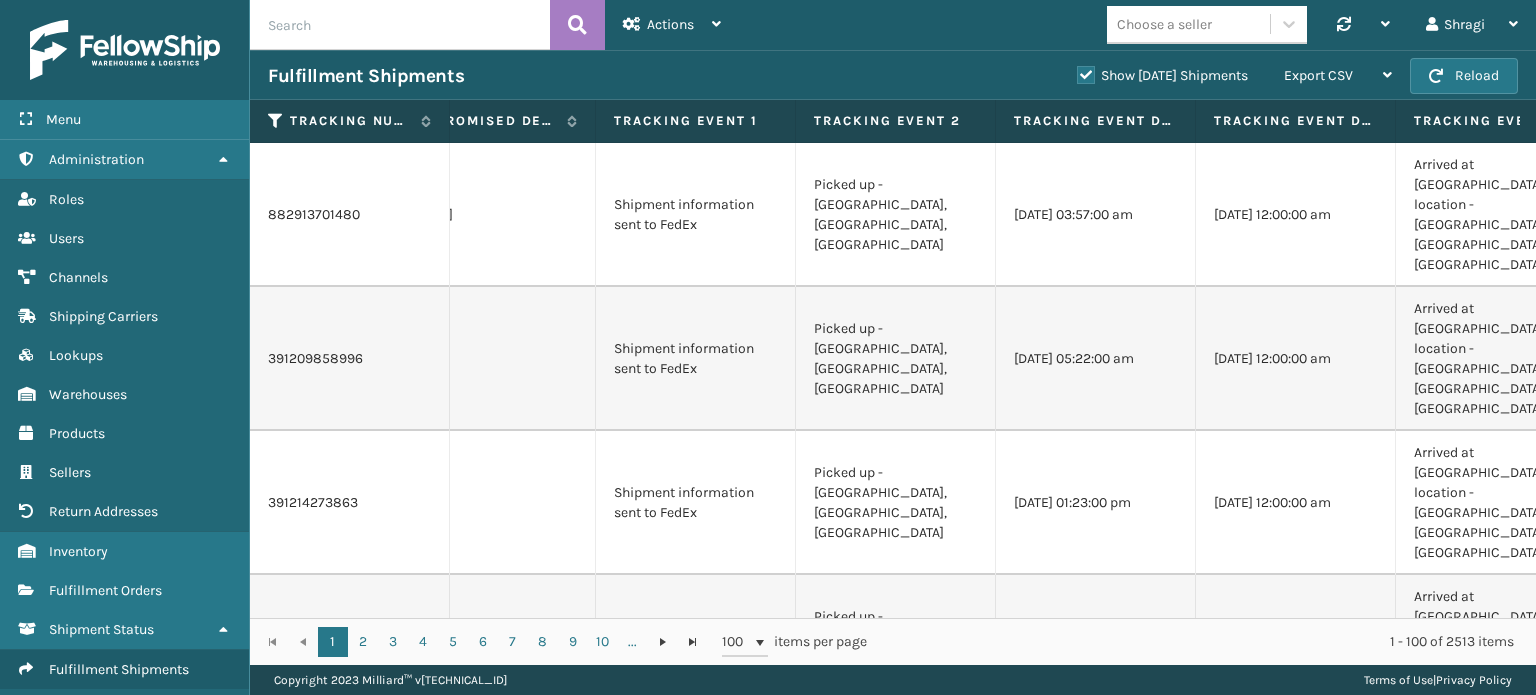click on "Shipment information sent to FedEx" at bounding box center [696, 935] 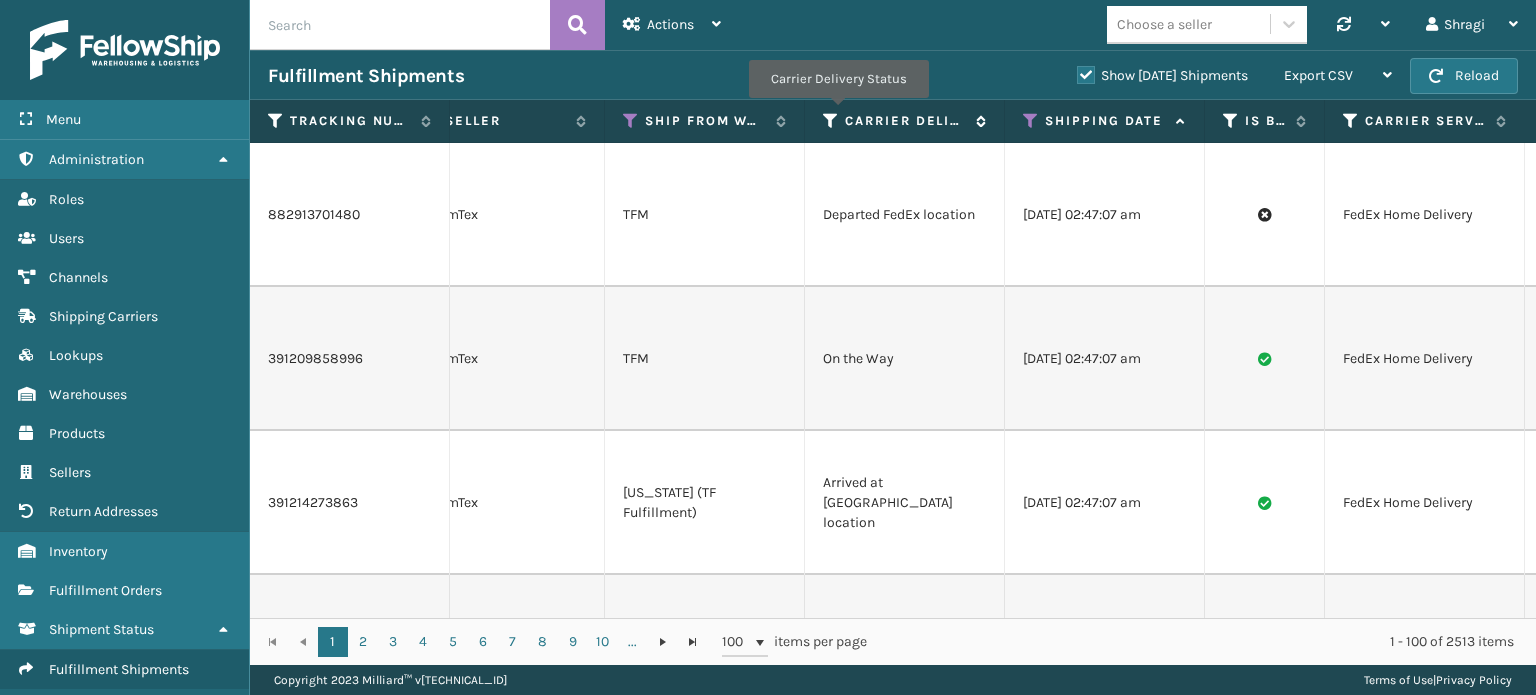 click at bounding box center (831, 121) 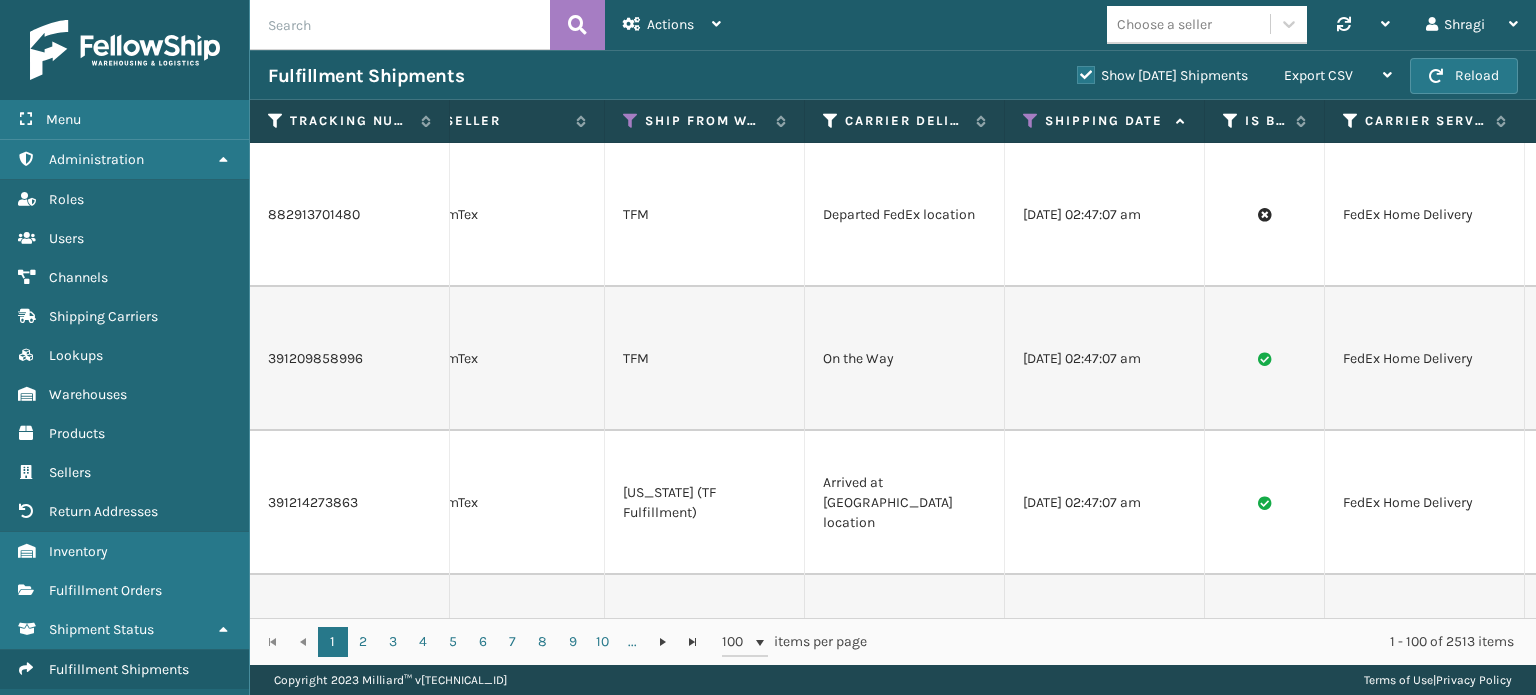 click on "Fulfillment Shipments" at bounding box center [663, 76] 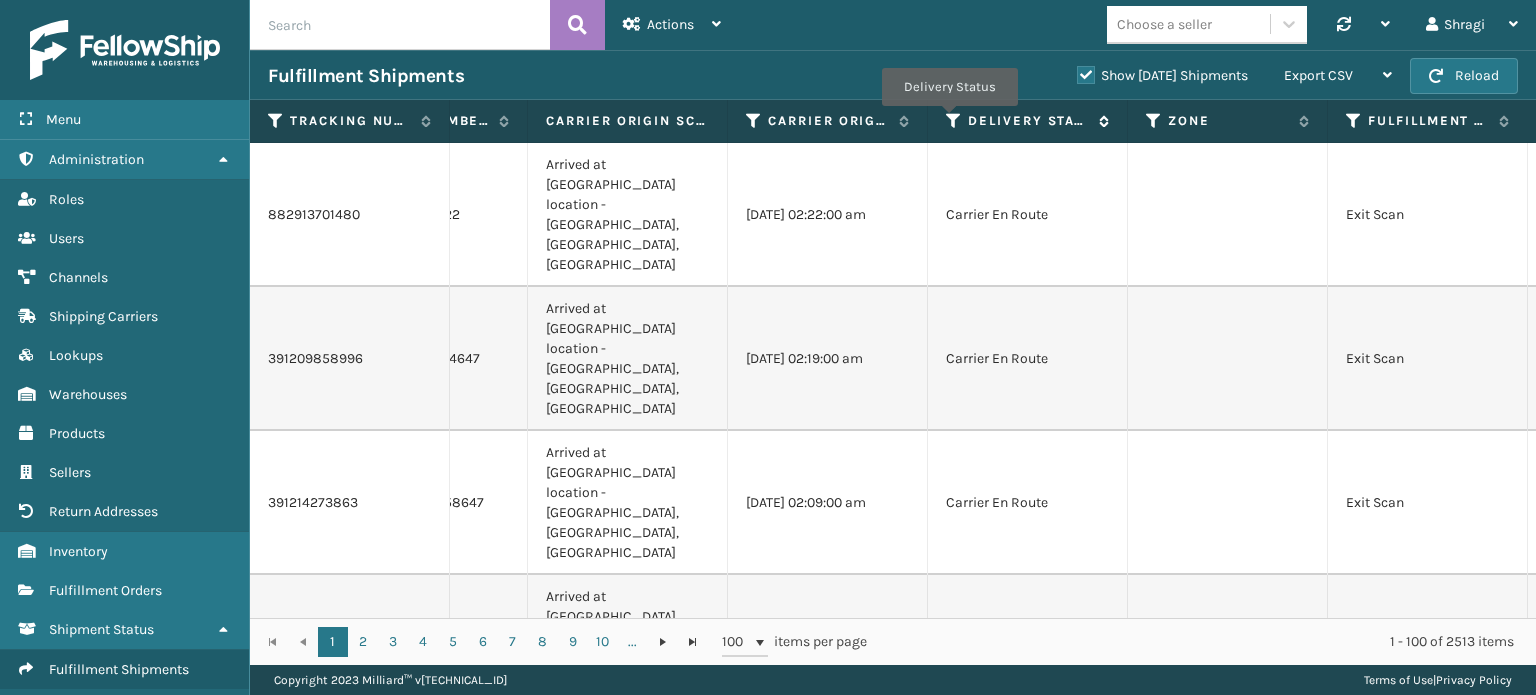 click at bounding box center (954, 121) 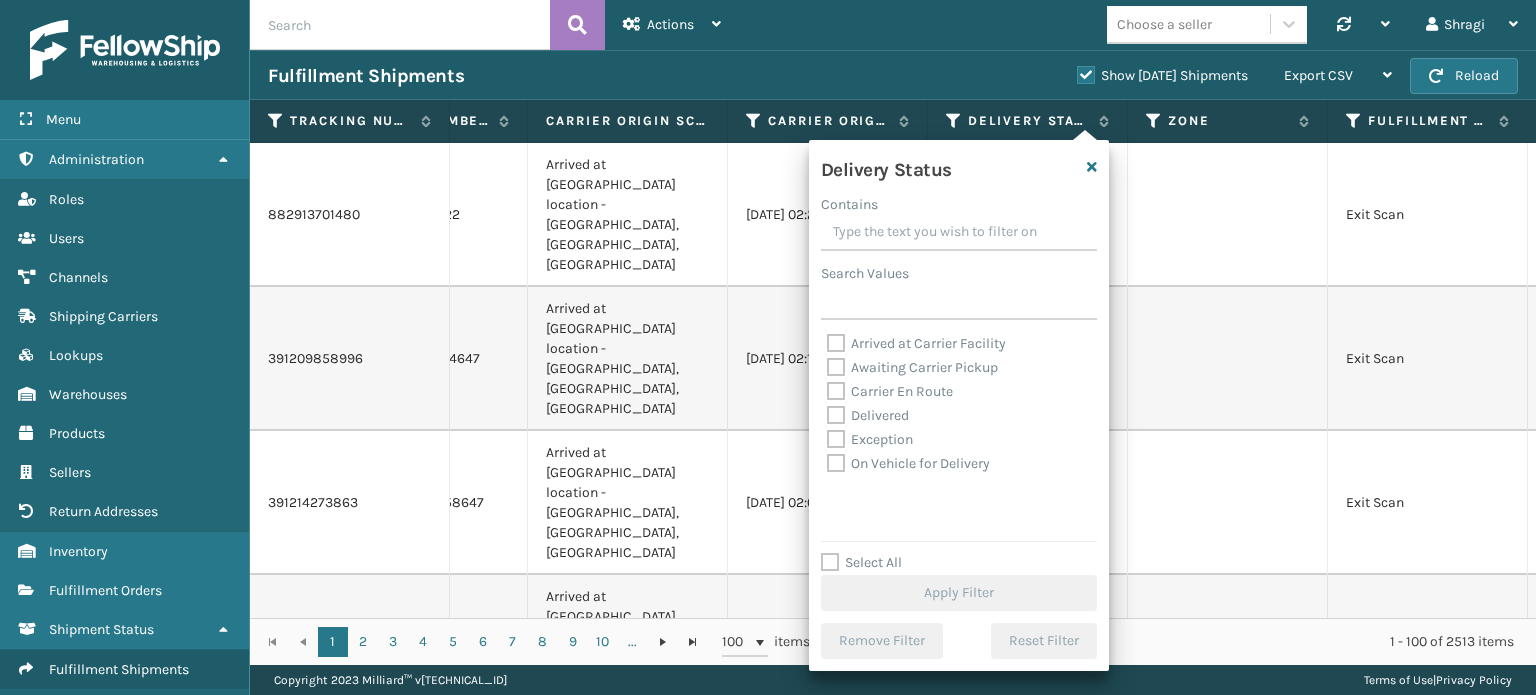 click on "Arrived at Carrier Facility" at bounding box center (916, 343) 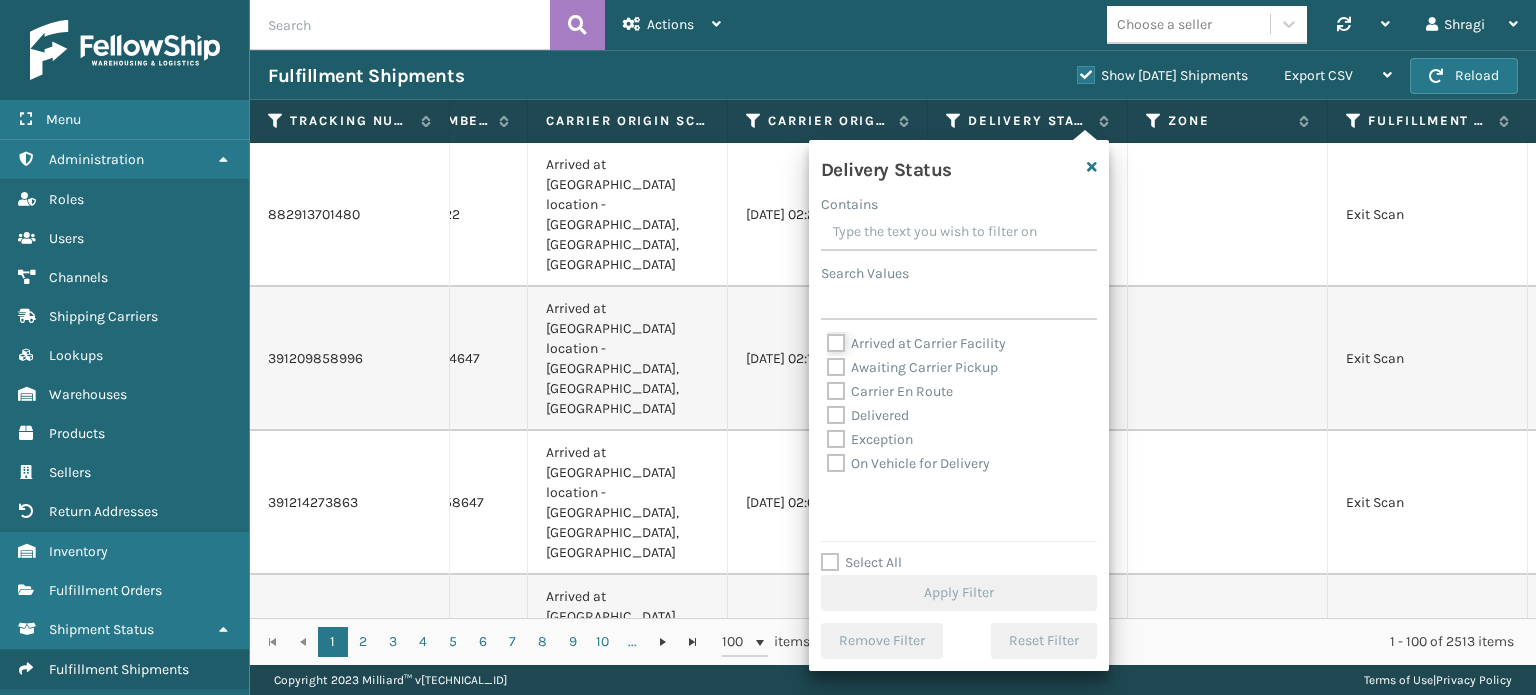 click on "Arrived at Carrier Facility" at bounding box center (827, 338) 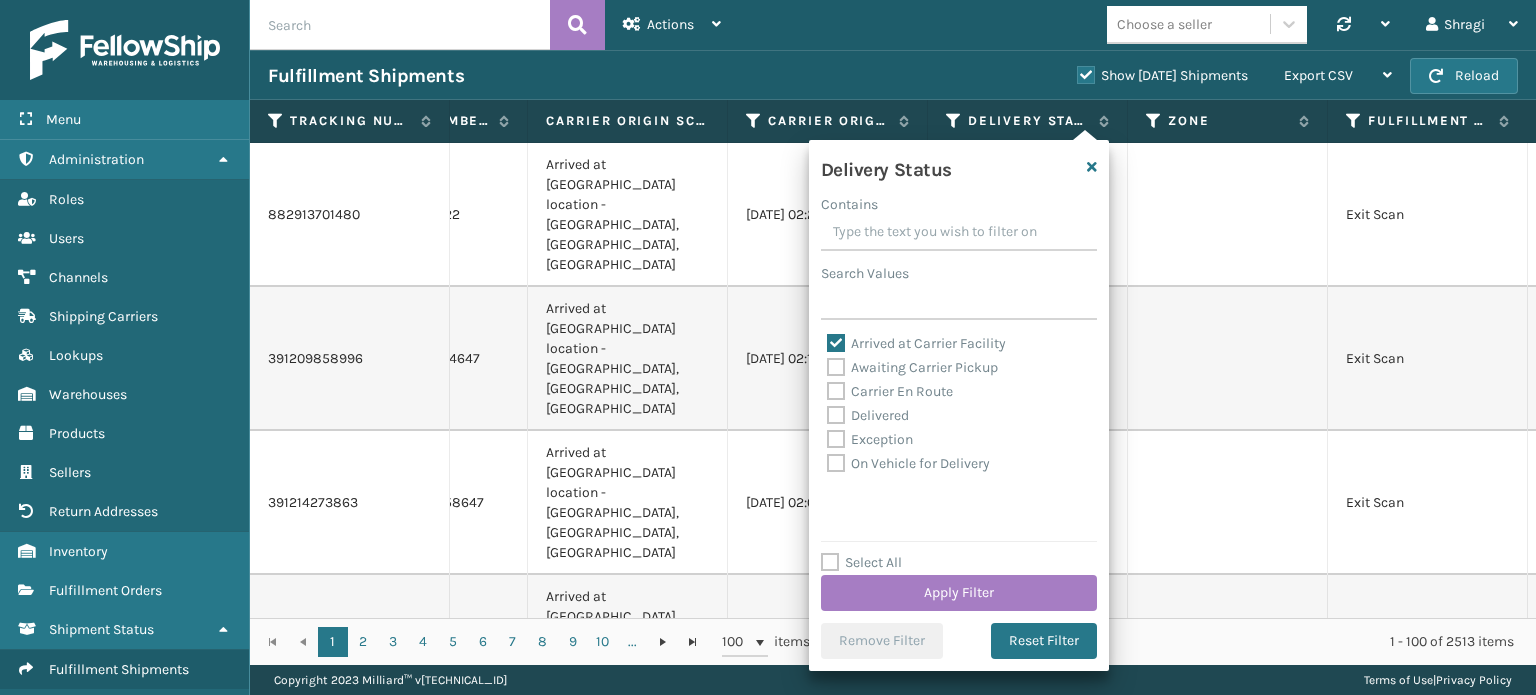 click on "Arrived at Carrier Facility" at bounding box center (916, 343) 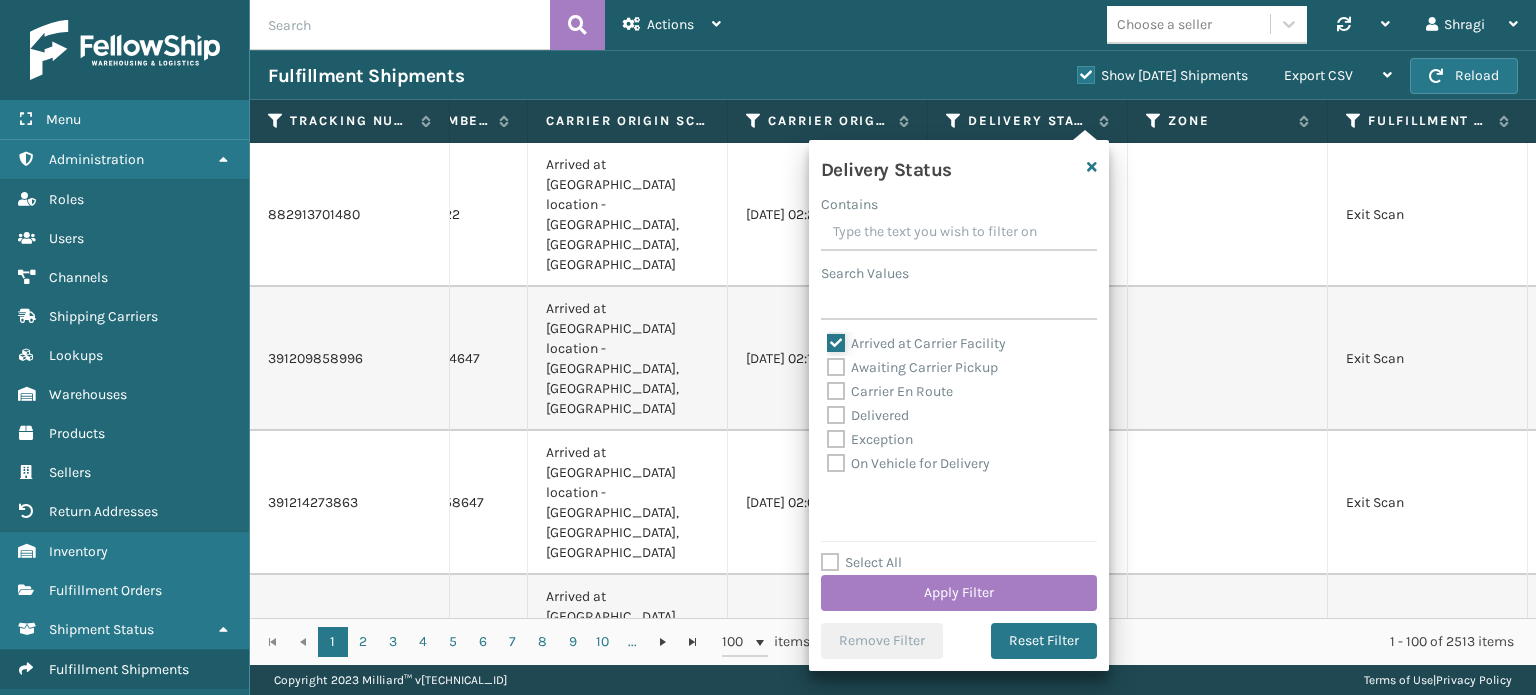 click on "Arrived at Carrier Facility" at bounding box center [827, 338] 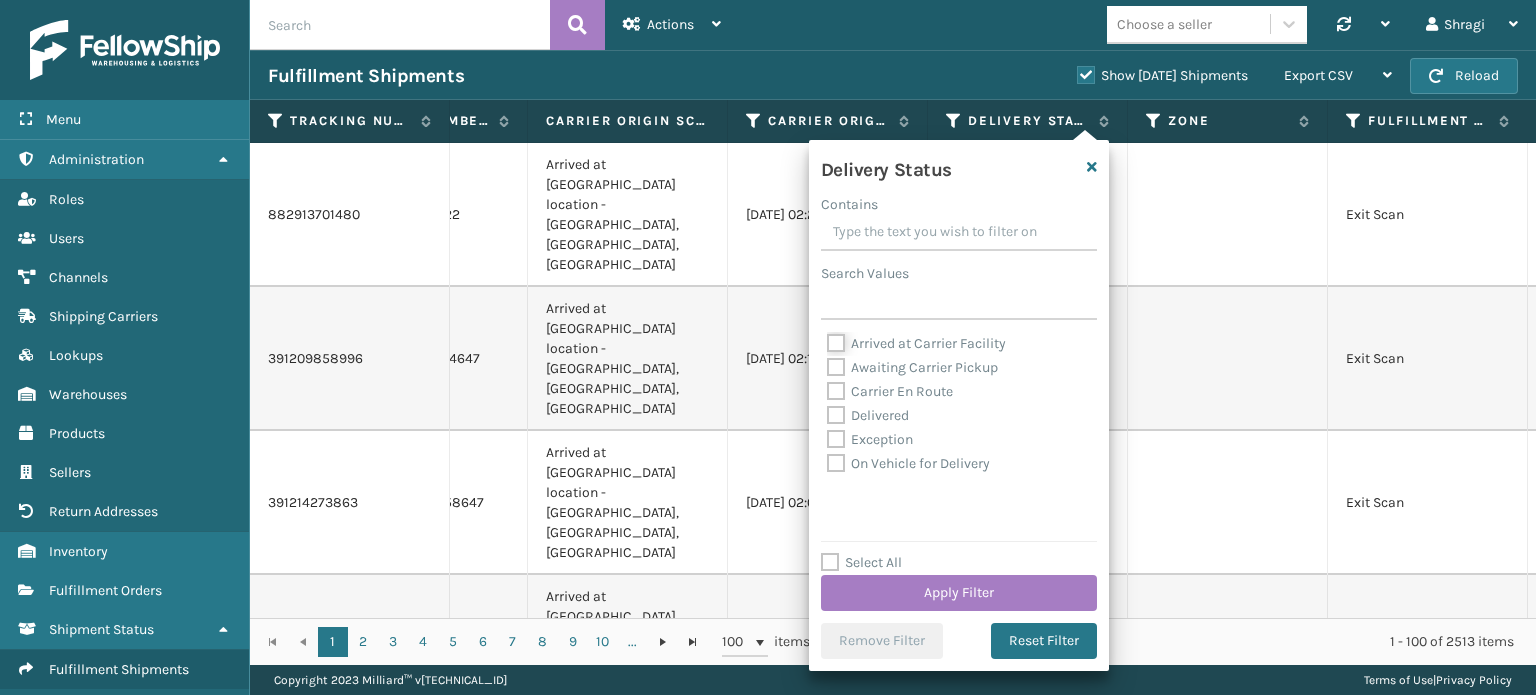 checkbox on "false" 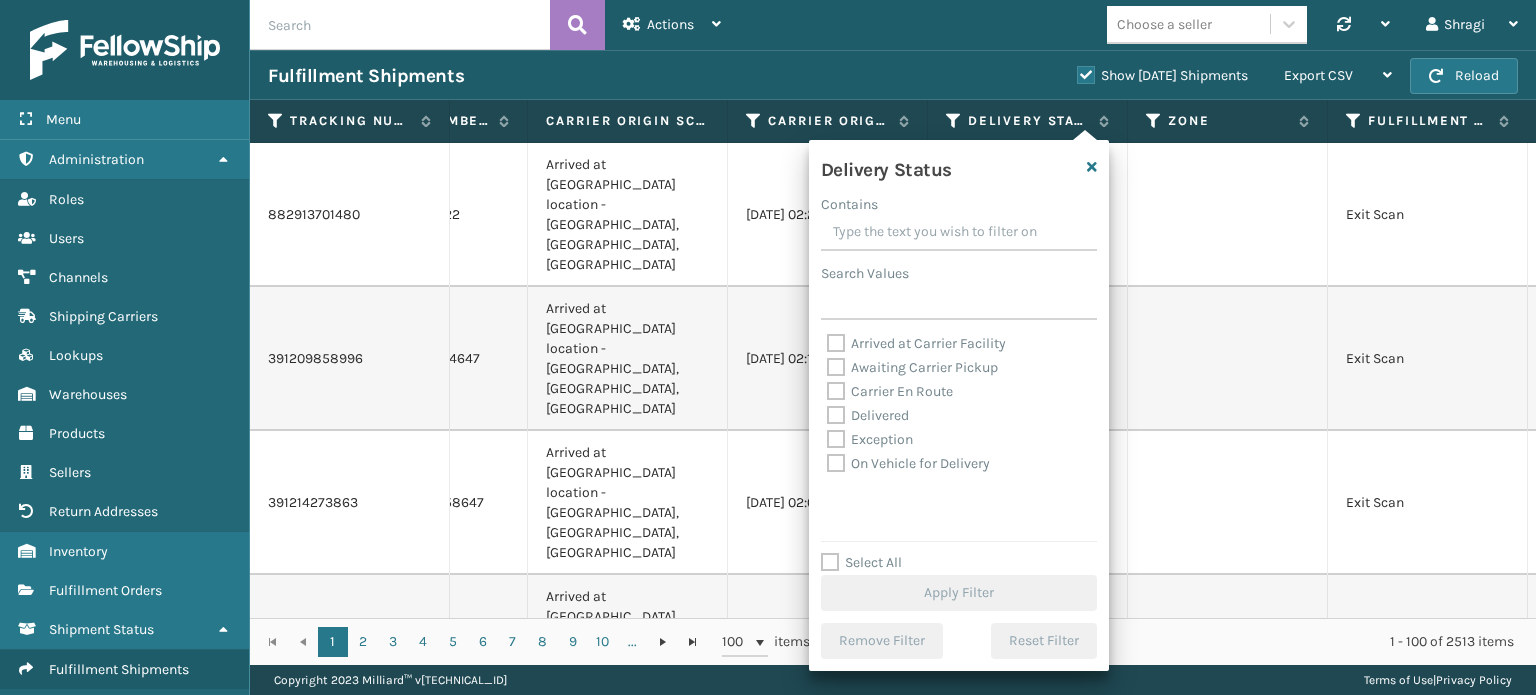 click on "Awaiting Carrier Pickup" at bounding box center (912, 367) 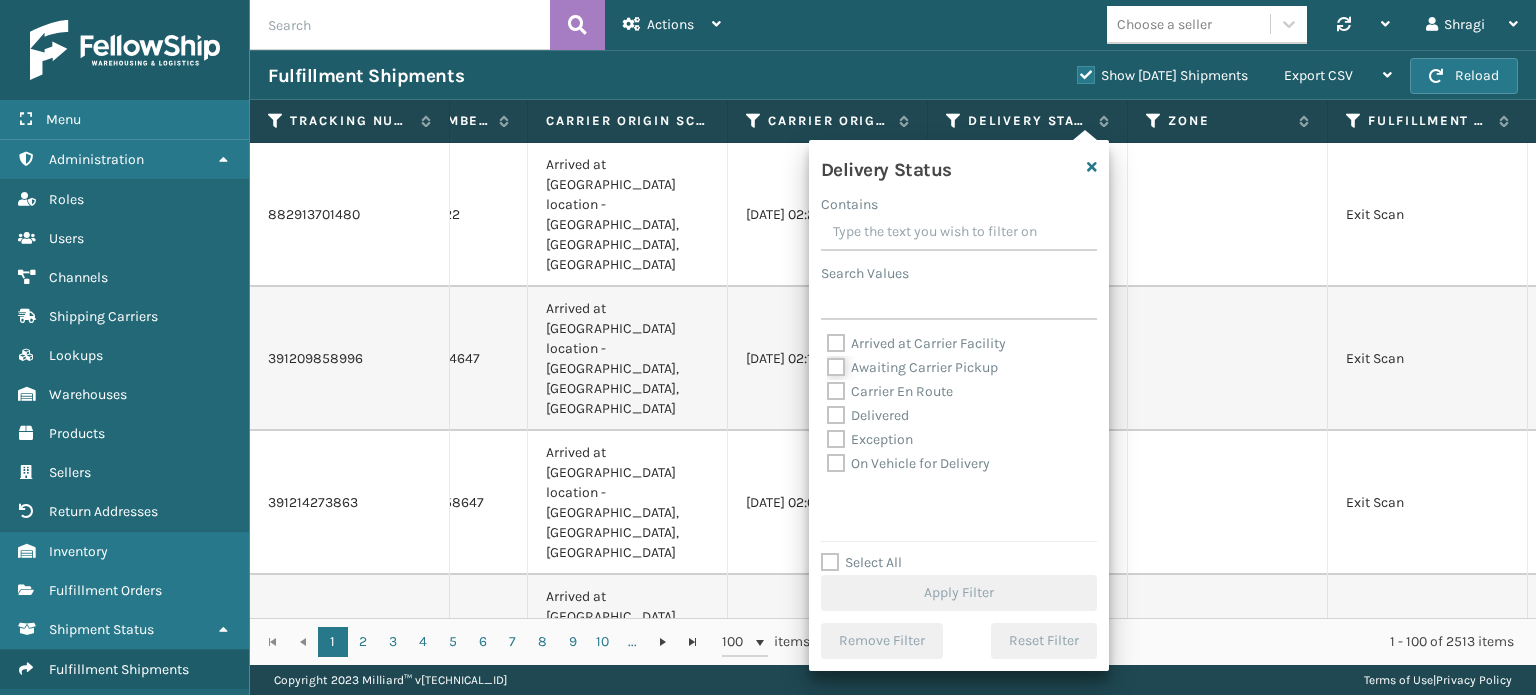click on "Awaiting Carrier Pickup" at bounding box center (827, 362) 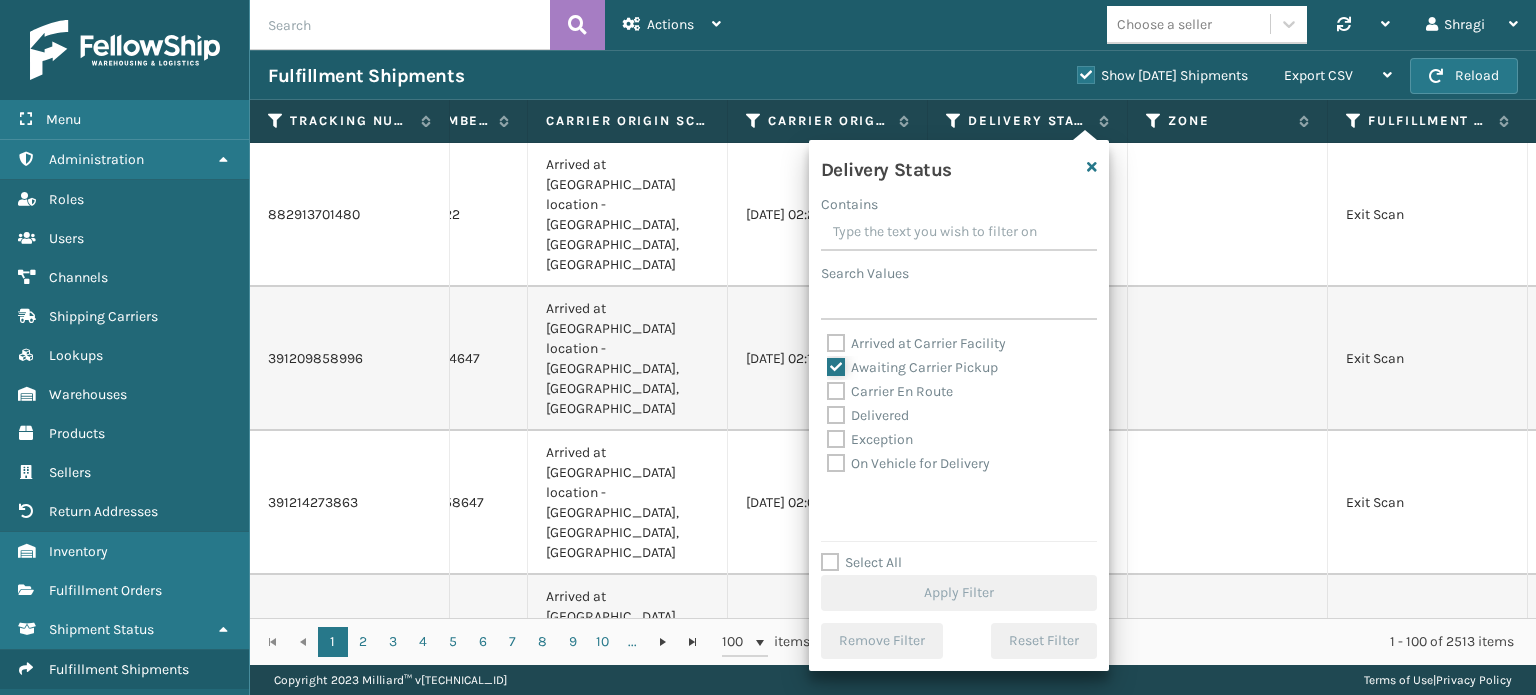 checkbox on "true" 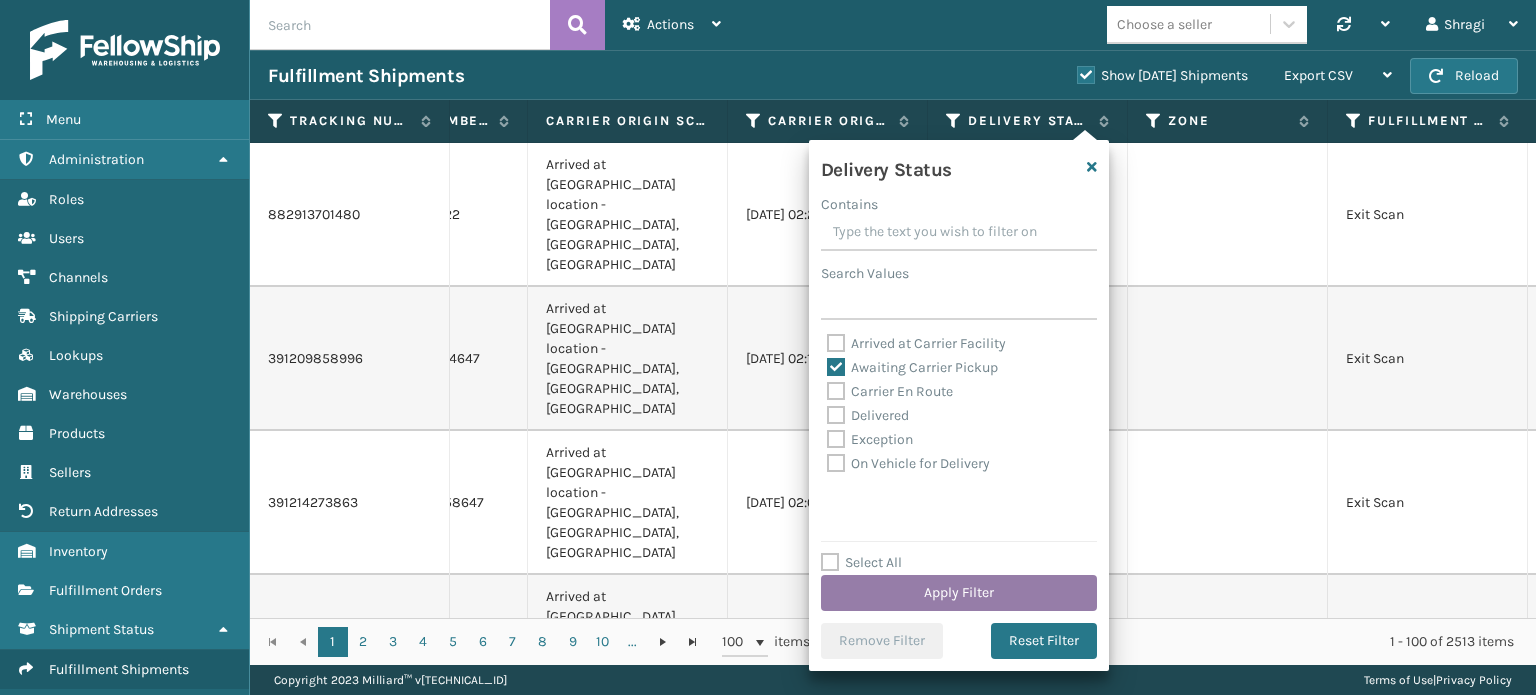 click on "Apply Filter" at bounding box center [959, 593] 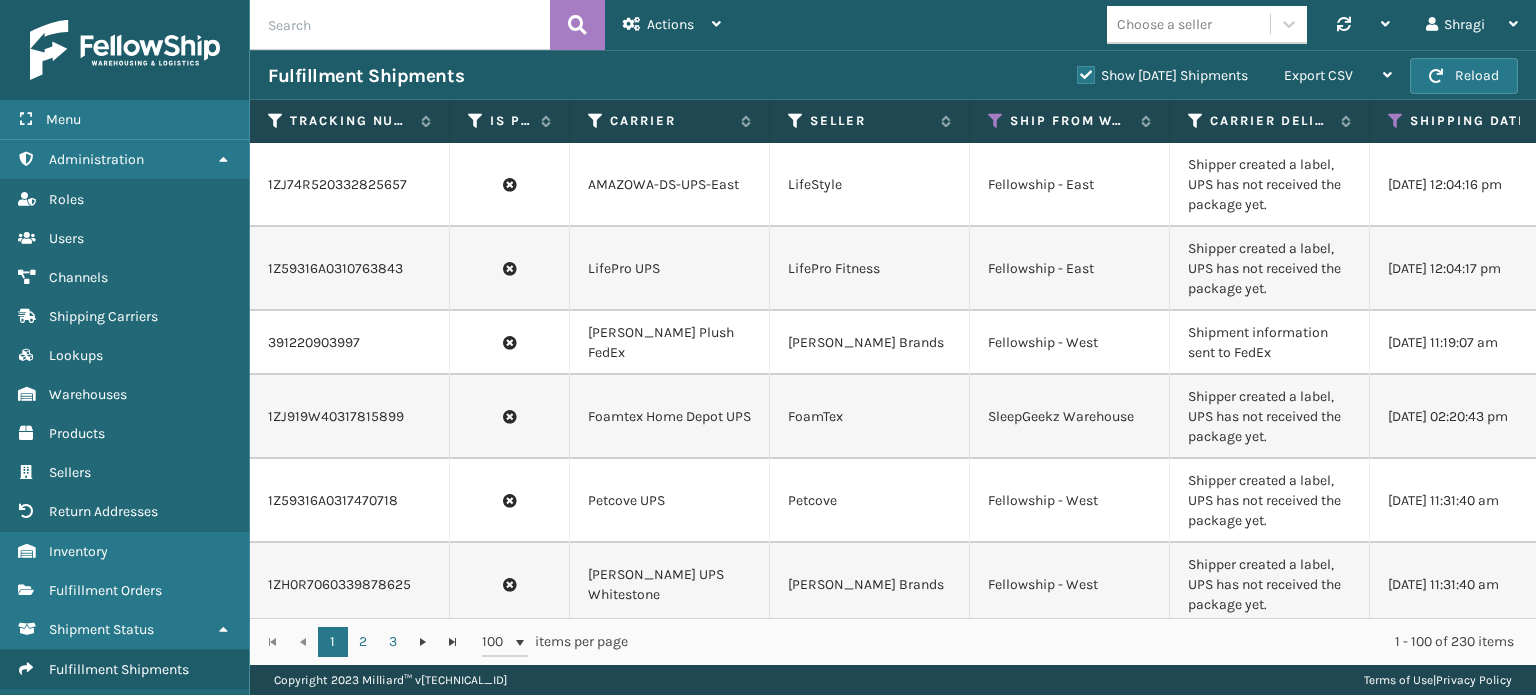click on "1ZJ74R520332825657 AMAZOWA-DS-UPS-East LifeStyle Fellowship - East Shipper created a label, UPS has not received the package yet. [DATE] 12:04:16 pm UPS Ground UPST8733241 UPS 1 [DATE] Shipper created a label, UPS has not received the package yet.  [DATE] 09:15:30 pm - - - - AMAZOWA-DS [DOMAIN_NAME] Dropship SO2427321 - Awaiting Carrier Pickup Exit Scan Manual Orders 1970400 [DATE] - 1Z59316A0310763843 LifePro UPS LifePro Fitness Fellowship - East Shipper created a label, UPS has not received the package yet. [DATE] 12:04:17 pm UPS Ground UPST8733241 UPS 2 [DATE] Shipper created a label, UPS has not received the package yet.  [DATE] 04:15:15 am - - - - LifePro SellerCloud 6980130 - Awaiting Carrier Pickup Exit Scan SellerCloud 1971021 [DATE] - 391220903997 [PERSON_NAME] Plush FedEx [PERSON_NAME] Brands Fellowship - West Shipment information sent to FedEx [DATE] 11:19:07 am FedEx Home Delivery FEDZ569314 FedEx - Shipment information sent to FedEx Shipment information sent to FedEx - - -" at bounding box center [893, 380] 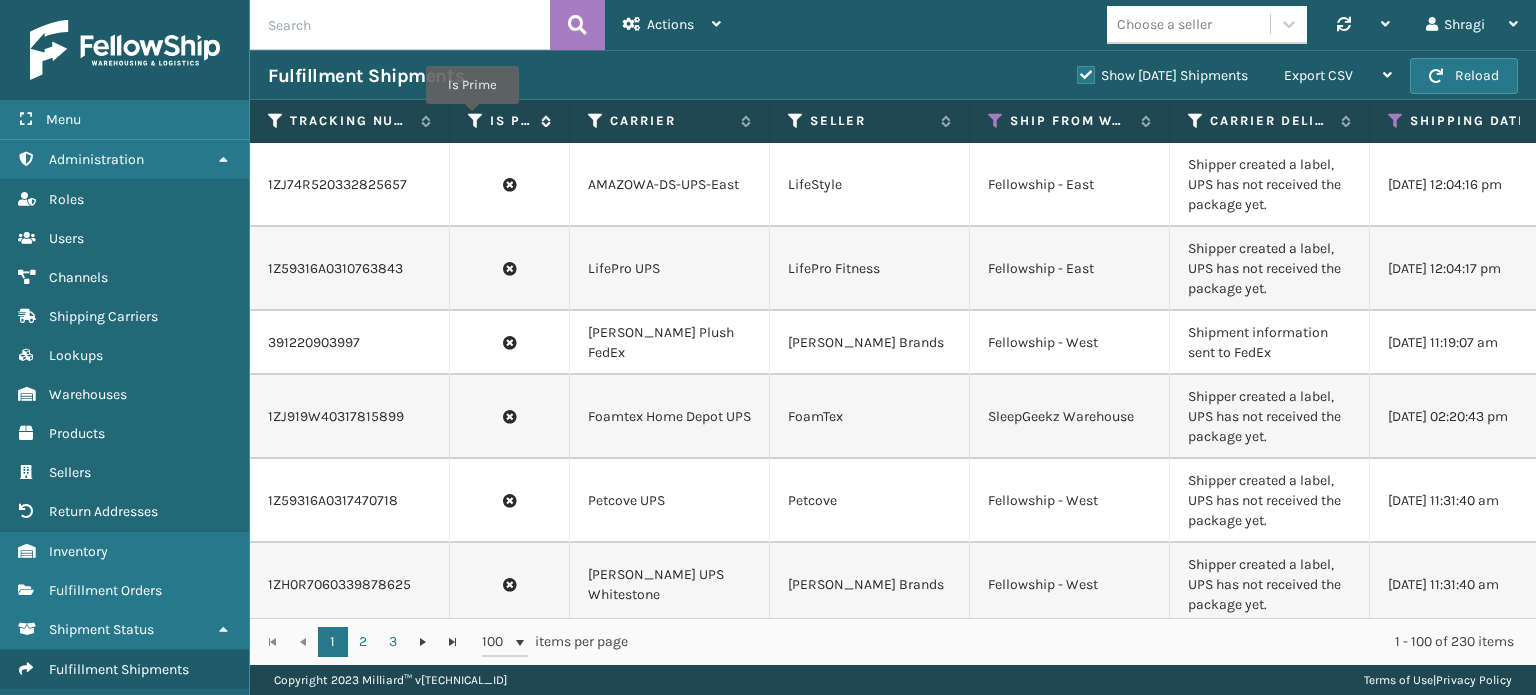 click at bounding box center (476, 121) 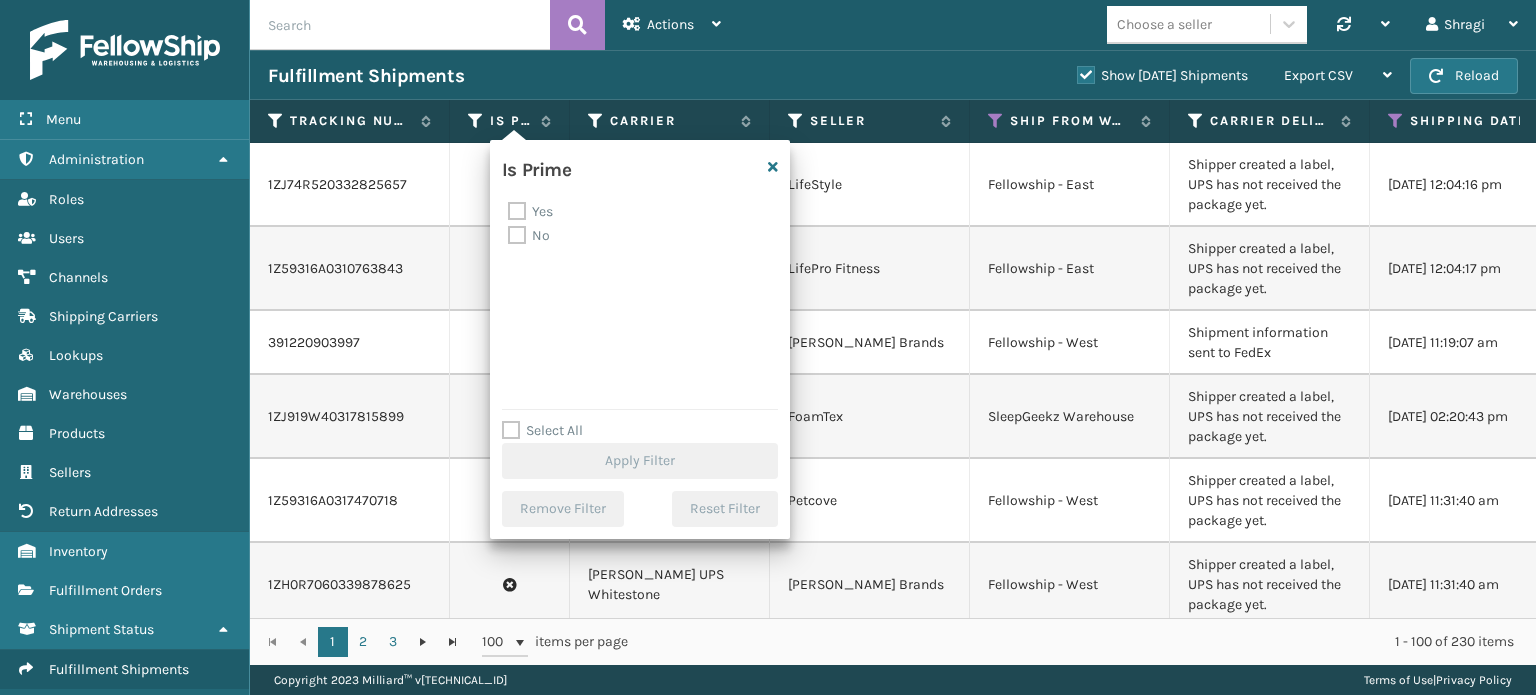 click on "Yes" at bounding box center [530, 211] 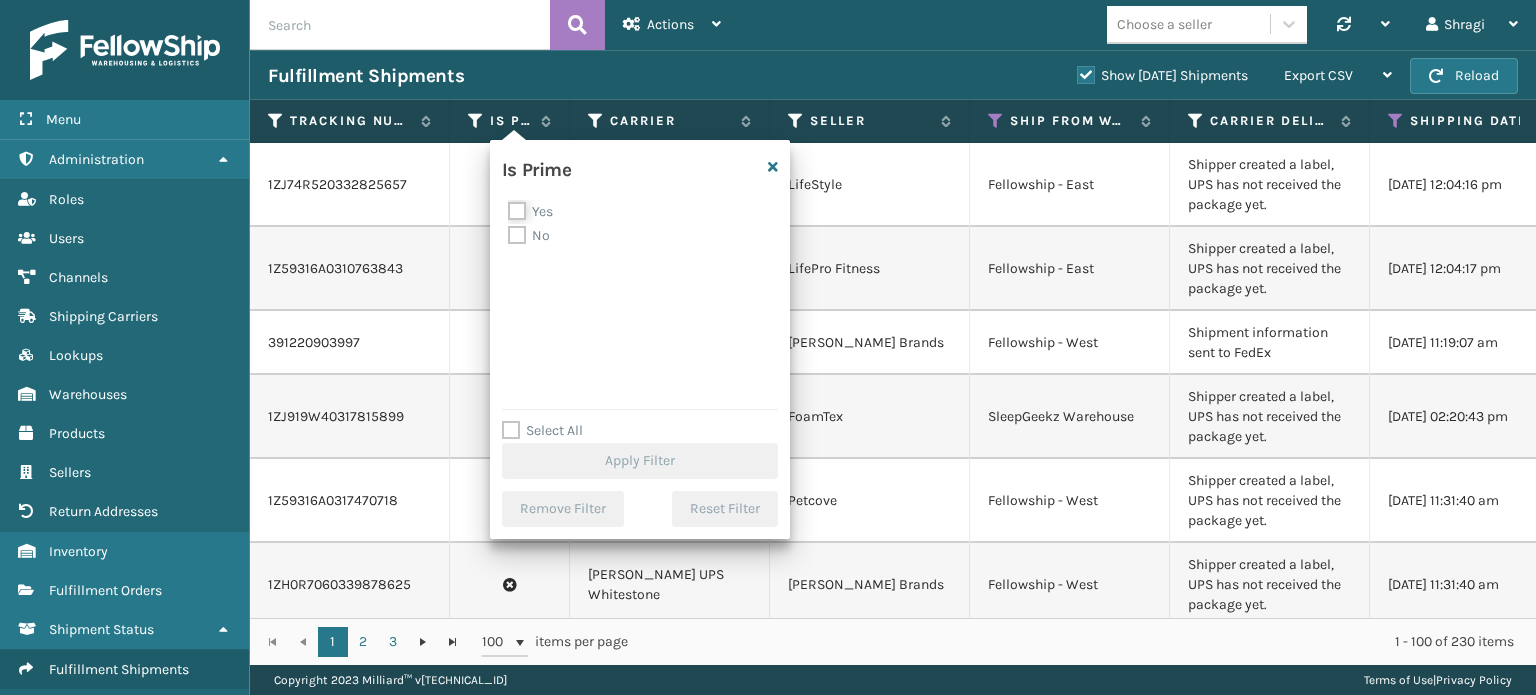 click on "Yes" at bounding box center [508, 206] 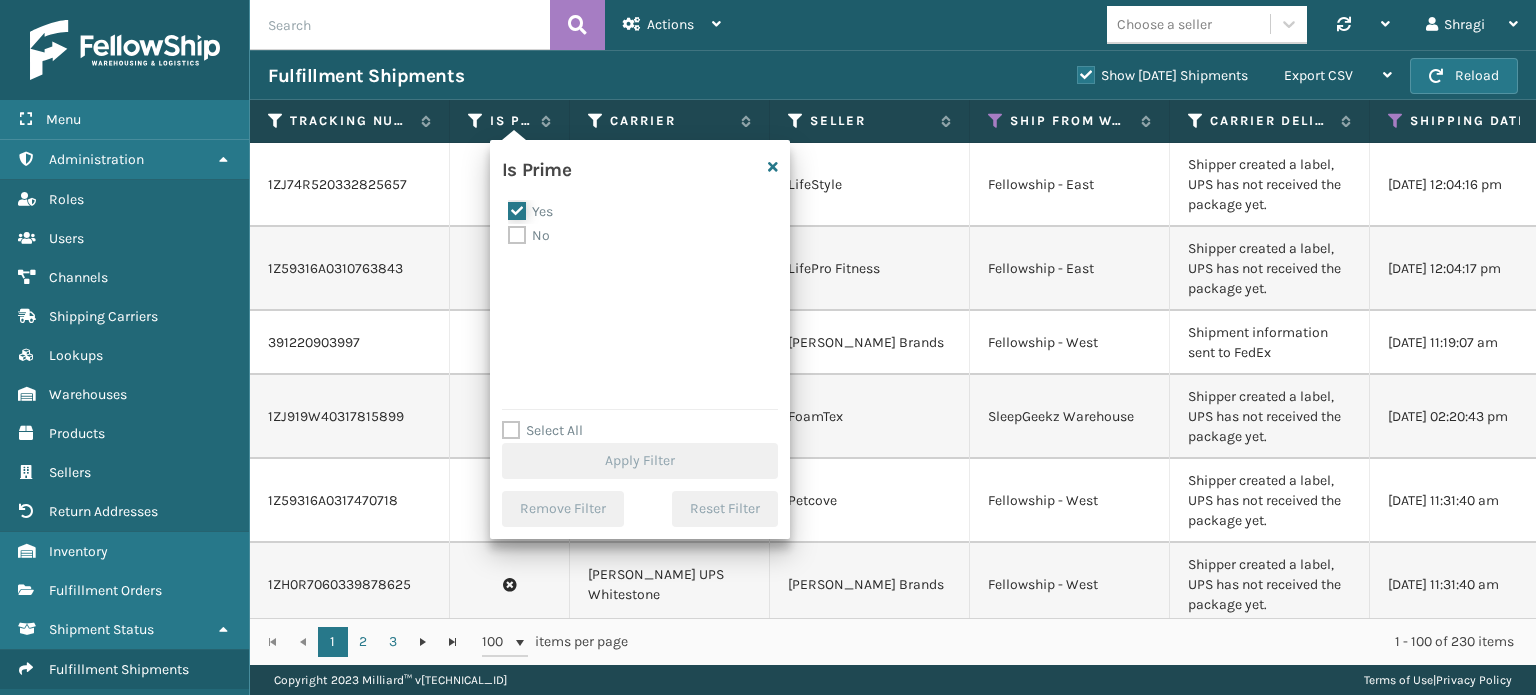 checkbox on "true" 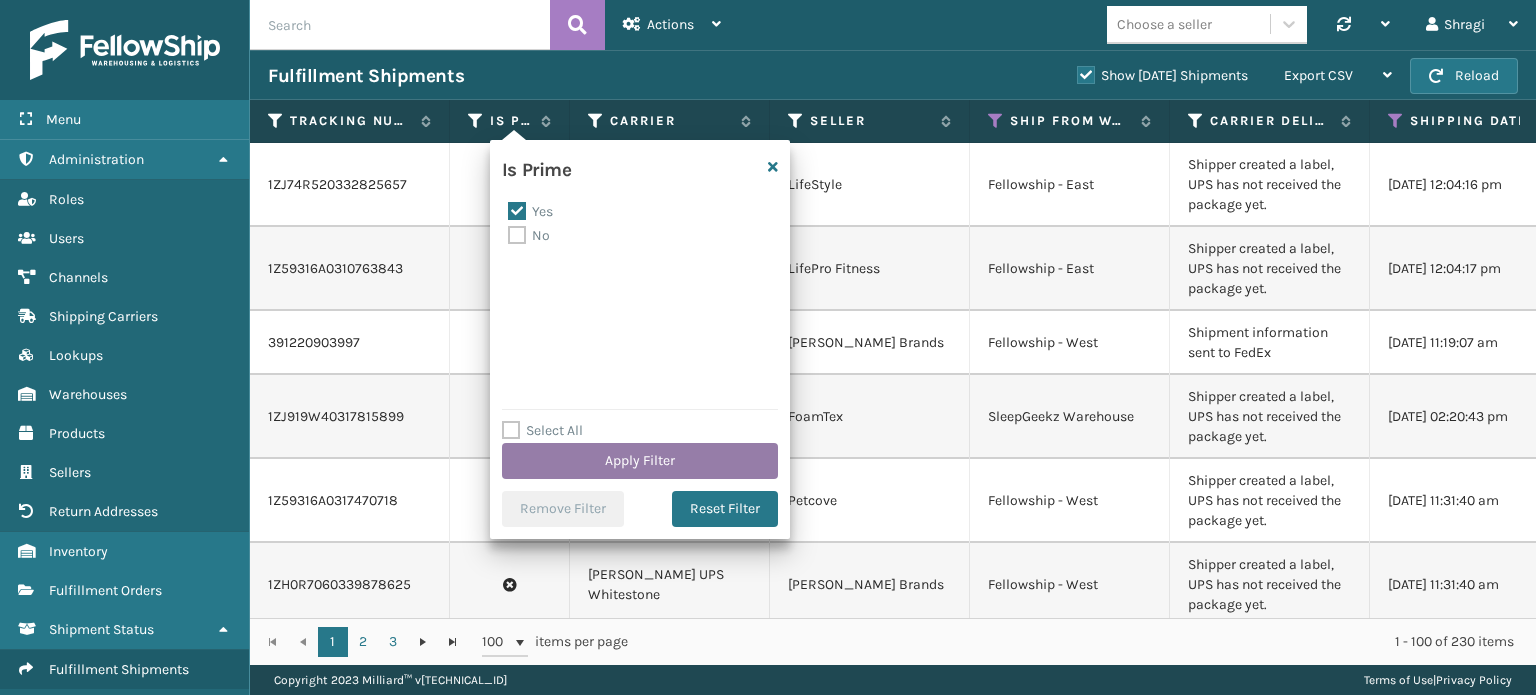 click on "Apply Filter" at bounding box center (640, 461) 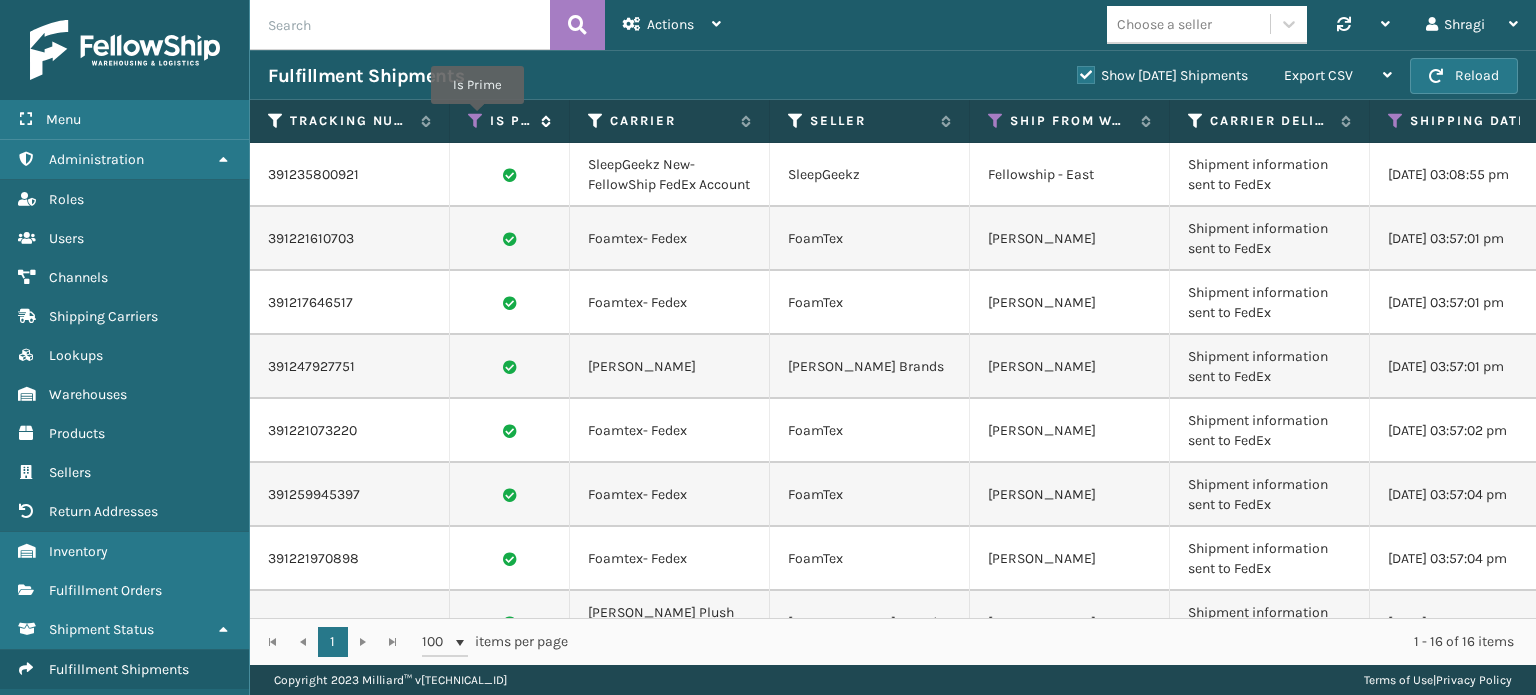 click at bounding box center (476, 121) 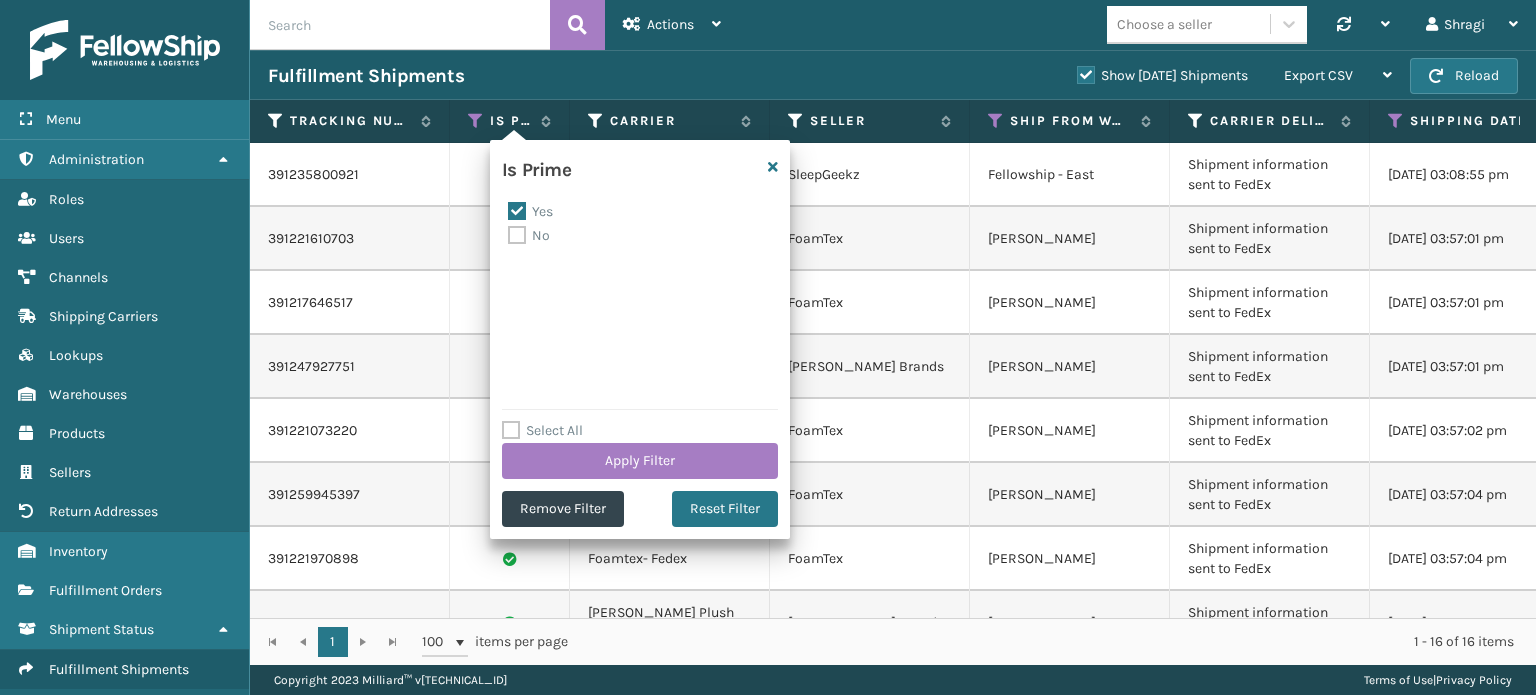 click on "Yes" at bounding box center [530, 211] 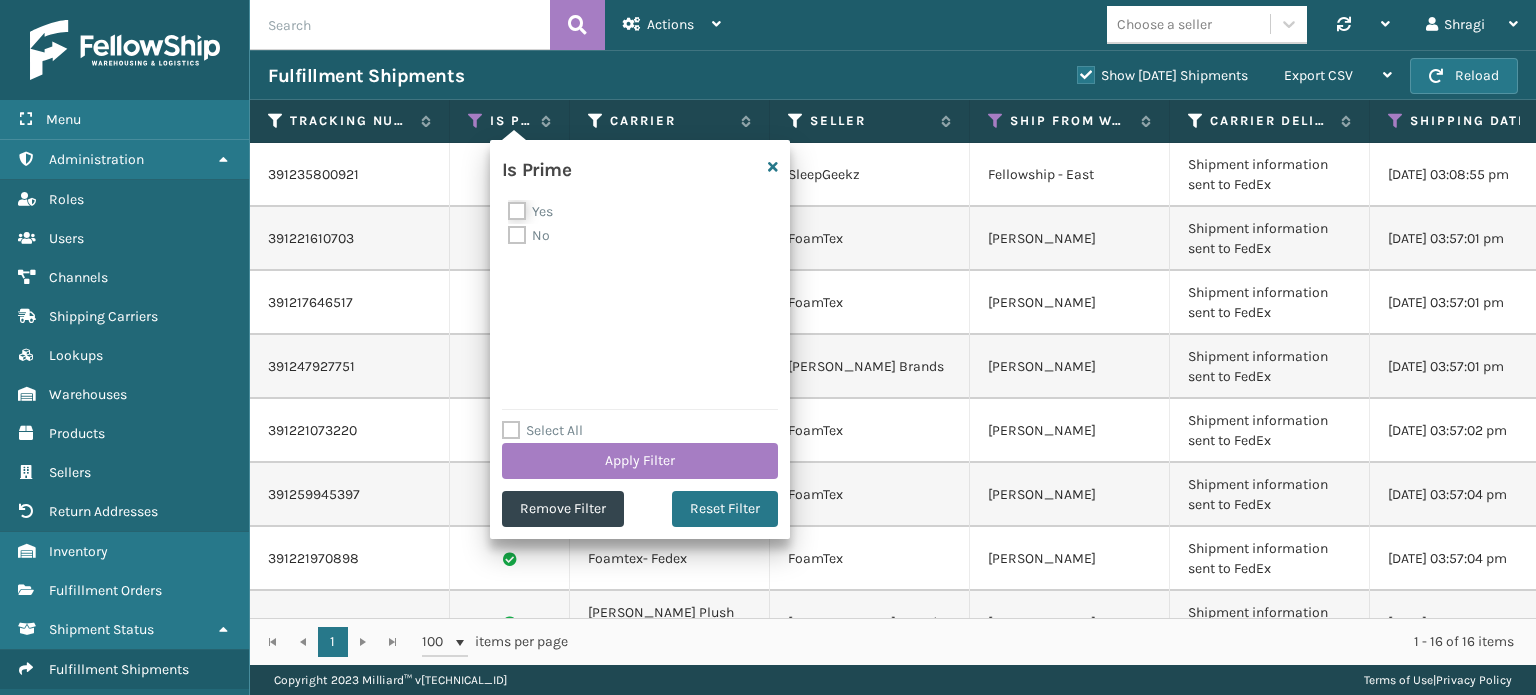 checkbox on "false" 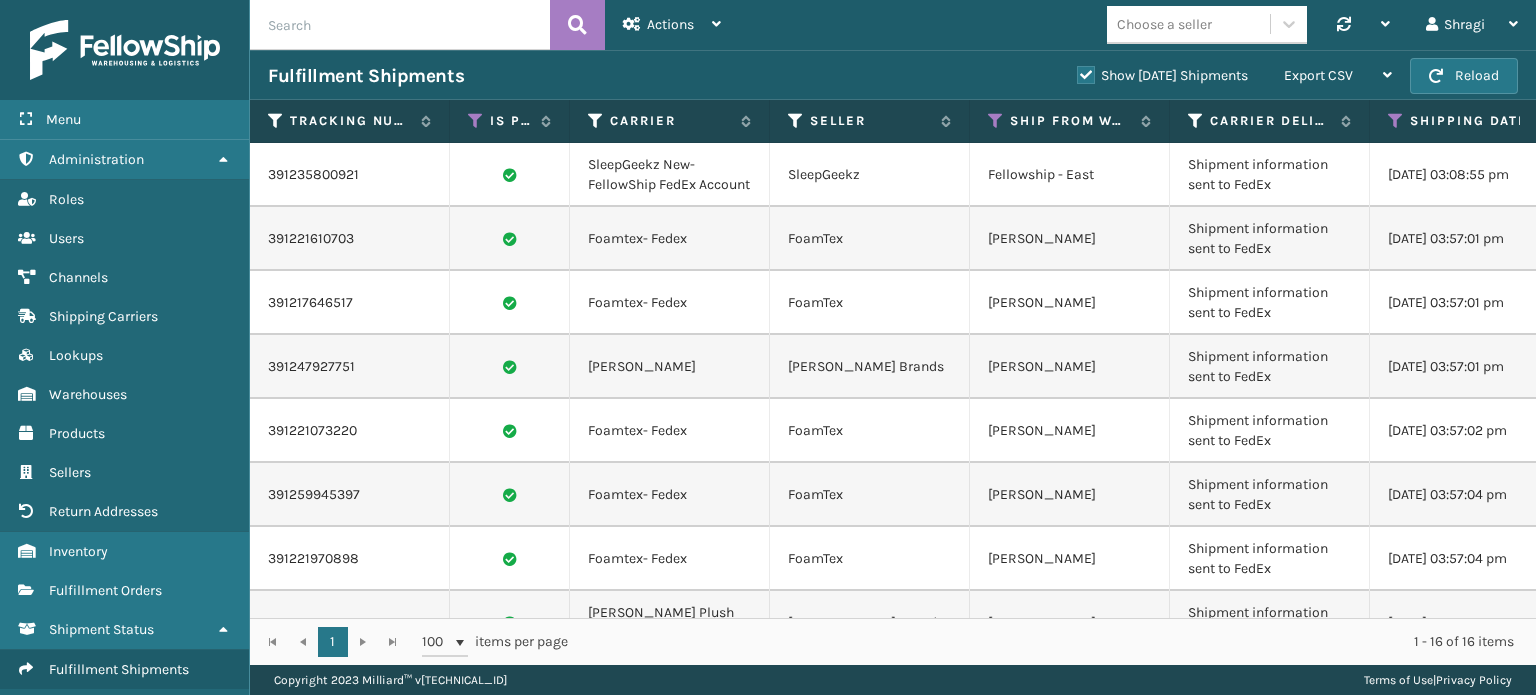 click on "Foamtex- Fedex" at bounding box center [670, 559] 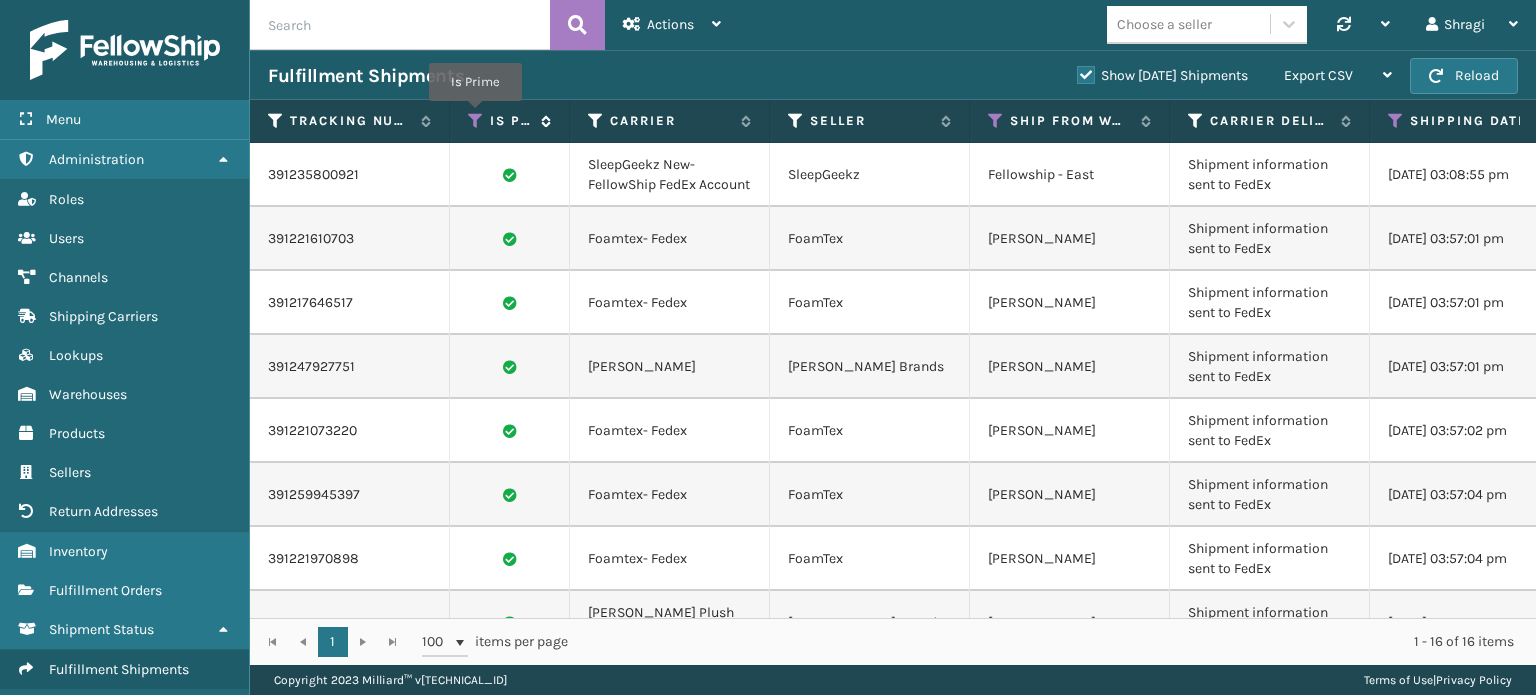 click at bounding box center (476, 121) 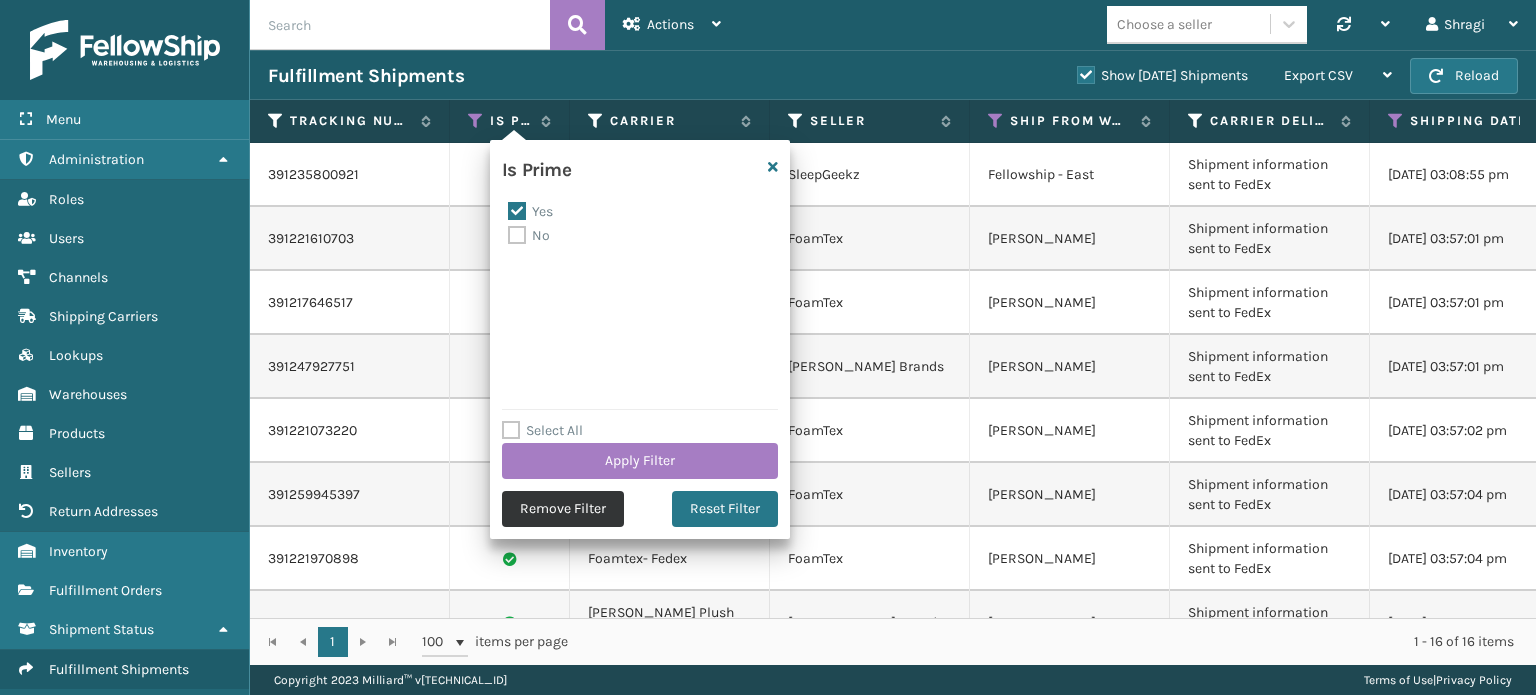 click on "Remove Filter" at bounding box center [563, 509] 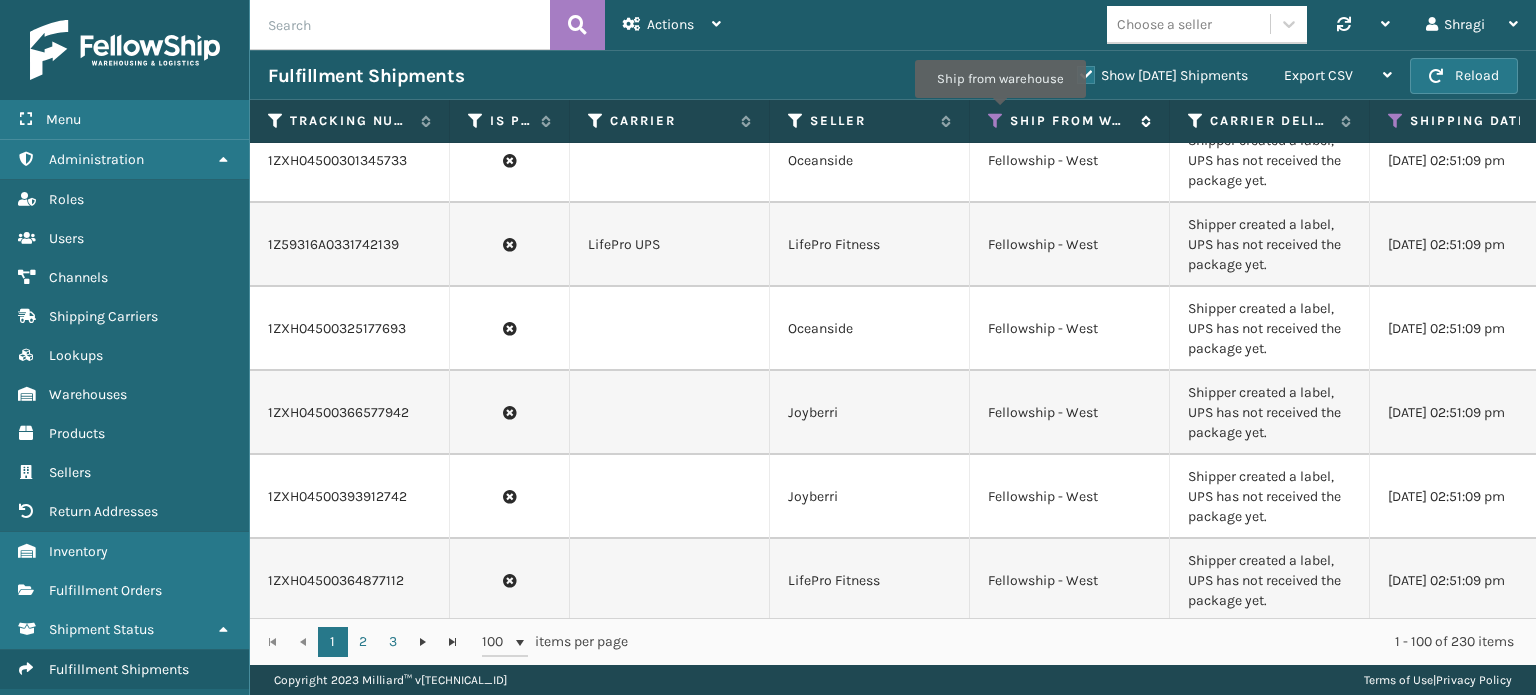 click at bounding box center (996, 121) 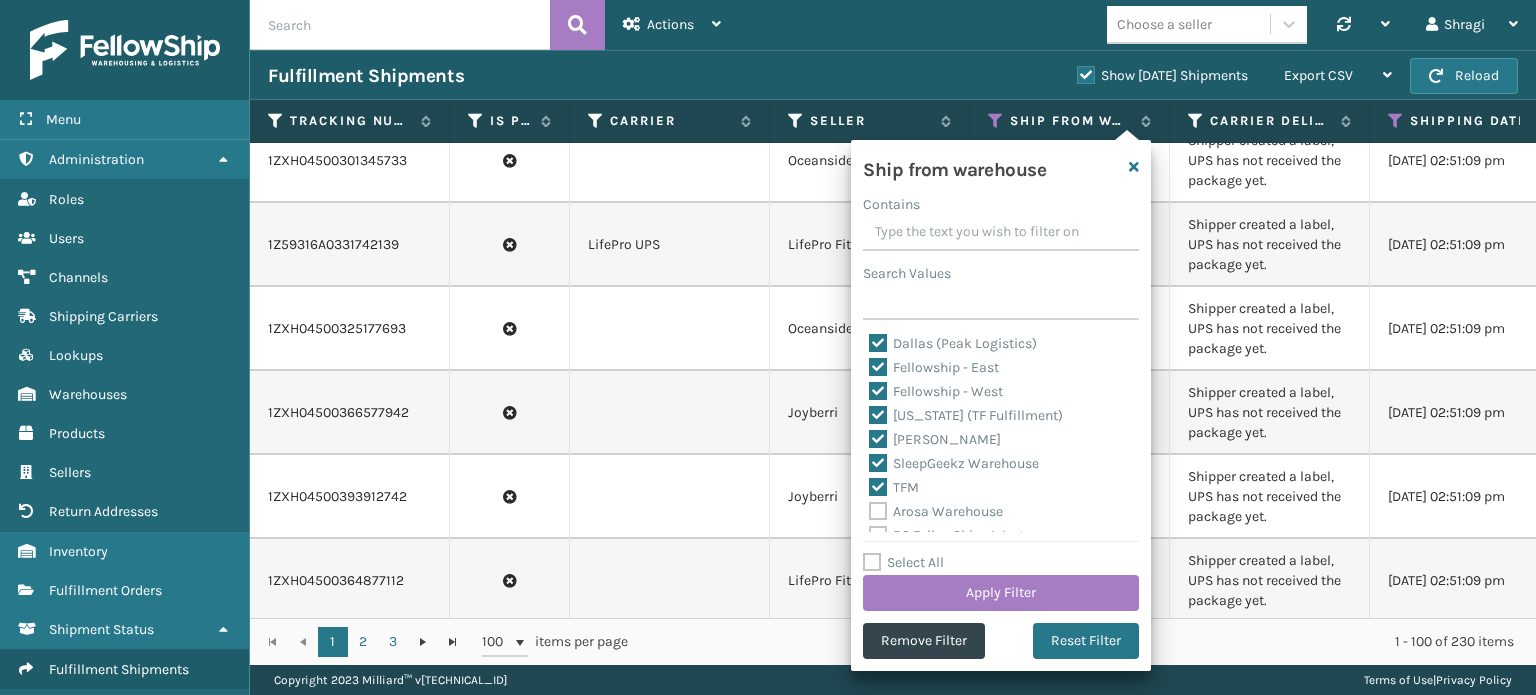 click on "Fellowship - East" at bounding box center [934, 367] 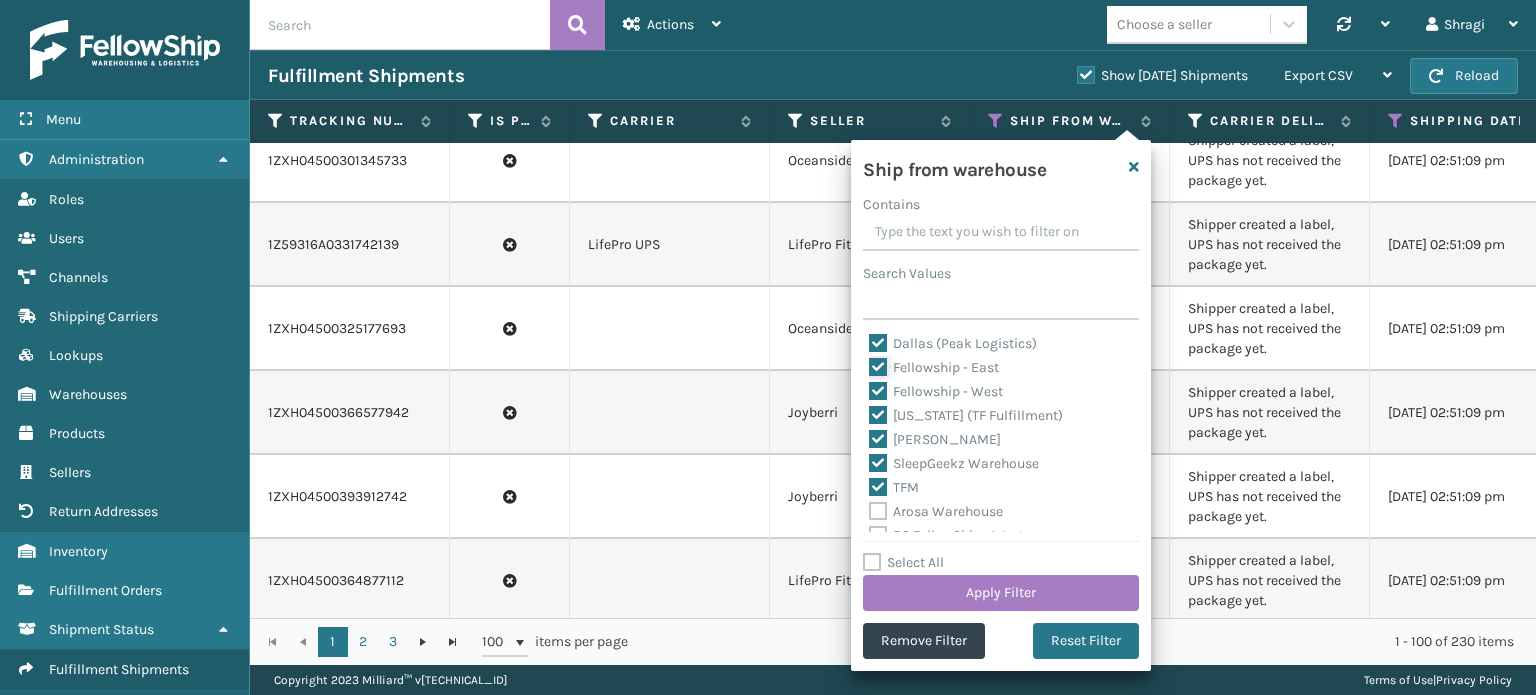 click on "Fellowship - East" at bounding box center (869, 362) 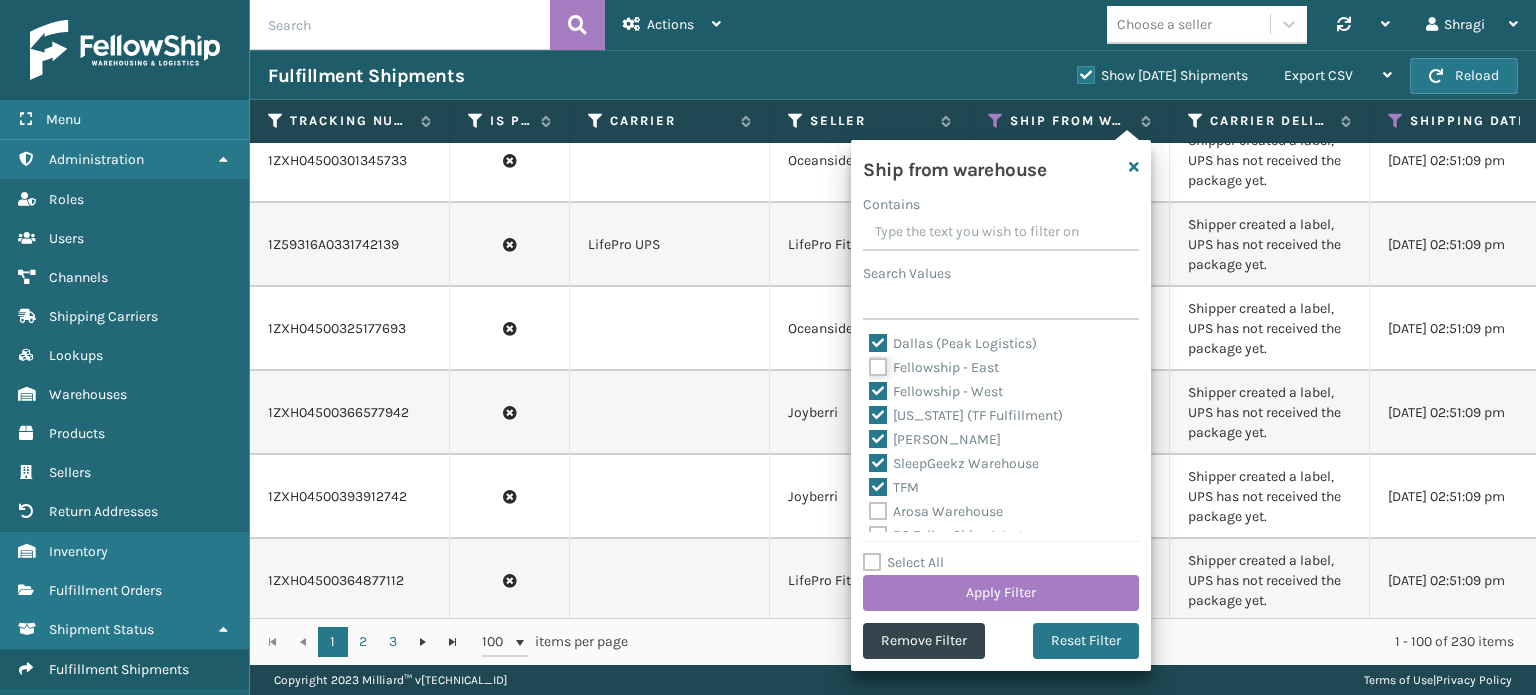 checkbox on "false" 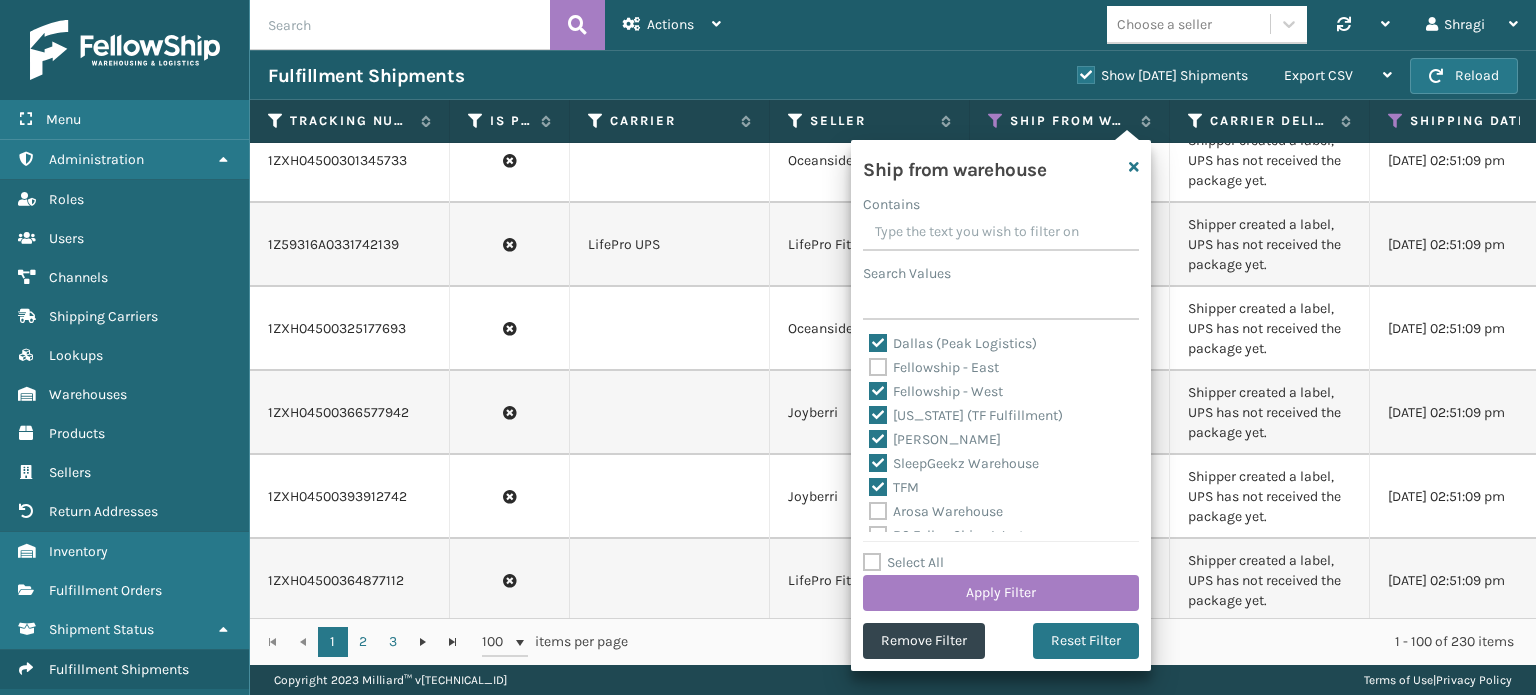click on "Dallas (Peak Logistics)" at bounding box center (953, 343) 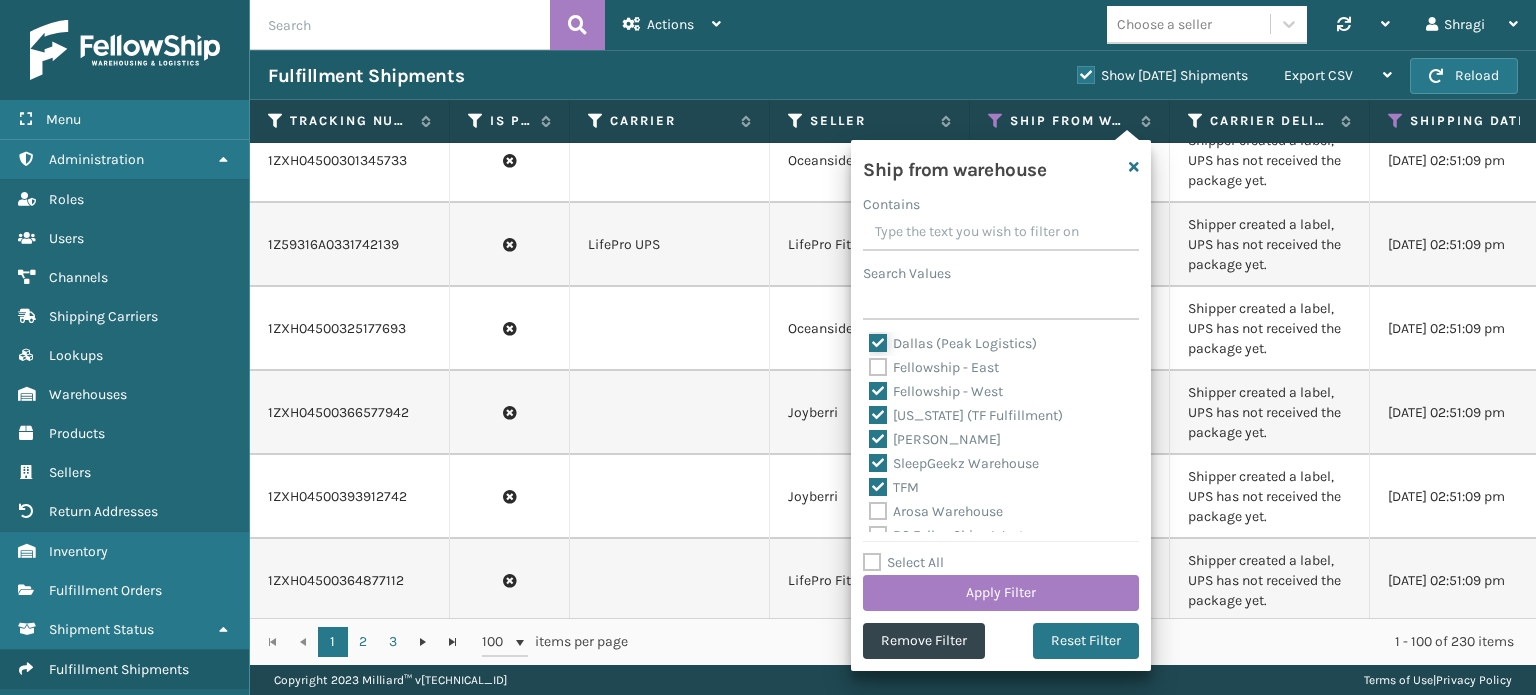 click on "Dallas (Peak Logistics)" at bounding box center [869, 338] 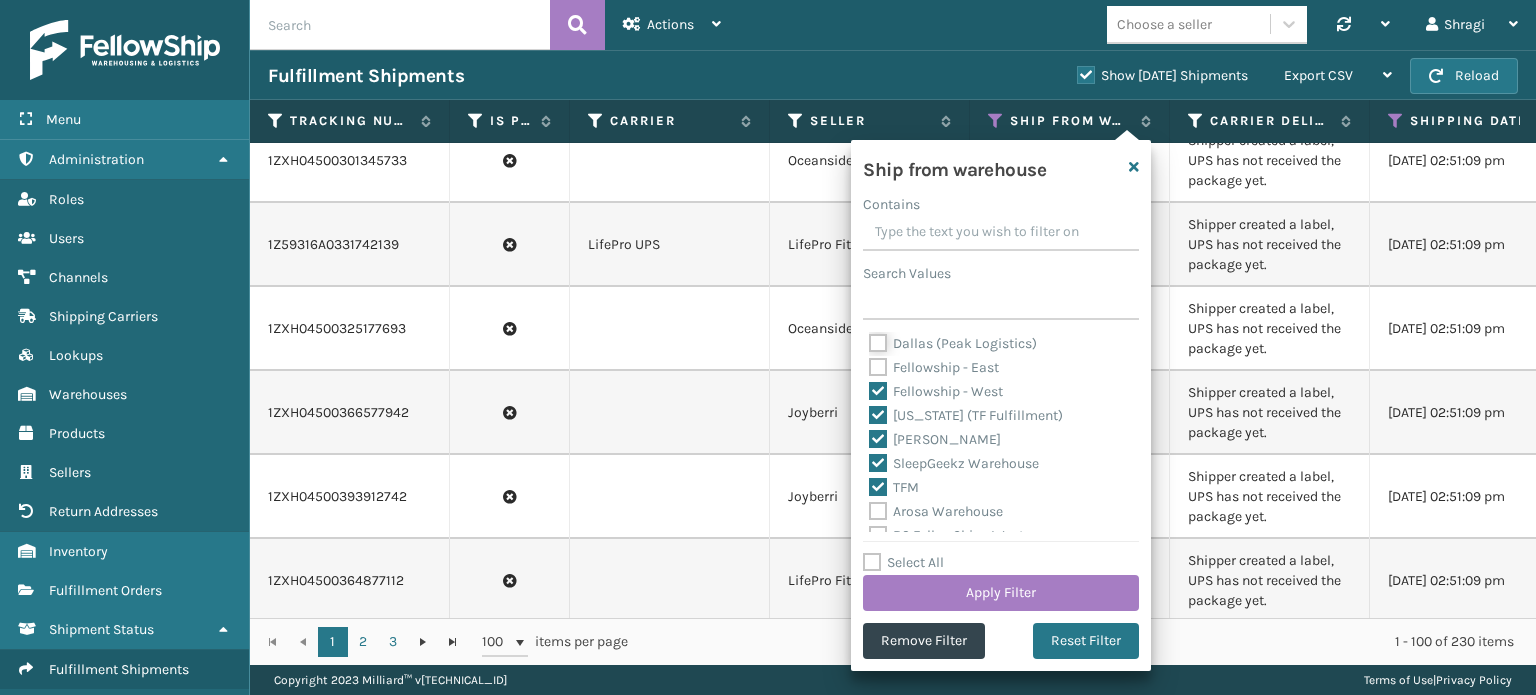 checkbox on "false" 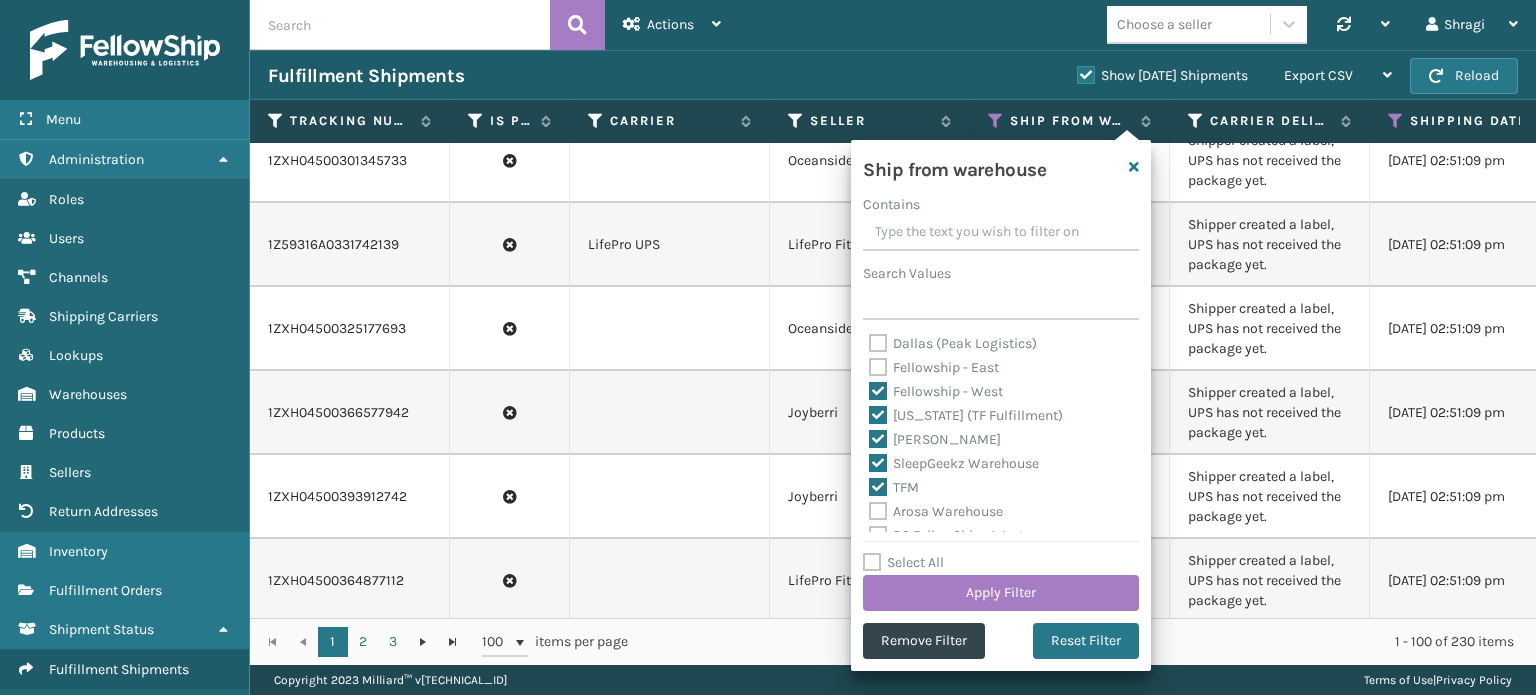 click on "[US_STATE] (TF Fulfillment)" at bounding box center (966, 415) 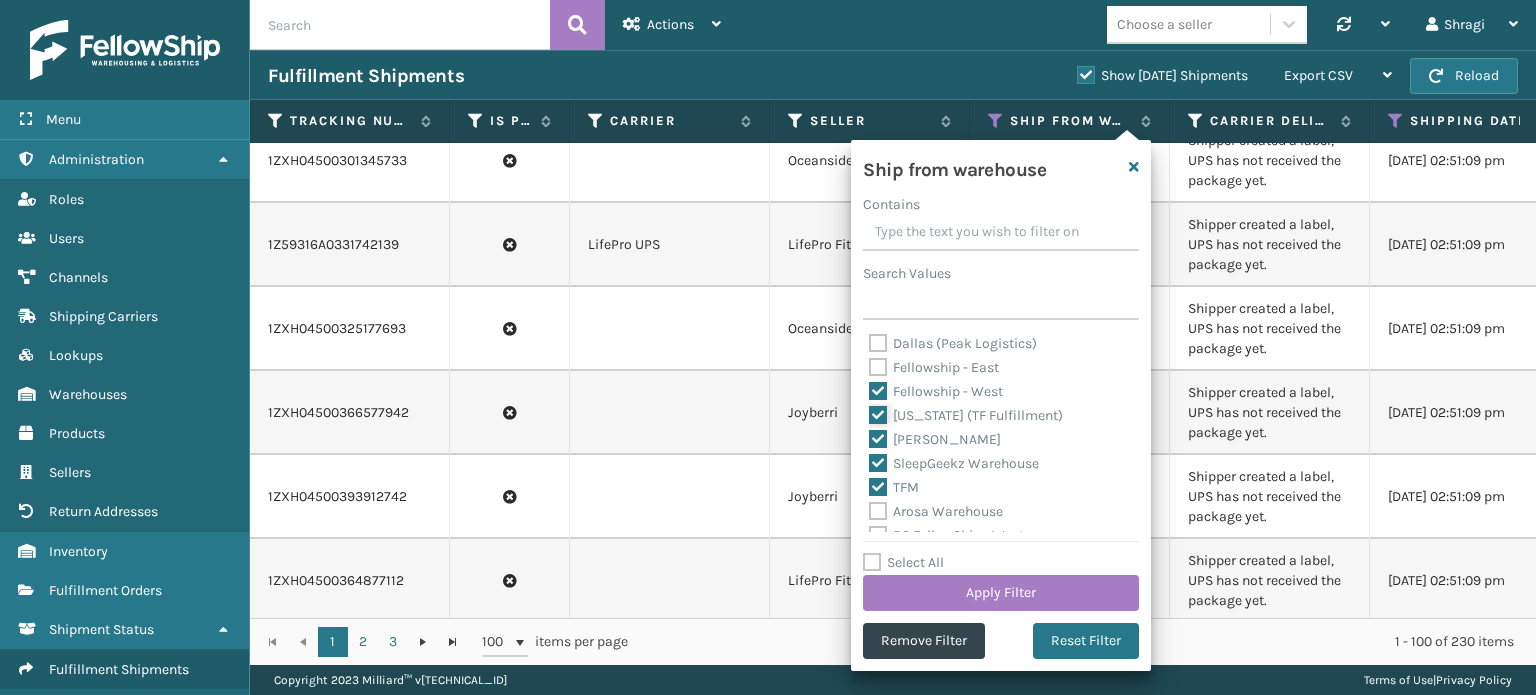 click on "[US_STATE] (TF Fulfillment)" at bounding box center (869, 410) 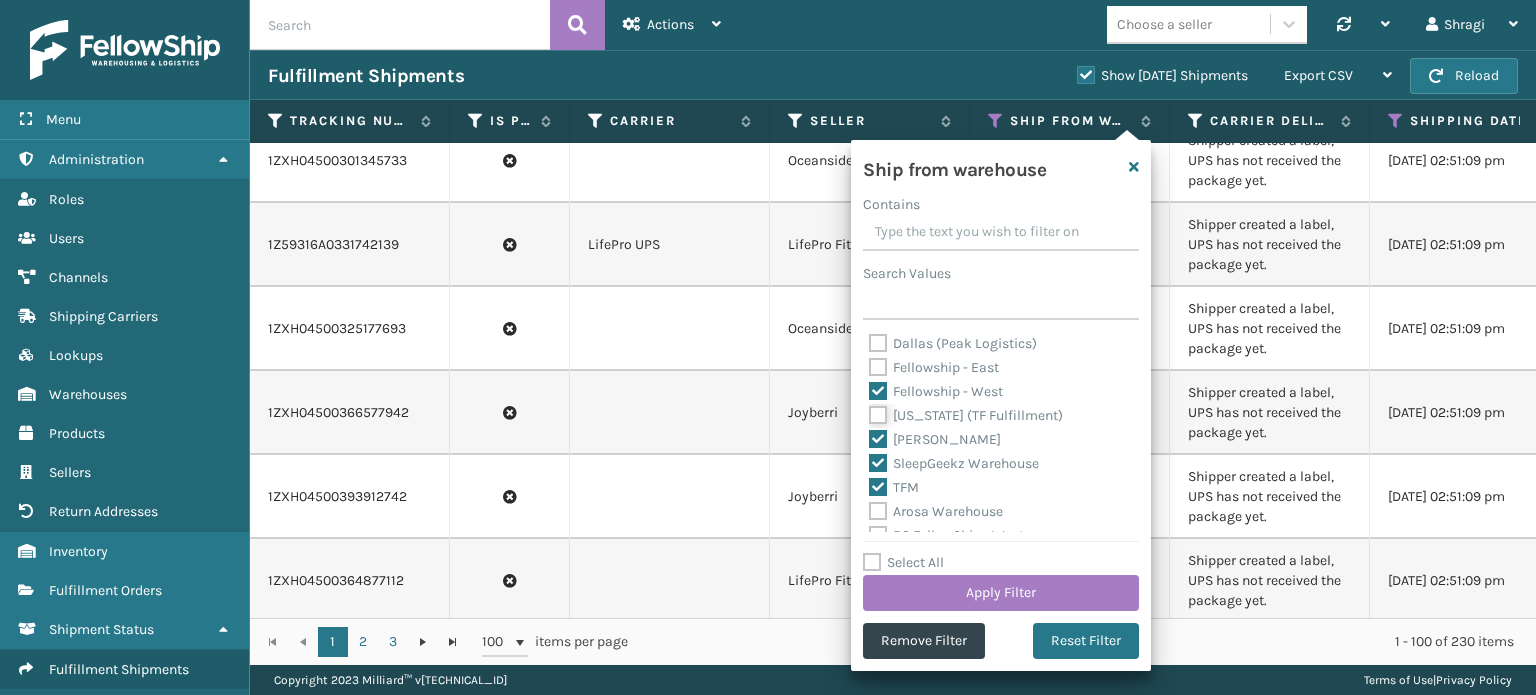 checkbox on "false" 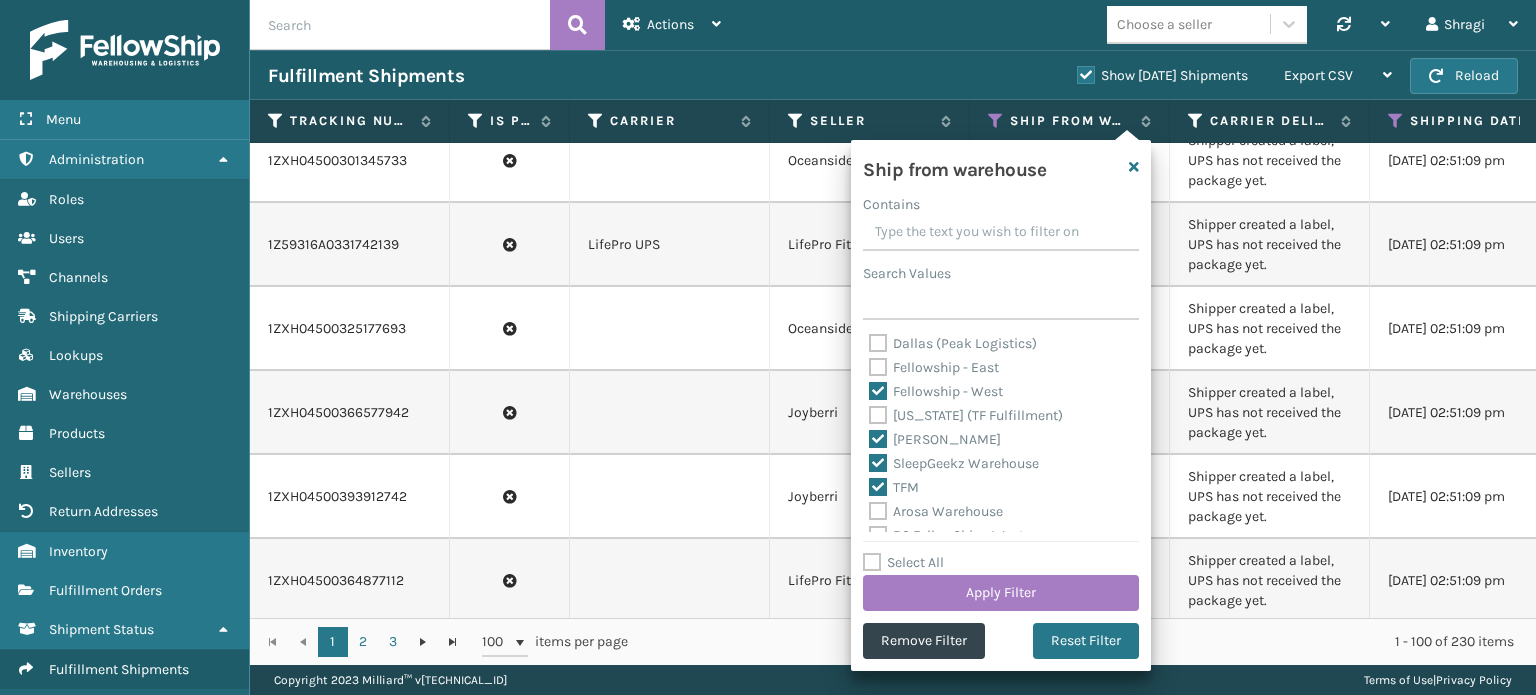 click on "TFM" at bounding box center (894, 487) 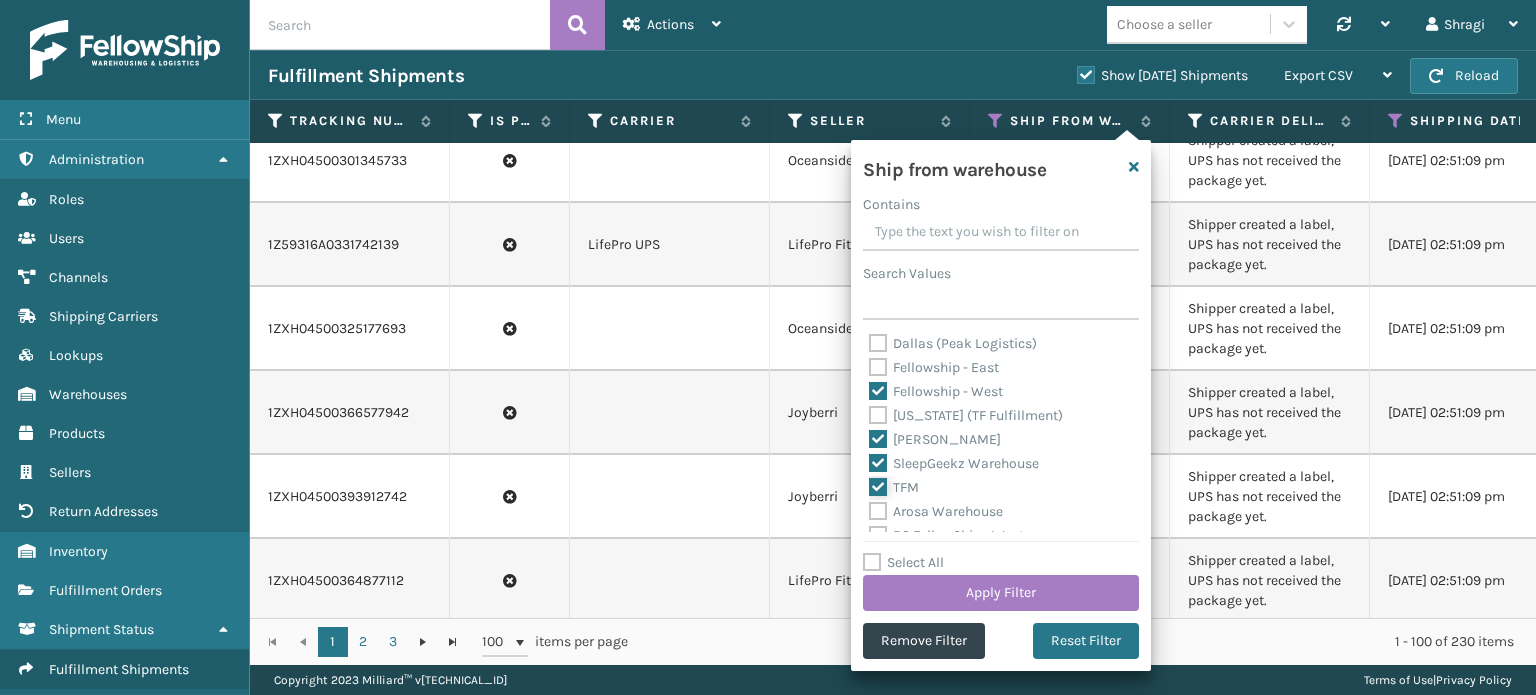 click on "TFM" at bounding box center [869, 482] 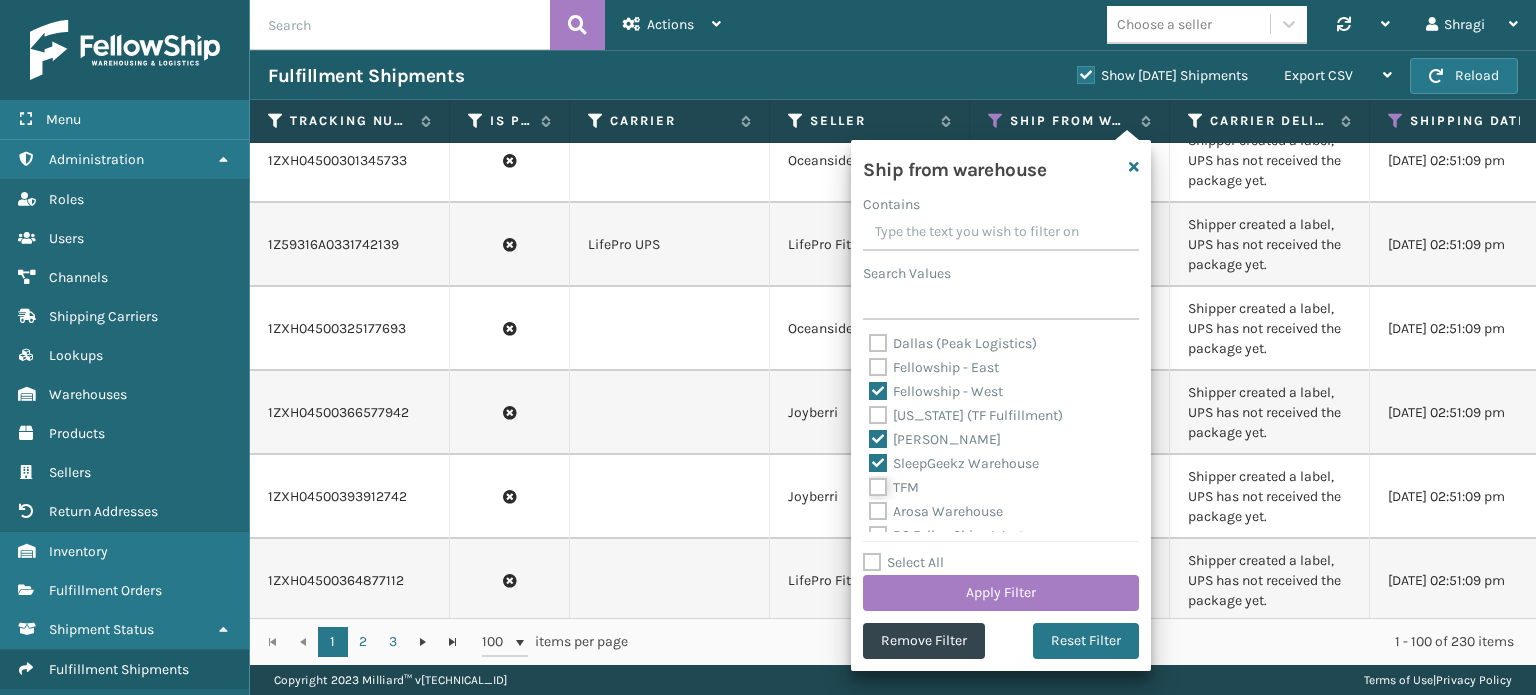 checkbox on "false" 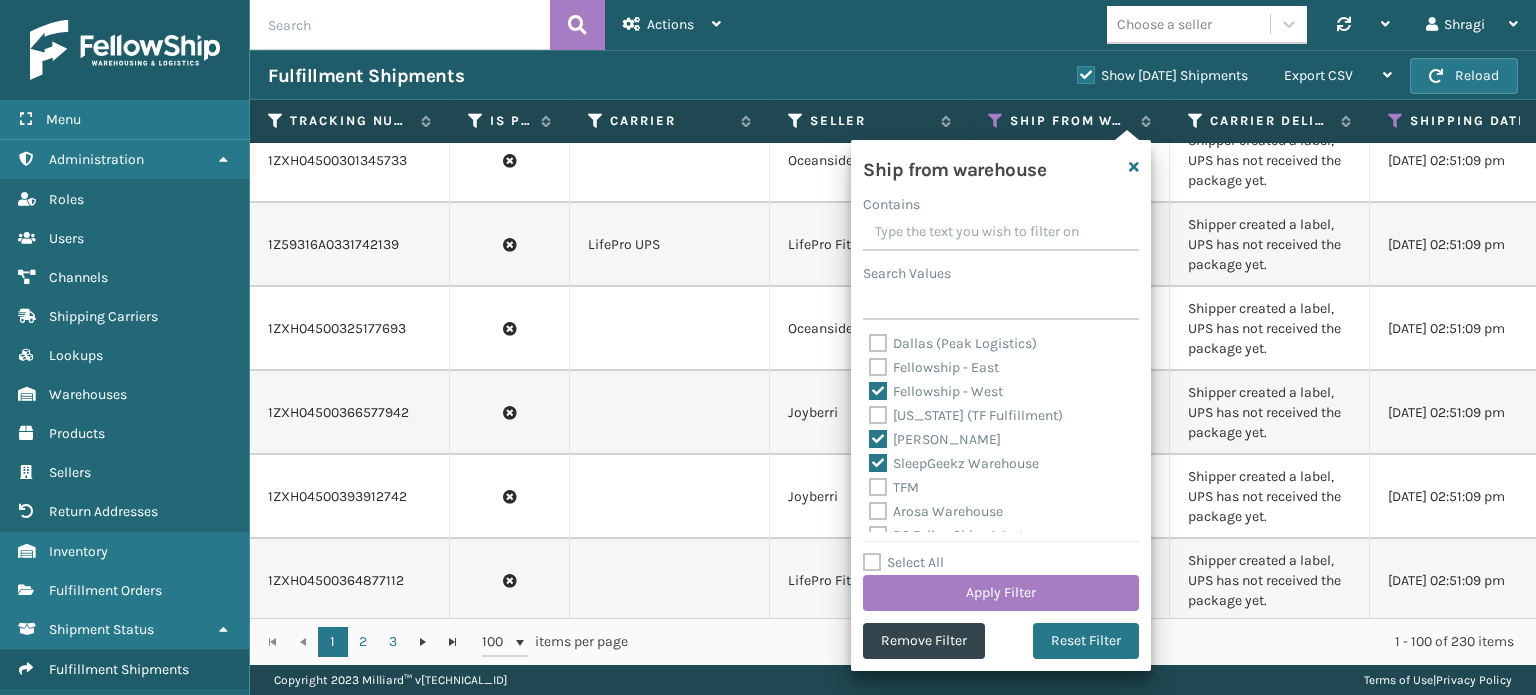 click on "SleepGeekz Warehouse" at bounding box center (954, 463) 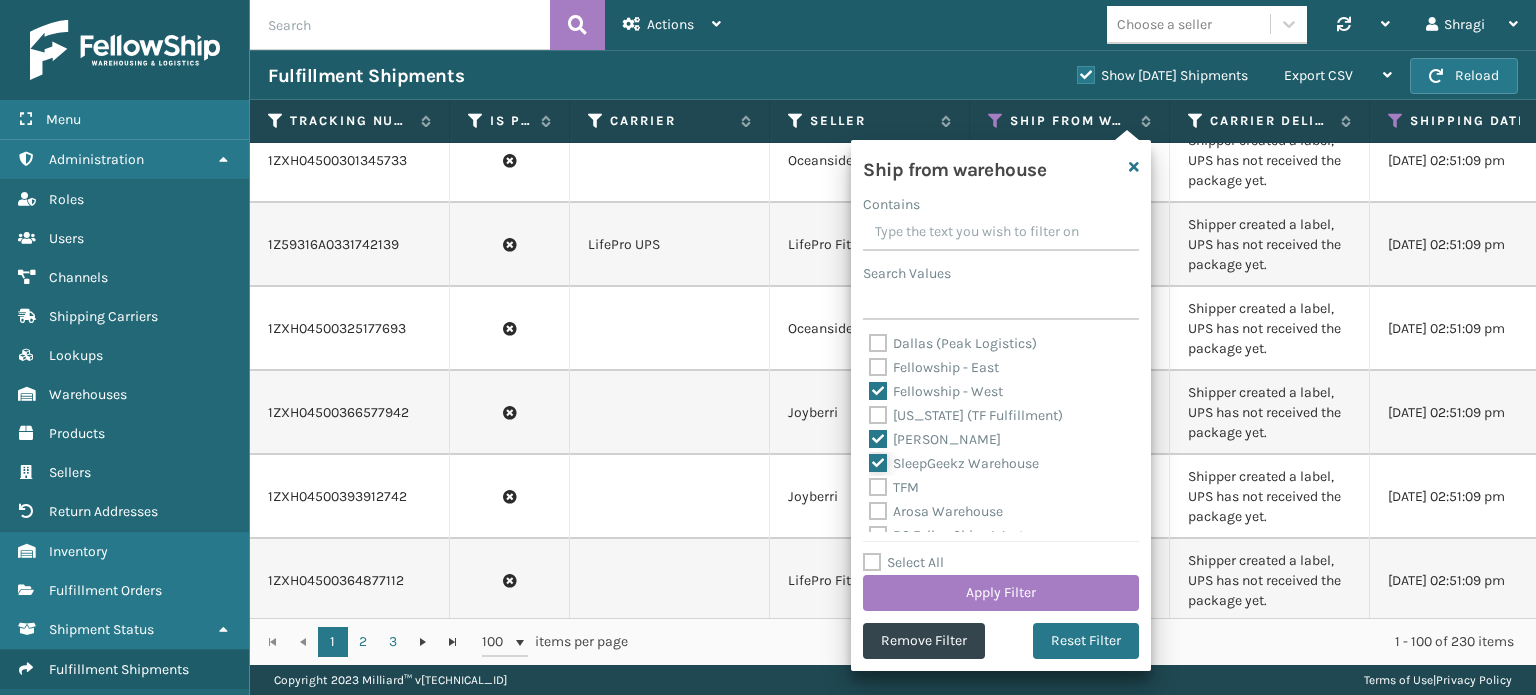 click on "SleepGeekz Warehouse" at bounding box center [869, 458] 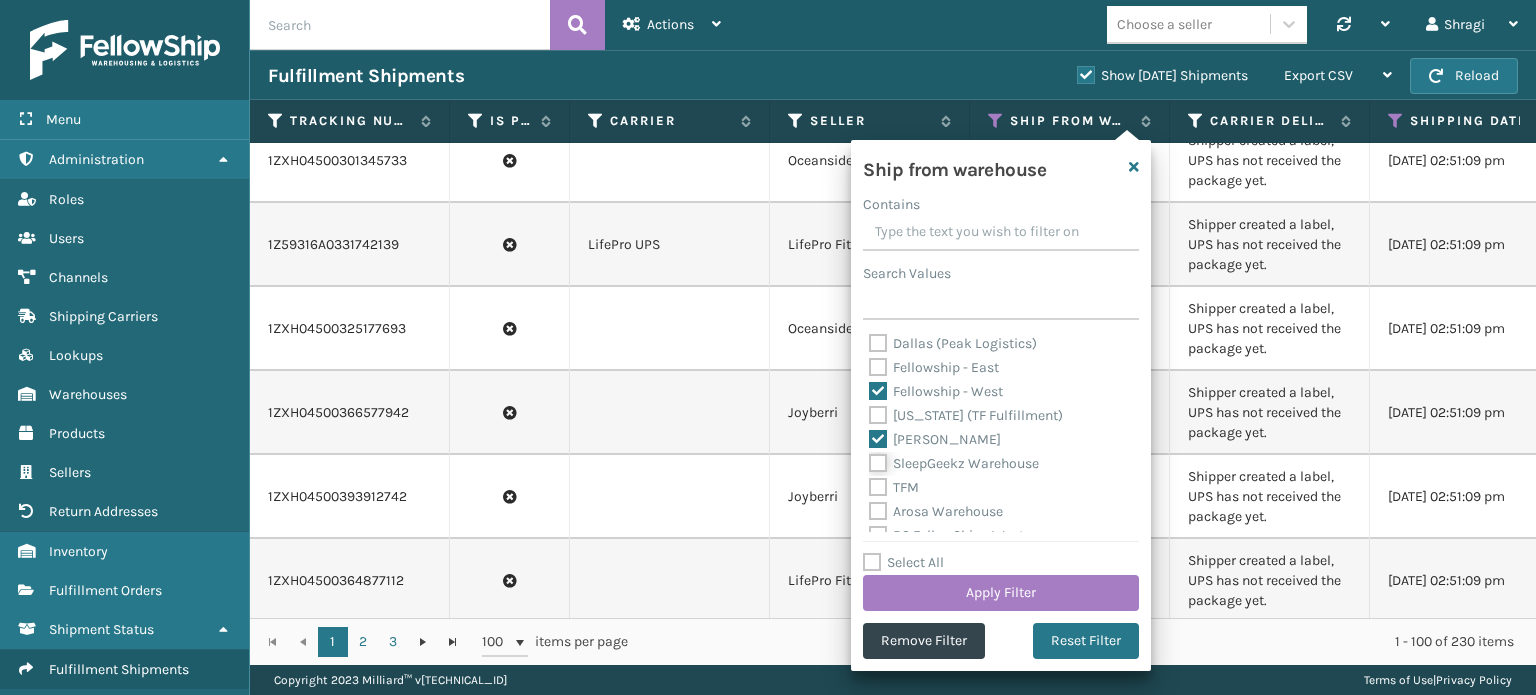 checkbox on "false" 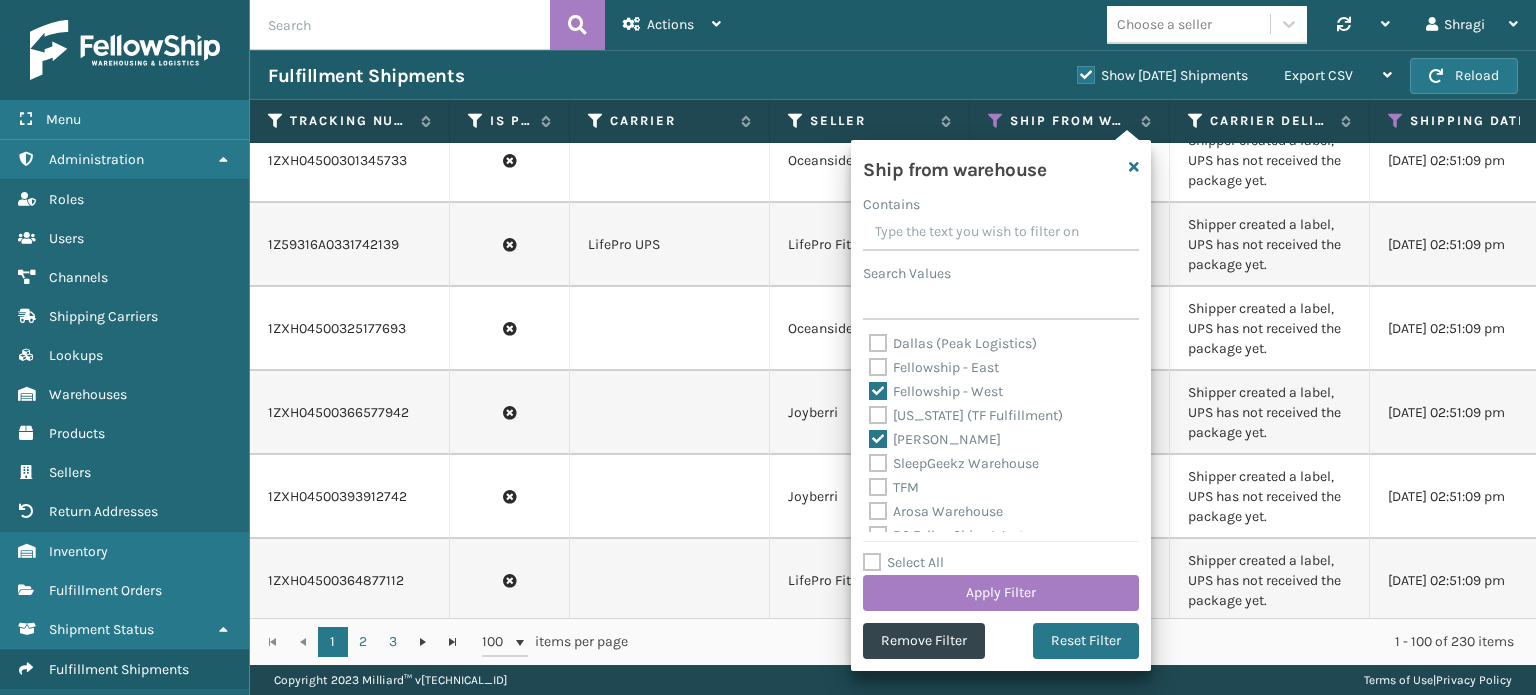 click on "[PERSON_NAME]" at bounding box center (935, 439) 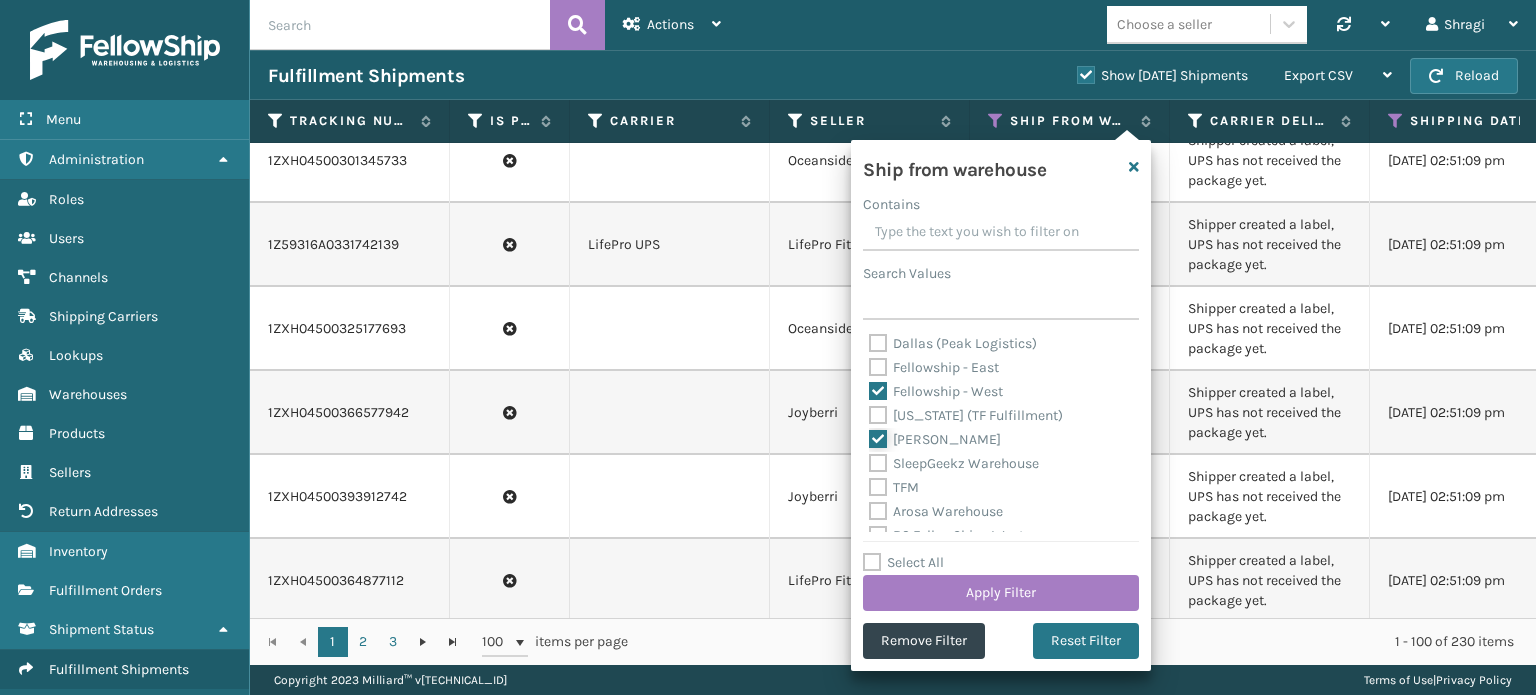 click on "[PERSON_NAME]" at bounding box center [869, 434] 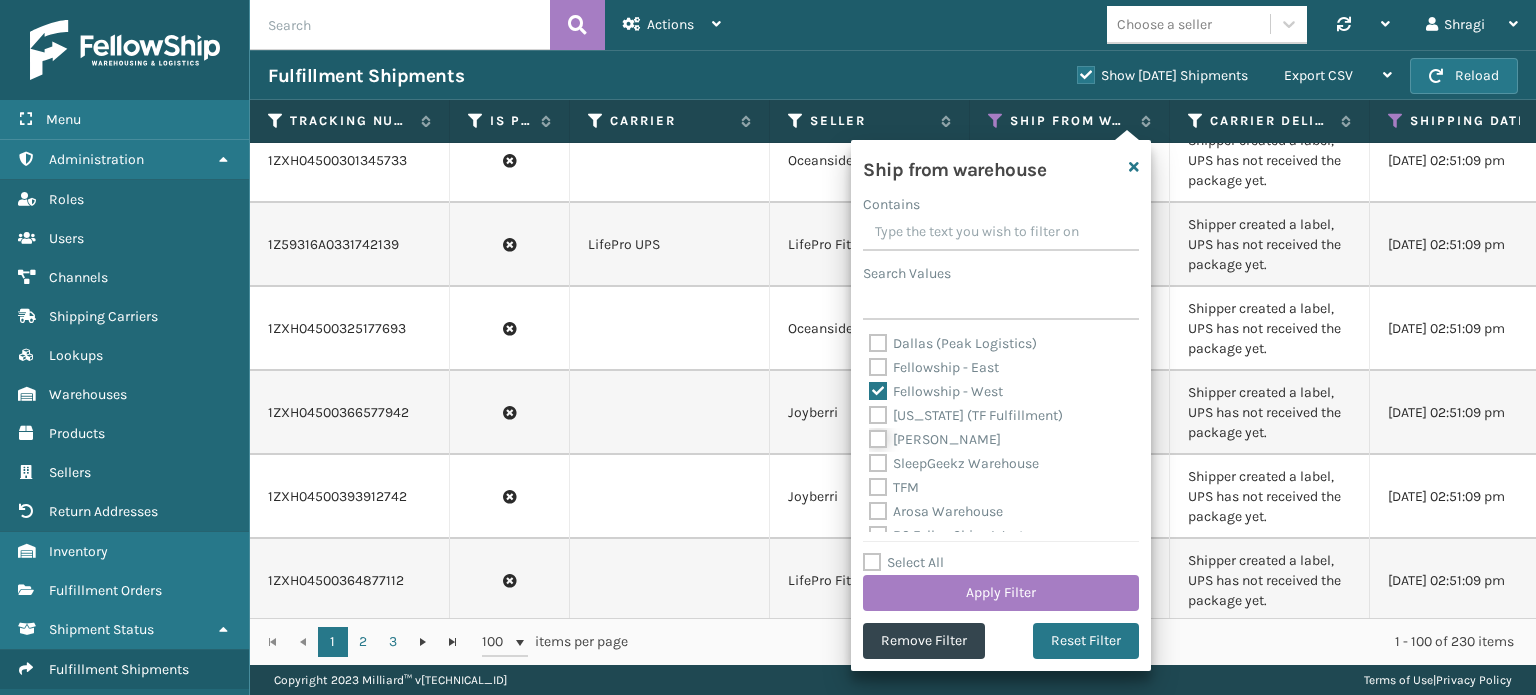 checkbox on "false" 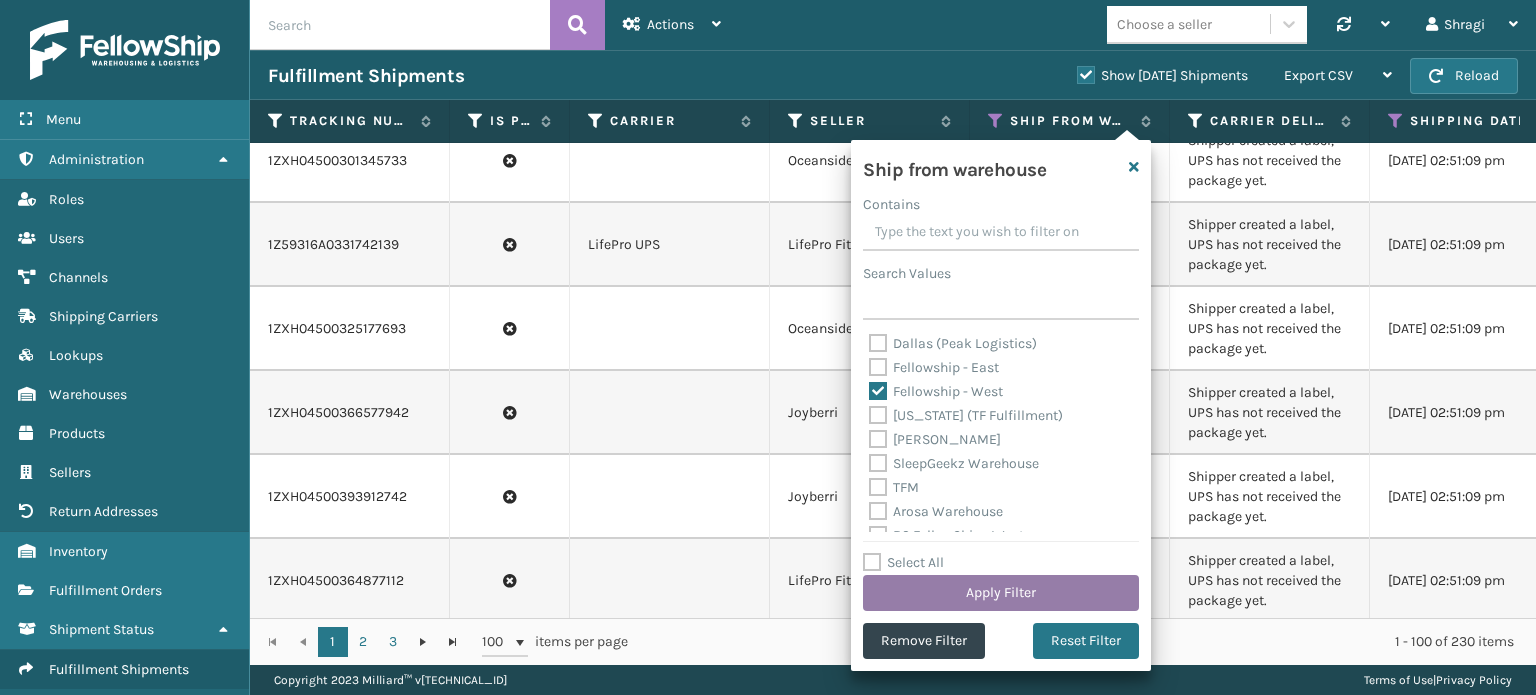click on "Apply Filter" at bounding box center (1001, 593) 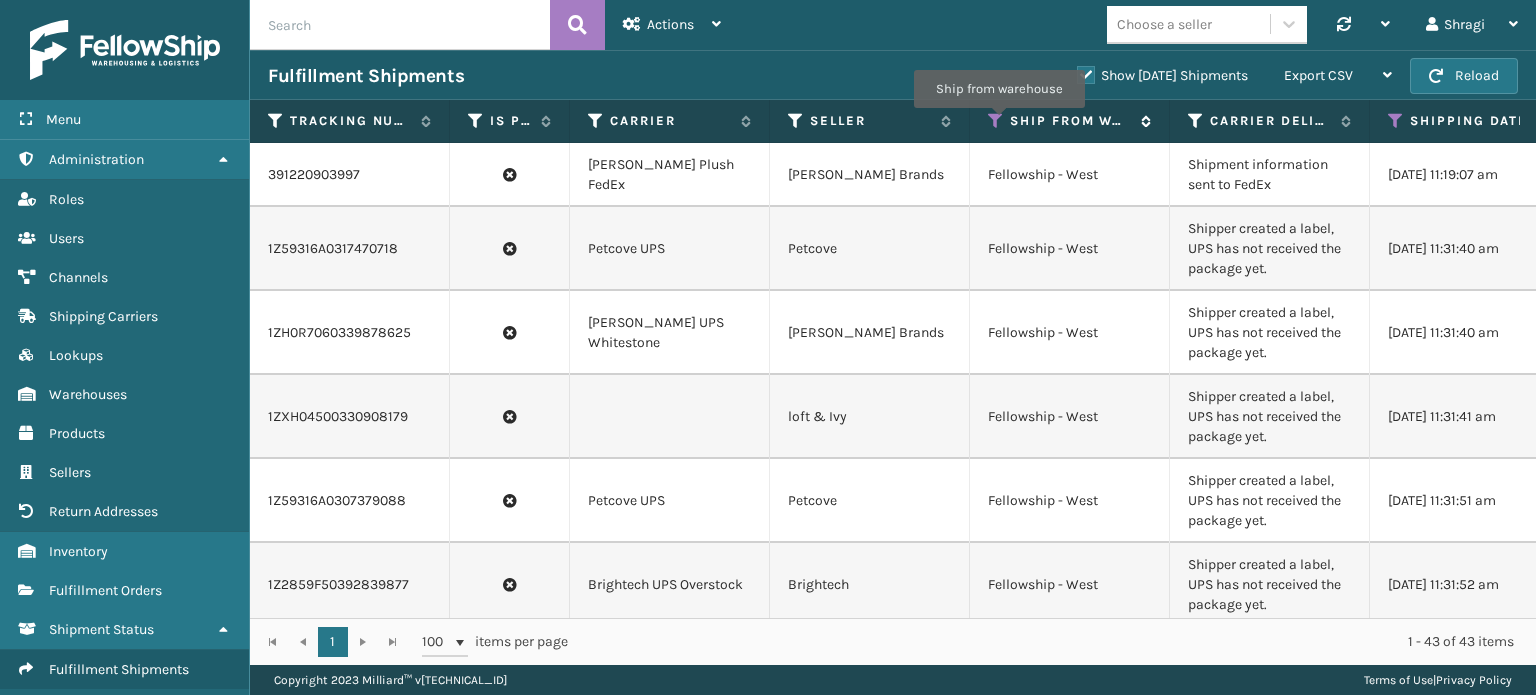 click at bounding box center [996, 121] 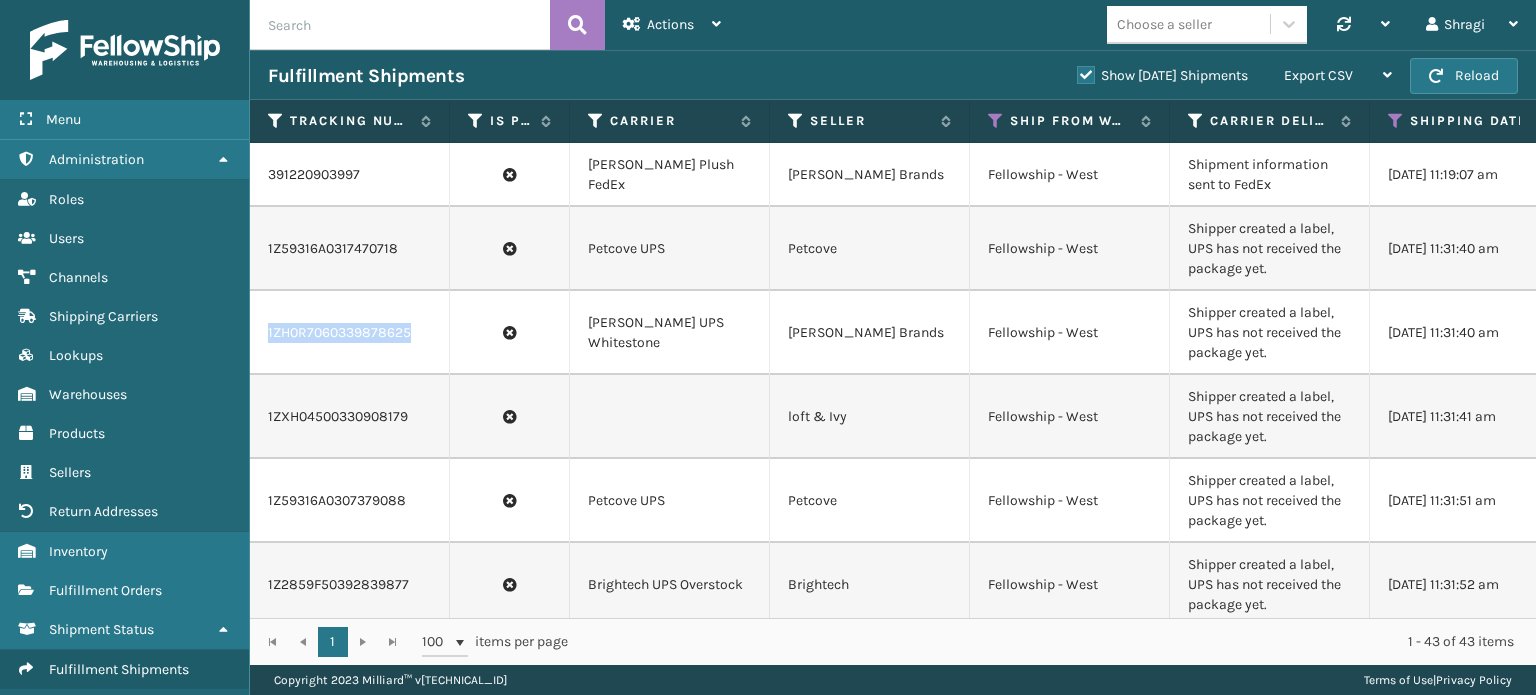 drag, startPoint x: 416, startPoint y: 321, endPoint x: 264, endPoint y: 308, distance: 152.5549 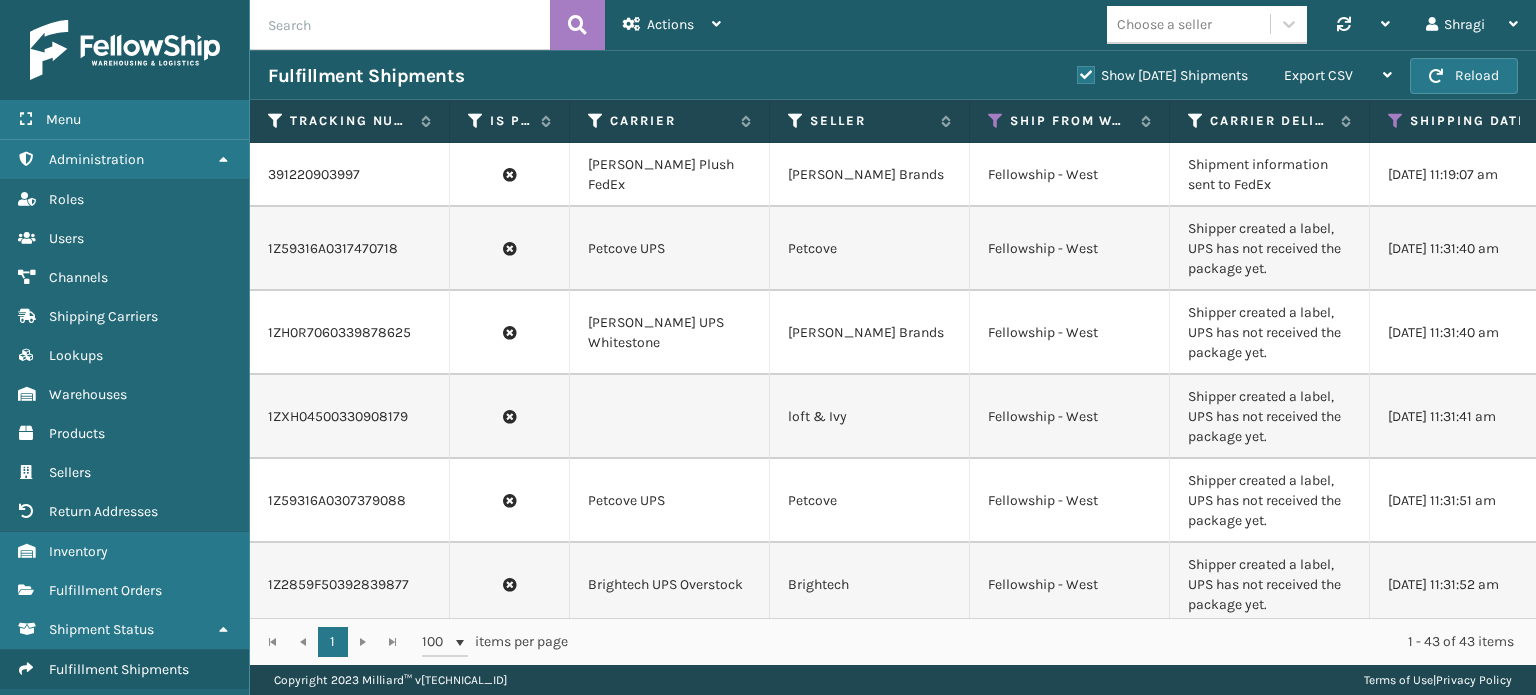click on "Choose a seller Synchronise all channels   Shragi Log Out" at bounding box center [1137, 25] 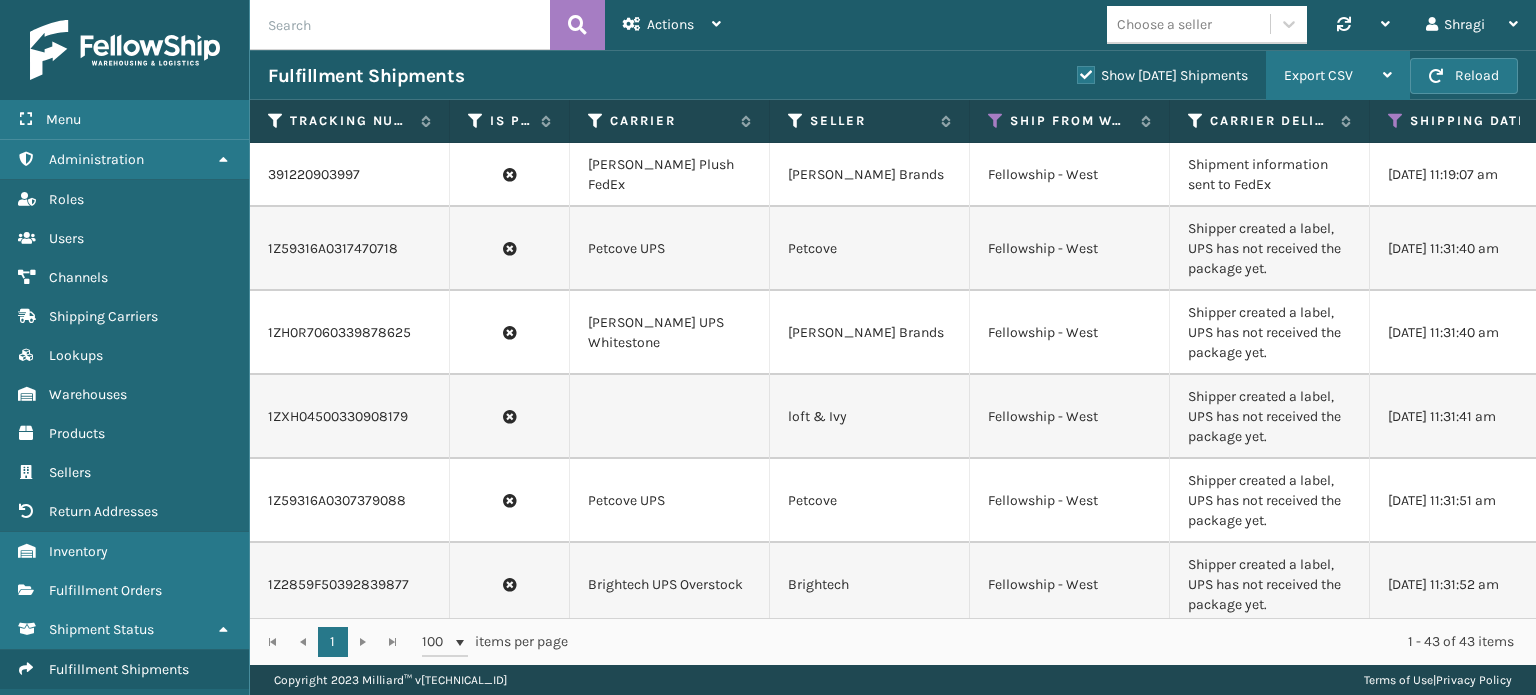 click on "Export CSV" at bounding box center [1338, 76] 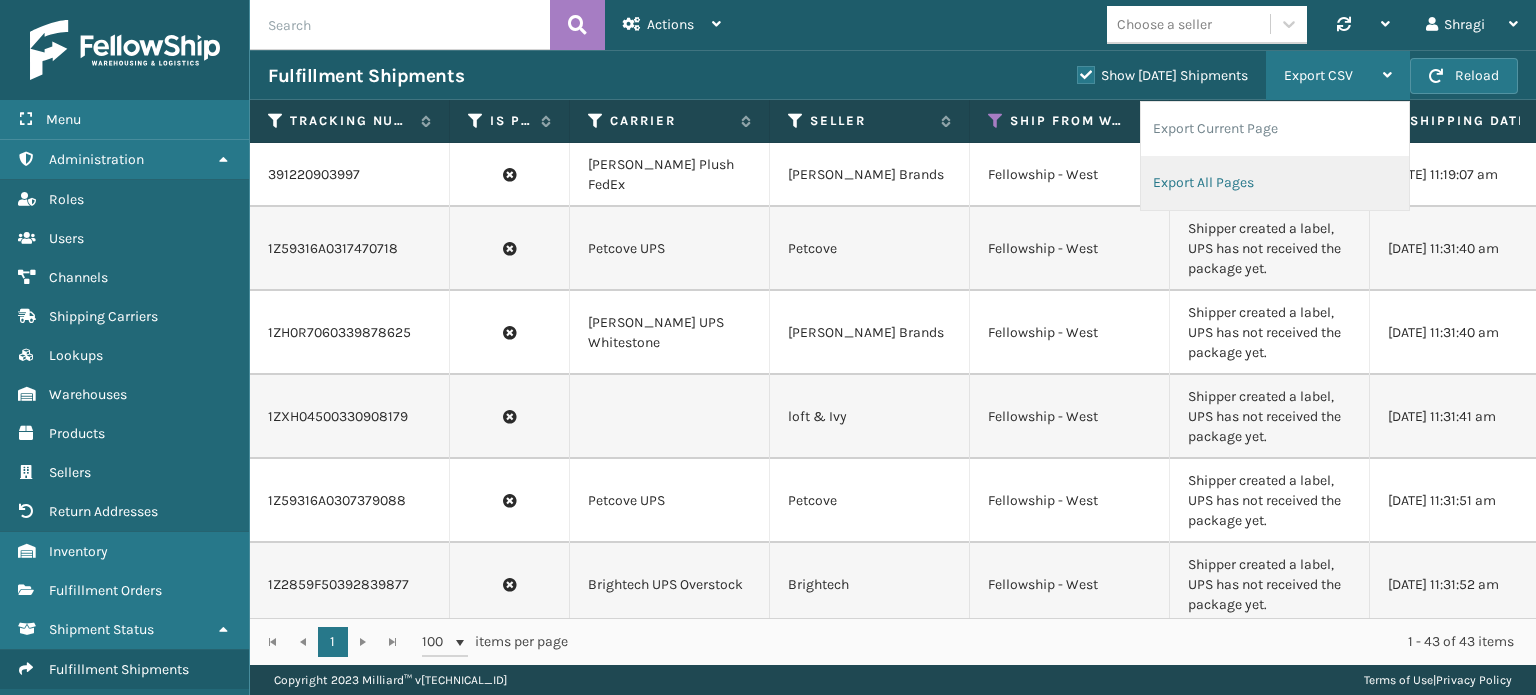 click on "Export All Pages" at bounding box center (1275, 183) 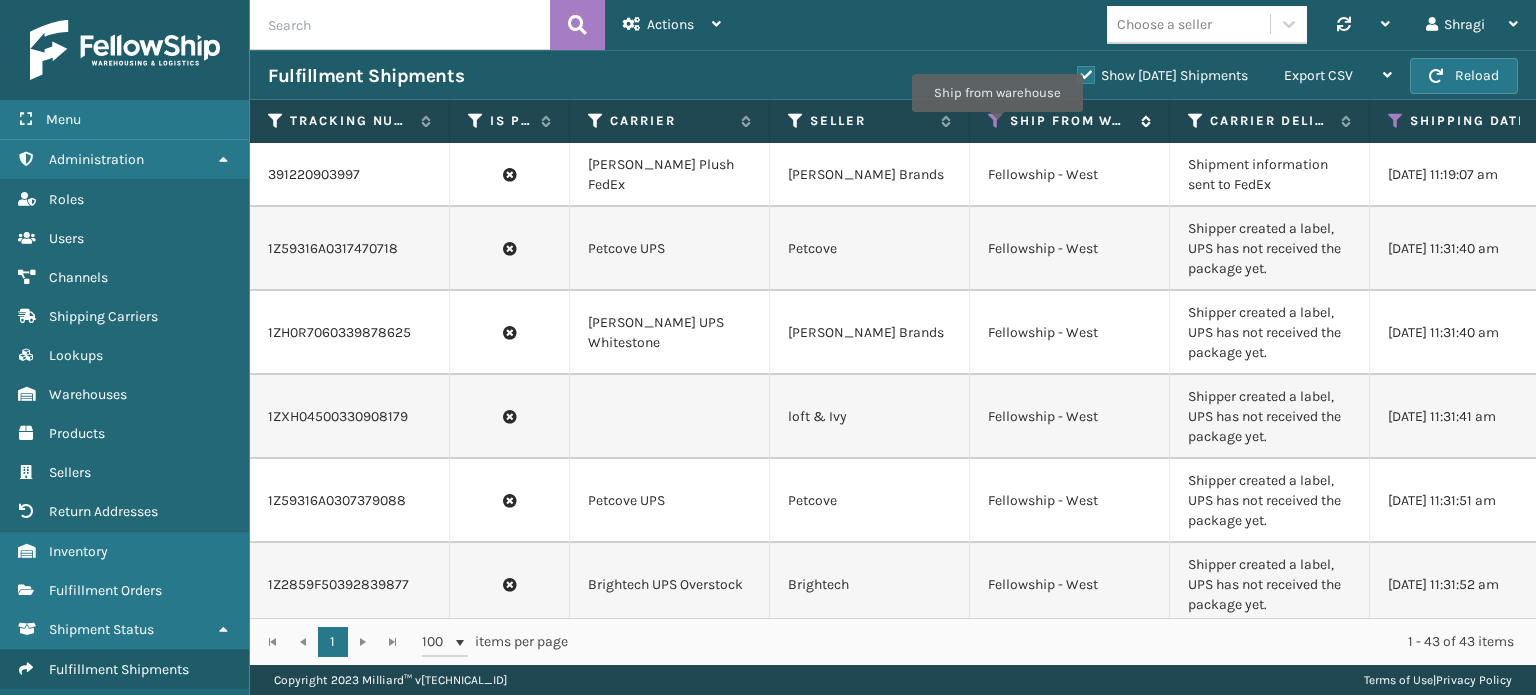 click at bounding box center (996, 121) 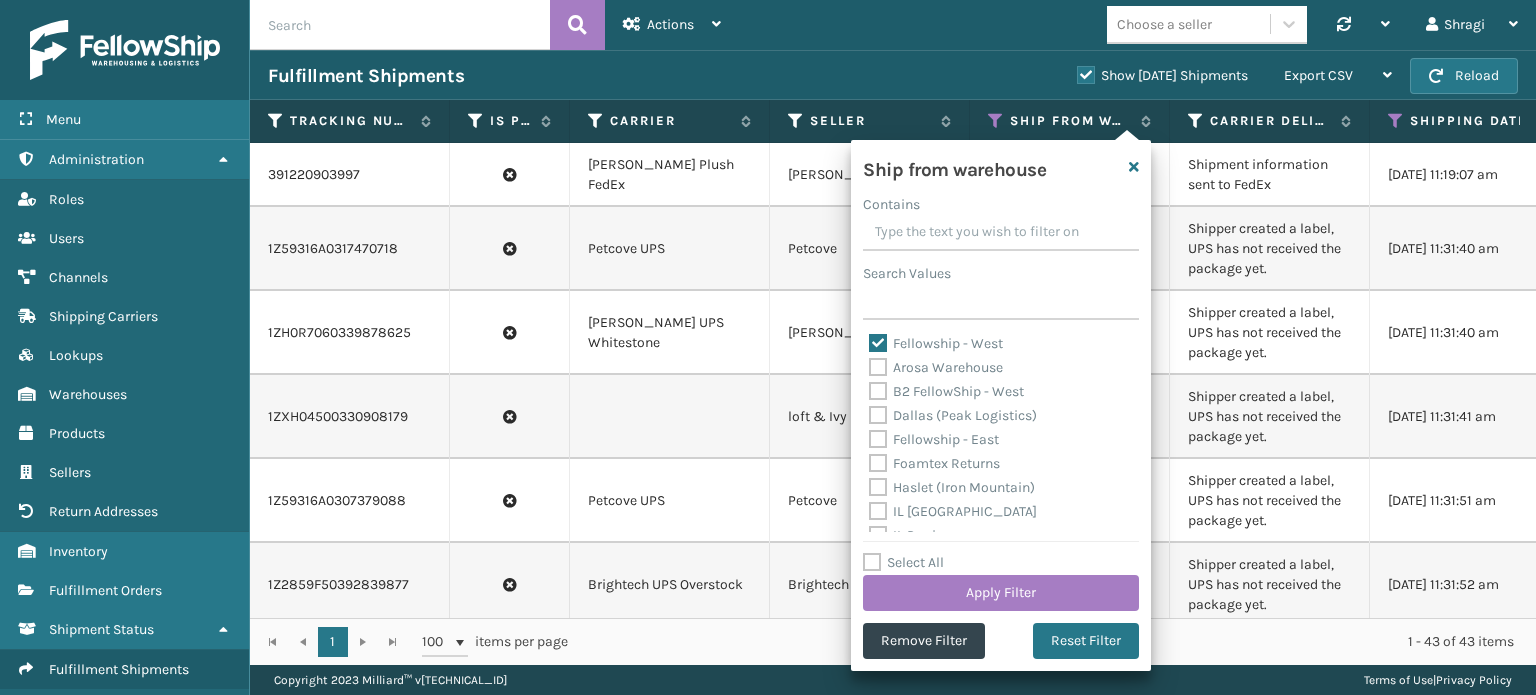 type on "f" 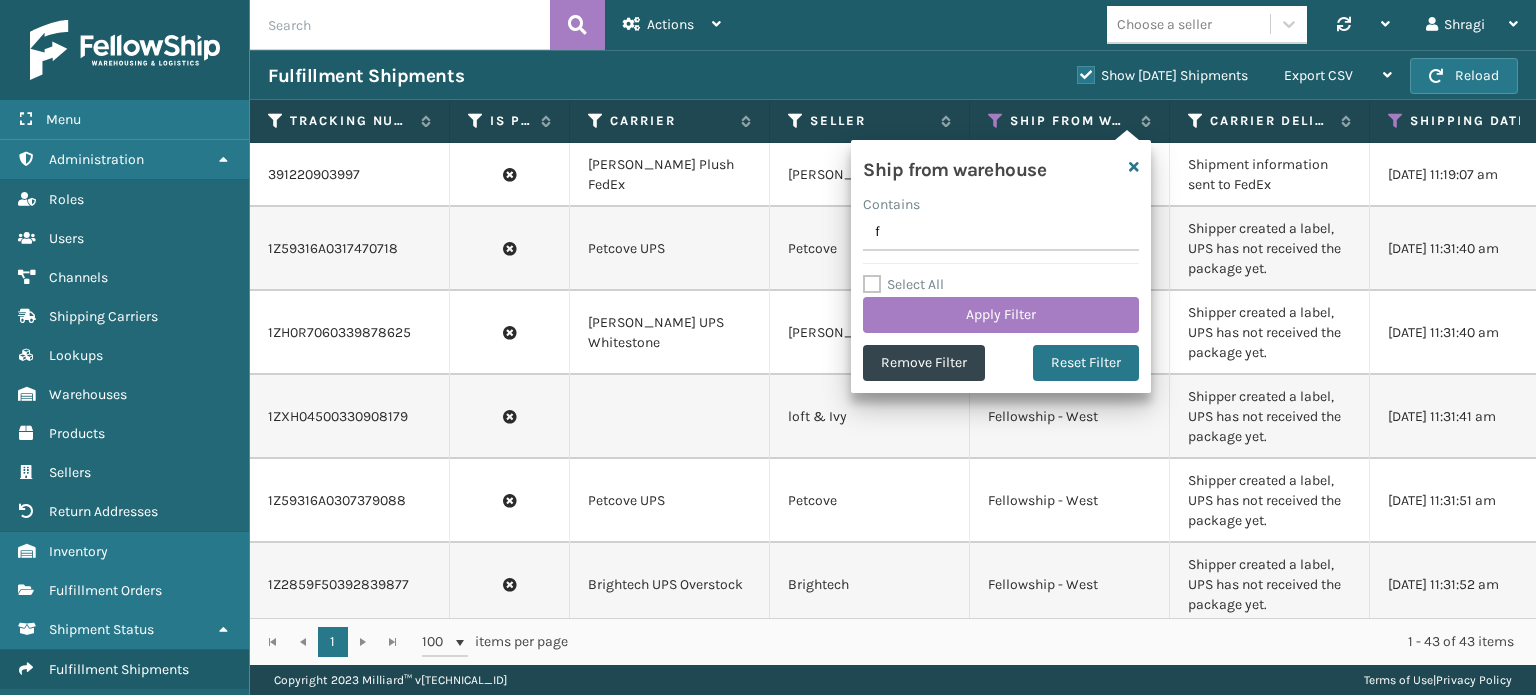type 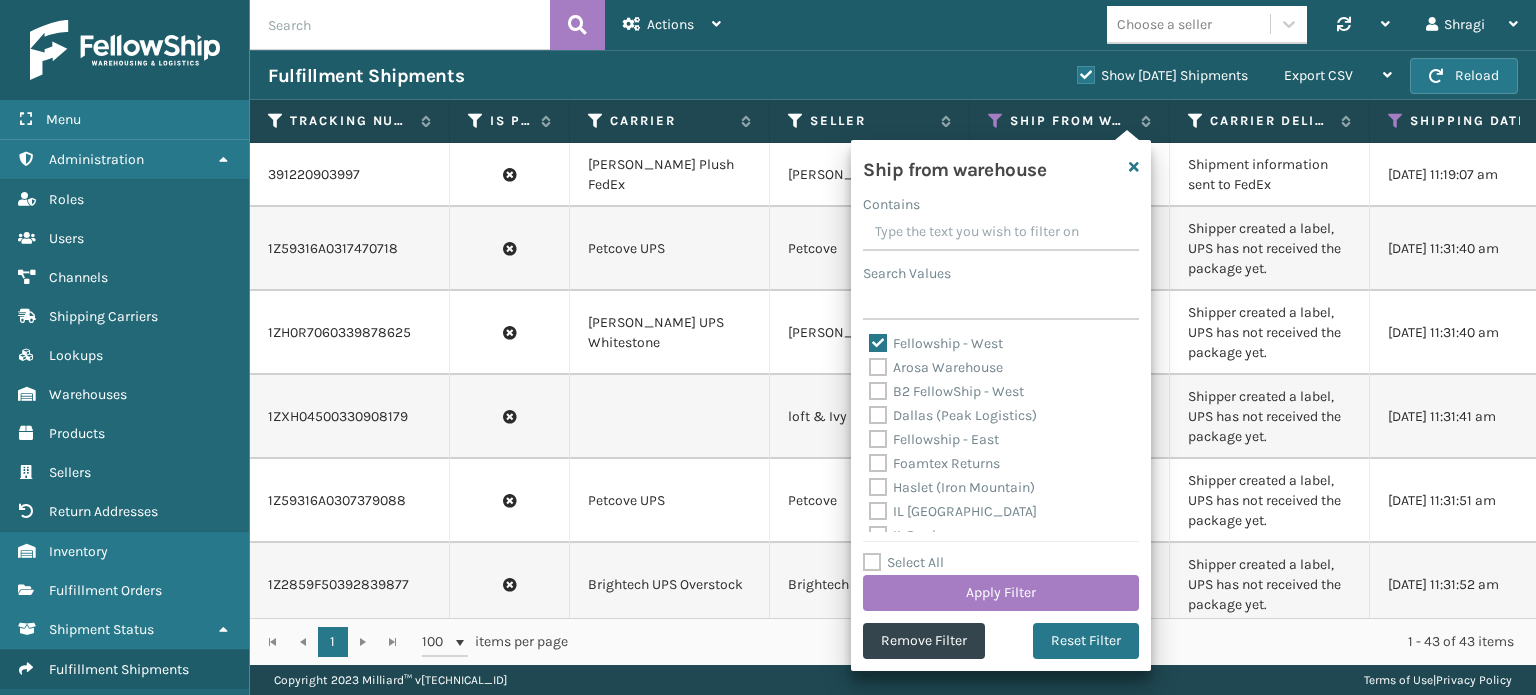 scroll, scrollTop: 496, scrollLeft: 0, axis: vertical 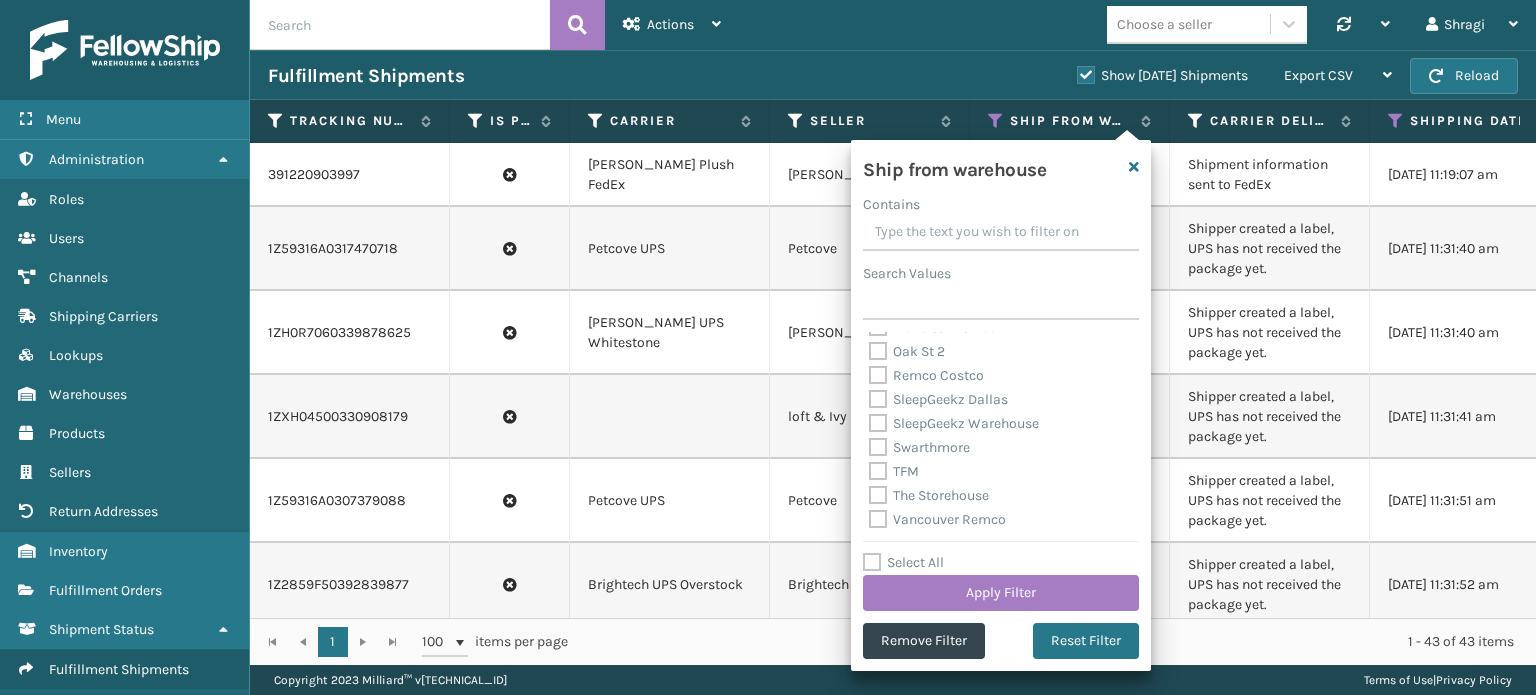 click on "Swarthmore" at bounding box center [1001, 448] 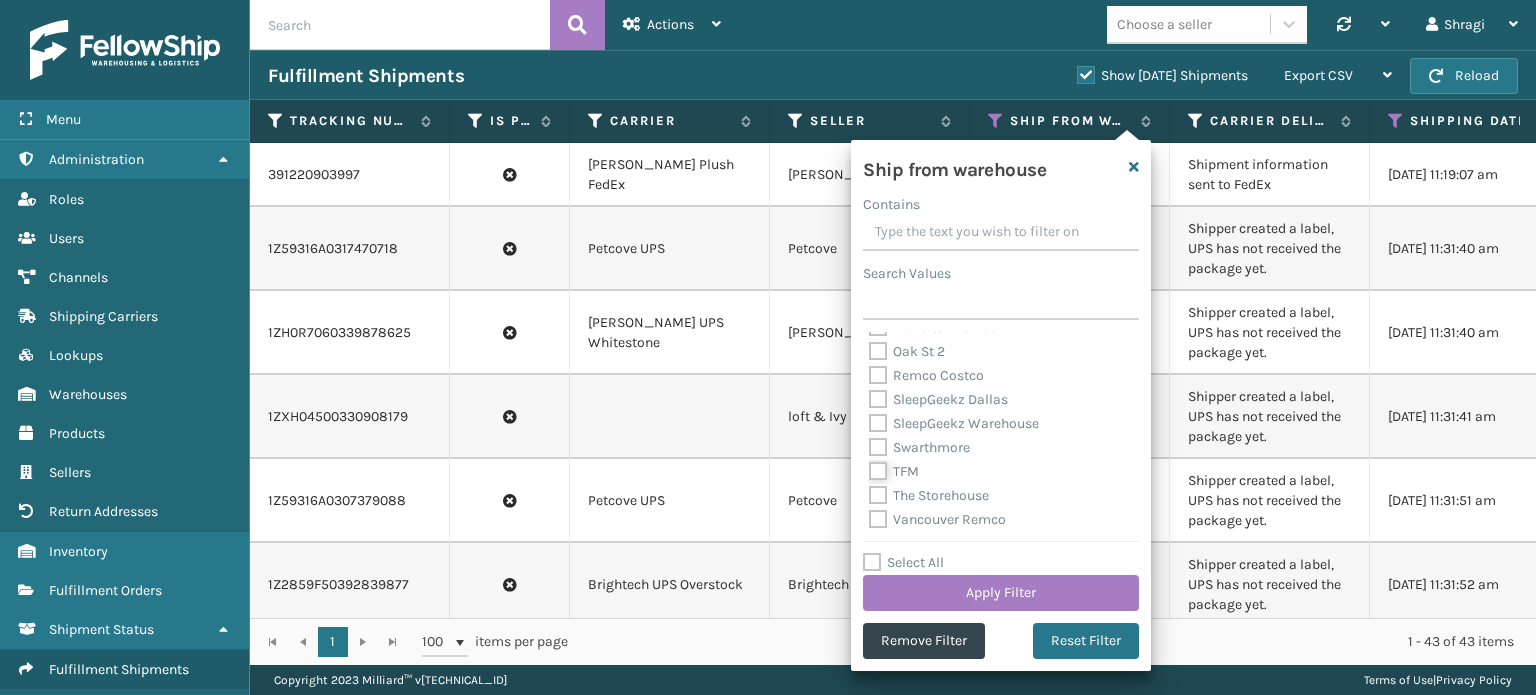 click on "TFM" at bounding box center [869, 466] 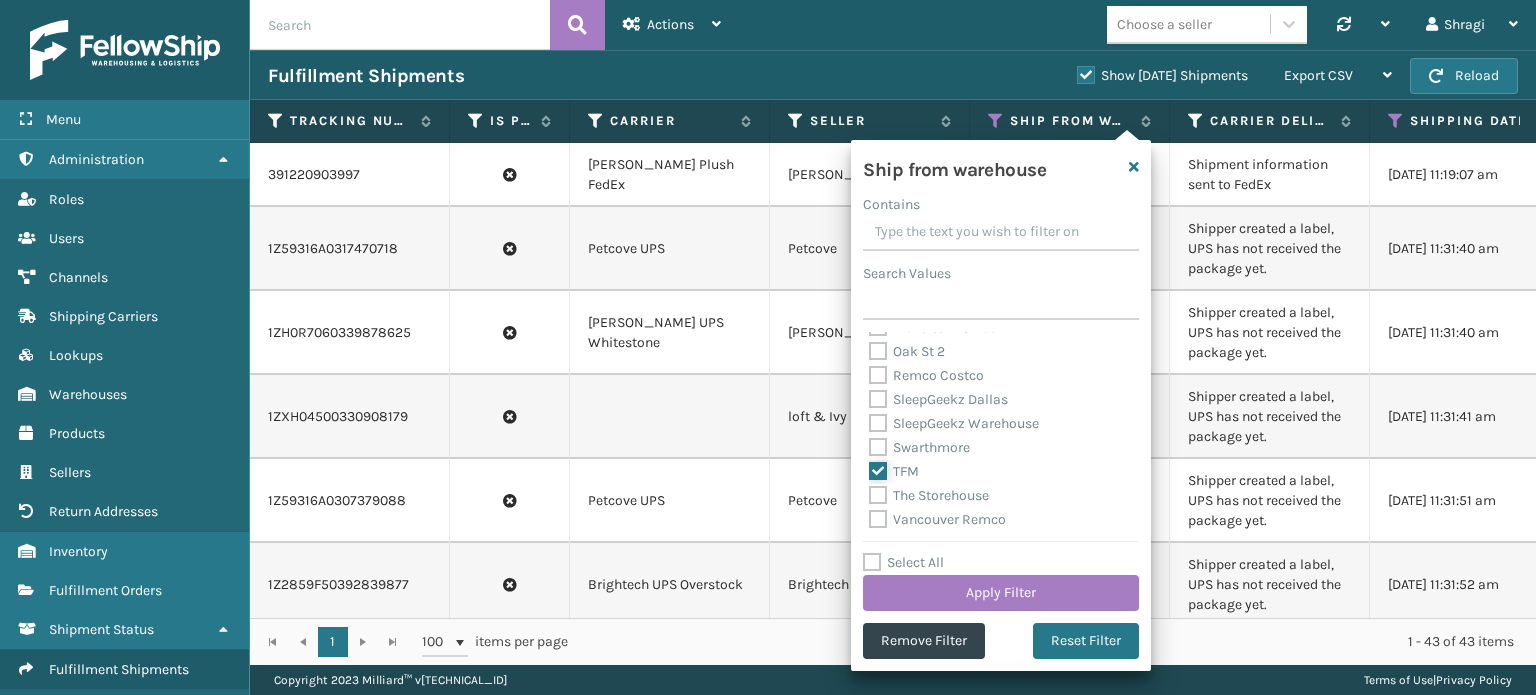 checkbox on "true" 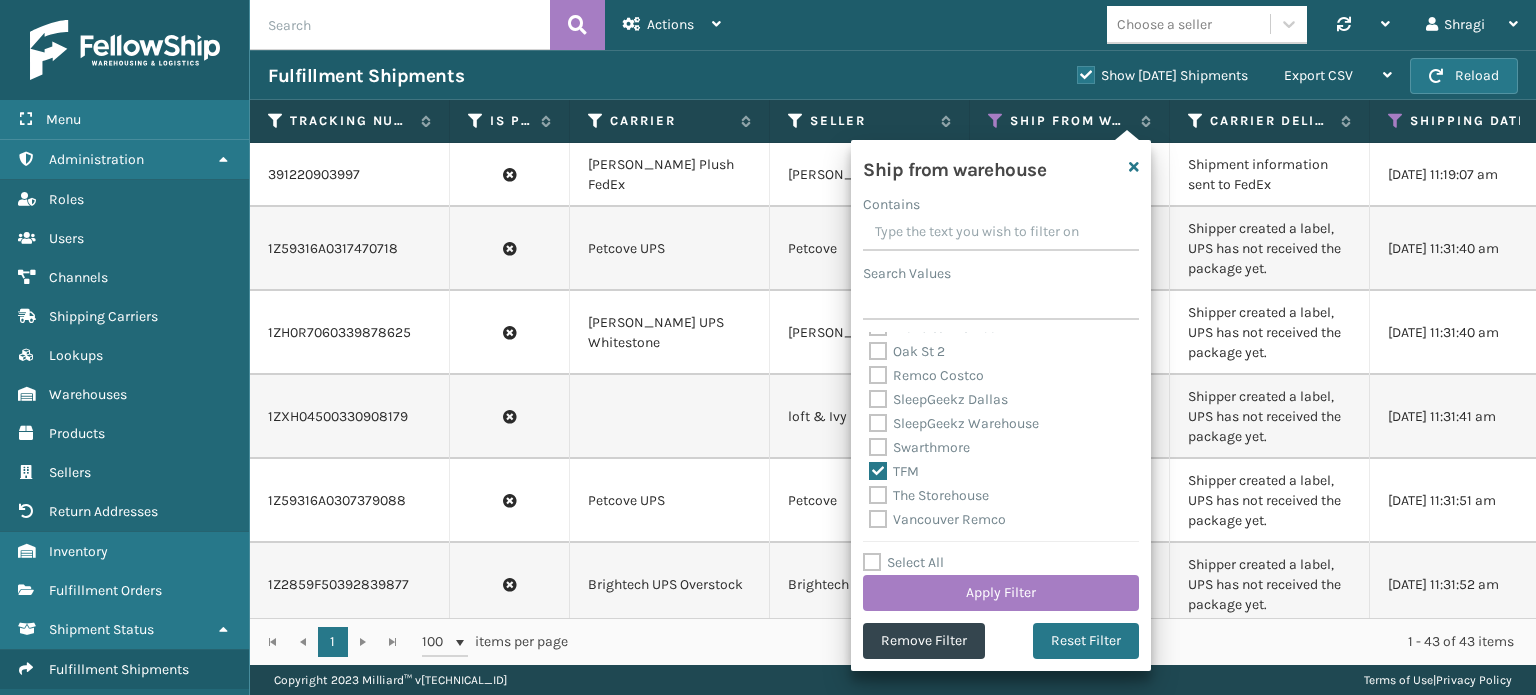 click on "SleepGeekz Warehouse" at bounding box center (954, 423) 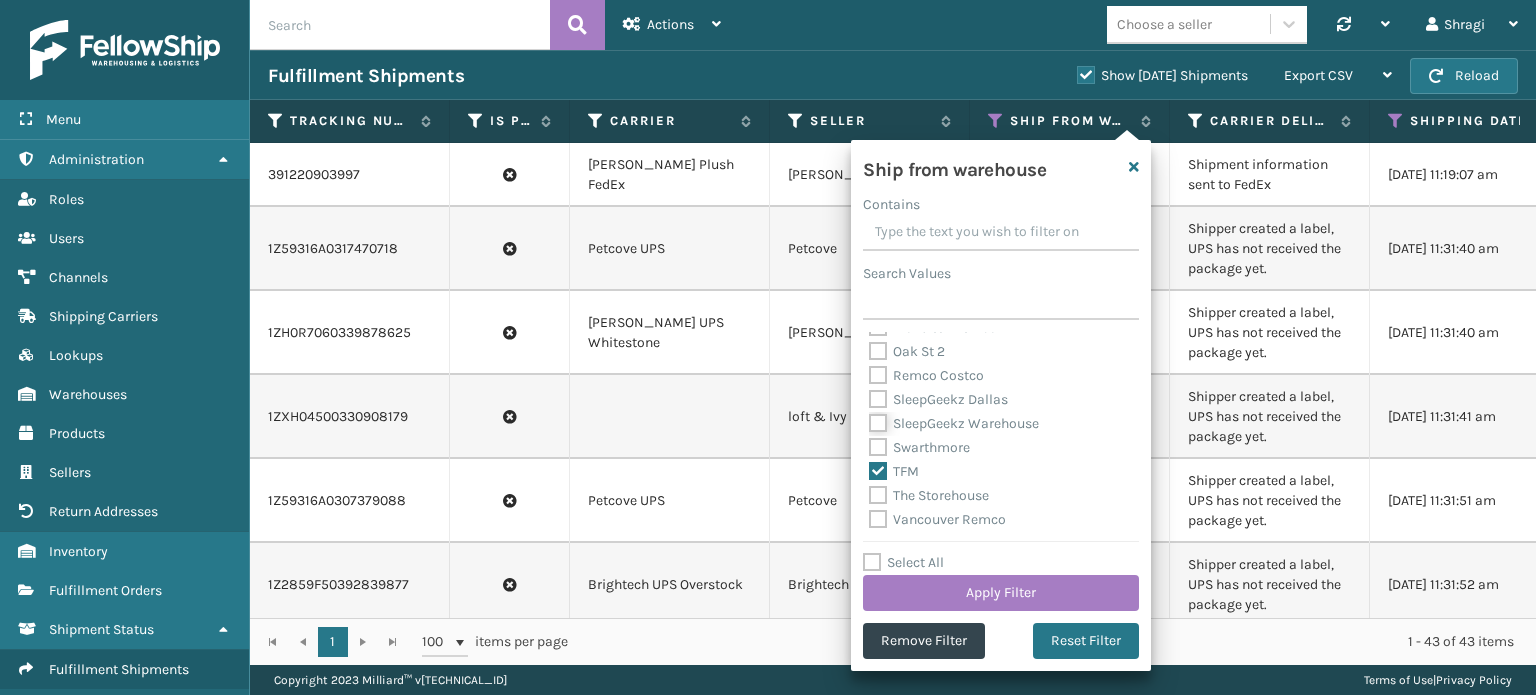 click on "SleepGeekz Warehouse" at bounding box center (869, 418) 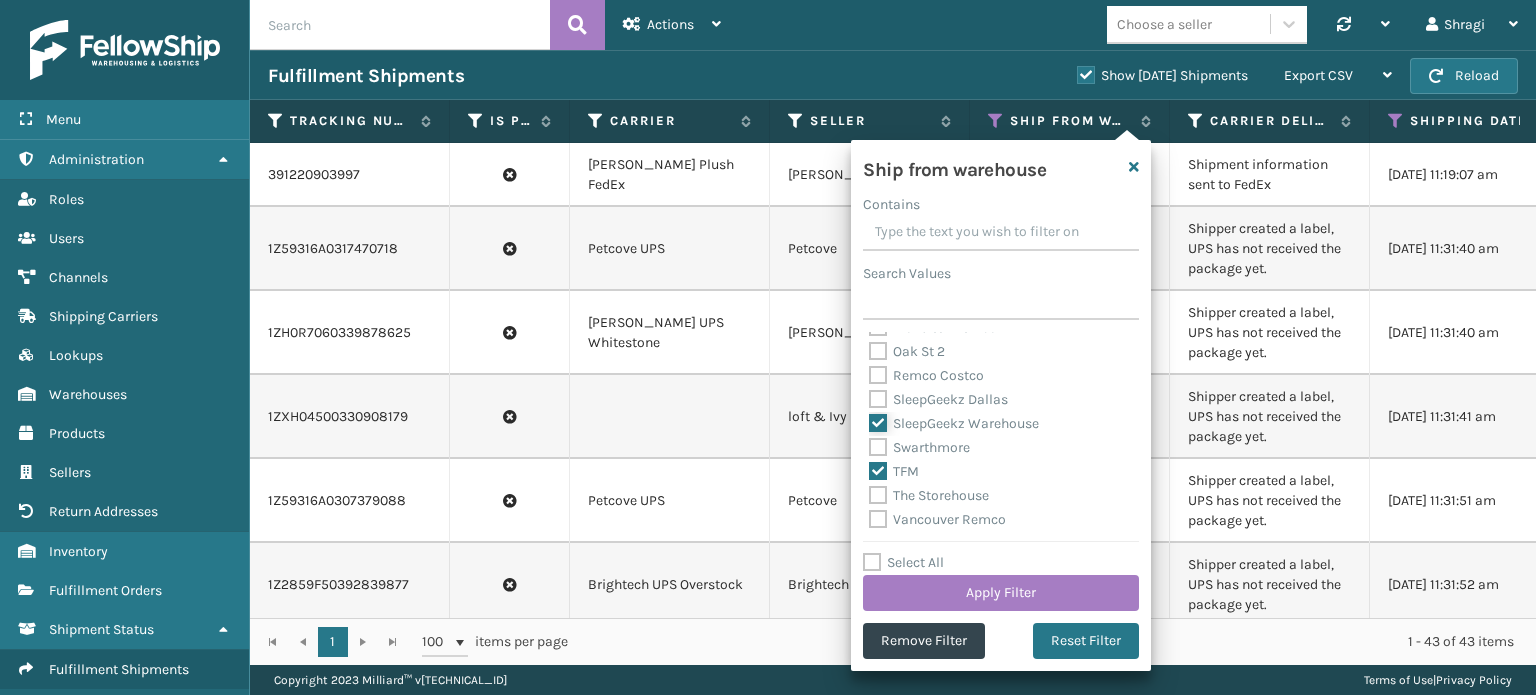 checkbox on "true" 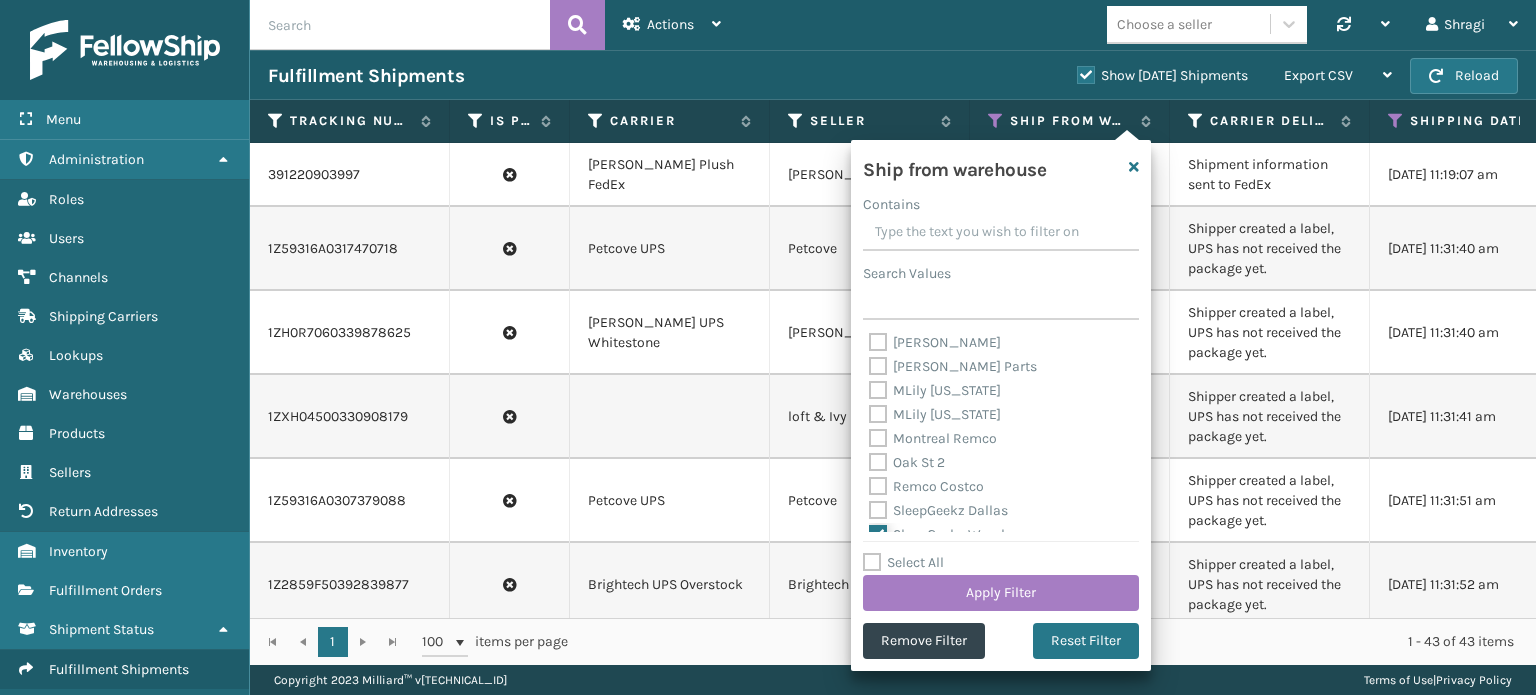 scroll, scrollTop: 378, scrollLeft: 0, axis: vertical 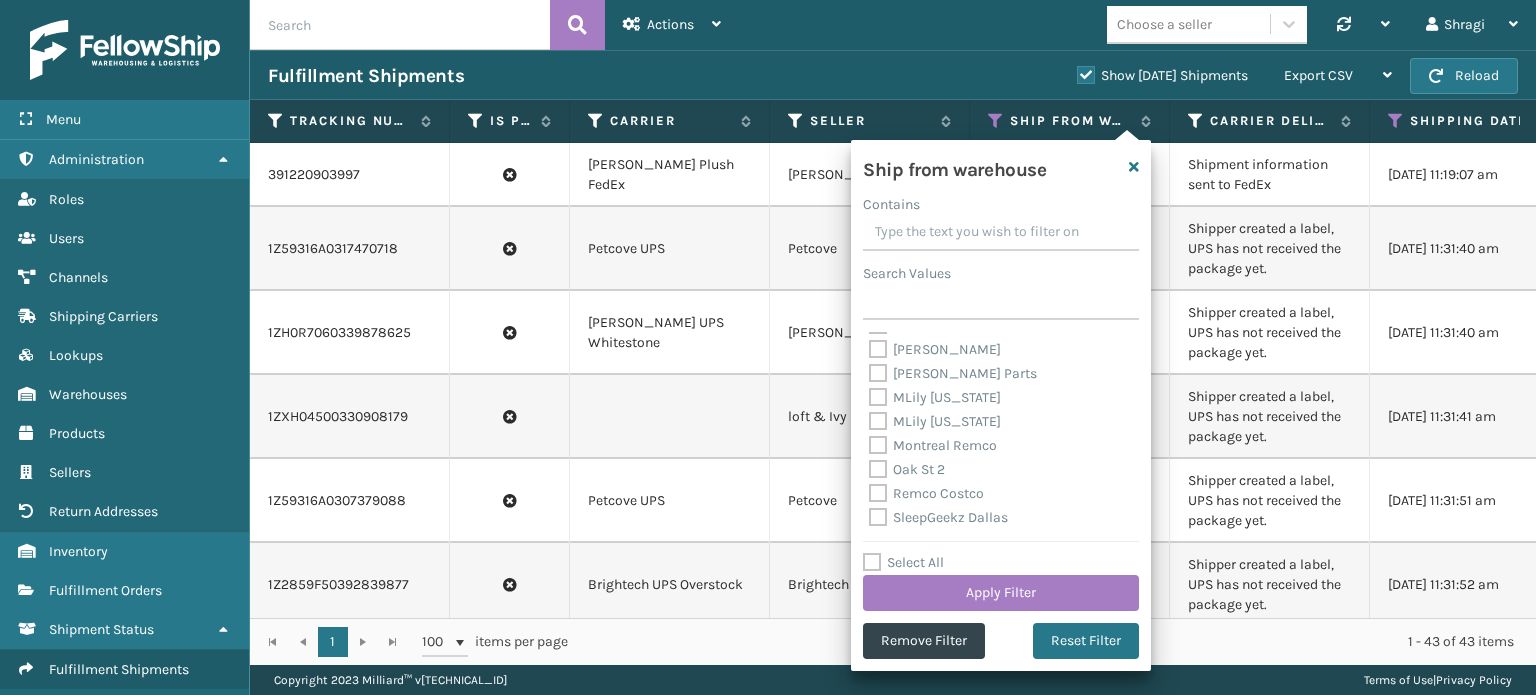 click on "[PERSON_NAME]" at bounding box center [935, 349] 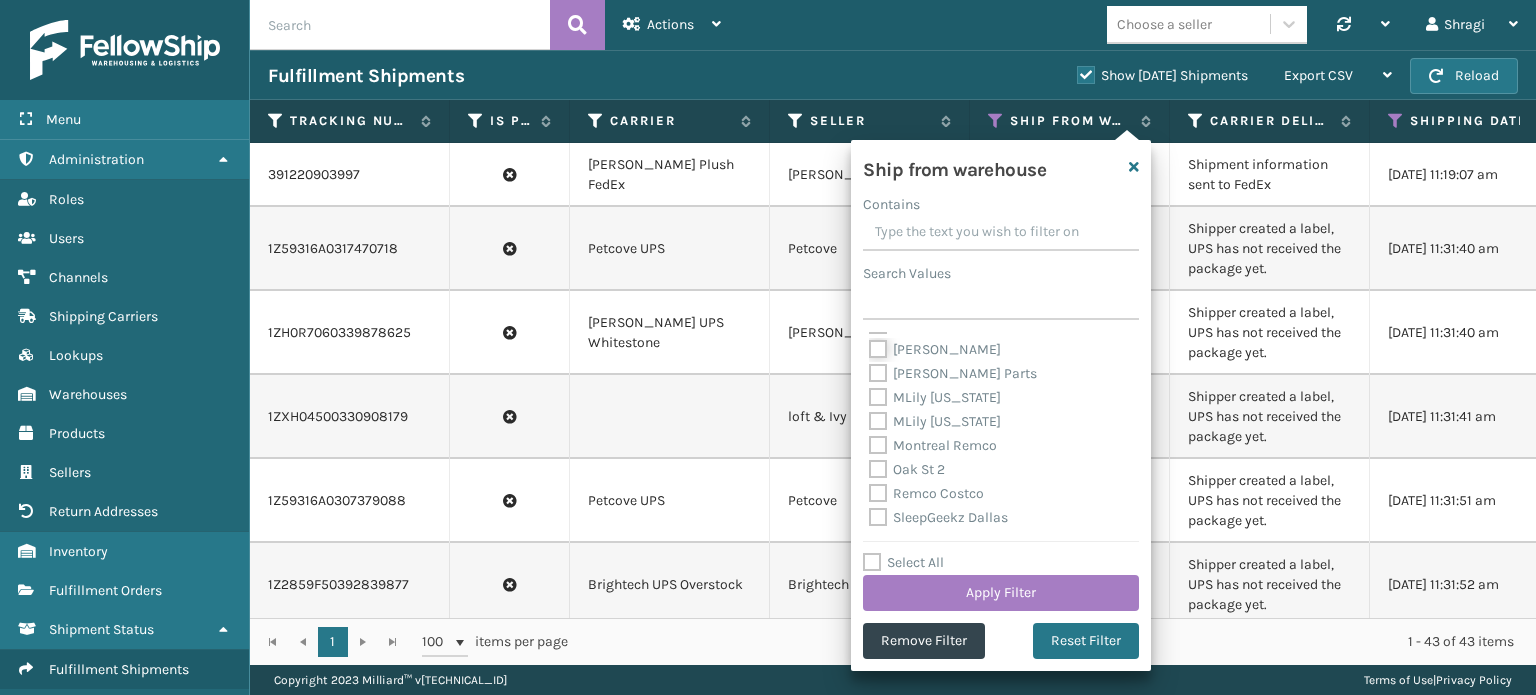 click on "[PERSON_NAME]" at bounding box center [869, 344] 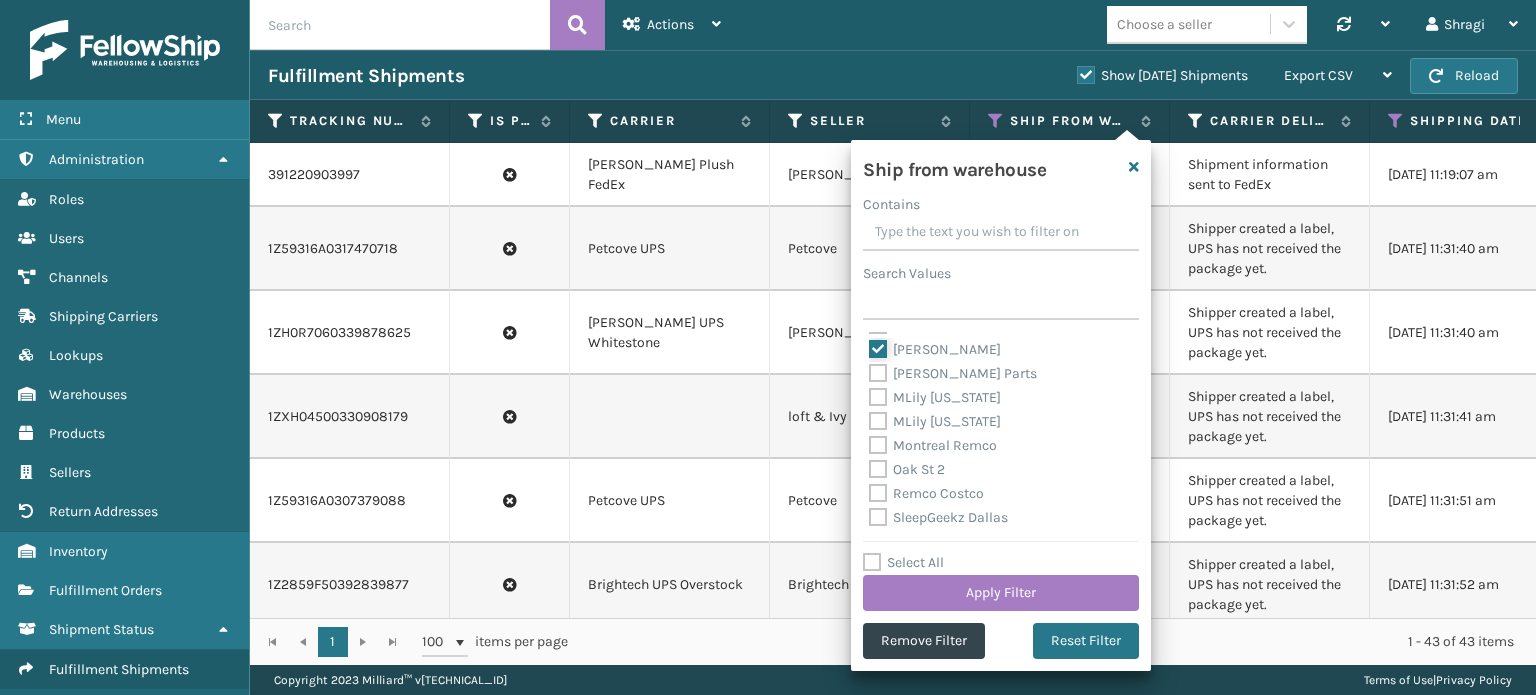 checkbox on "true" 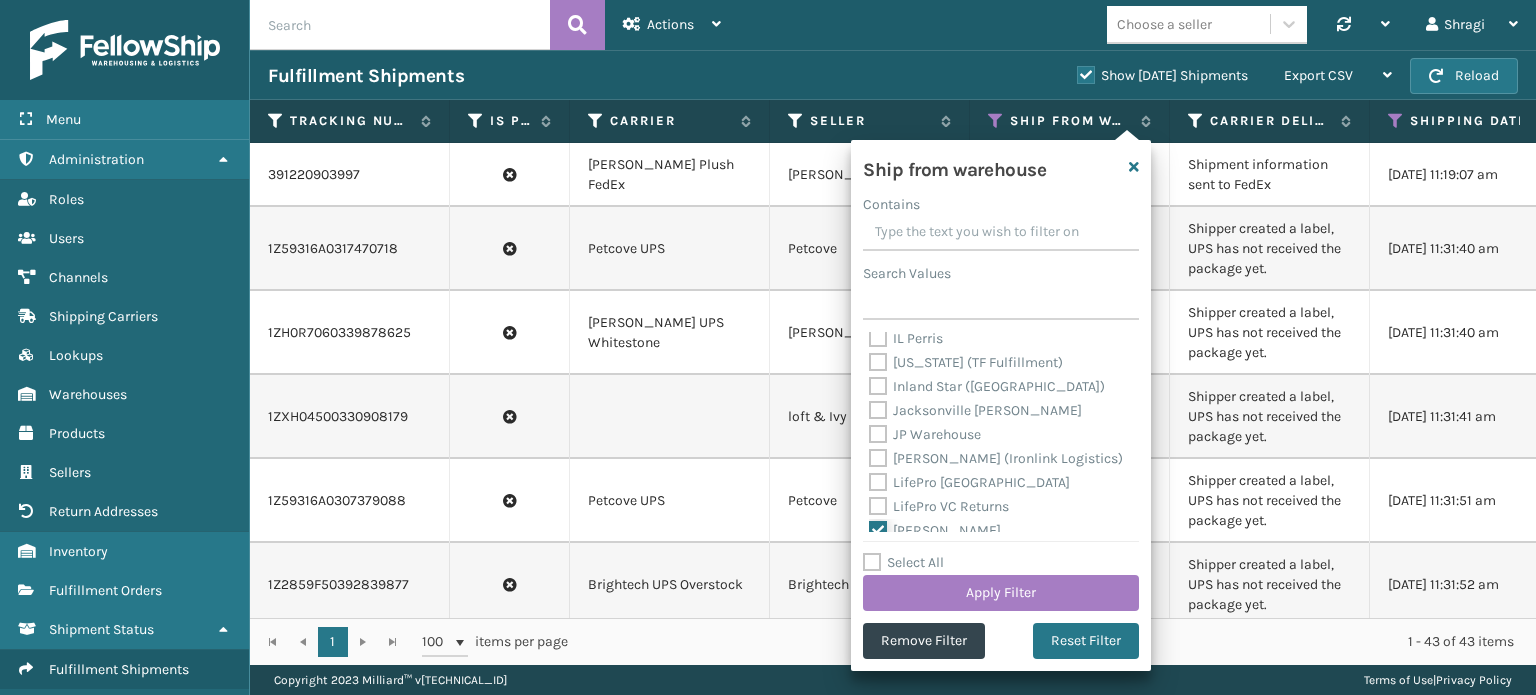 scroll, scrollTop: 178, scrollLeft: 0, axis: vertical 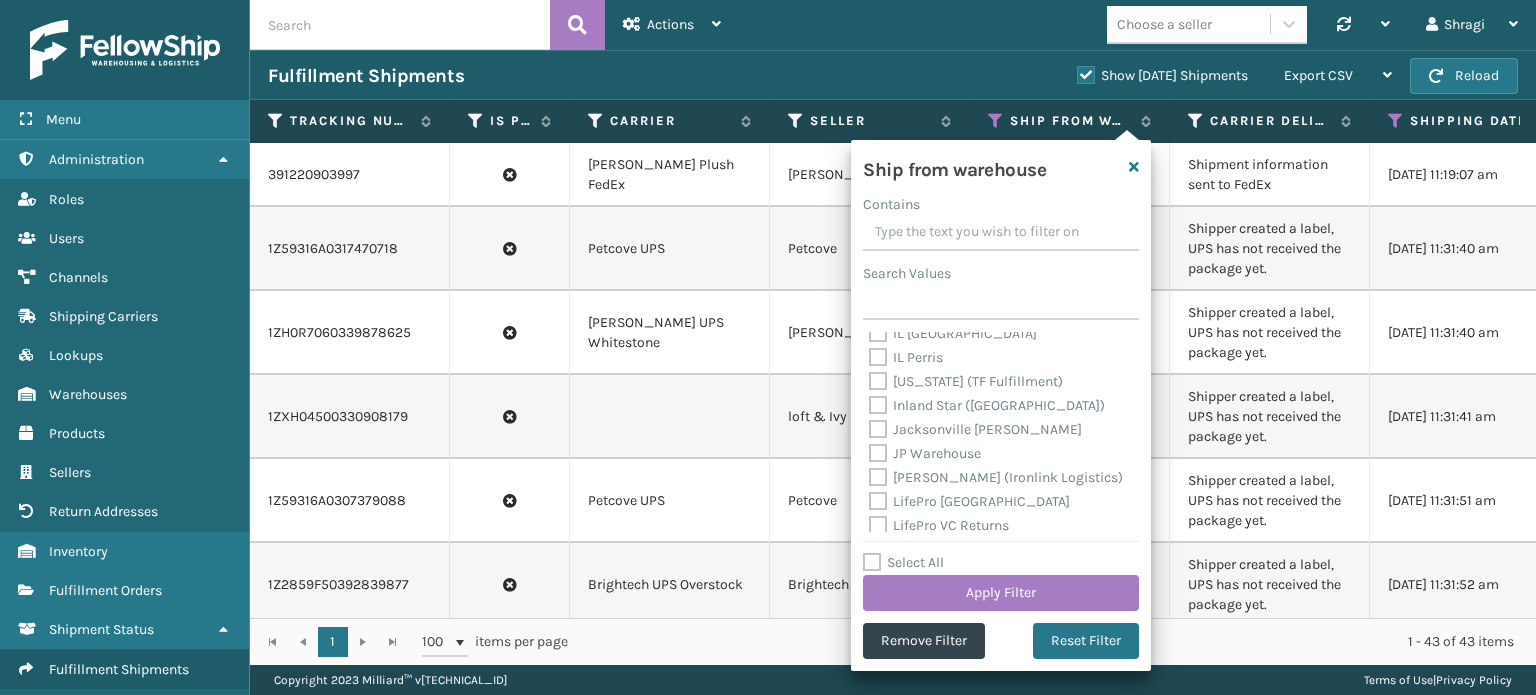 click on "[US_STATE] (TF Fulfillment)" at bounding box center [966, 381] 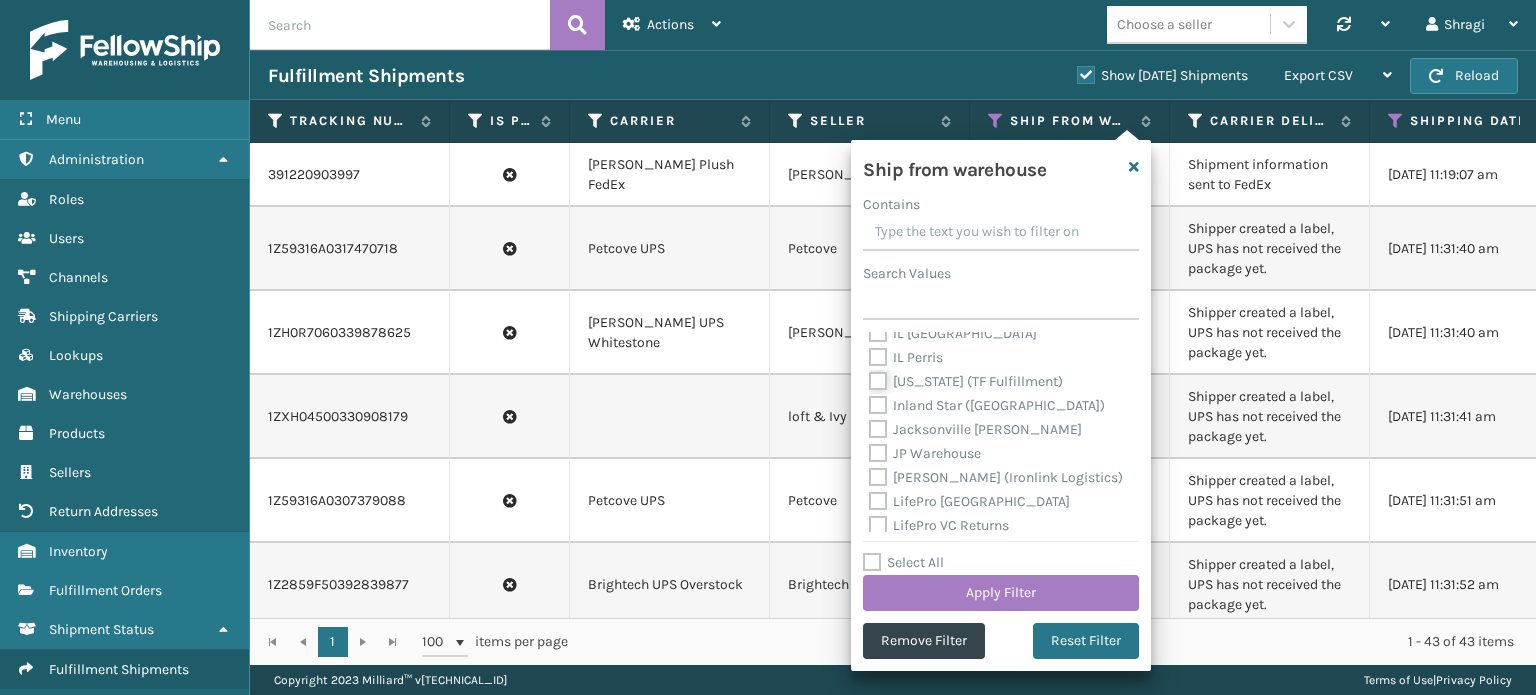 click on "[US_STATE] (TF Fulfillment)" at bounding box center (869, 376) 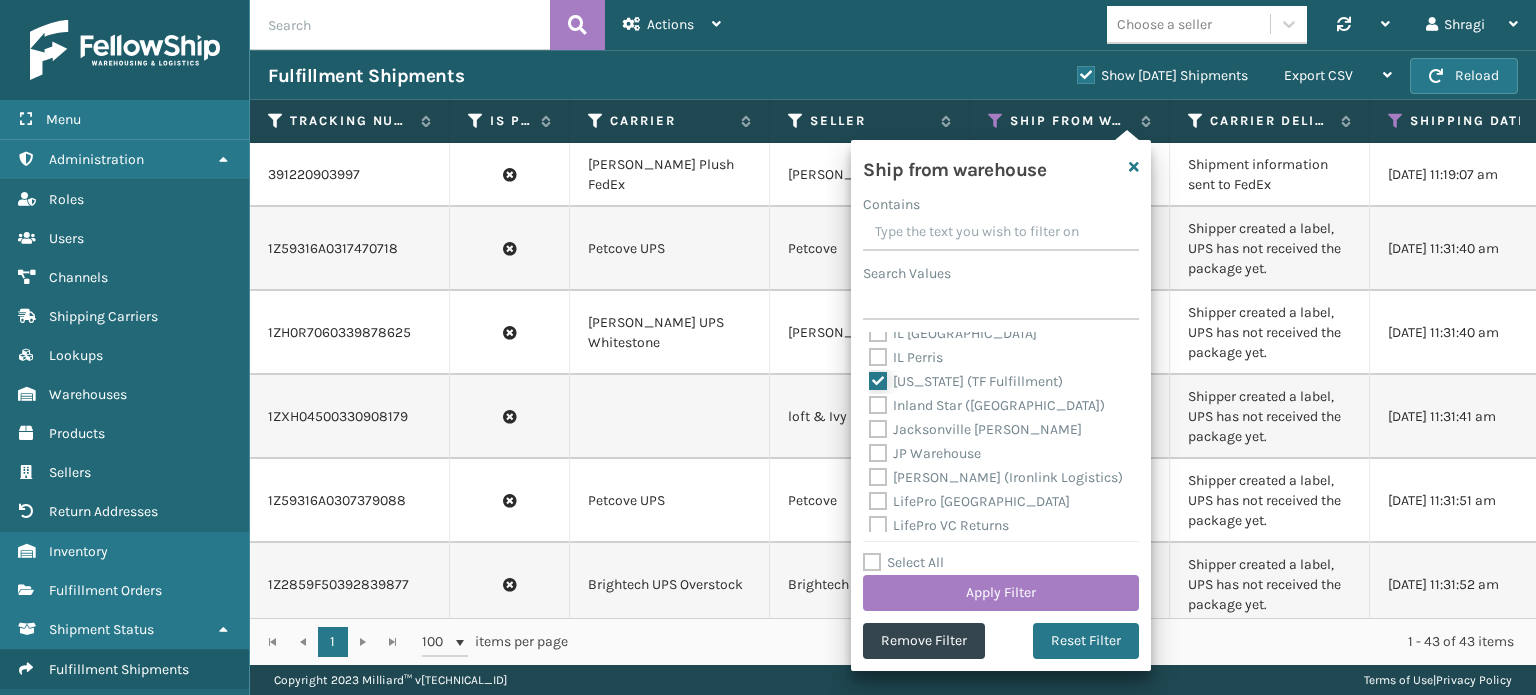 checkbox on "true" 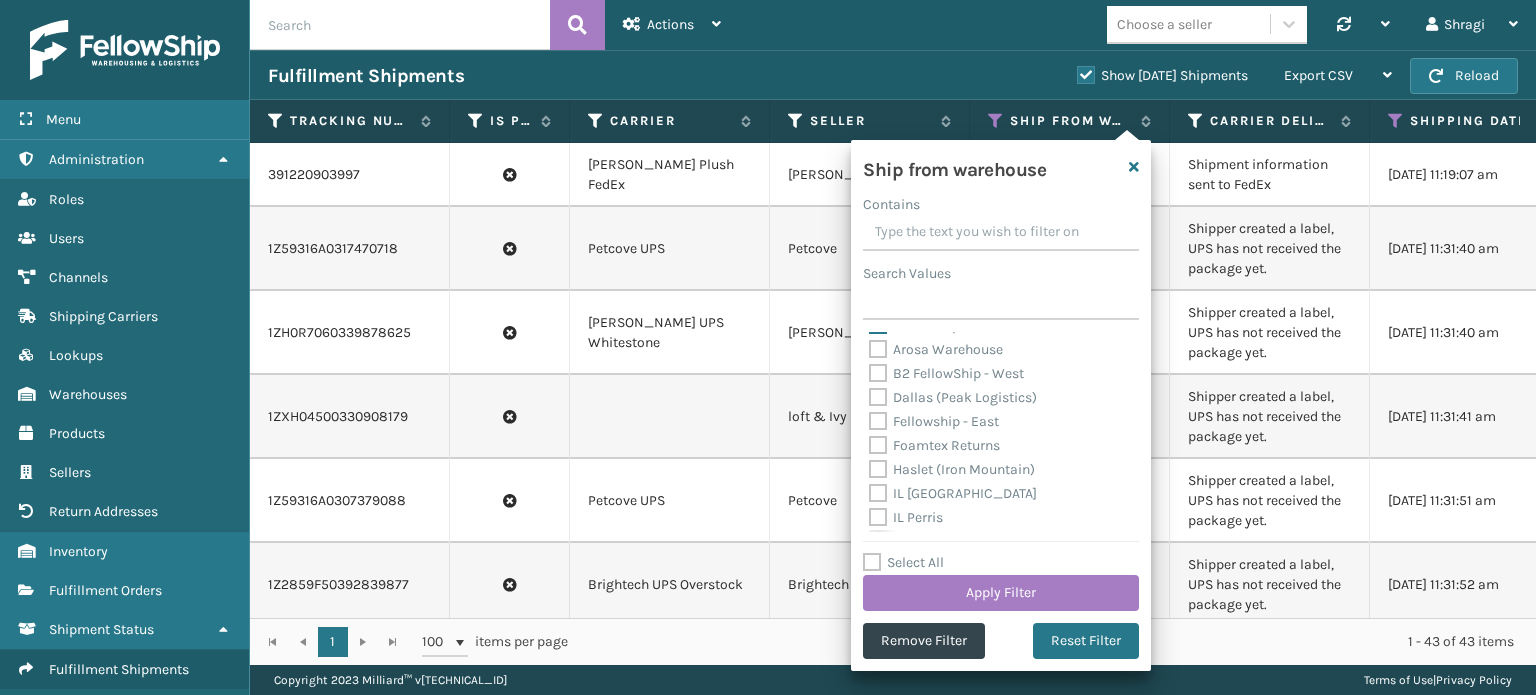 scroll, scrollTop: 0, scrollLeft: 0, axis: both 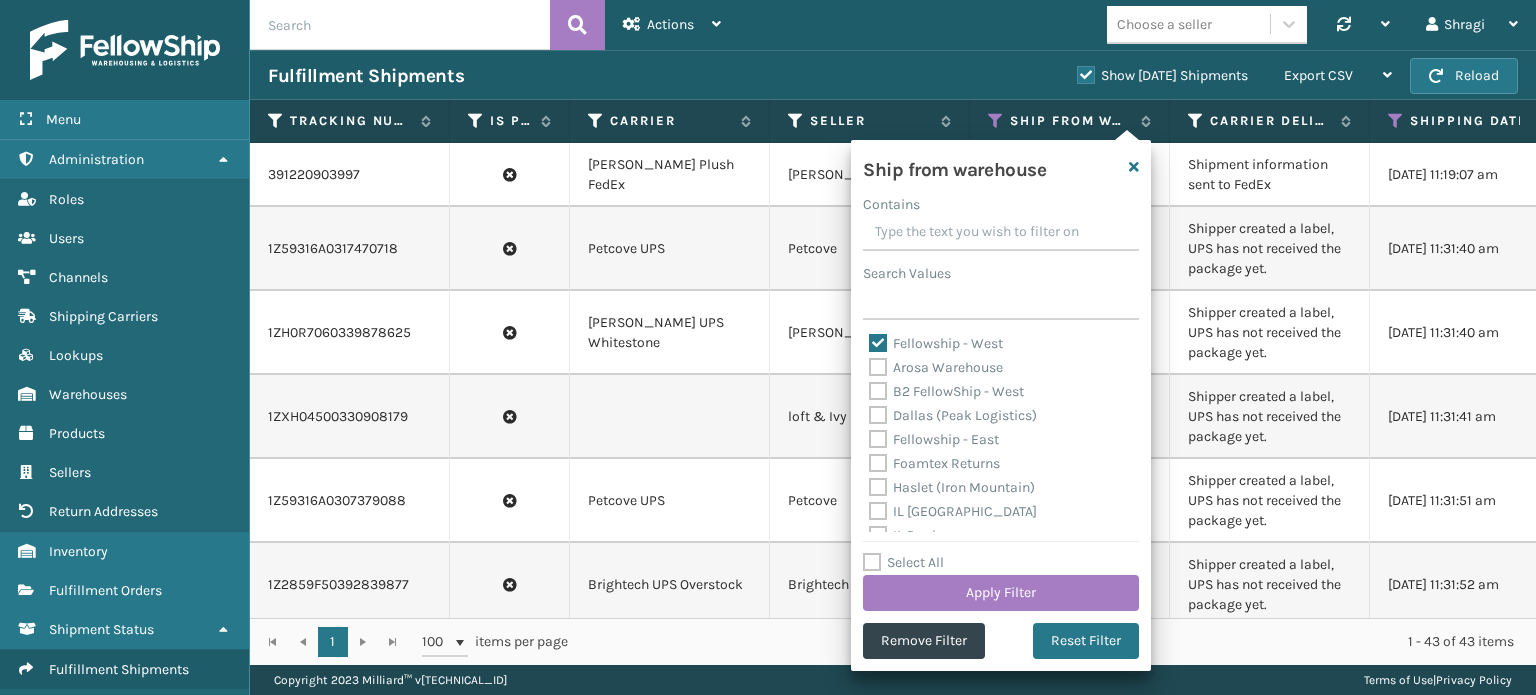 click on "Dallas (Peak Logistics)" at bounding box center (953, 415) 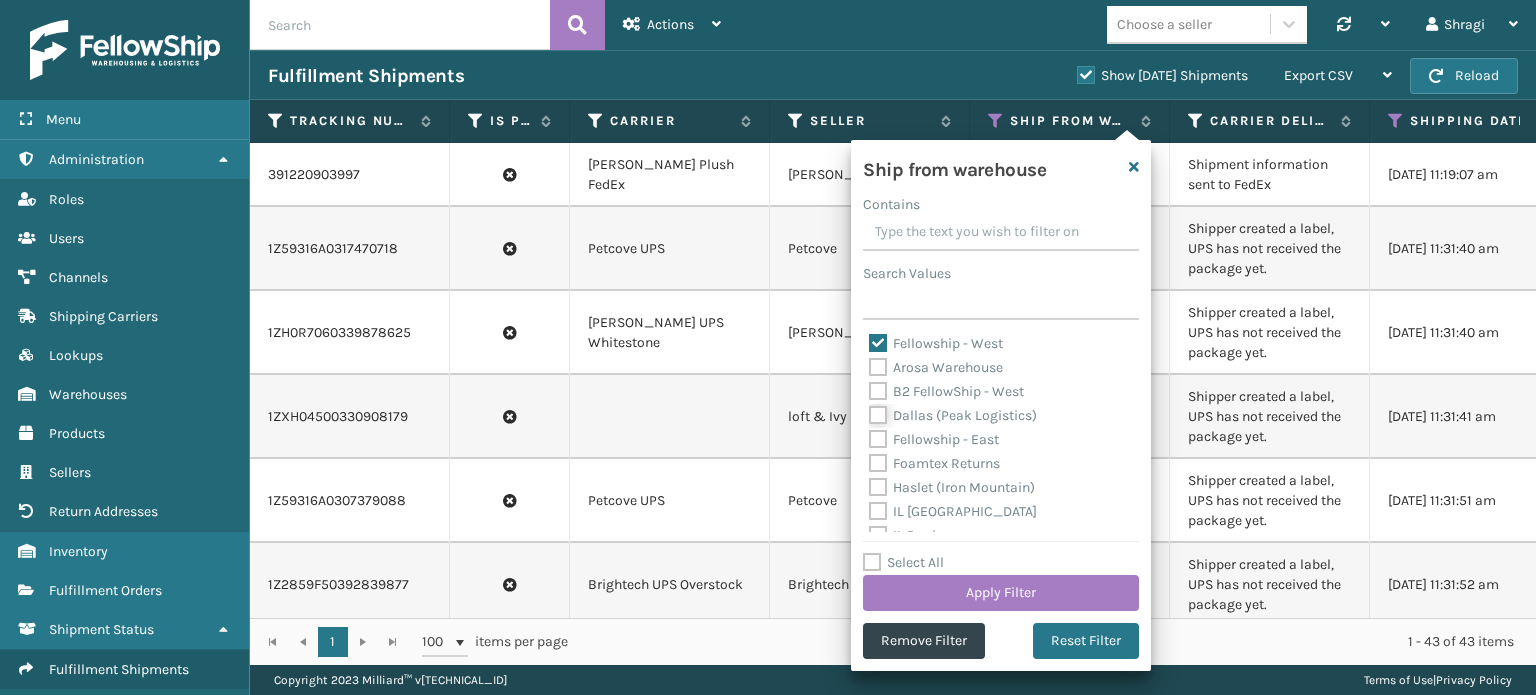click on "Dallas (Peak Logistics)" at bounding box center [869, 410] 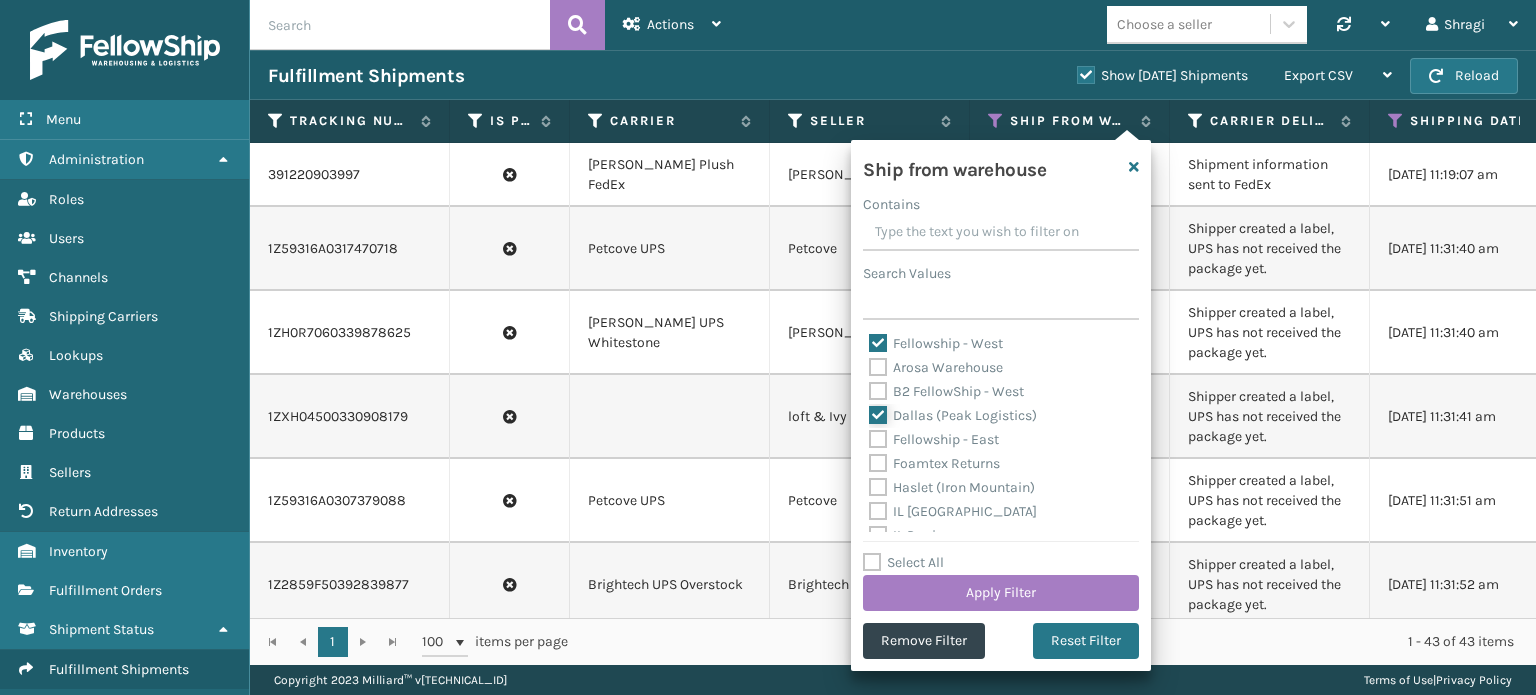 checkbox on "true" 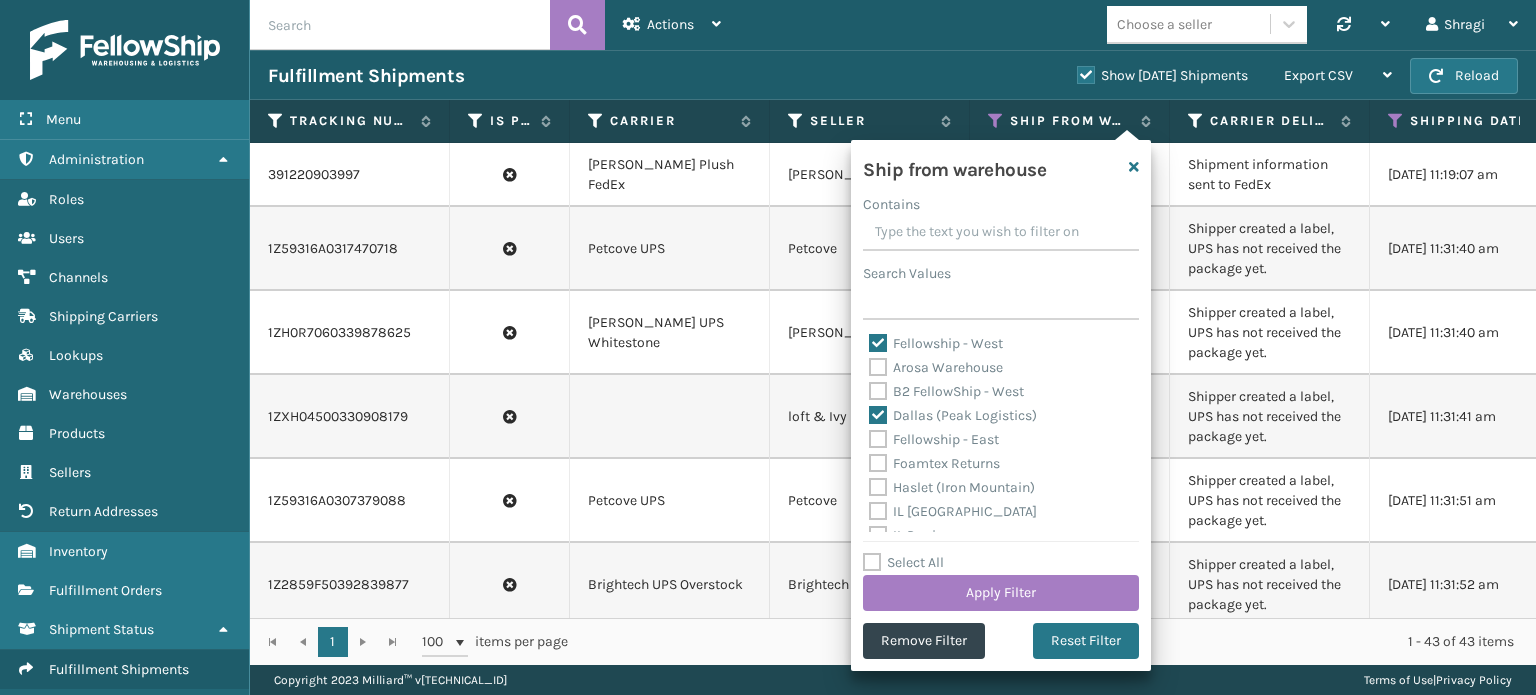 click on "Ship from warehouse Contains   Search Values   Fellowship - [GEOGRAPHIC_DATA] Warehouse B2 FellowShip - [GEOGRAPHIC_DATA] (Peak Logistics) Fellowship - [GEOGRAPHIC_DATA] Returns Haslet ([GEOGRAPHIC_DATA]) [GEOGRAPHIC_DATA] [GEOGRAPHIC_DATA] [GEOGRAPHIC_DATA] Perris [US_STATE] (TF Fulfillment) Inland Star ([GEOGRAPHIC_DATA]) [GEOGRAPHIC_DATA] [PERSON_NAME] Warehouse [PERSON_NAME] (Ironlink Logistics) LifePro NJ LifePro VC Returns [PERSON_NAME] [PERSON_NAME] Parts MLily [US_STATE] MLily [US_STATE] [GEOGRAPHIC_DATA] Remco Oak St 2 Remco Costco SleepGeekz Dallas SleepGeekz Warehouse Swarthmore TFM The Storehouse [GEOGRAPHIC_DATA] Remco Select All Apply Filter Remove Filter Reset Filter" at bounding box center [1001, 405] 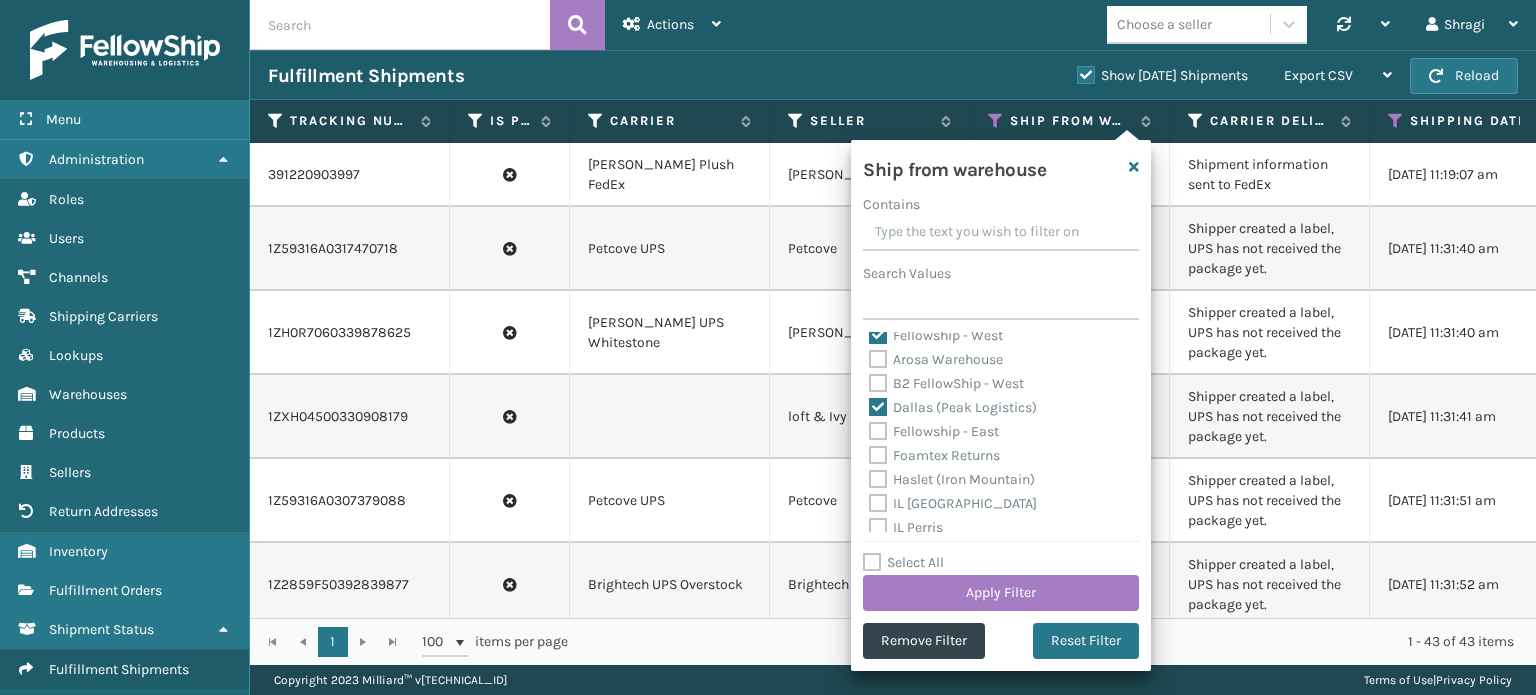 scroll, scrollTop: 0, scrollLeft: 0, axis: both 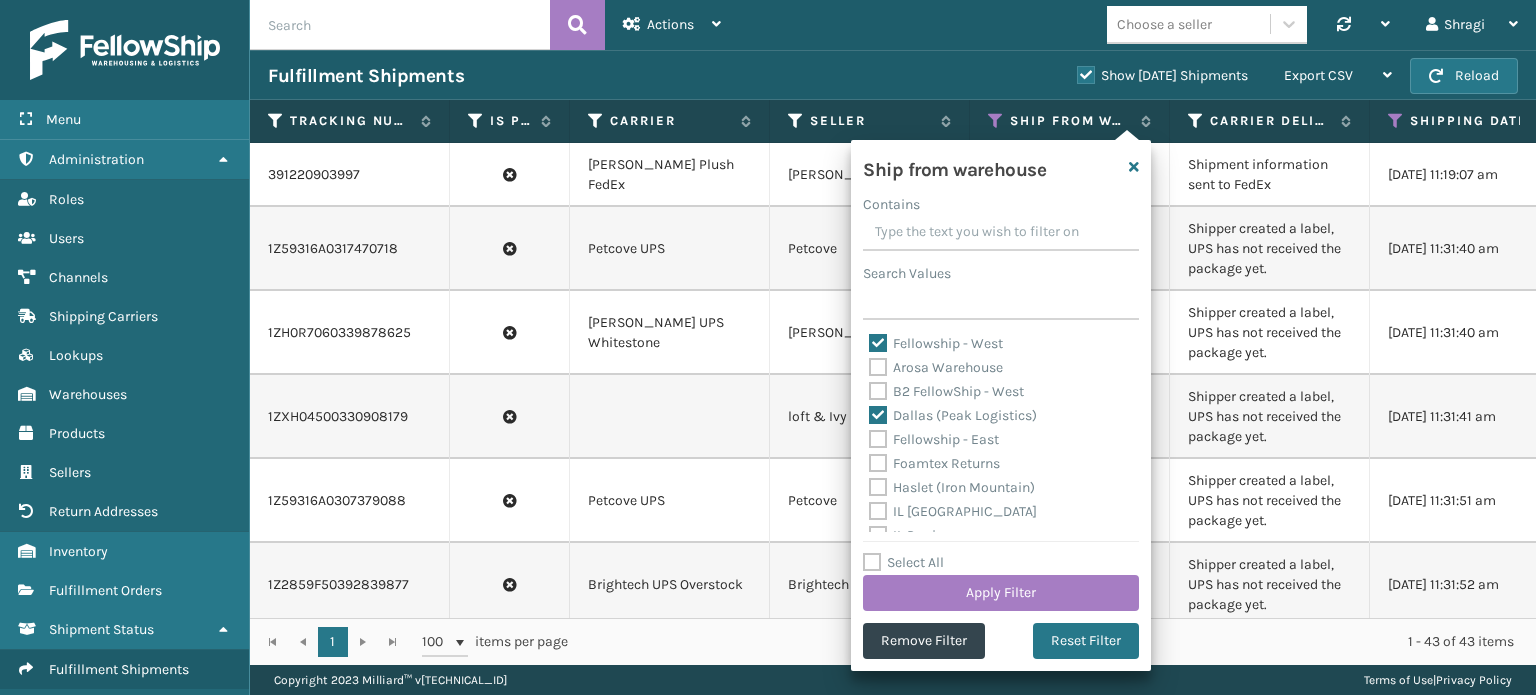click on "Fellowship - East" at bounding box center (1001, 440) 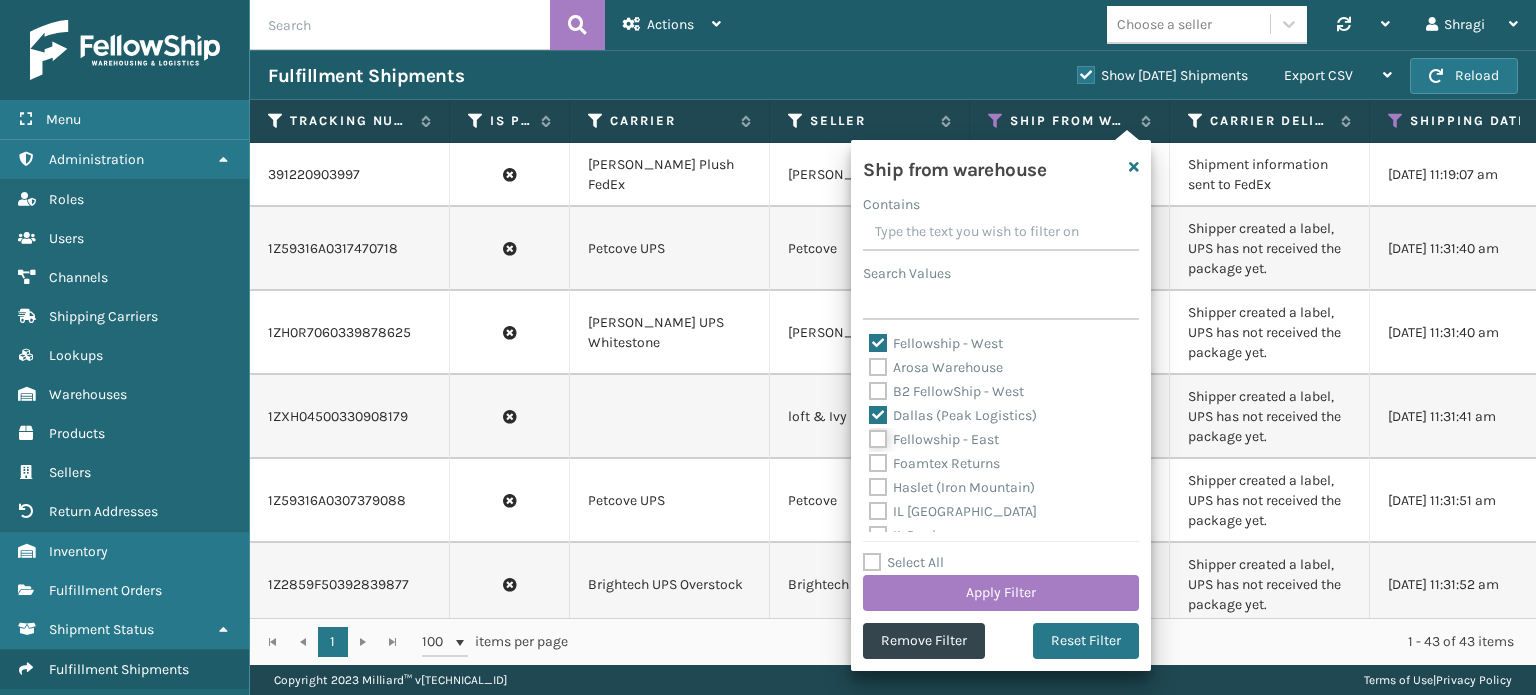 click on "Fellowship - East" at bounding box center [869, 434] 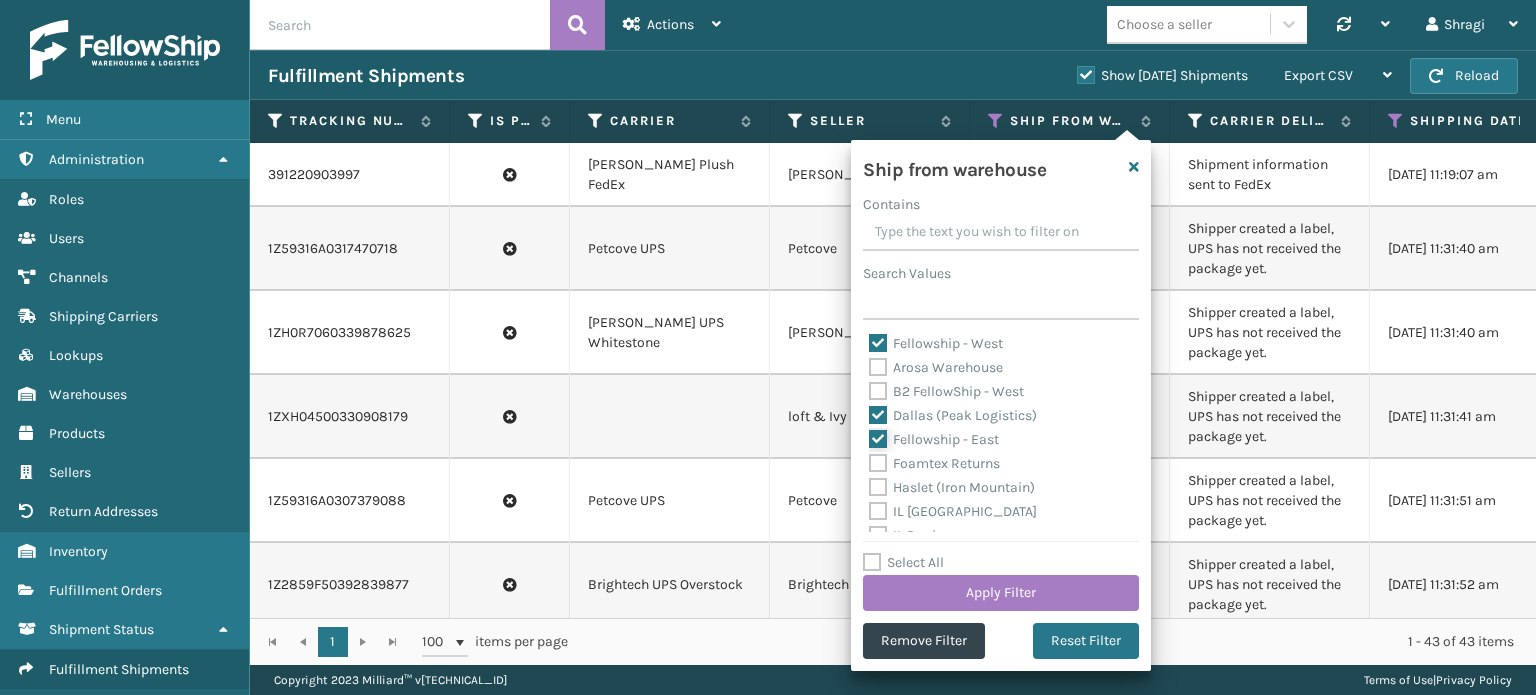 checkbox on "true" 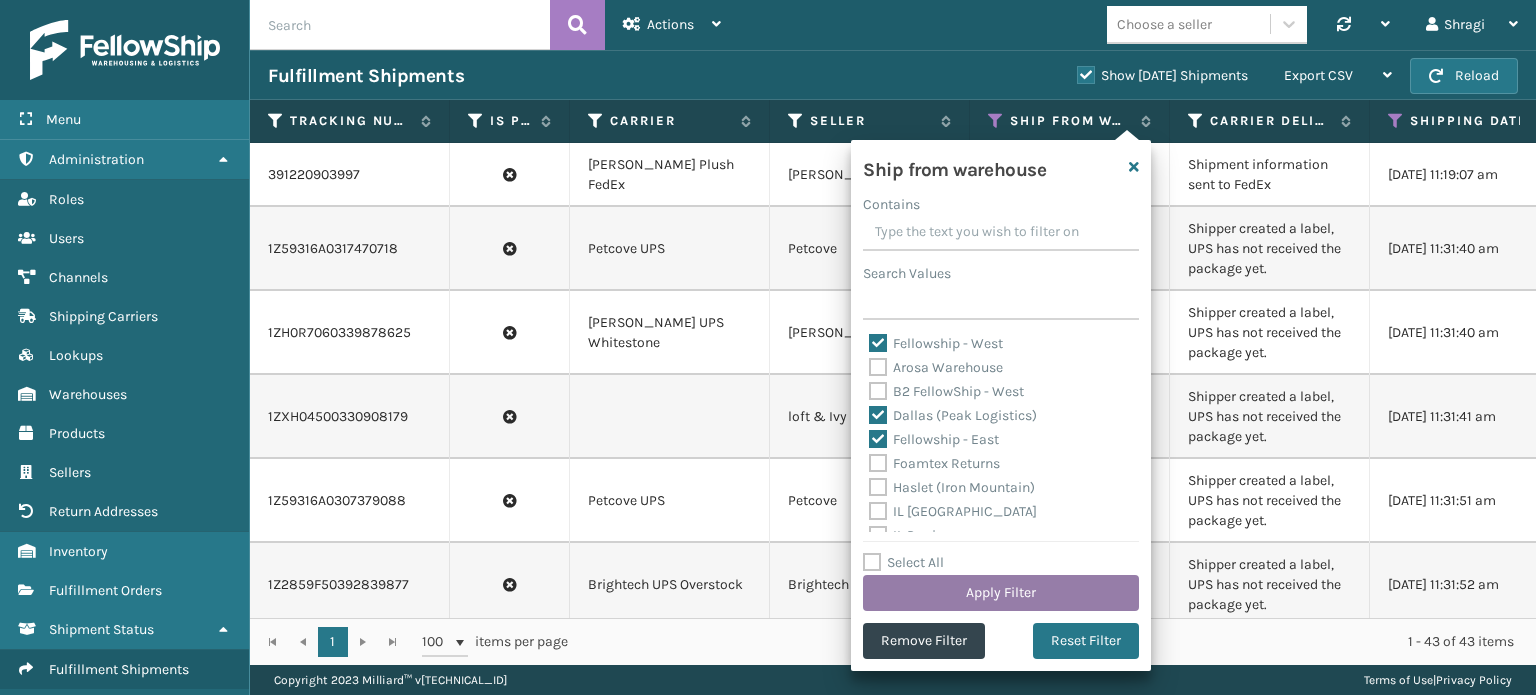 click on "Apply Filter" at bounding box center [1001, 593] 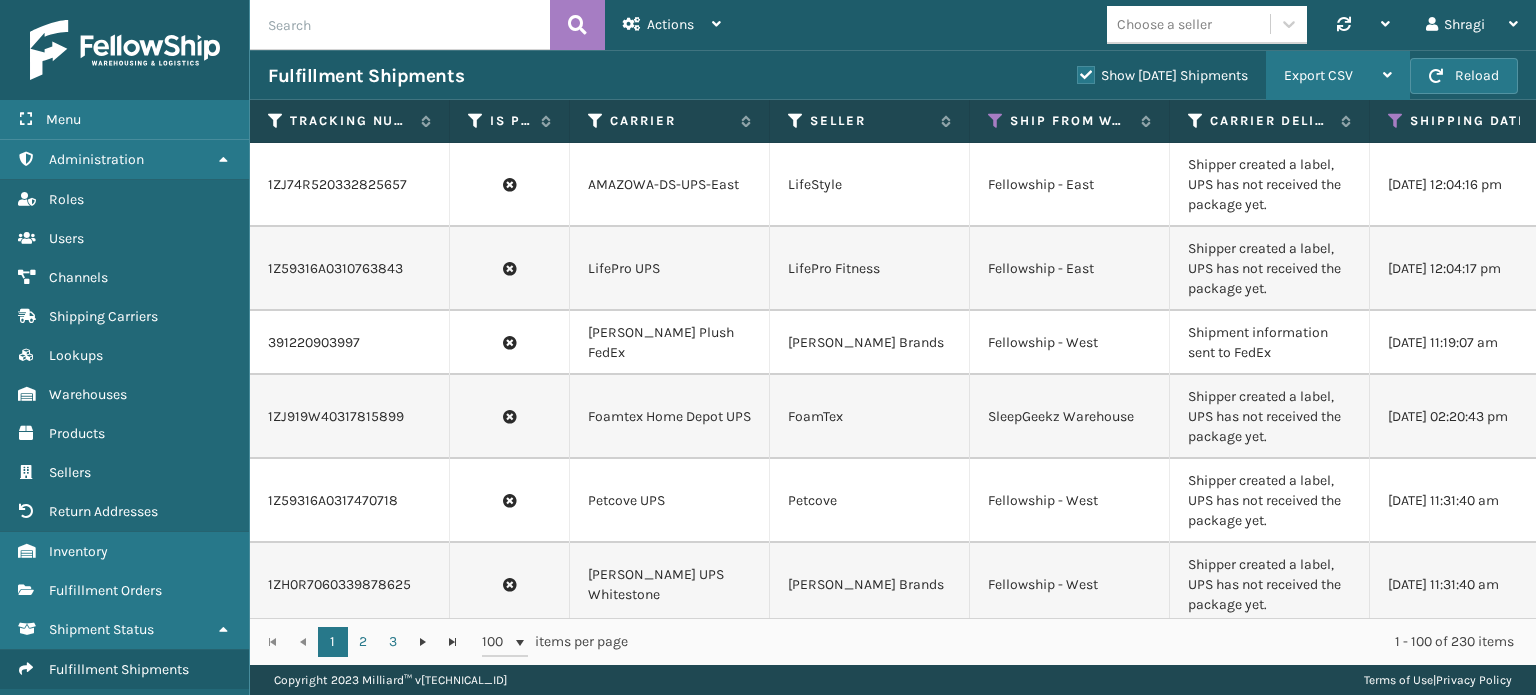 click on "Export CSV" at bounding box center (1318, 75) 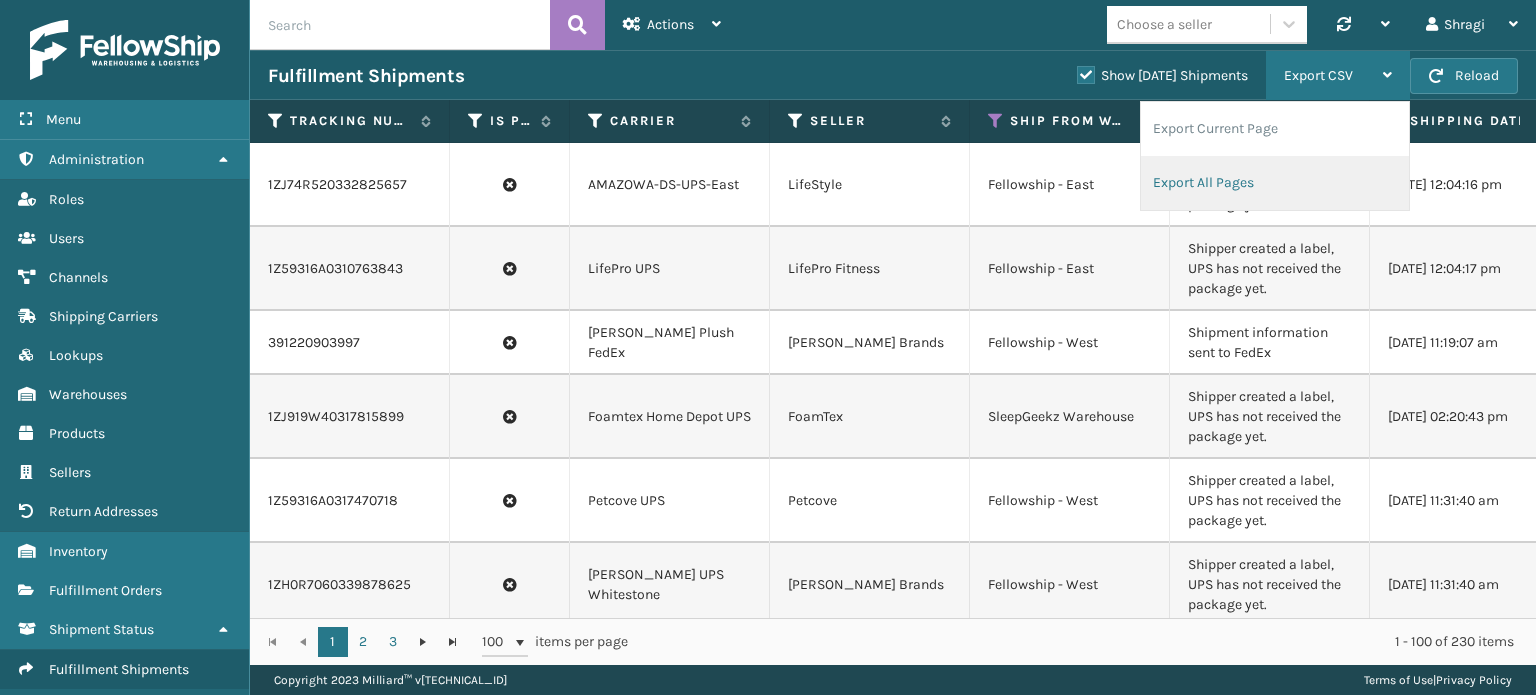 click on "Export All Pages" at bounding box center (1275, 183) 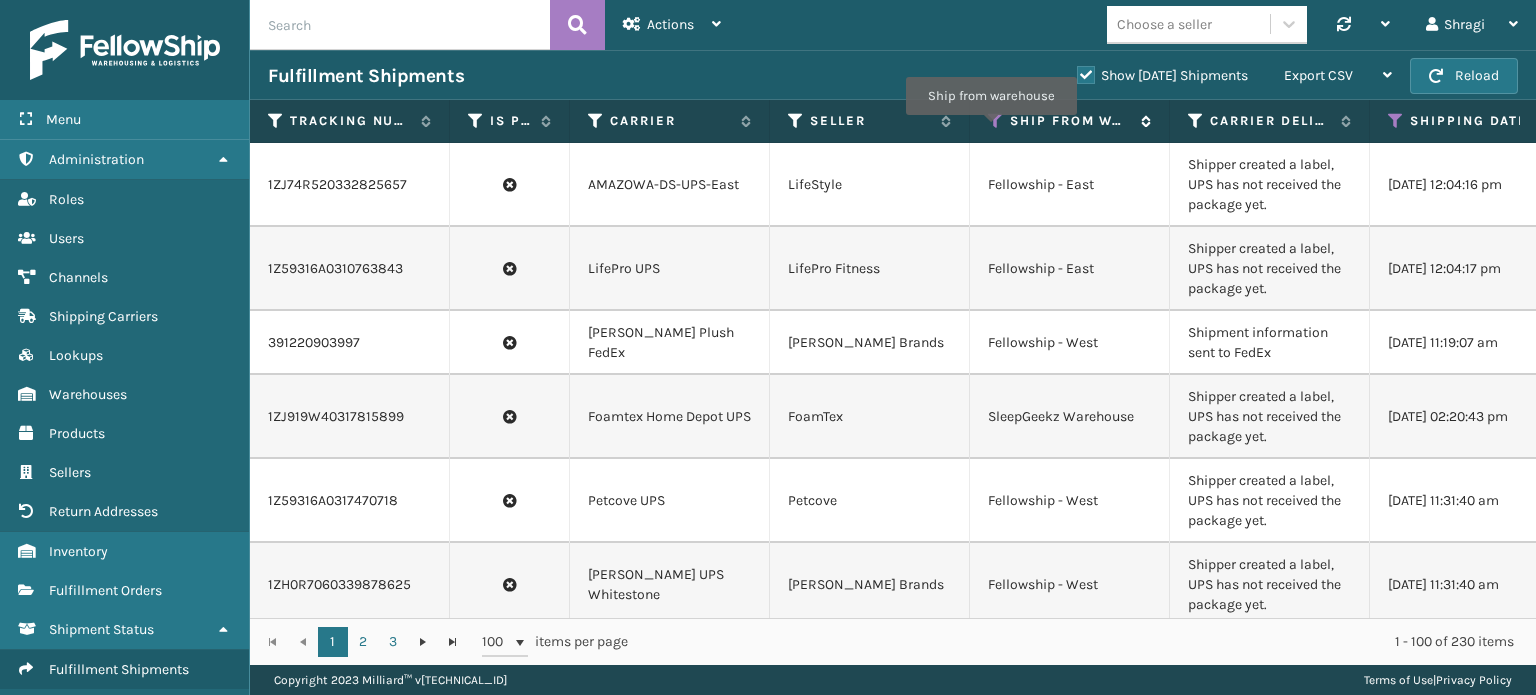 click at bounding box center (996, 121) 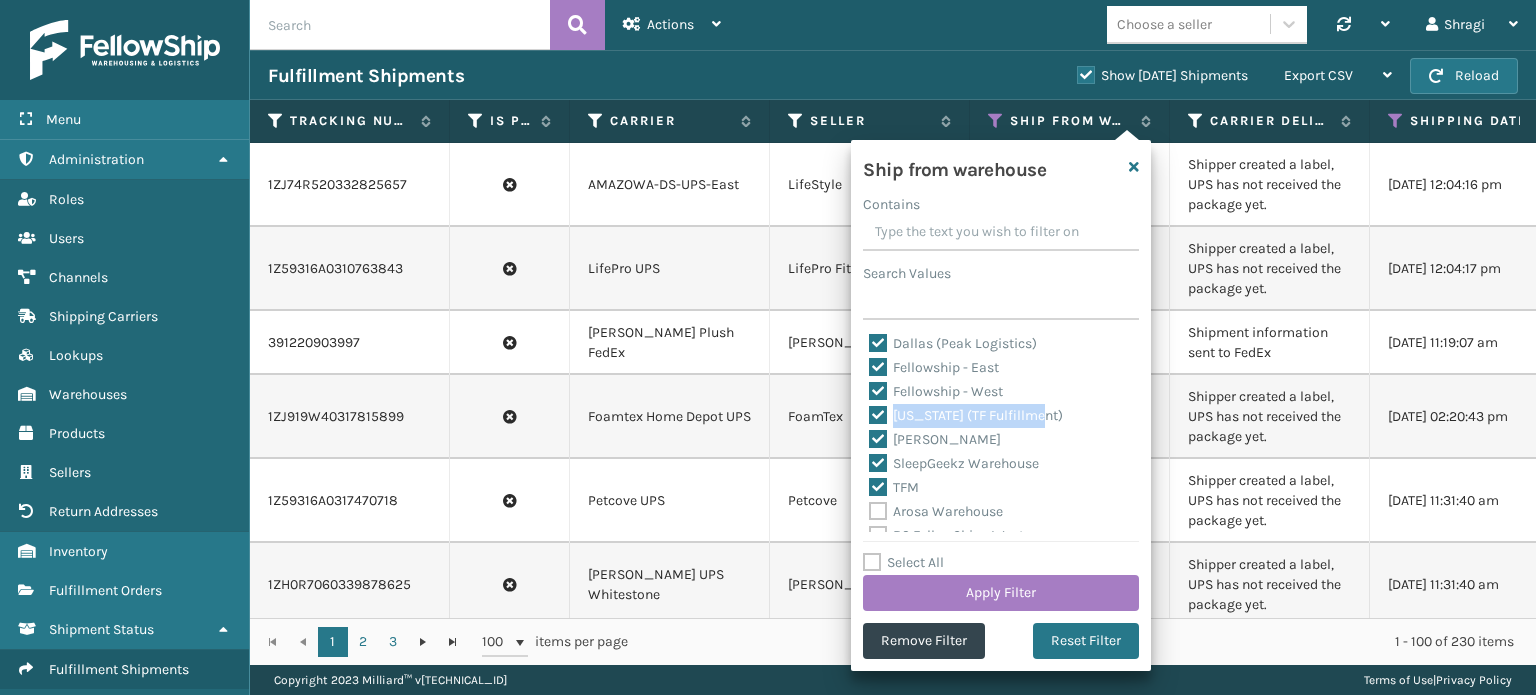 drag, startPoint x: 1067, startPoint y: 407, endPoint x: 892, endPoint y: 411, distance: 175.04572 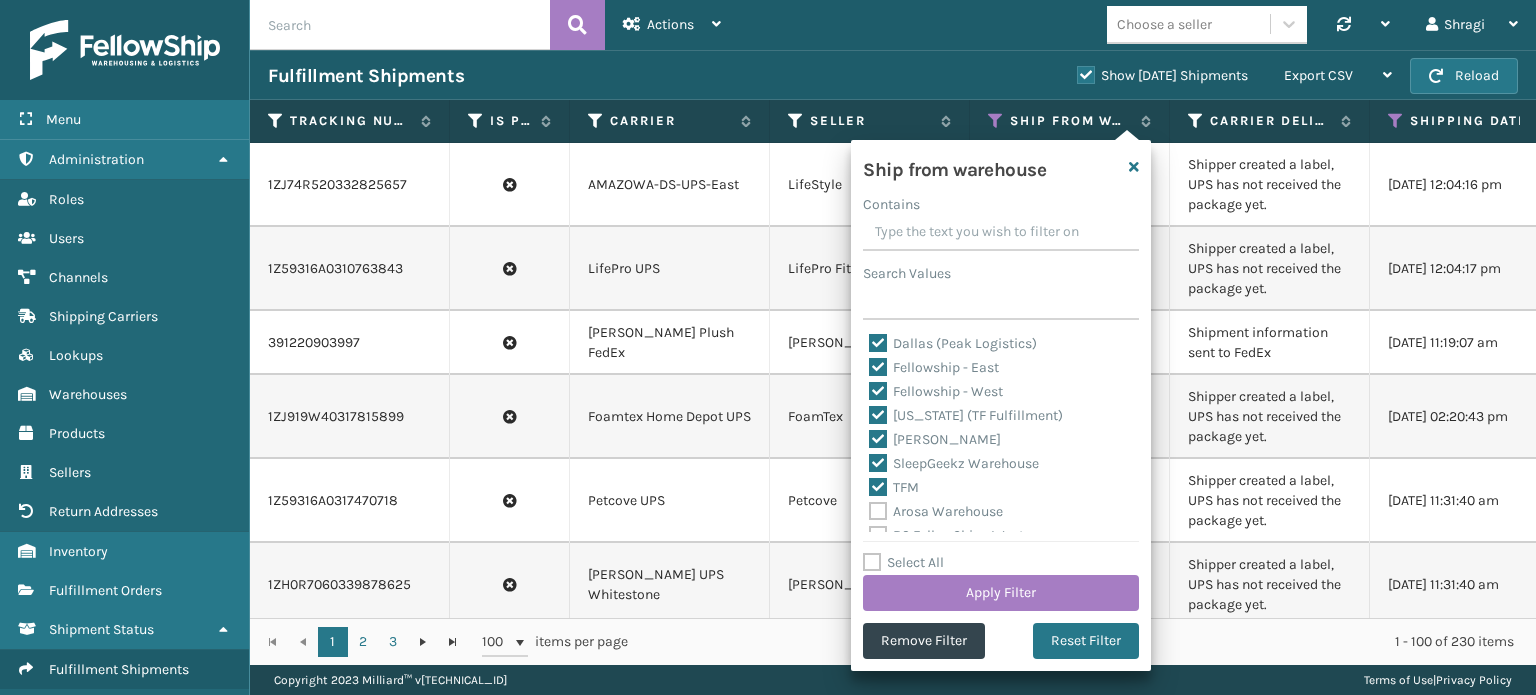 click on "SleepGeekz Warehouse" at bounding box center [954, 463] 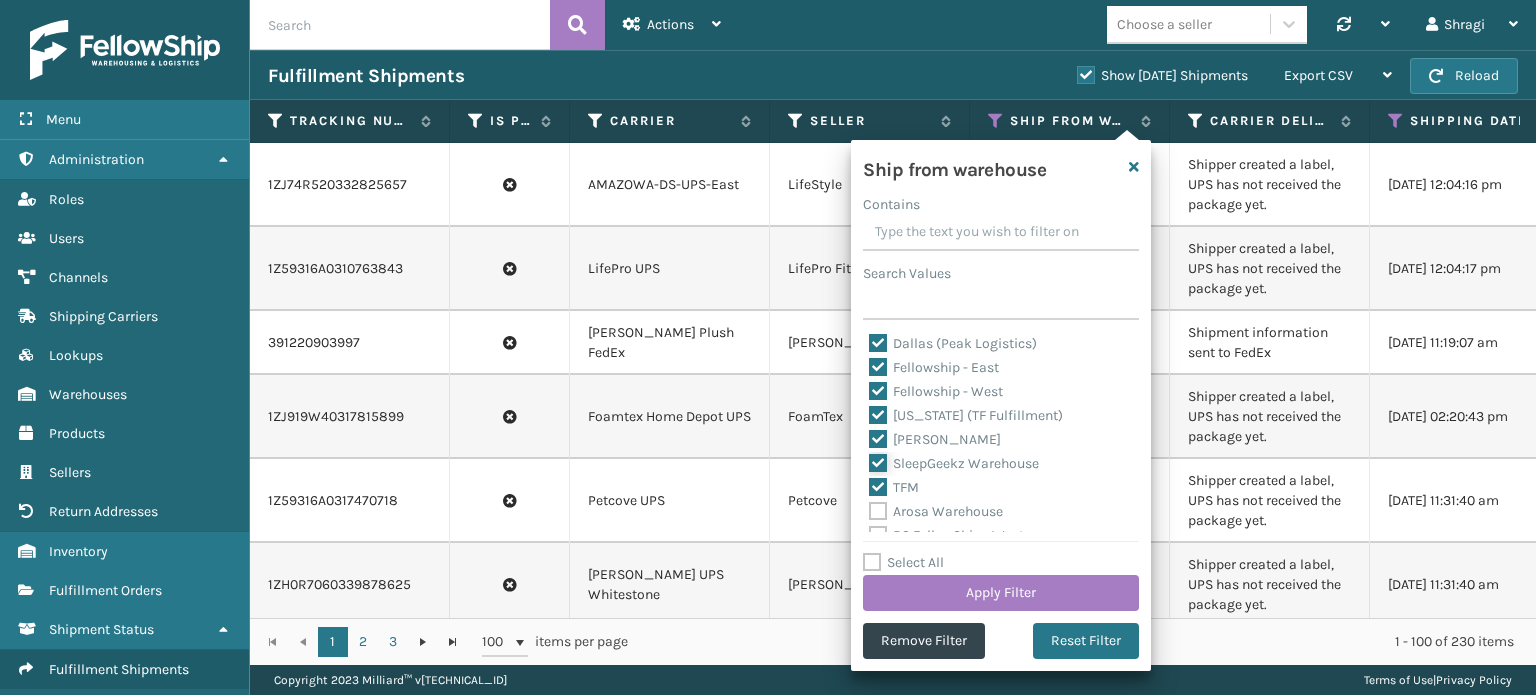 click on "SleepGeekz Warehouse" at bounding box center (869, 458) 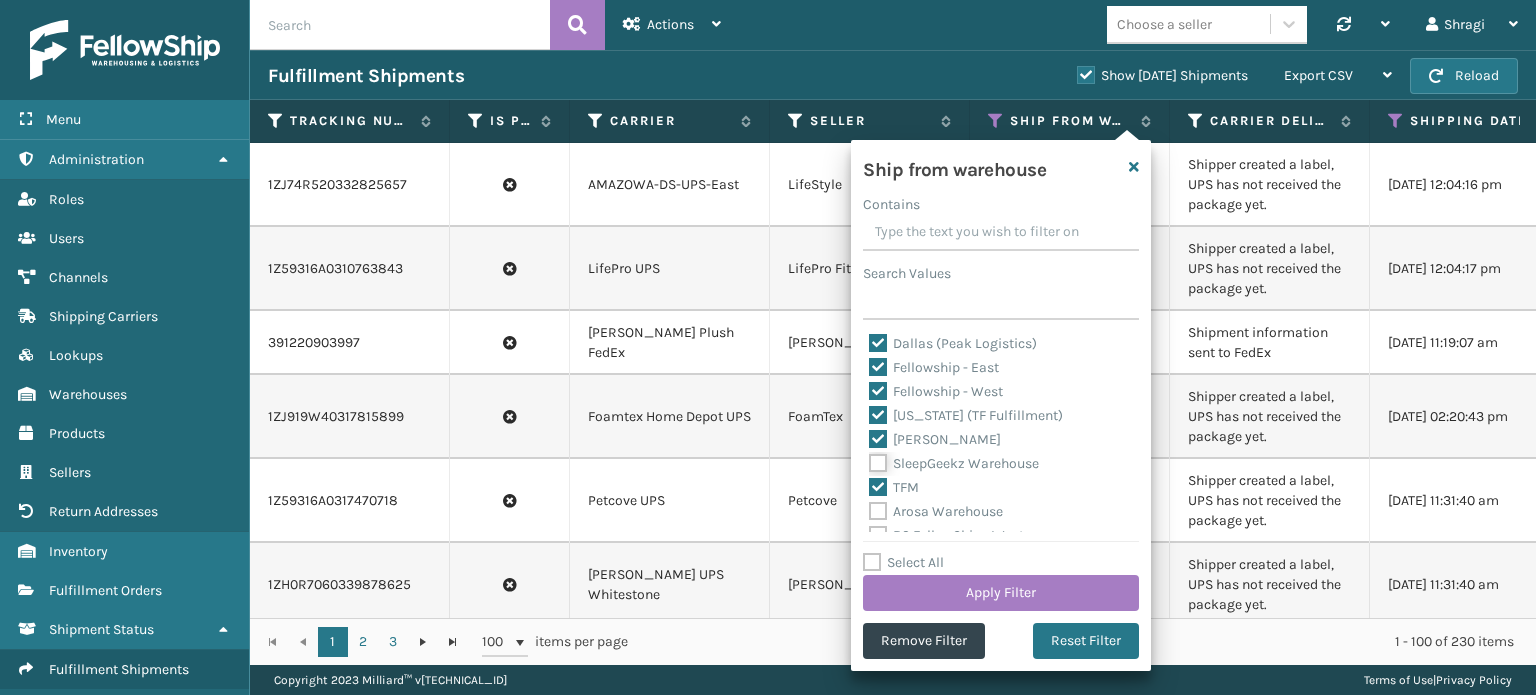 checkbox on "false" 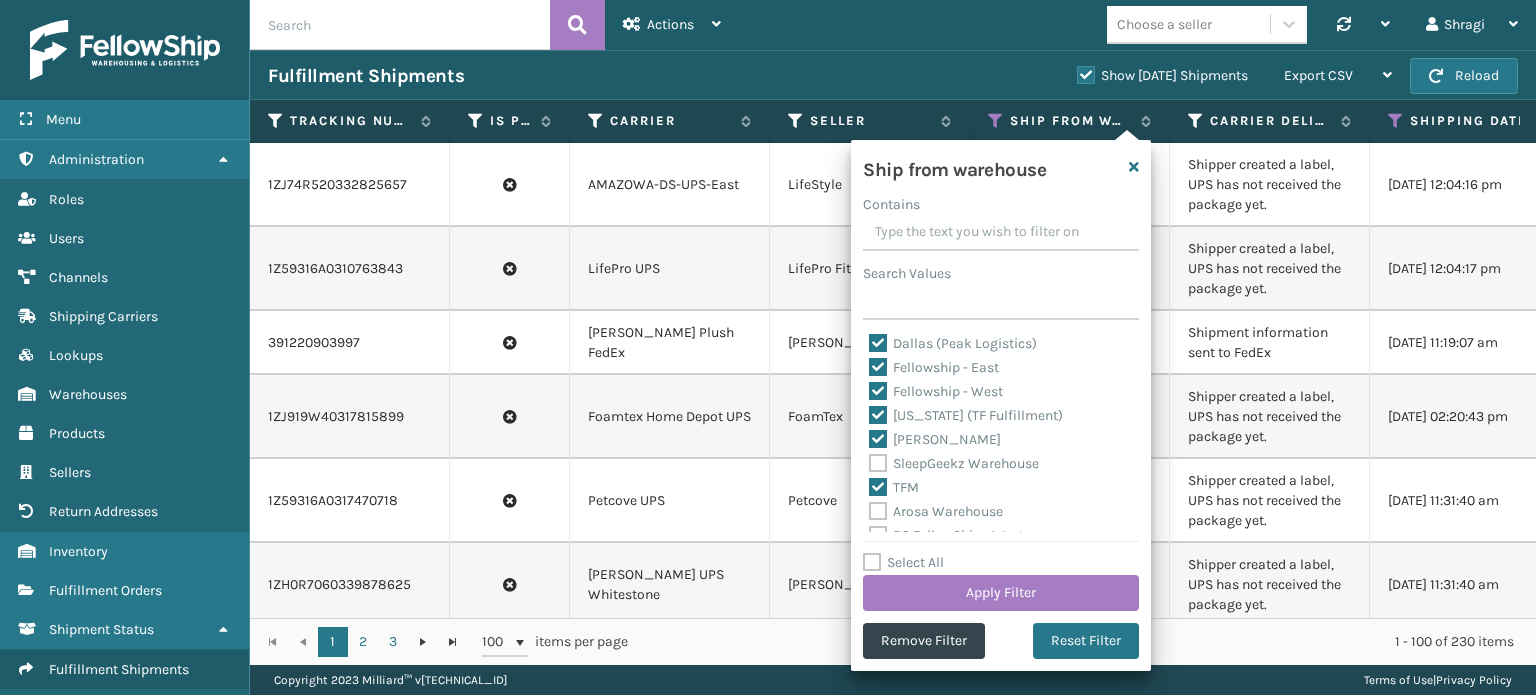 click on "TFM" at bounding box center [894, 487] 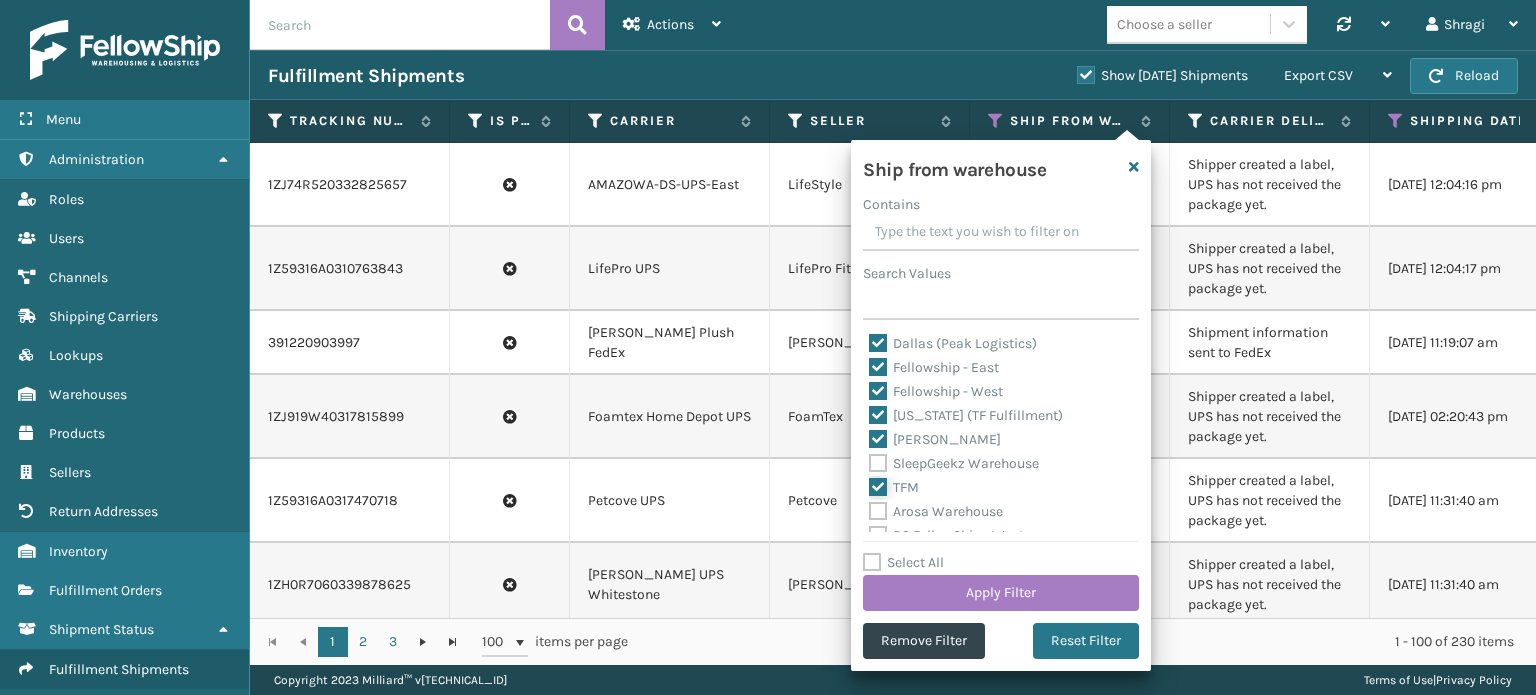 click on "TFM" at bounding box center (869, 482) 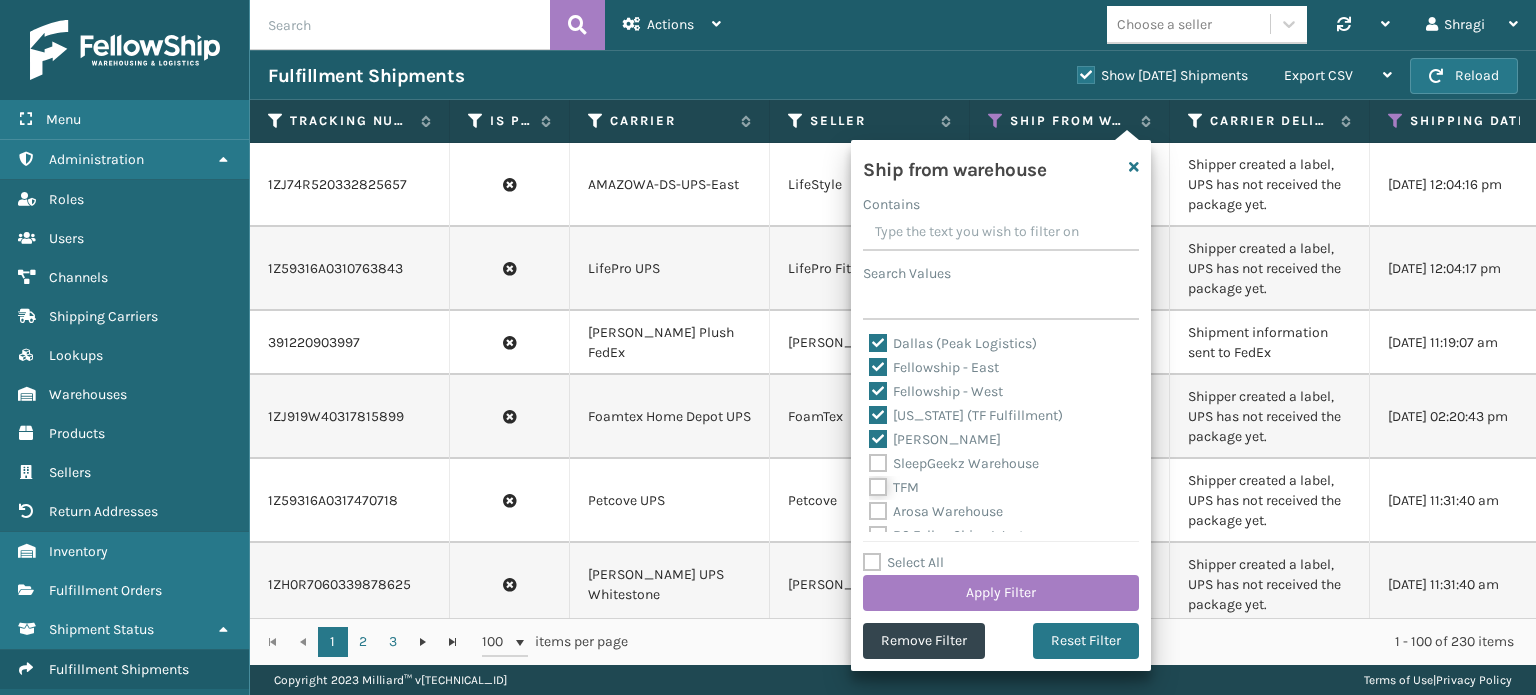 checkbox on "false" 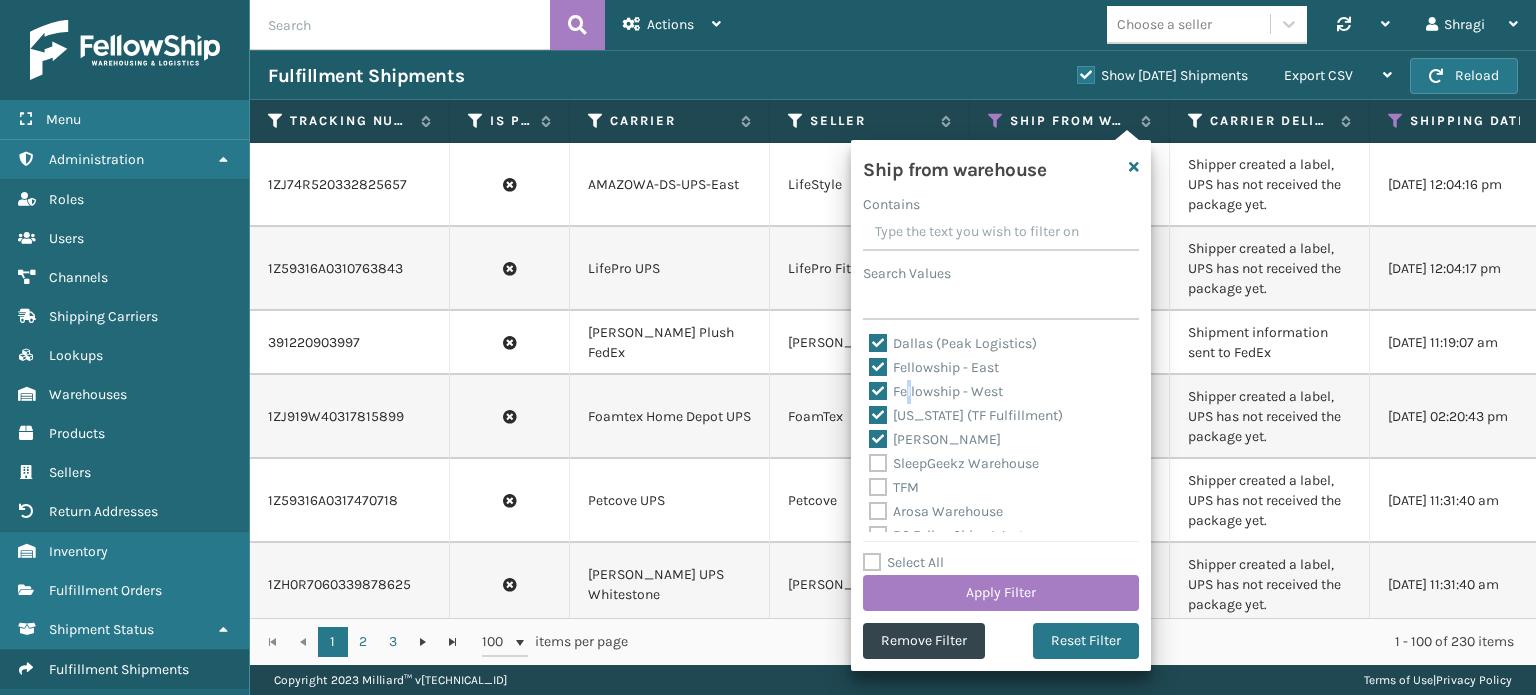 drag, startPoint x: 927, startPoint y: 411, endPoint x: 909, endPoint y: 382, distance: 34.132095 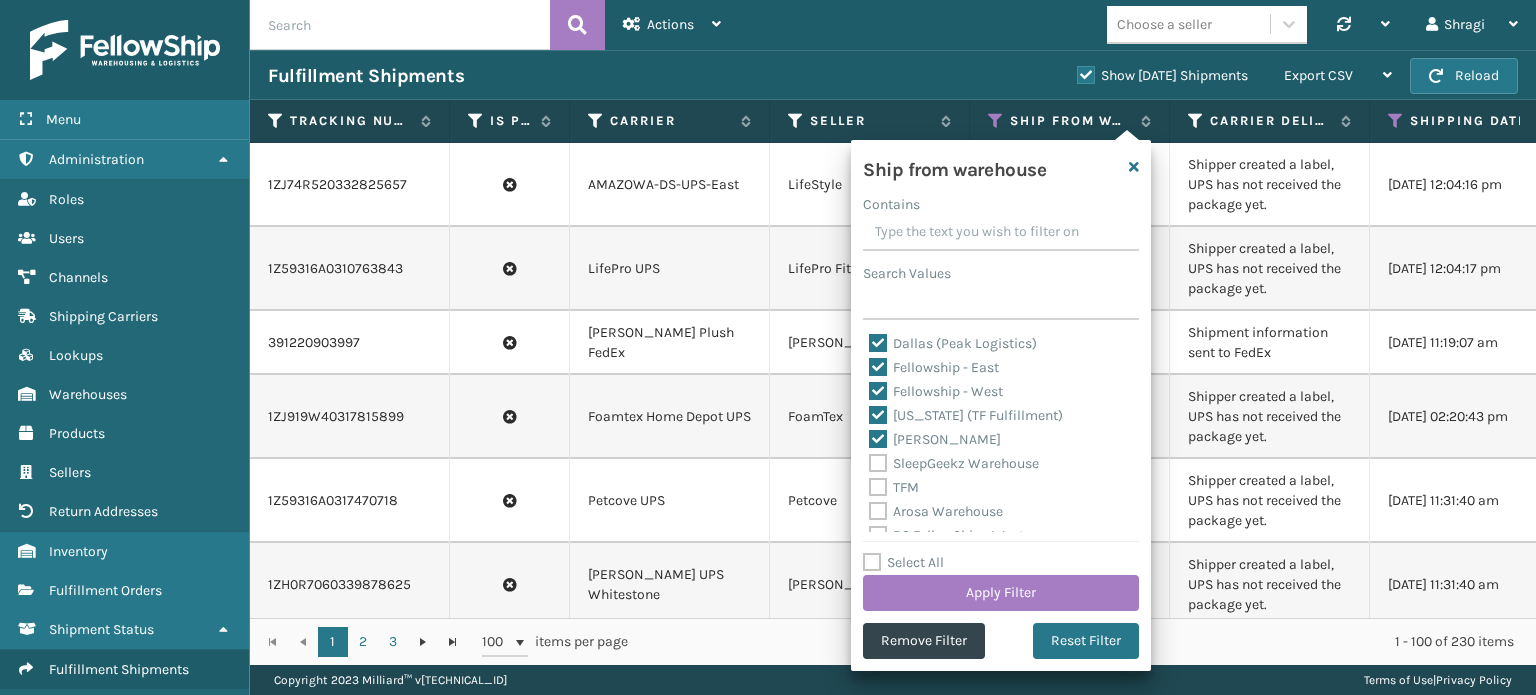click on "Dallas (Peak Logistics)" at bounding box center [953, 343] 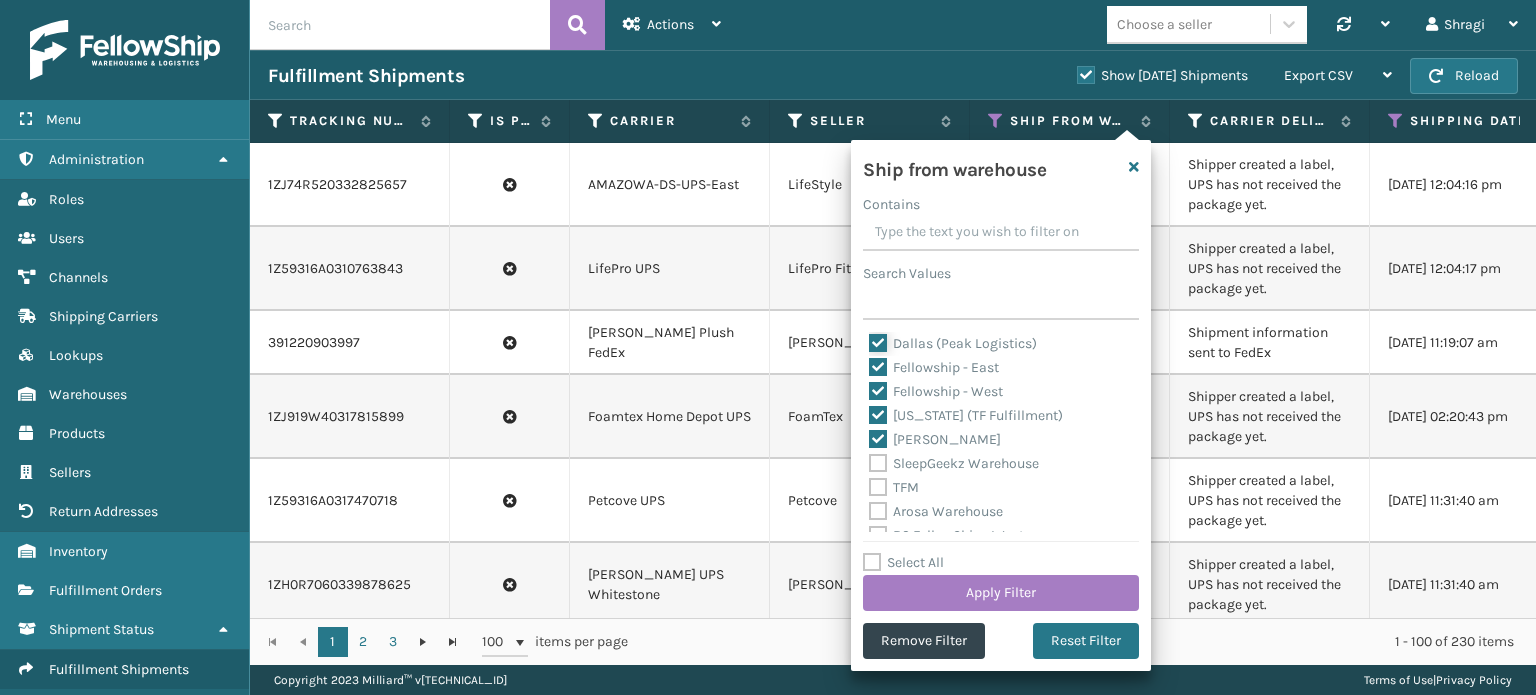 click on "Dallas (Peak Logistics)" at bounding box center (869, 338) 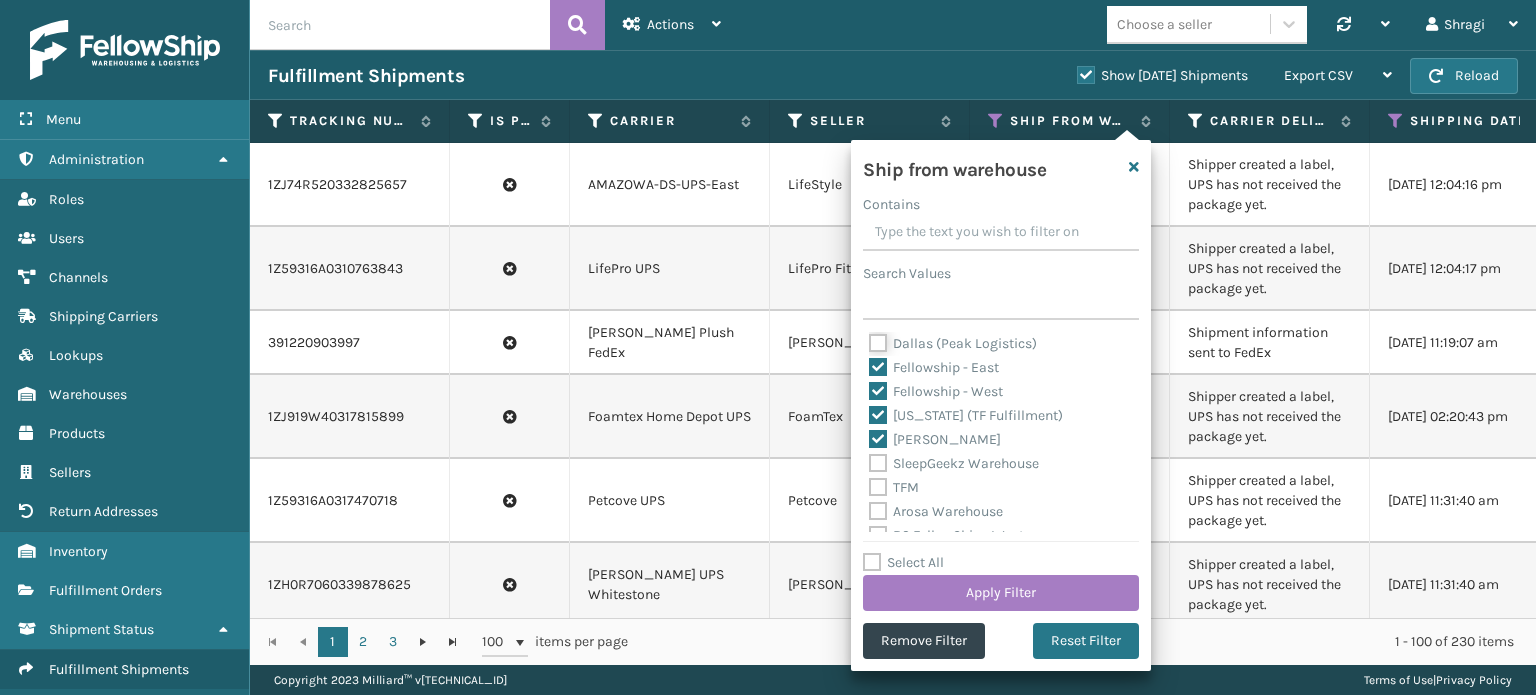 checkbox on "false" 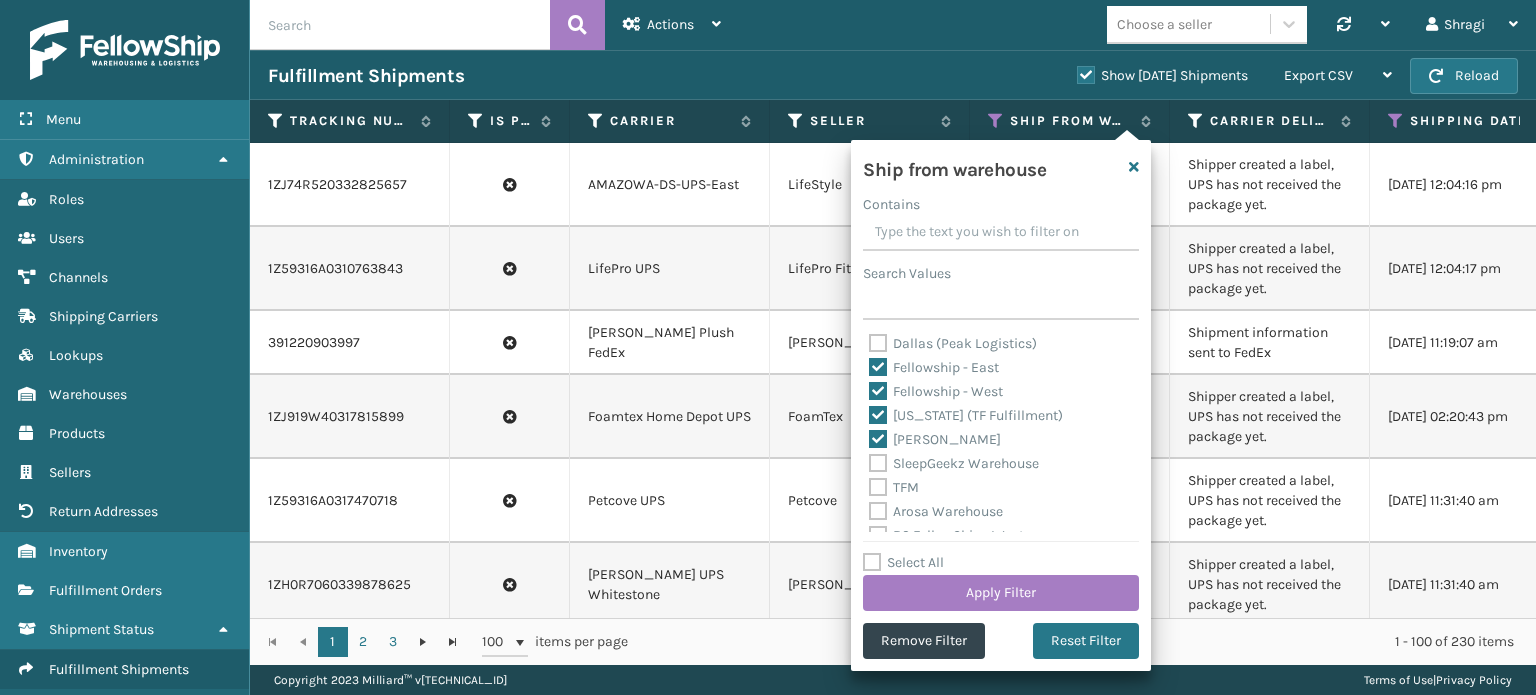 click on "Fellowship - West" at bounding box center (936, 391) 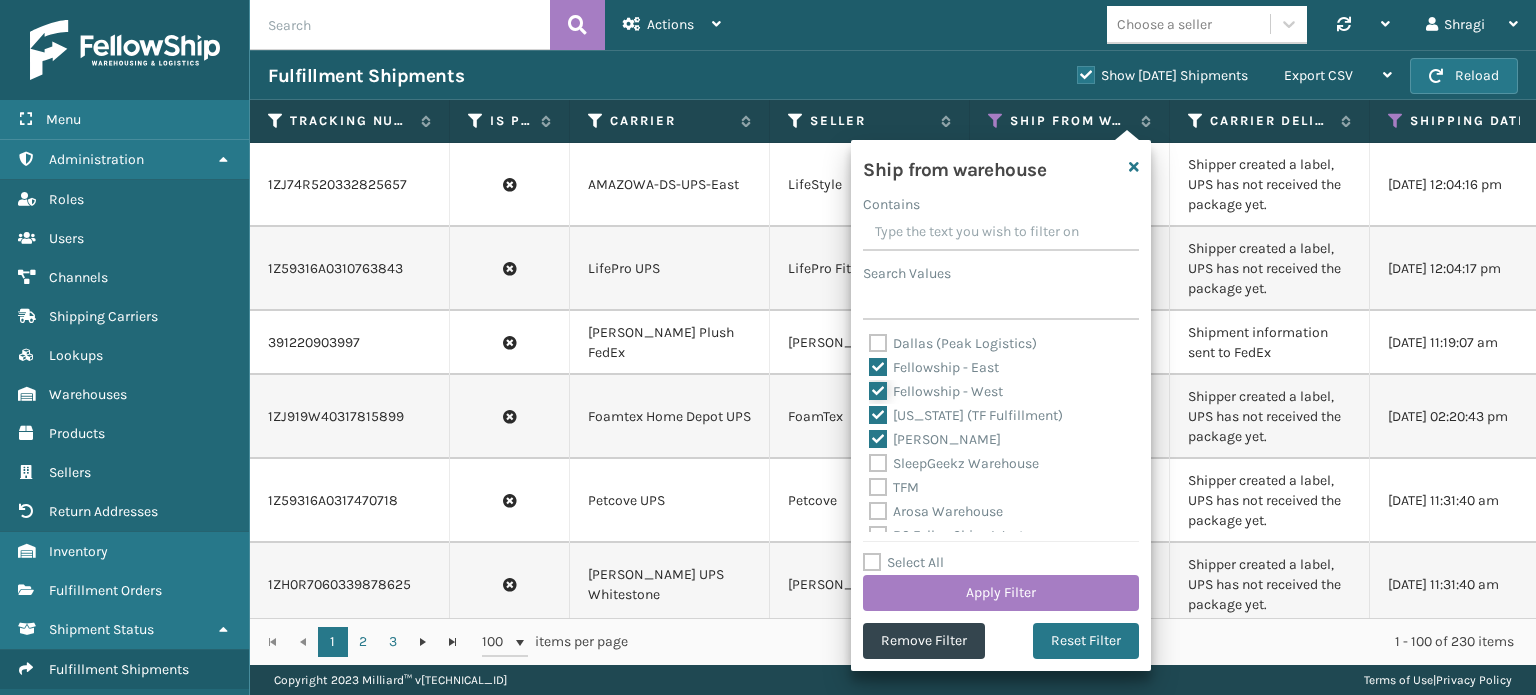 click on "Fellowship - West" at bounding box center [869, 386] 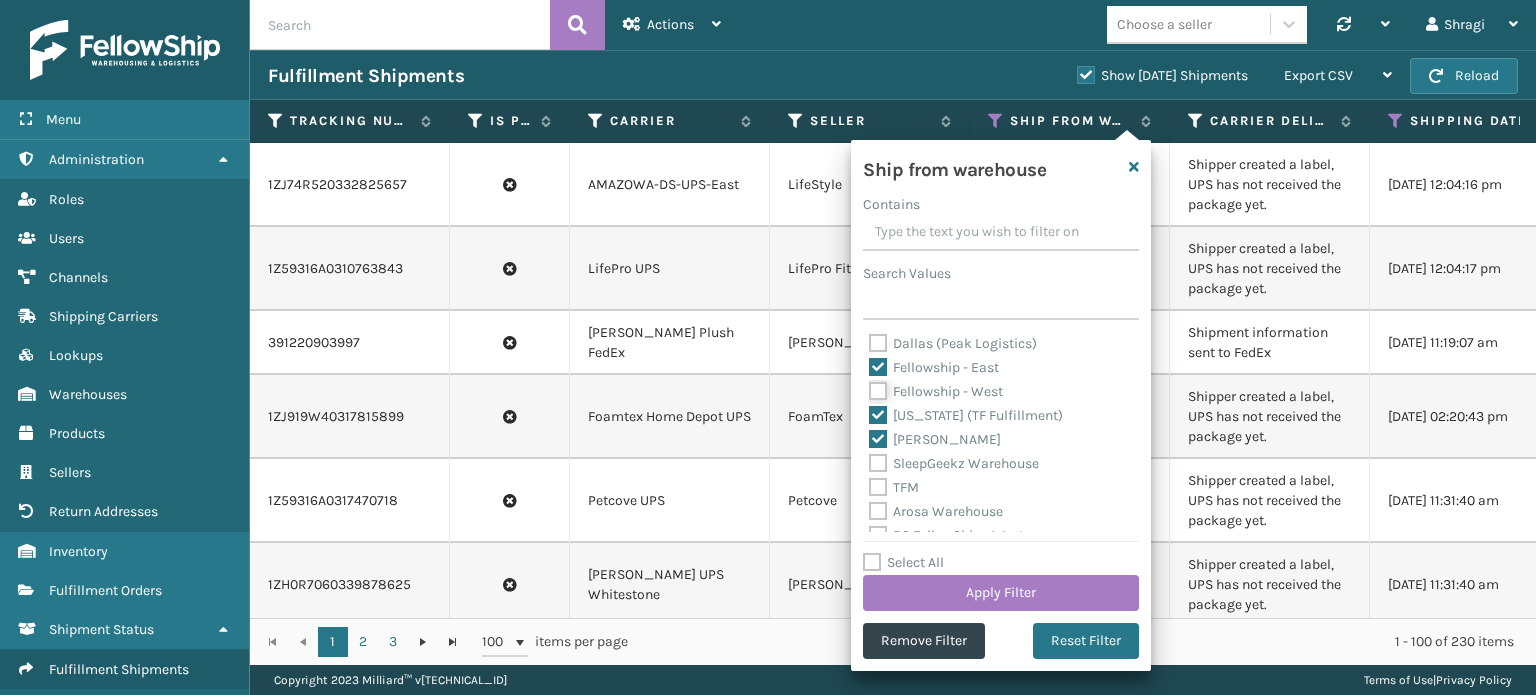 checkbox on "false" 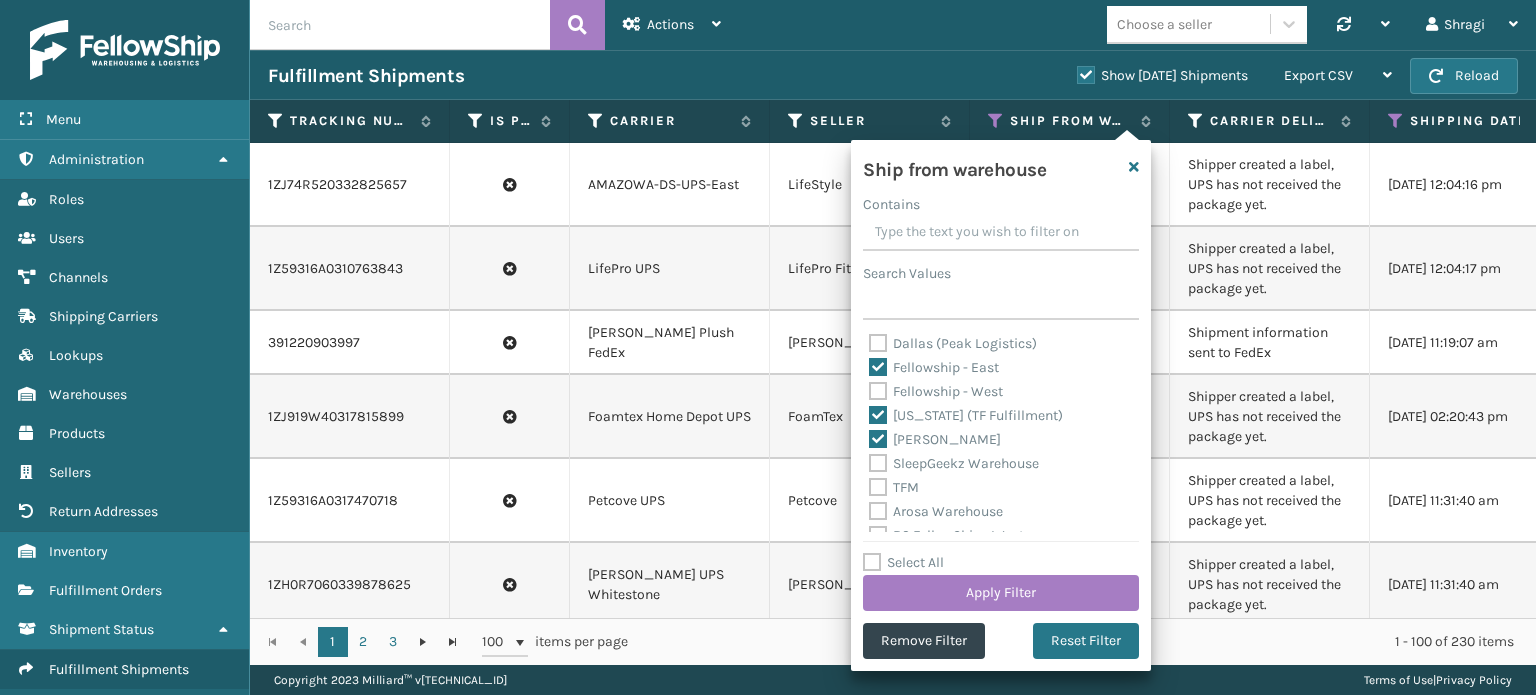 click on "[US_STATE] (TF Fulfillment)" at bounding box center [966, 415] 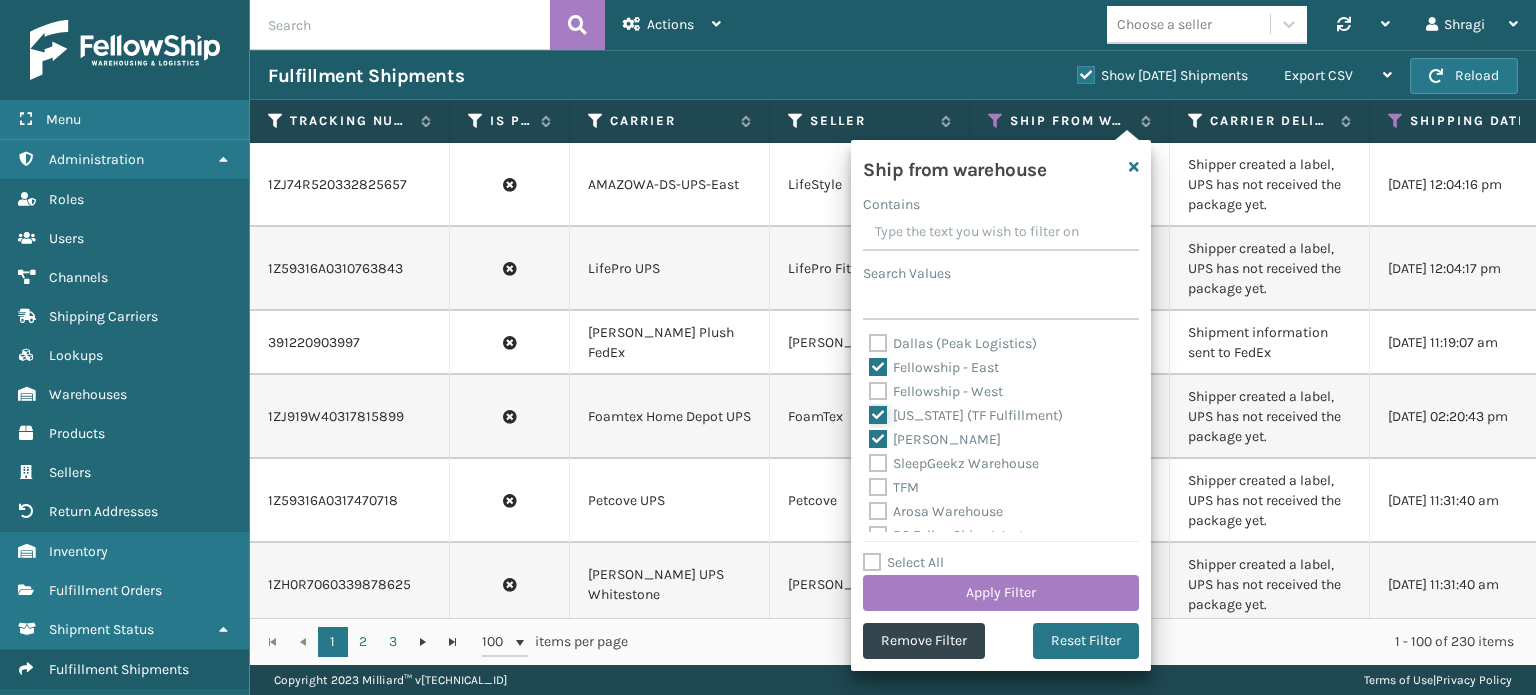 click on "[US_STATE] (TF Fulfillment)" at bounding box center (869, 410) 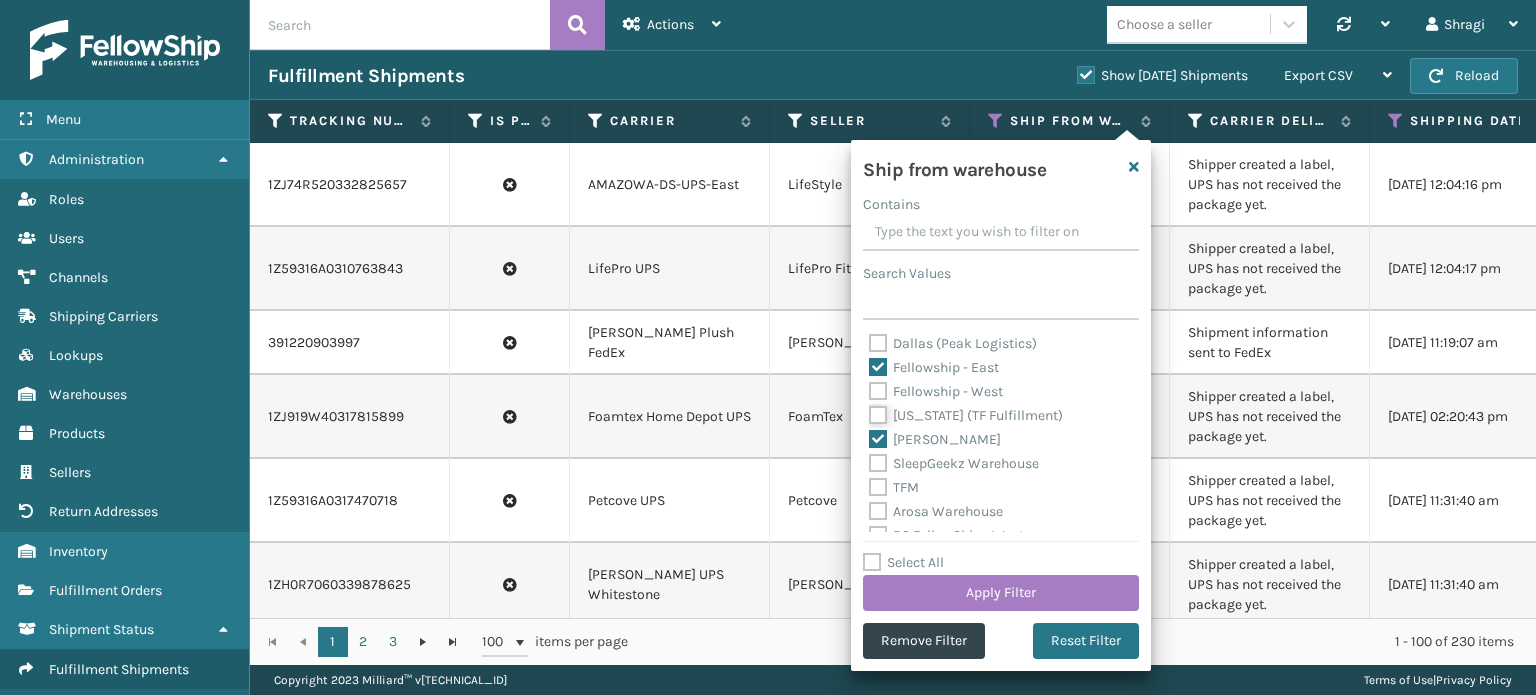 checkbox on "false" 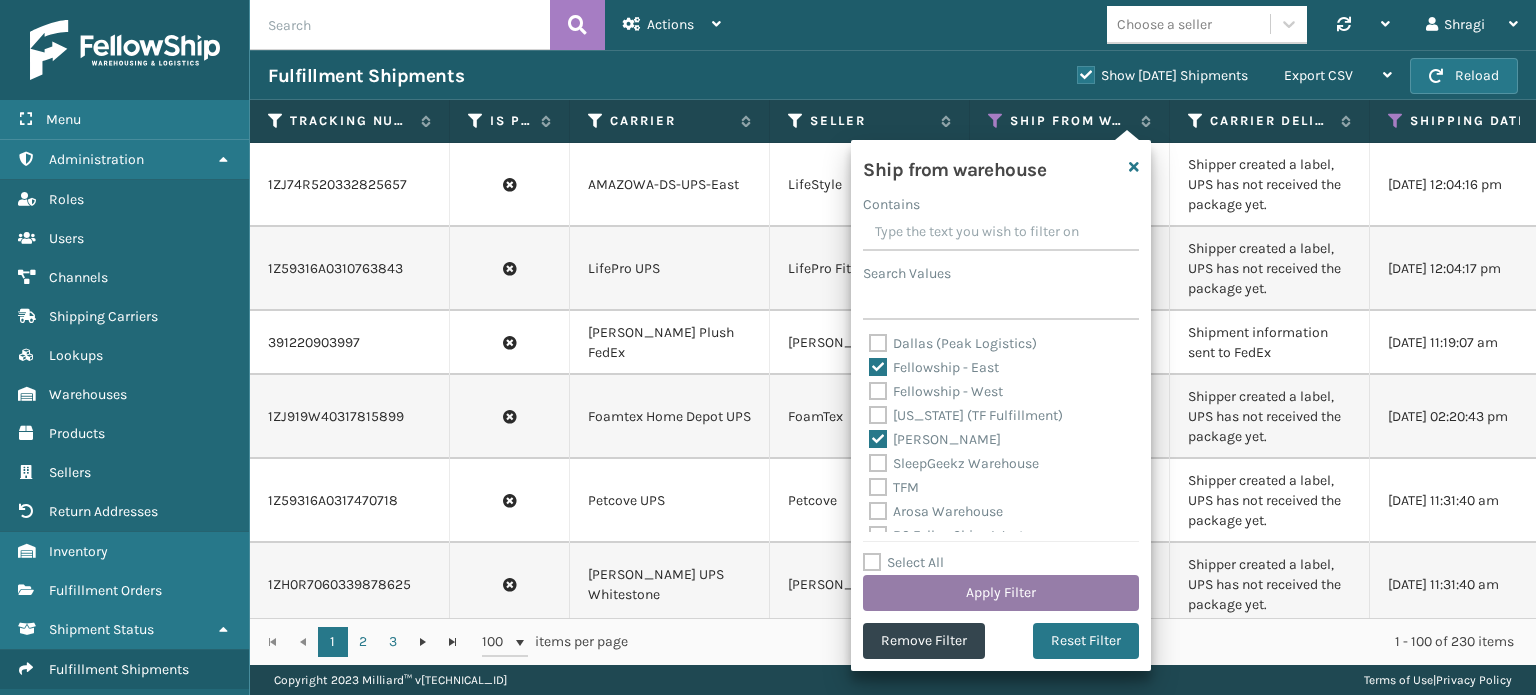 click on "Apply Filter" at bounding box center [1001, 593] 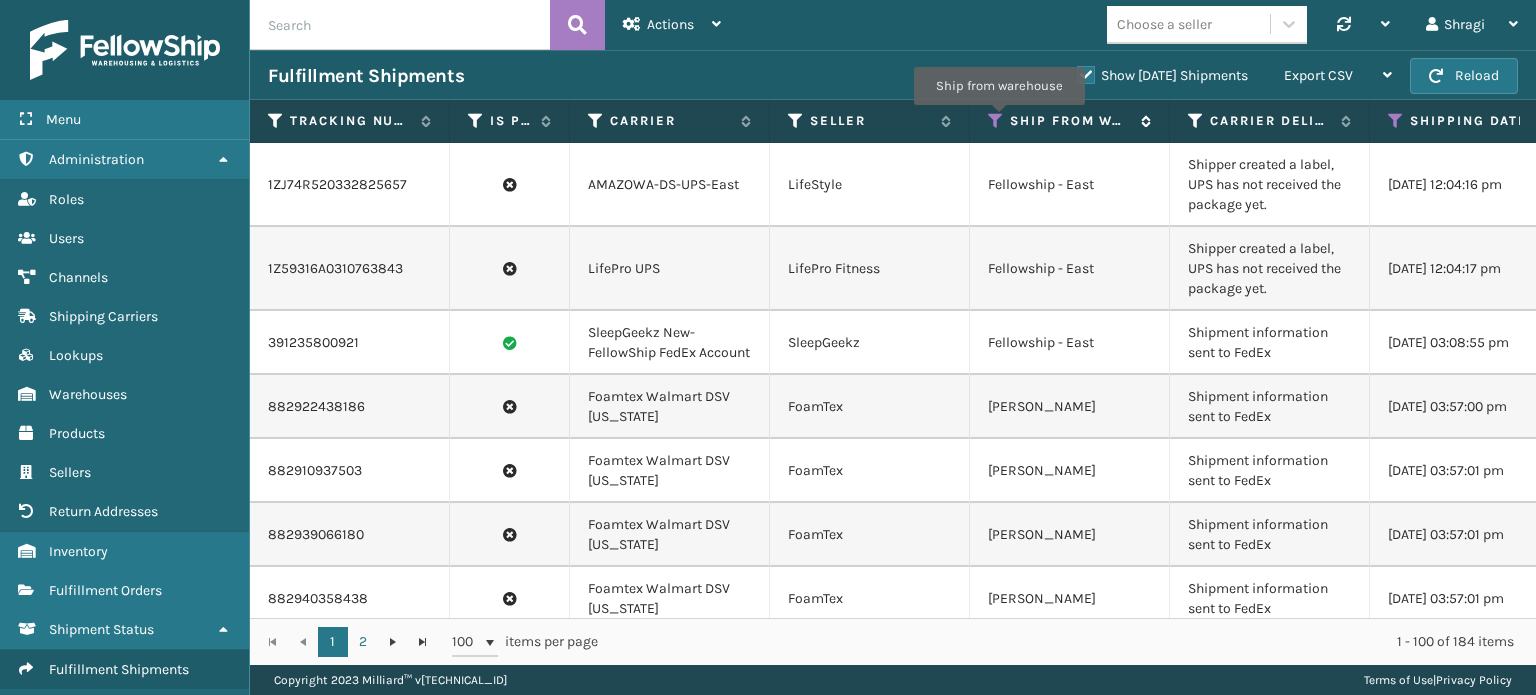 click at bounding box center [996, 121] 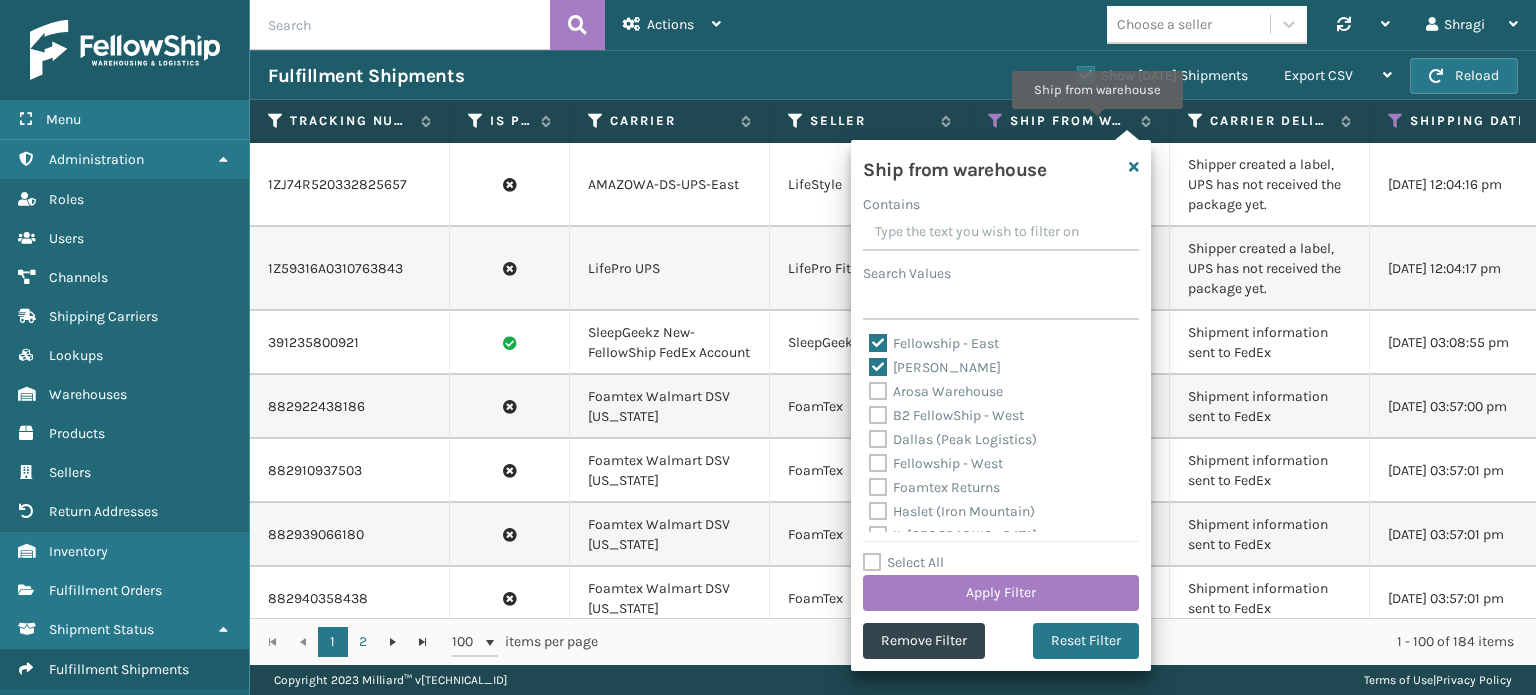 click on "Choose a seller Synchronise all channels   Shragi Log Out" at bounding box center [1137, 25] 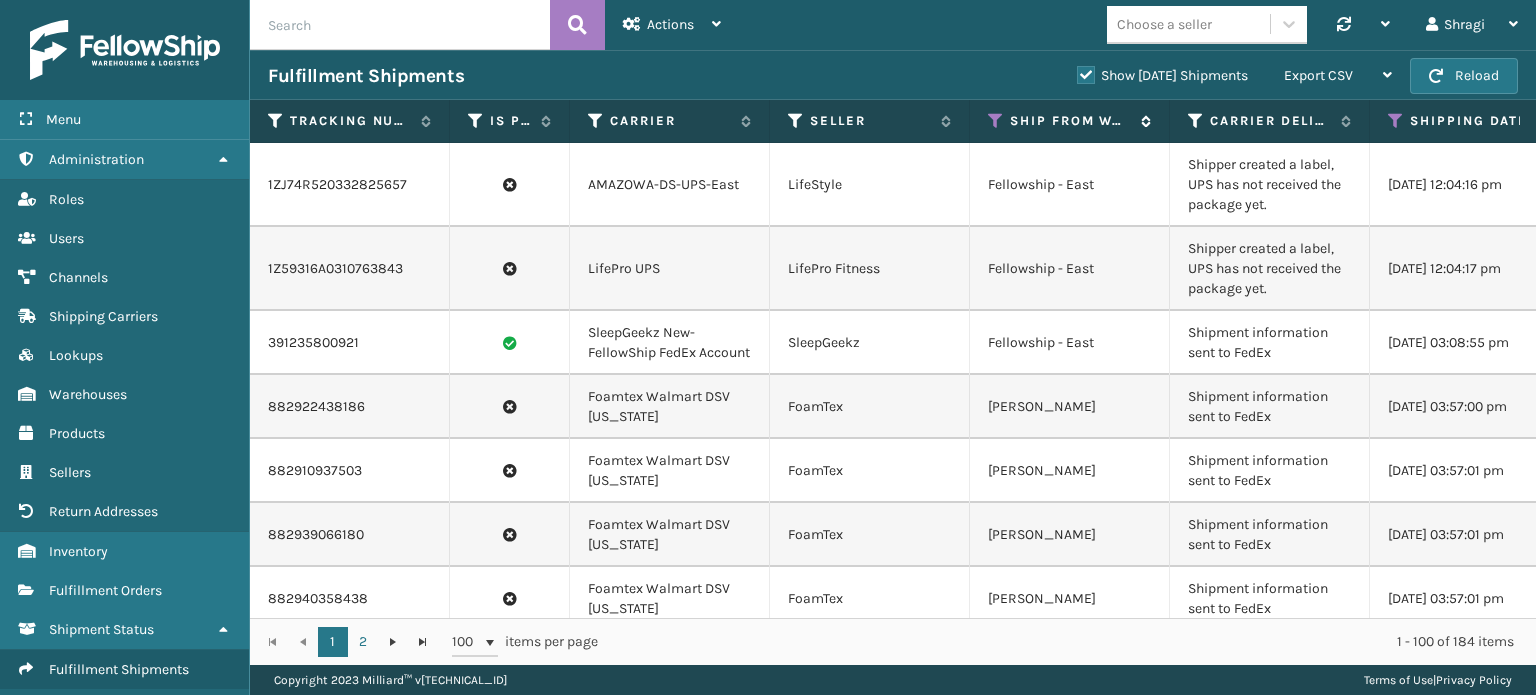 click at bounding box center (996, 121) 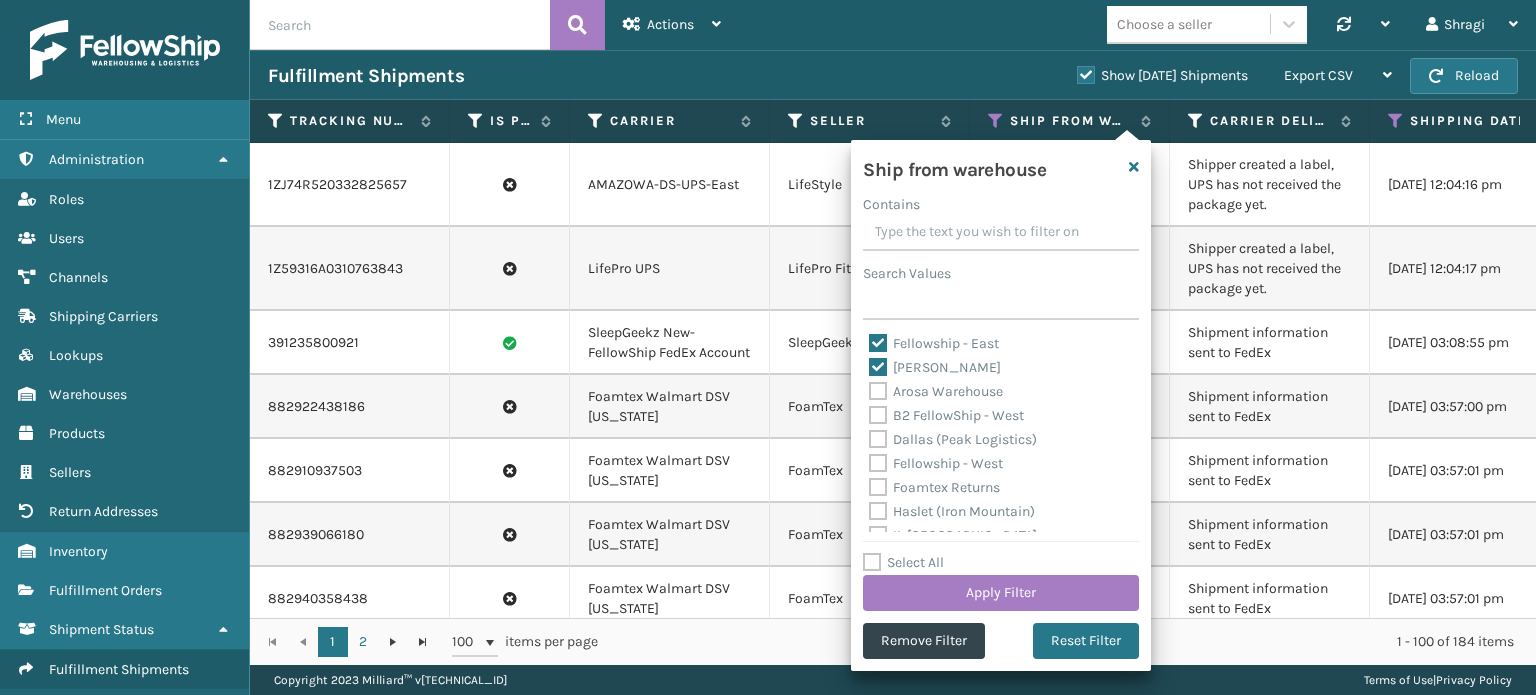 click on "Fellowship - East" at bounding box center [934, 343] 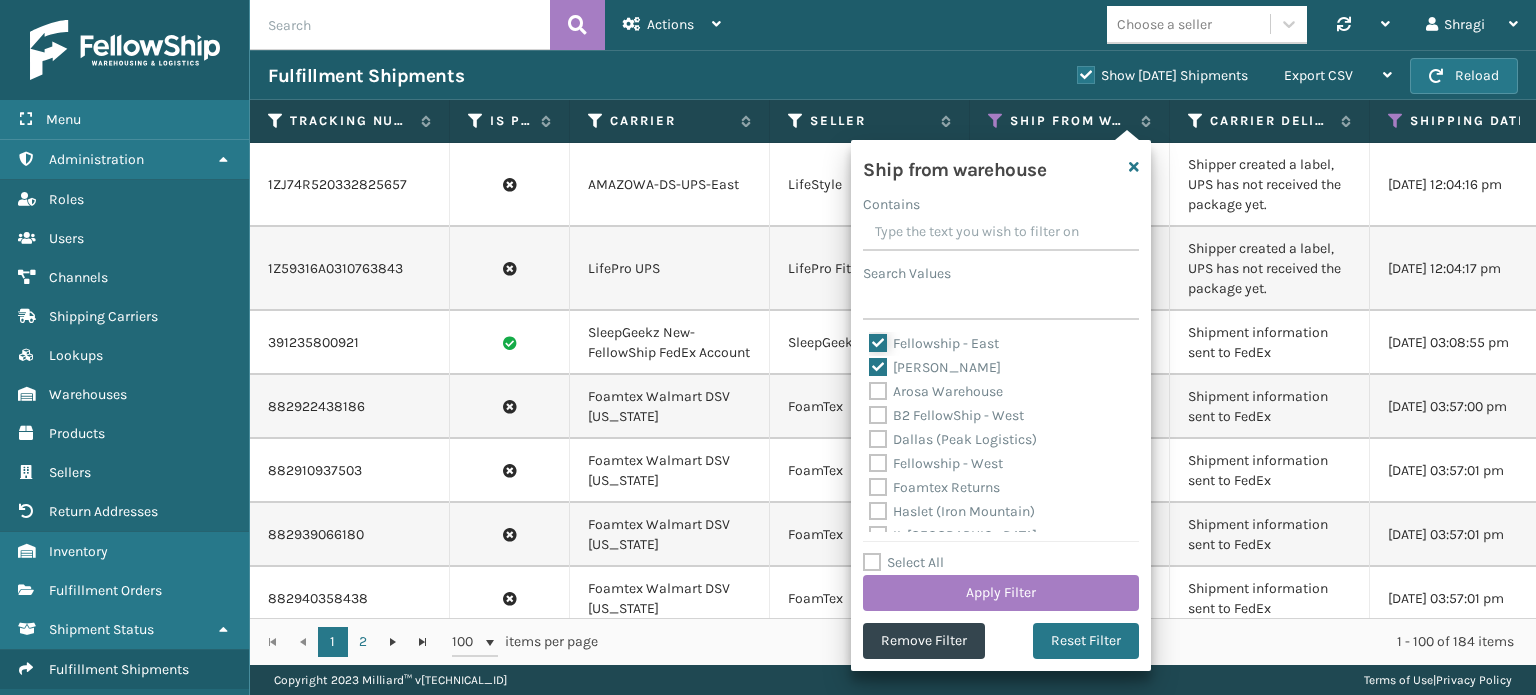 click on "Fellowship - East" at bounding box center [869, 338] 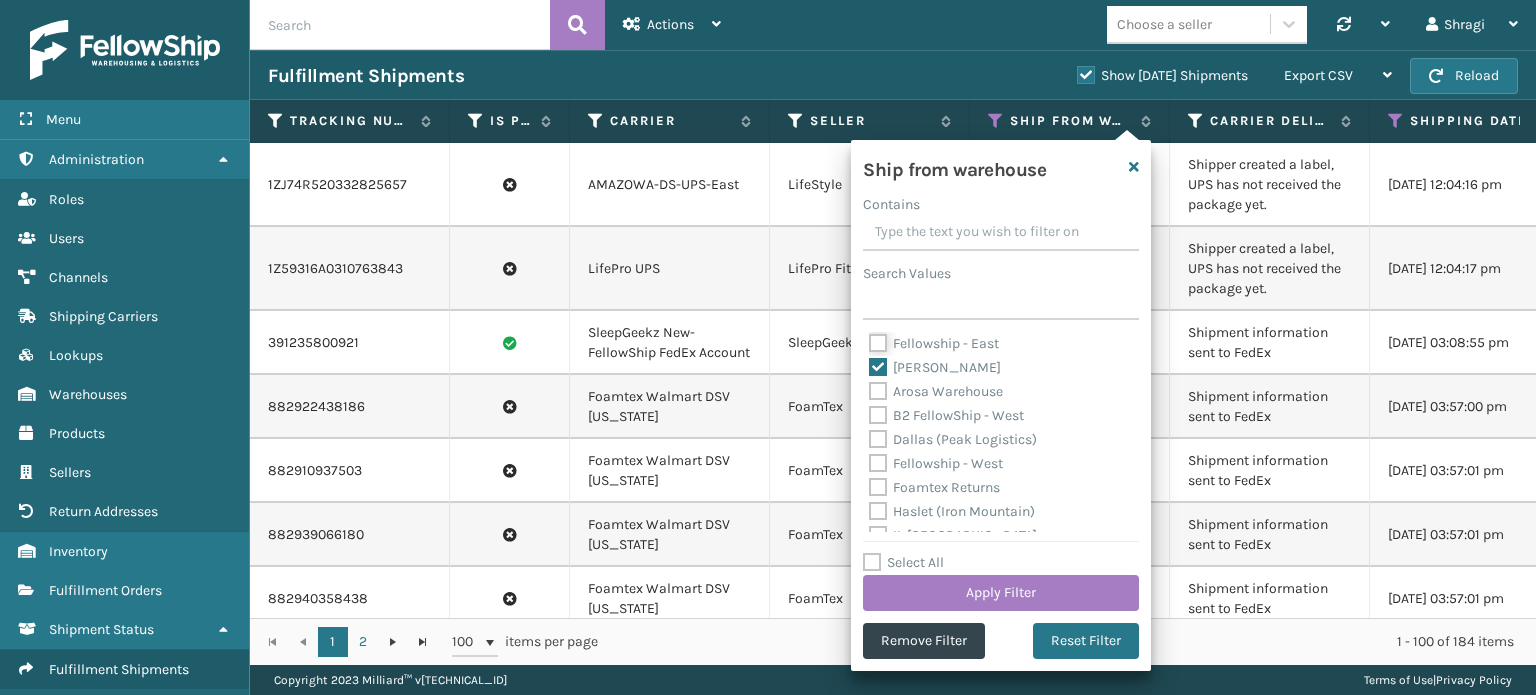 checkbox on "false" 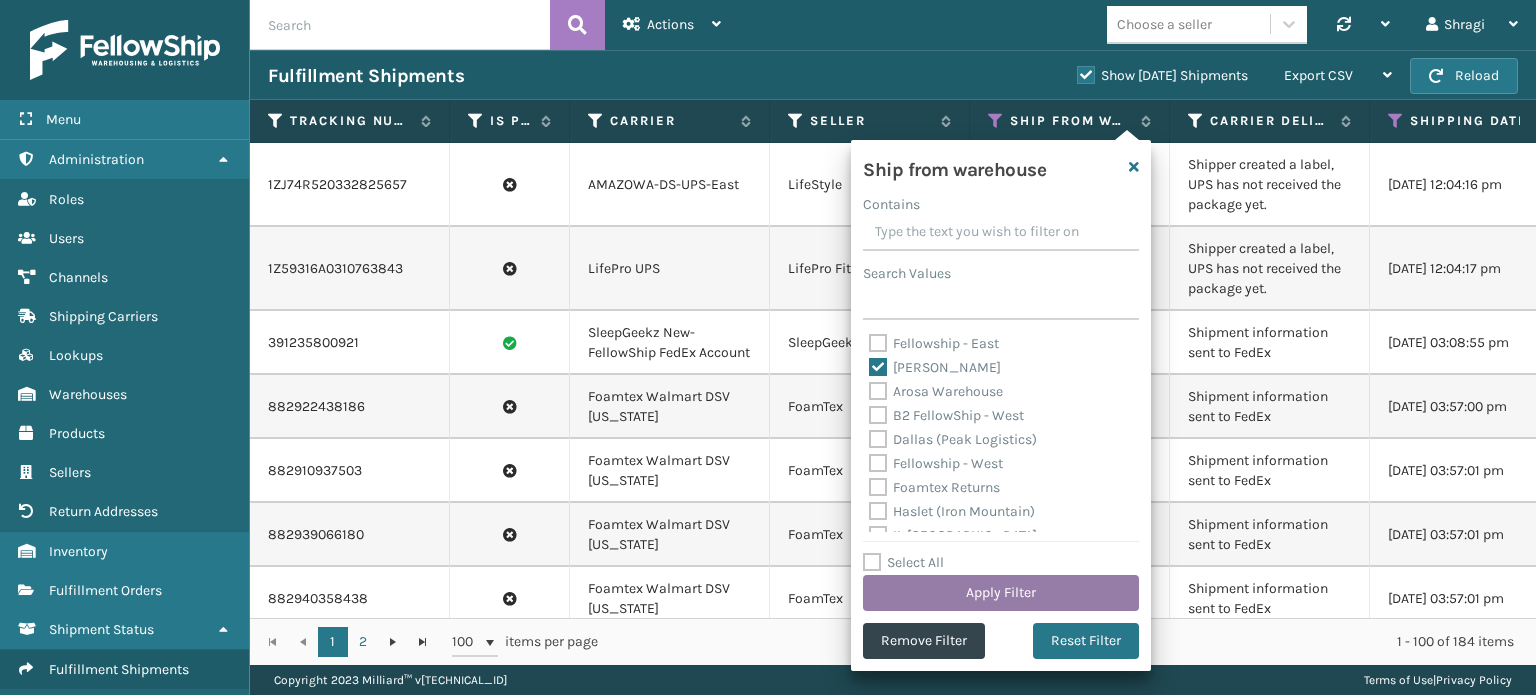 click on "Apply Filter" at bounding box center [1001, 593] 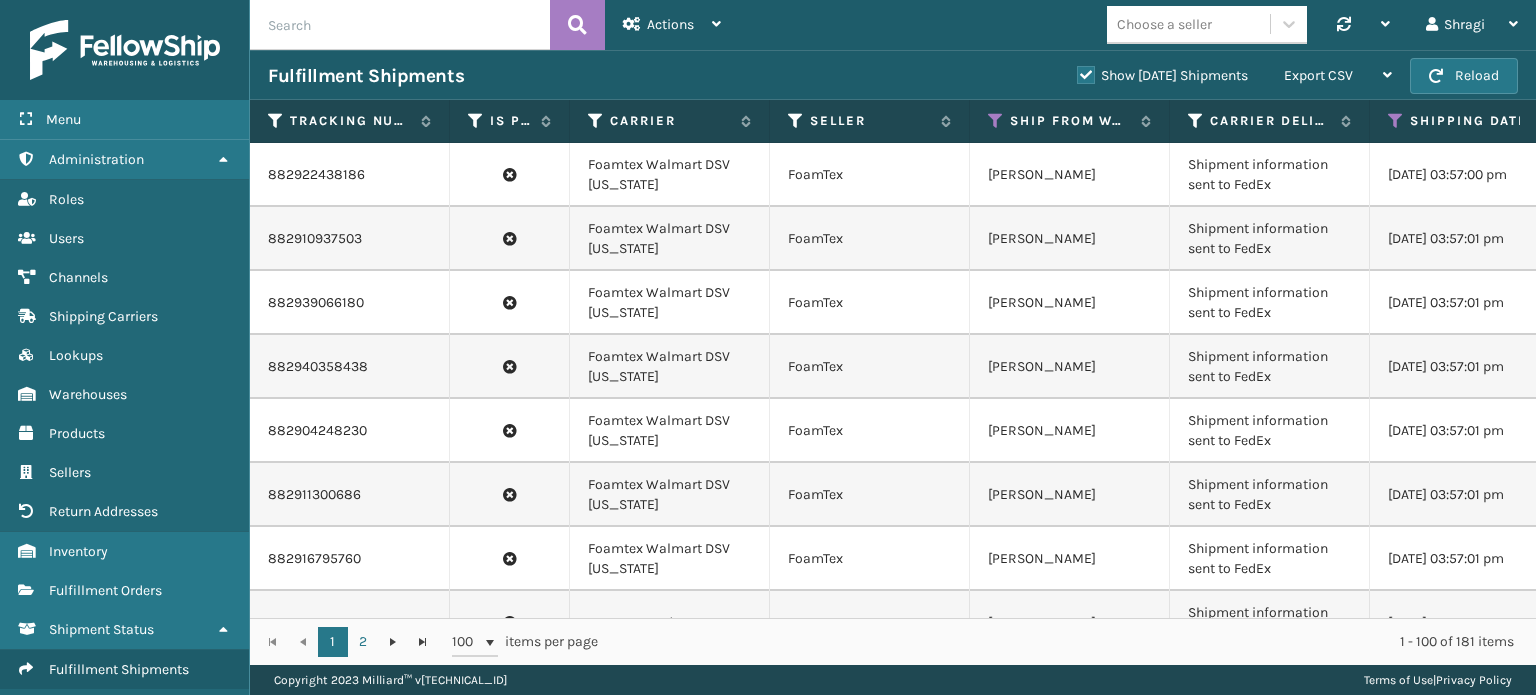 click on "FoamTex" at bounding box center [870, 559] 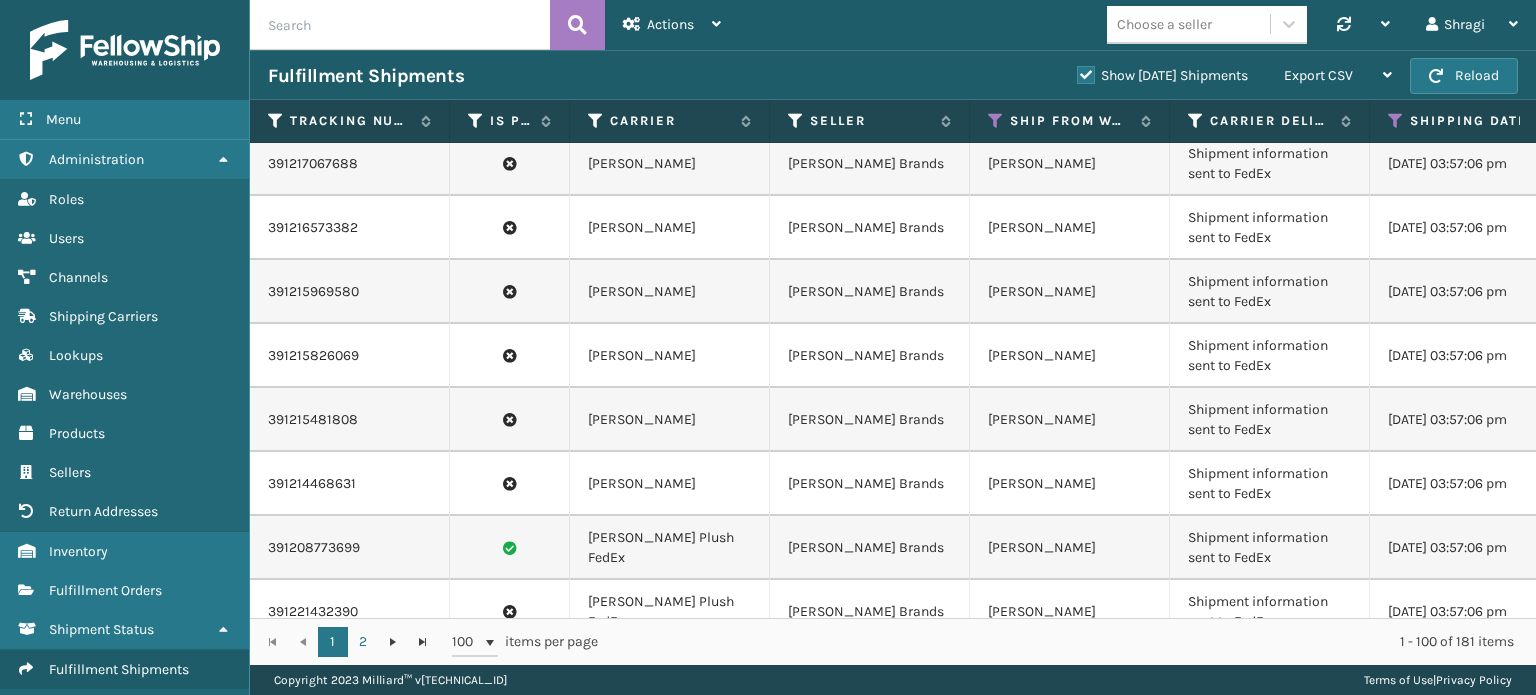 scroll, scrollTop: 5940, scrollLeft: 0, axis: vertical 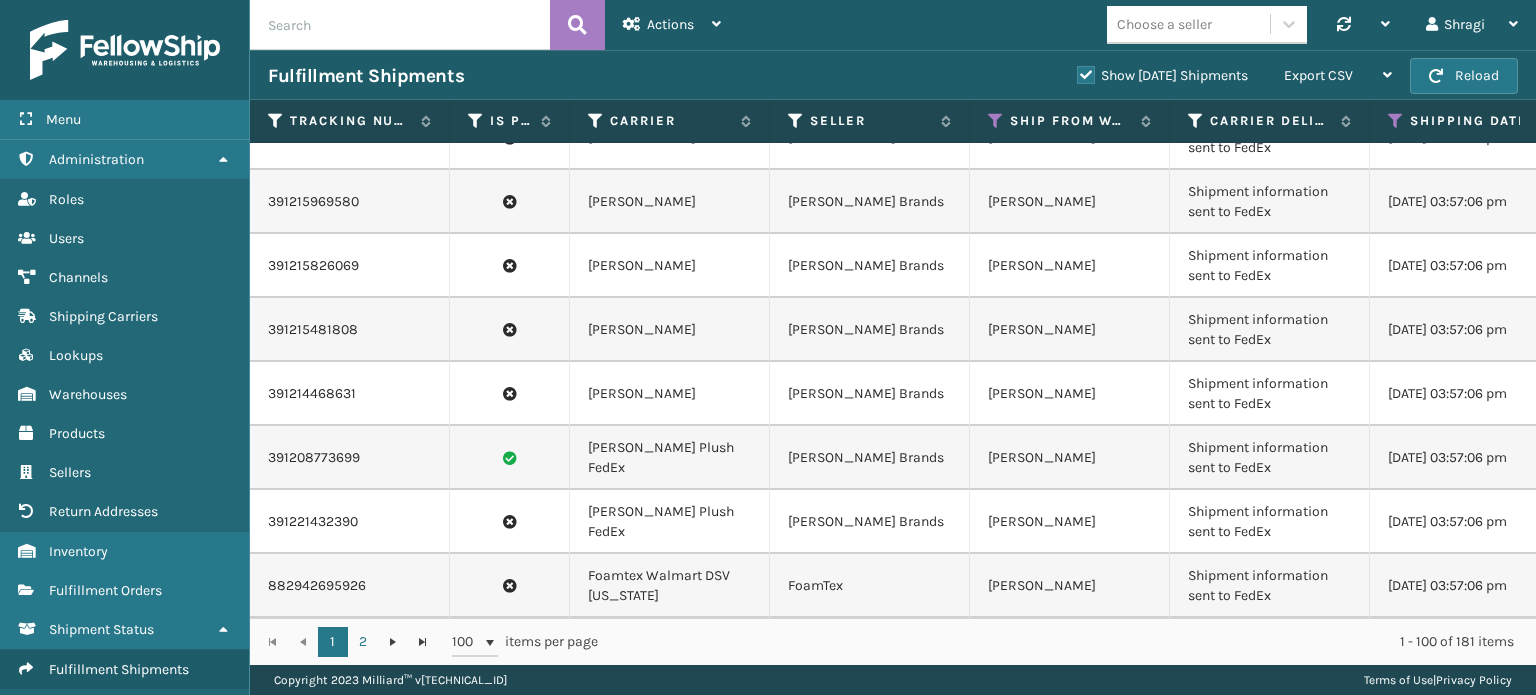 click on "Fulfillment Shipments Show [DATE] Shipments Export CSV Export Current Page Export All Pages Reload" at bounding box center [893, 75] 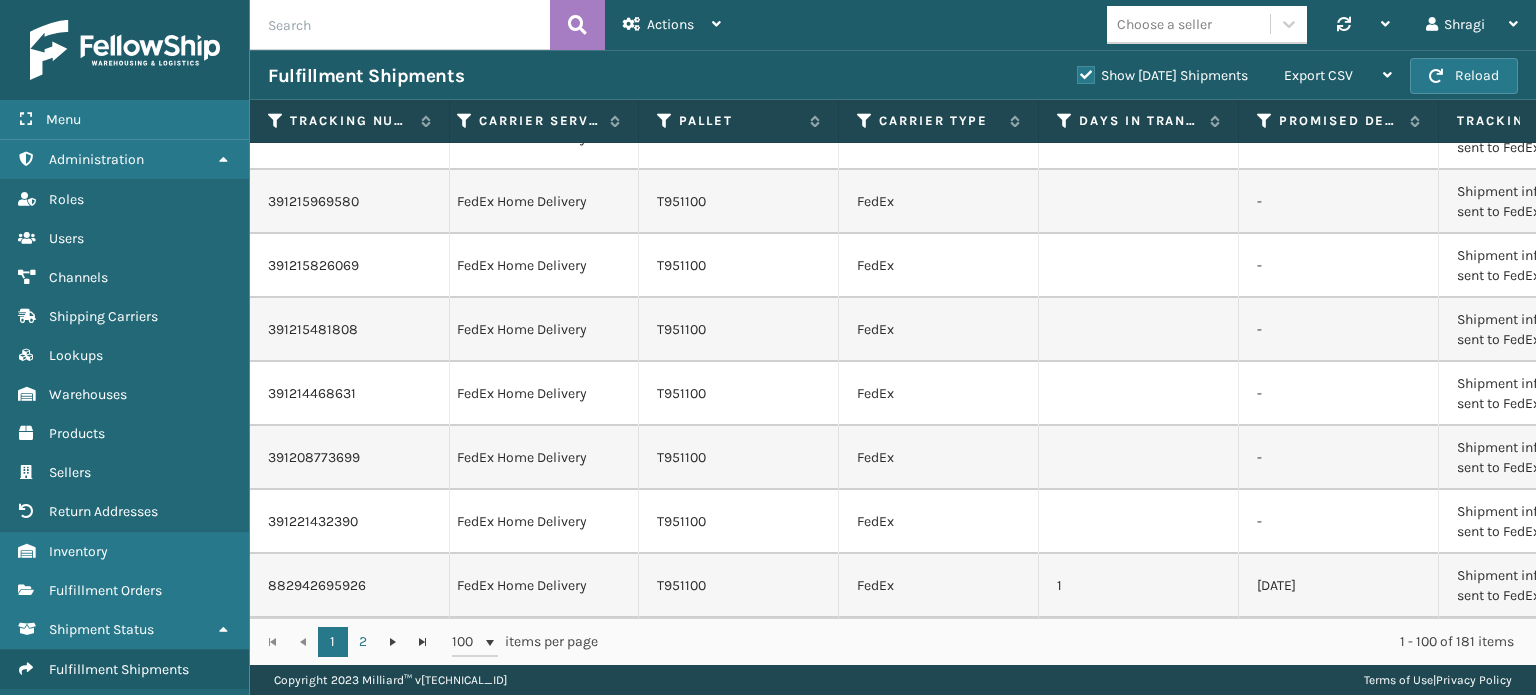 scroll, scrollTop: 5940, scrollLeft: 1372, axis: both 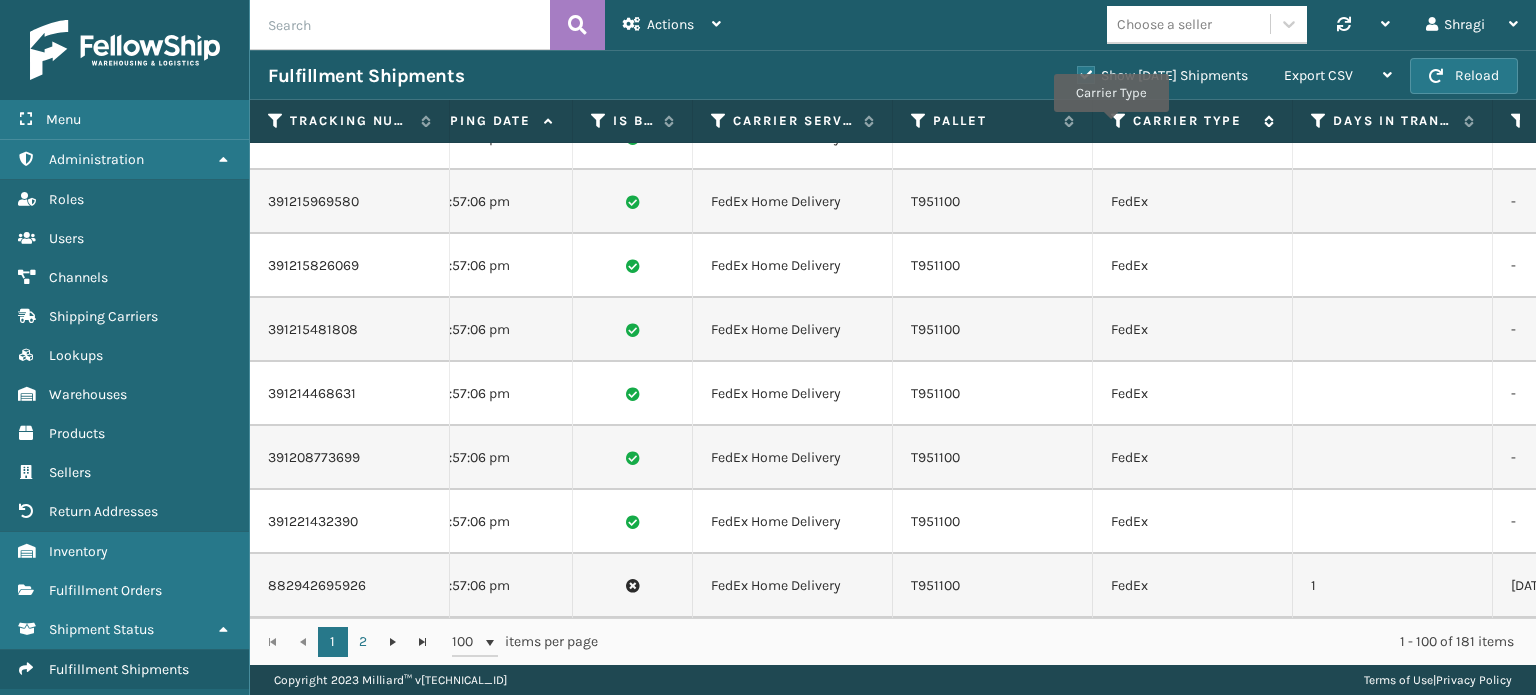 click at bounding box center [1119, 121] 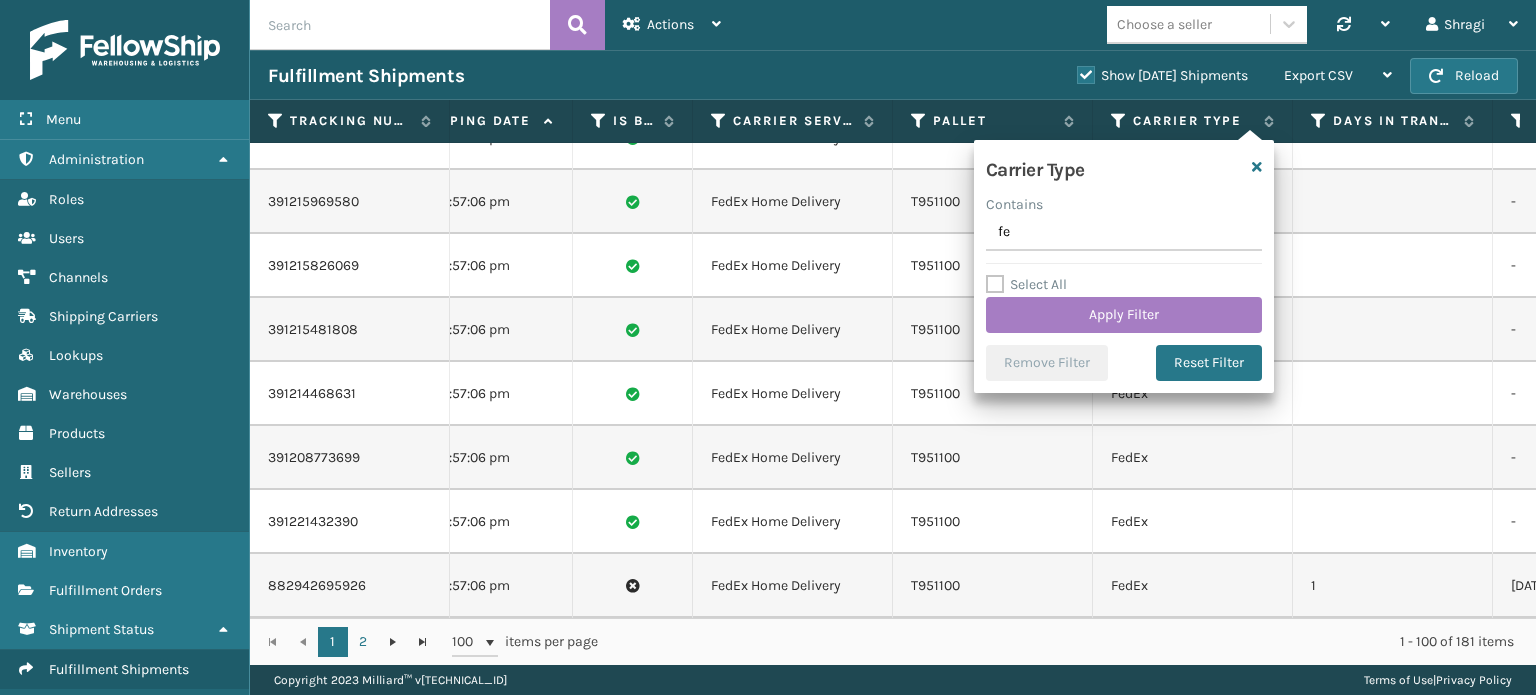 type on "f" 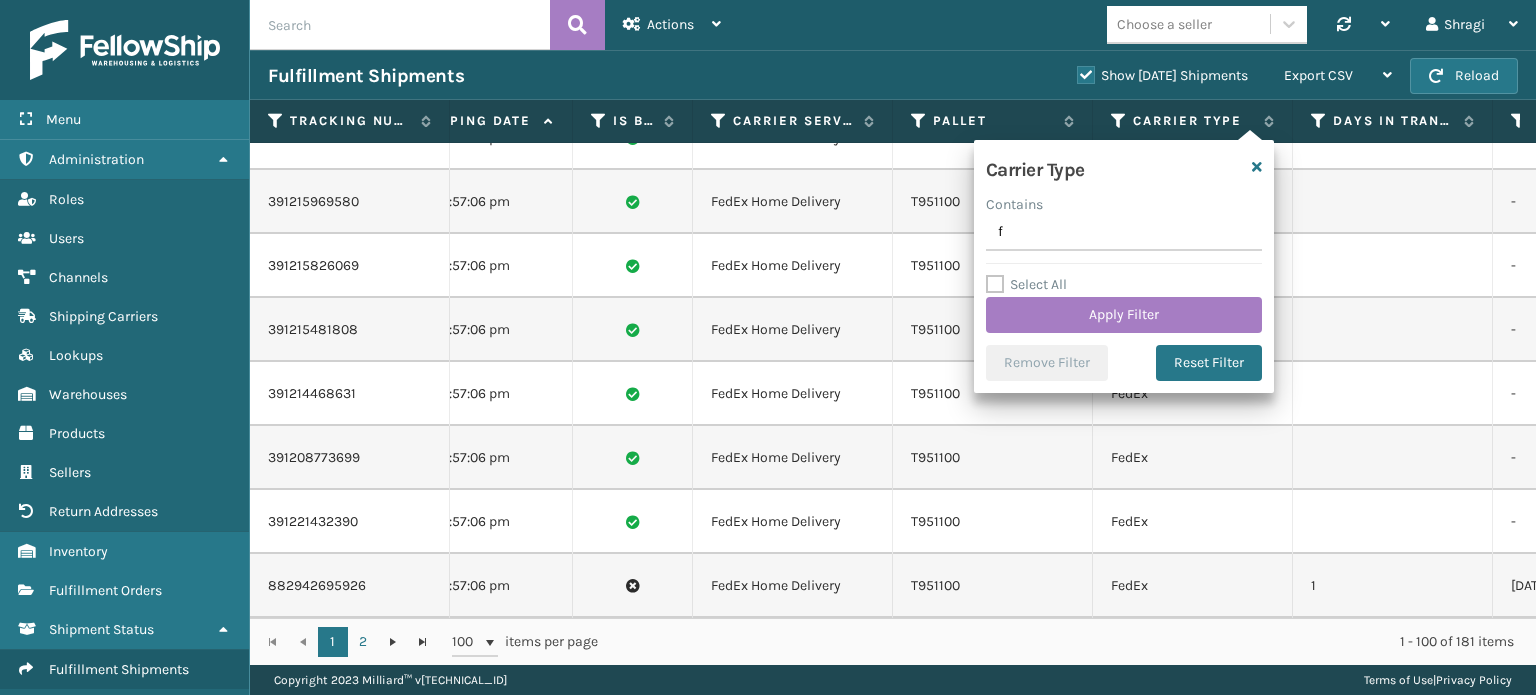 type 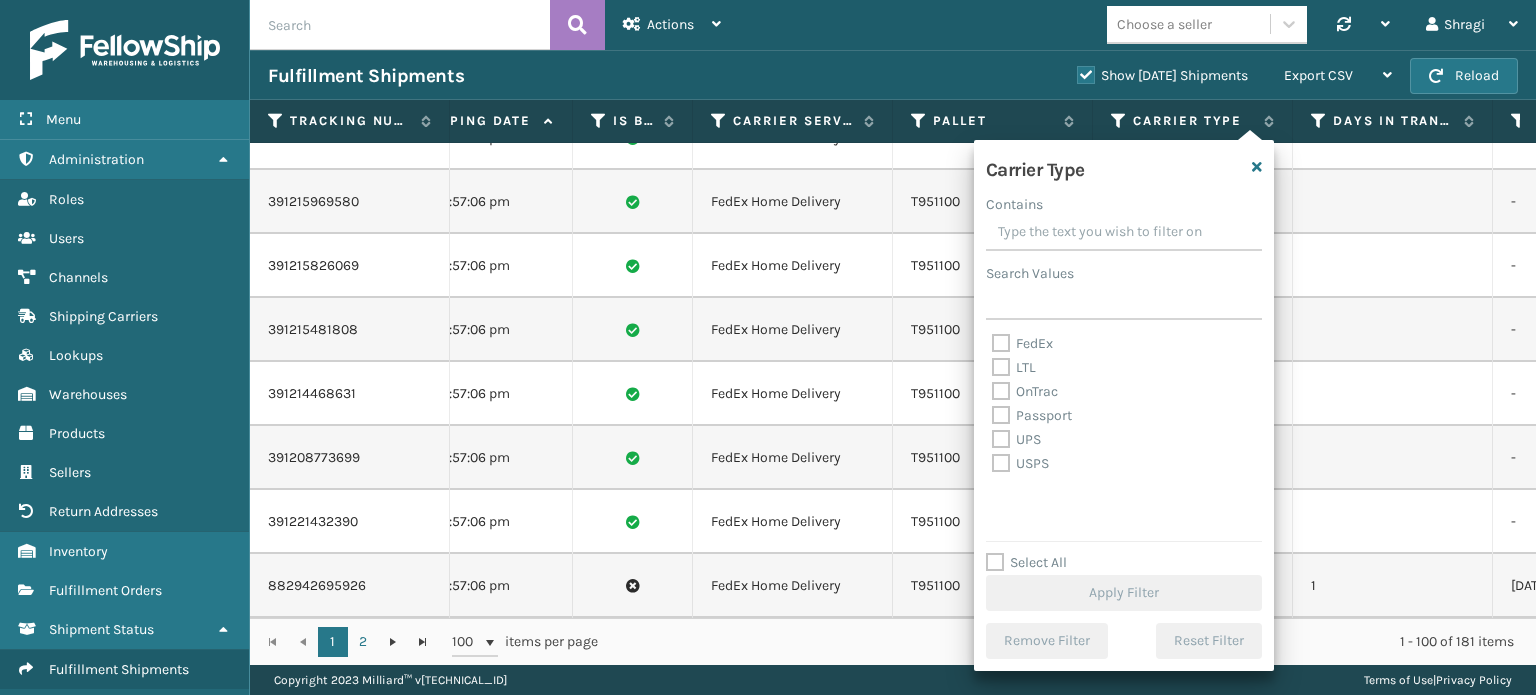 click on "FedEx" at bounding box center (1022, 343) 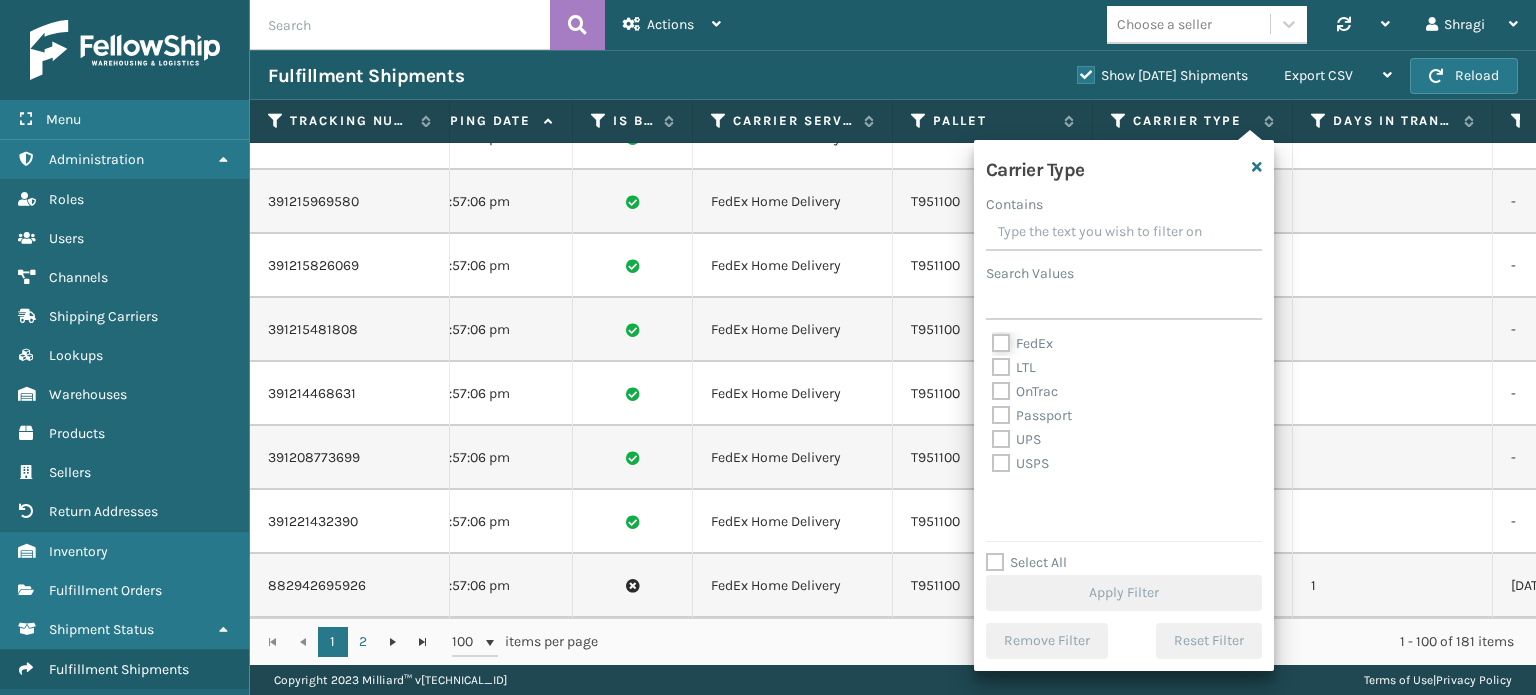 click on "FedEx" at bounding box center [992, 338] 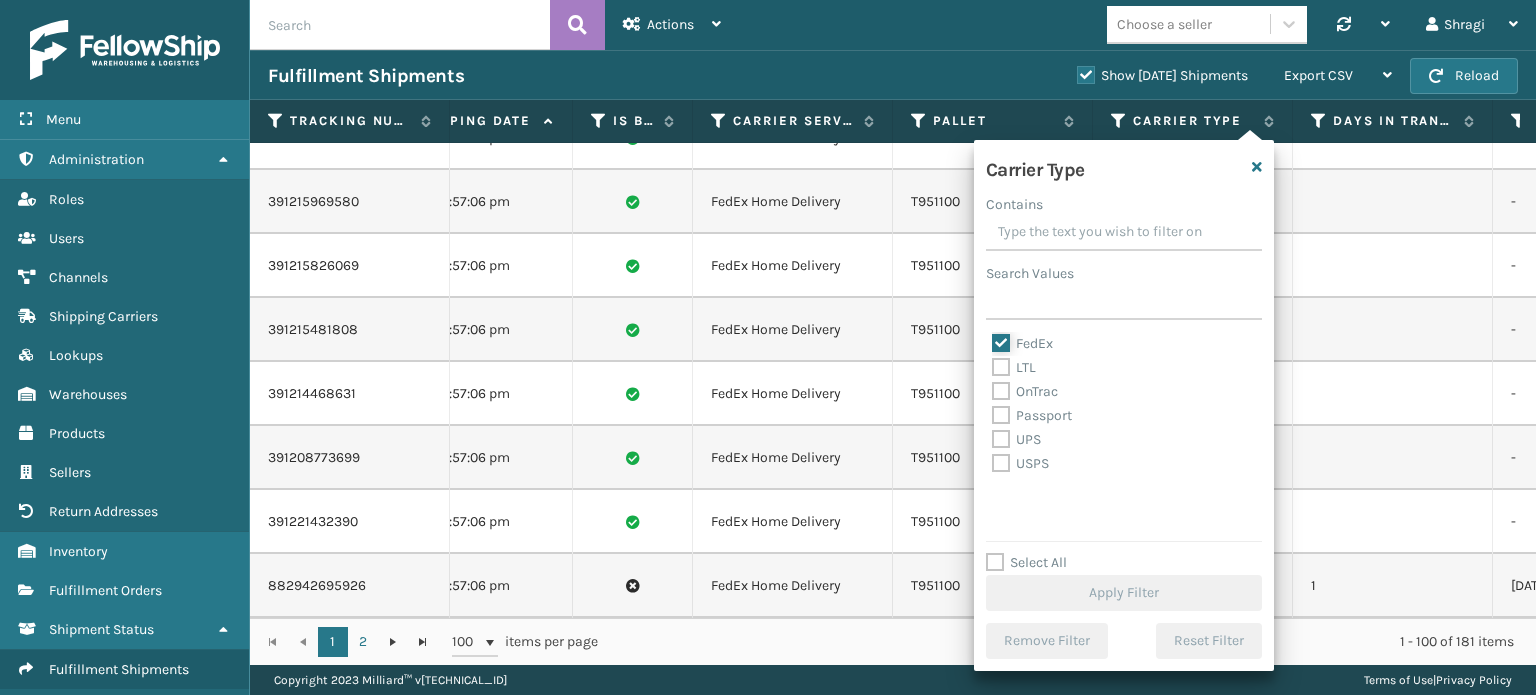 checkbox on "true" 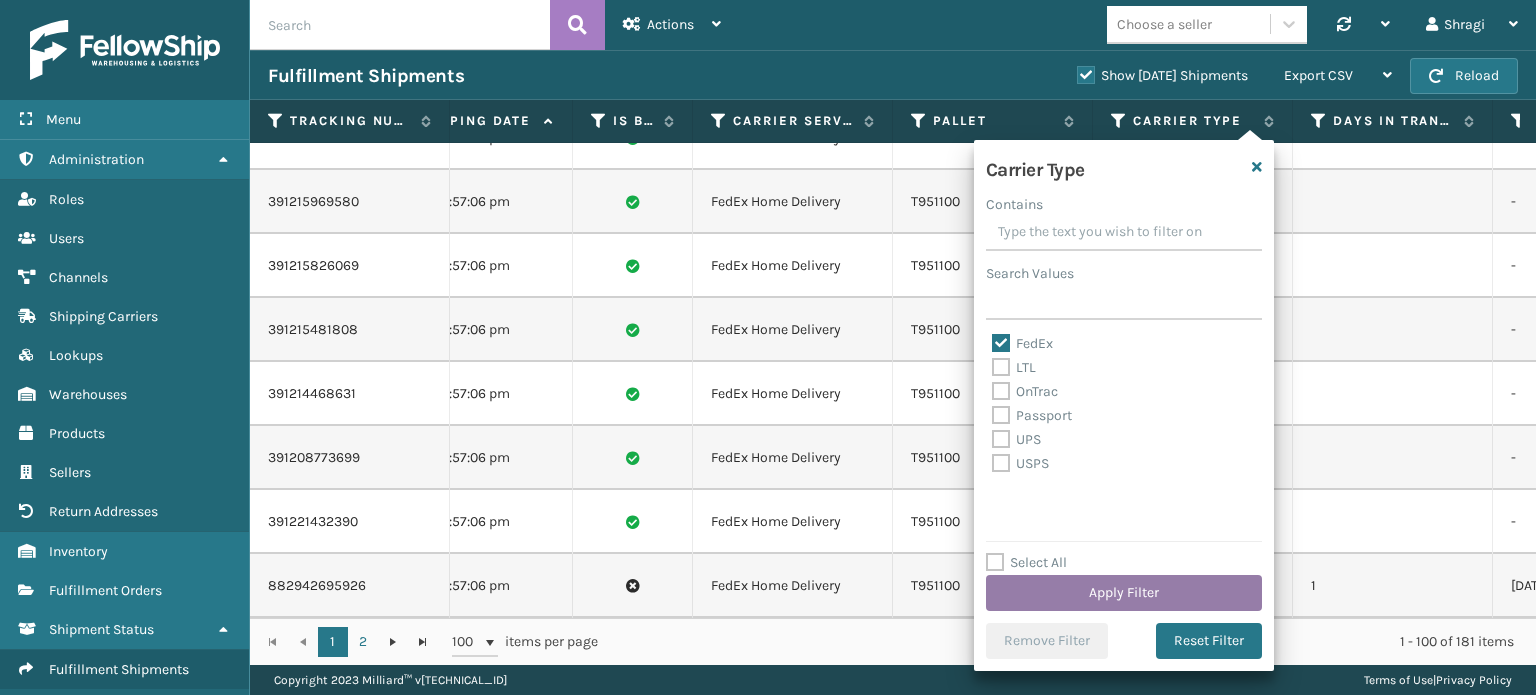click on "Apply Filter" at bounding box center [1124, 593] 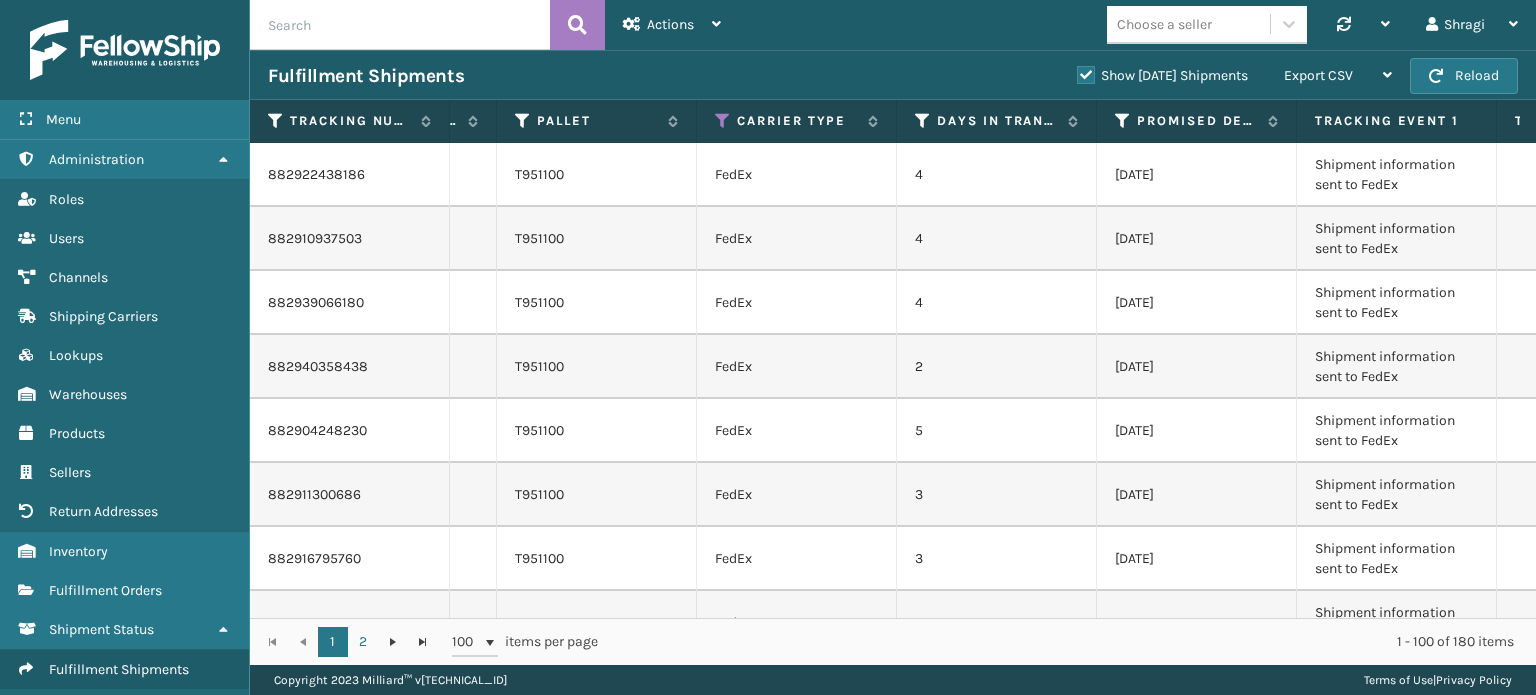 click on "Carrier Type" at bounding box center [797, 121] 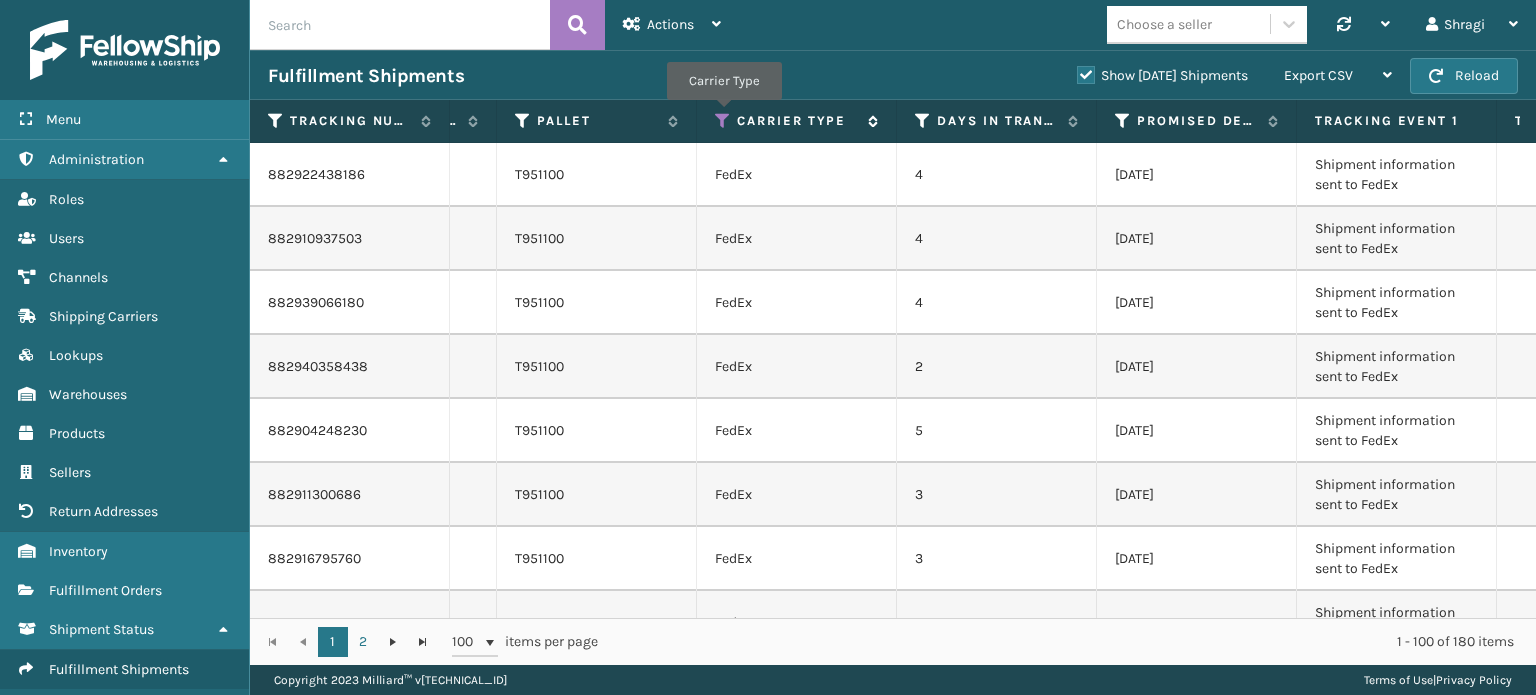 click at bounding box center [723, 121] 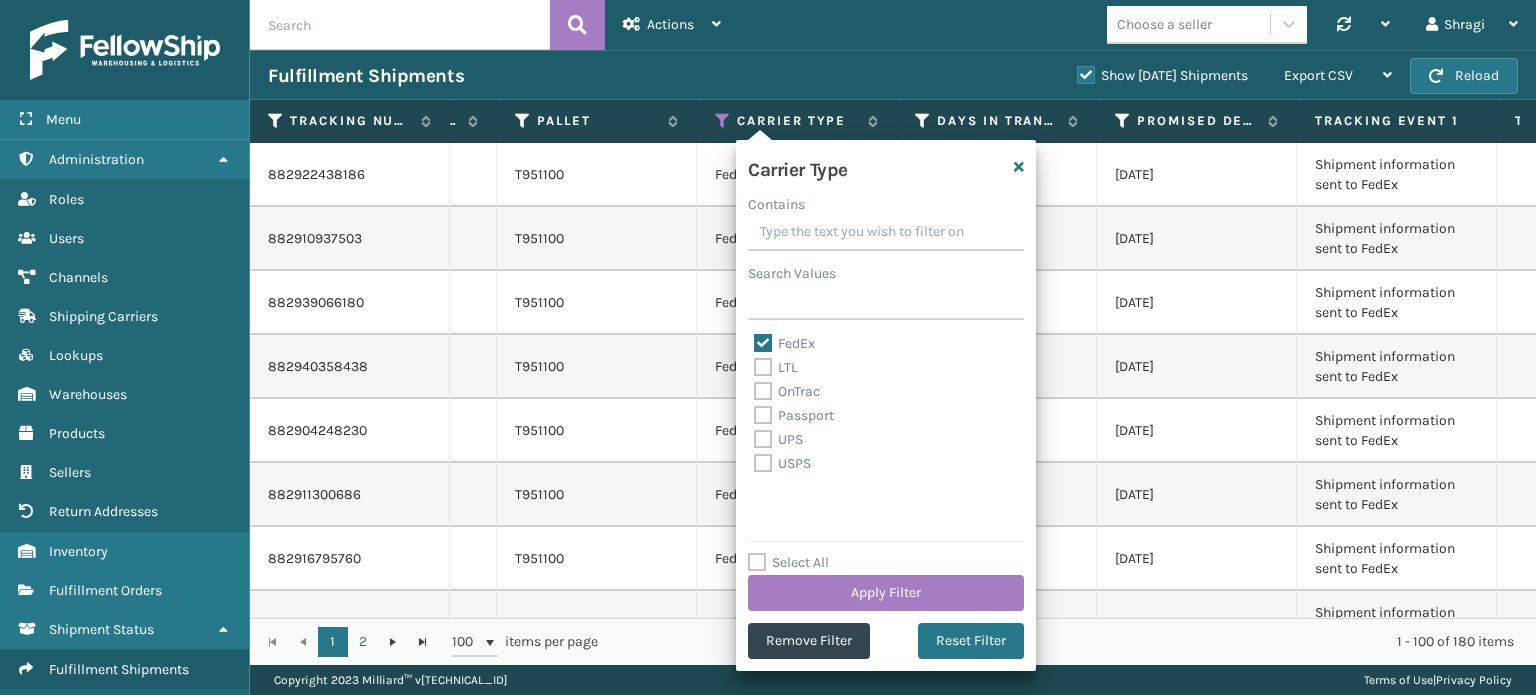 click on "FedEx" at bounding box center (784, 343) 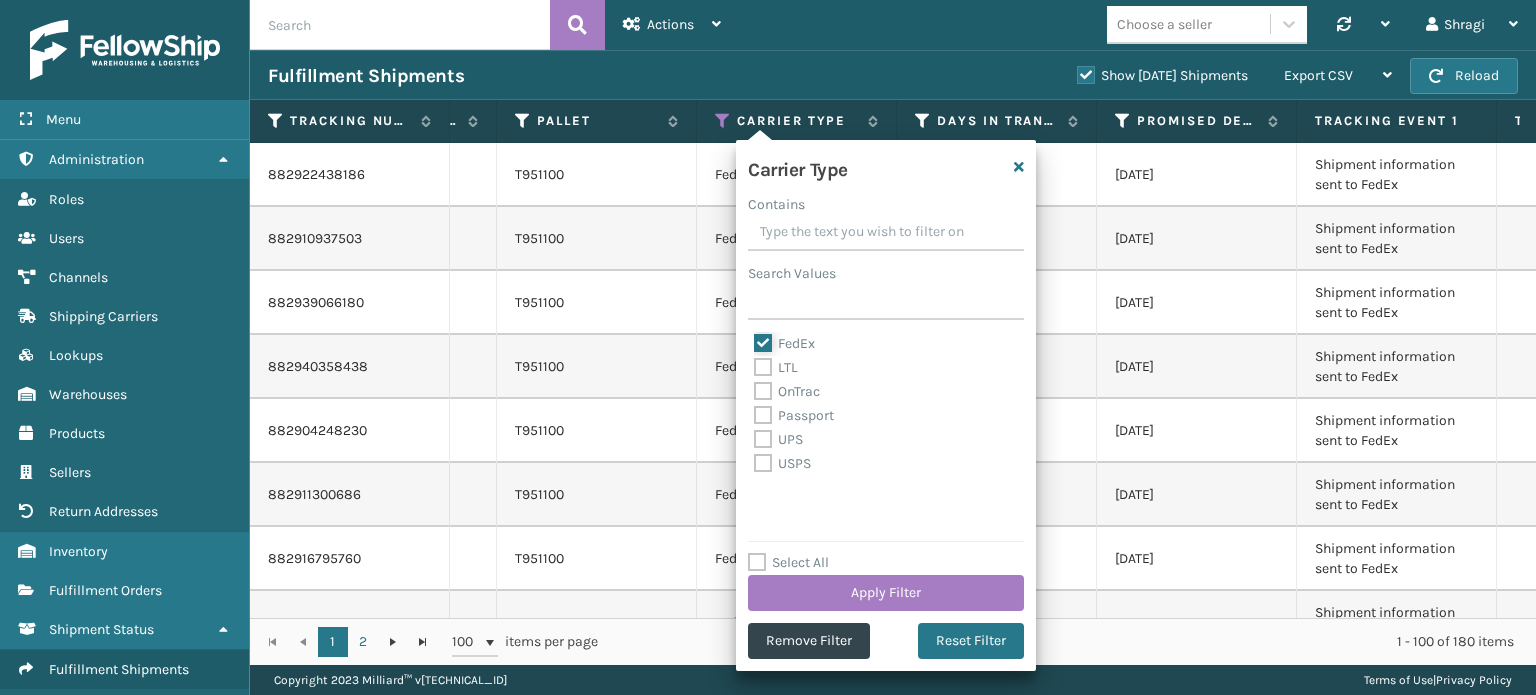 click on "FedEx" at bounding box center (754, 338) 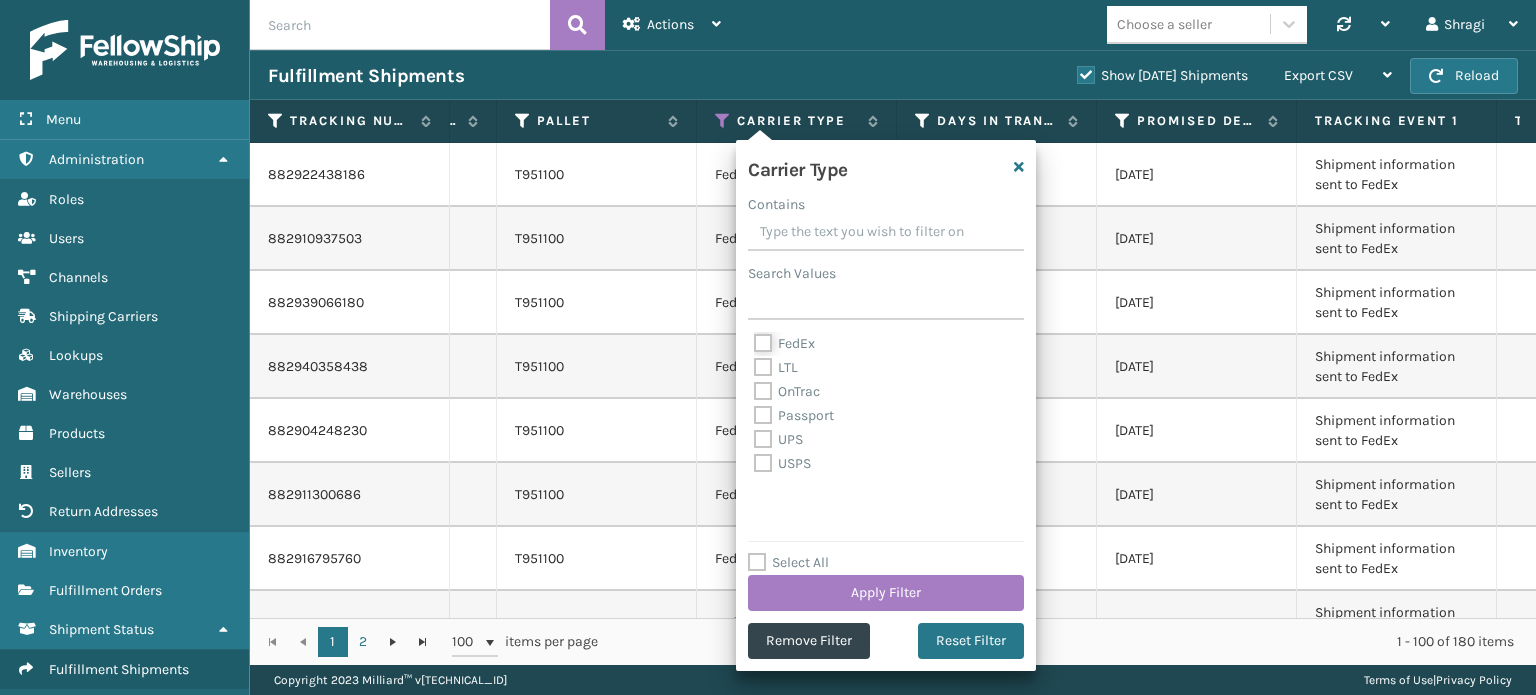 checkbox on "false" 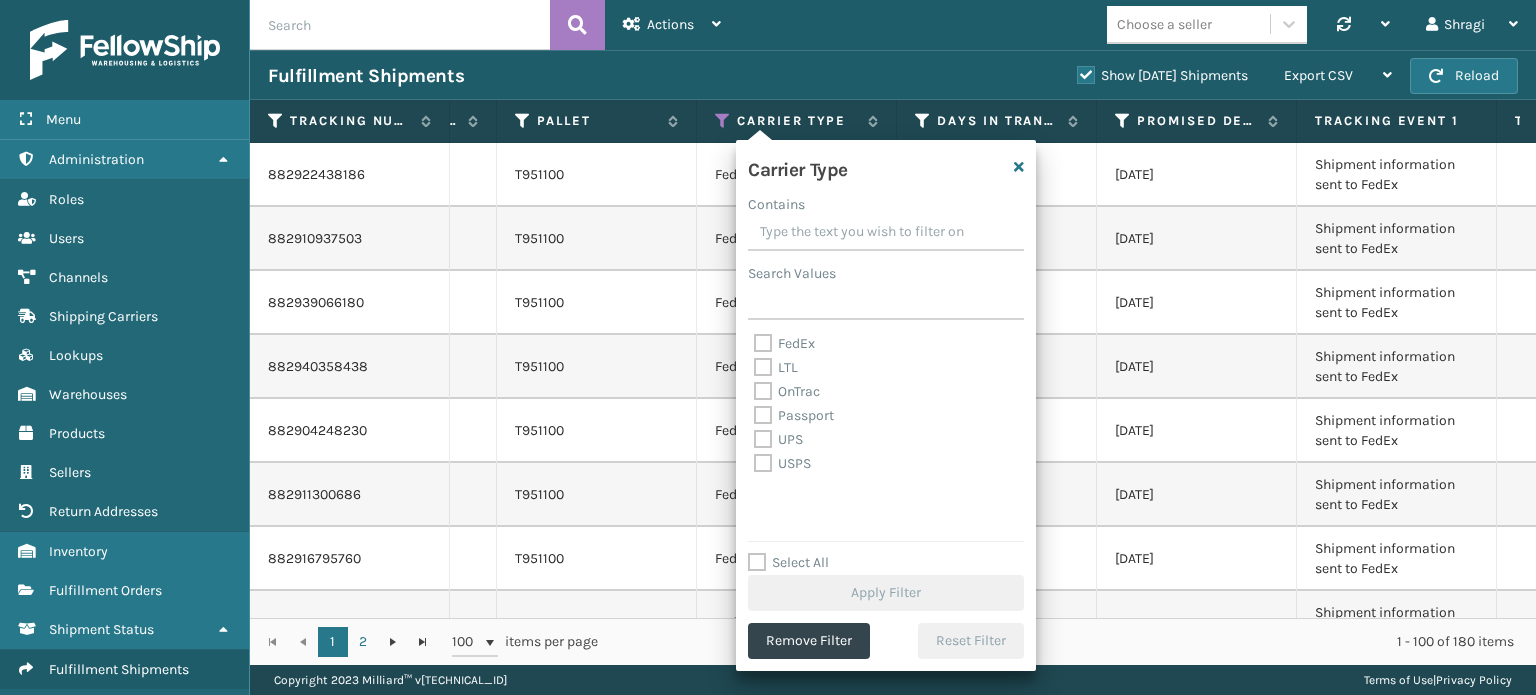 click on "UPS" at bounding box center (778, 439) 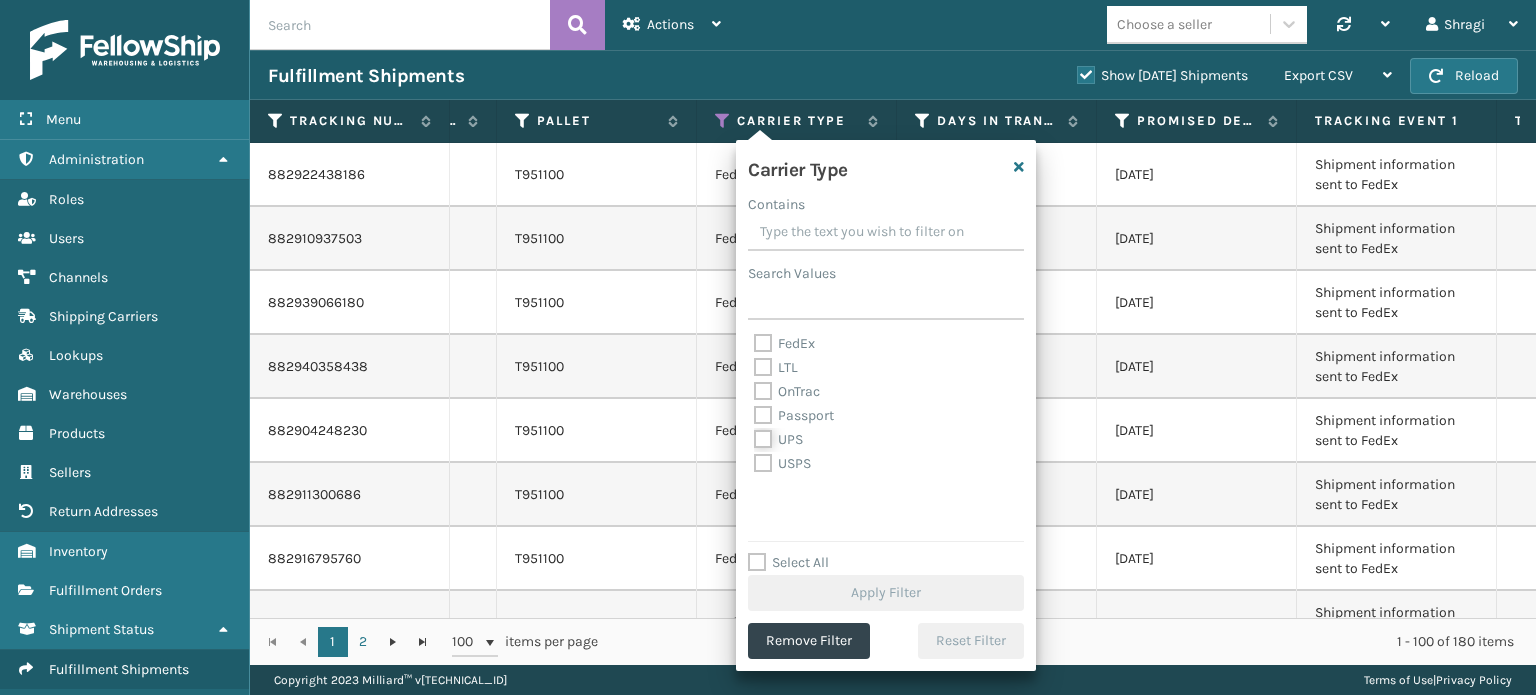 click on "UPS" at bounding box center (754, 434) 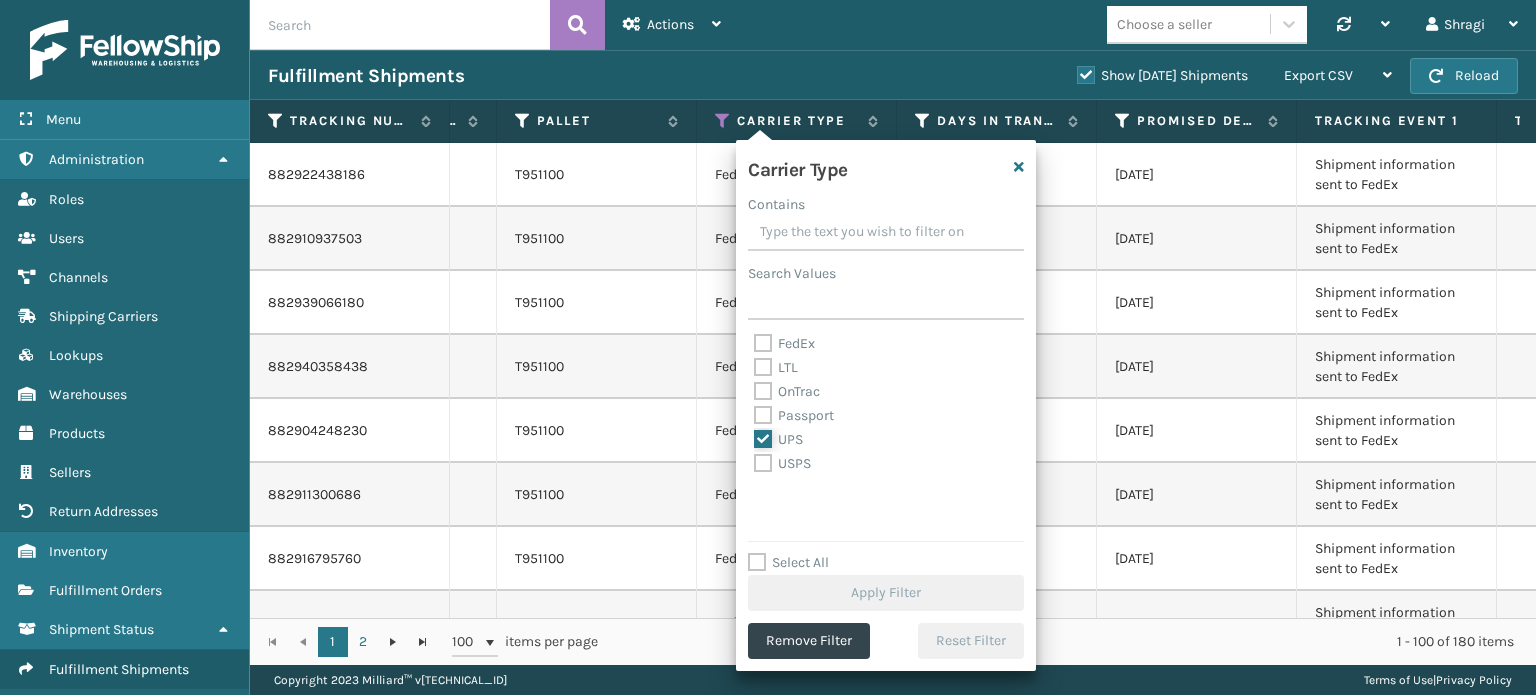 checkbox on "true" 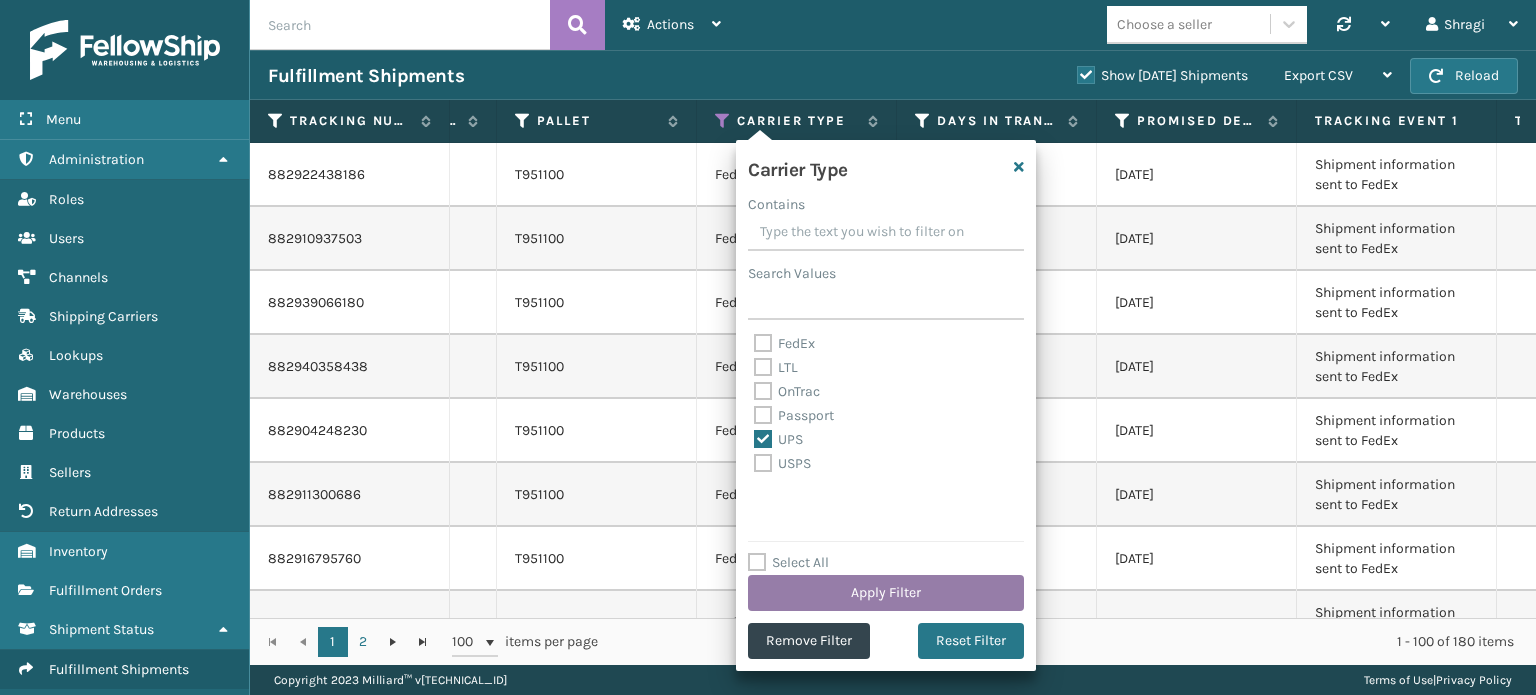 click on "Apply Filter" at bounding box center [886, 593] 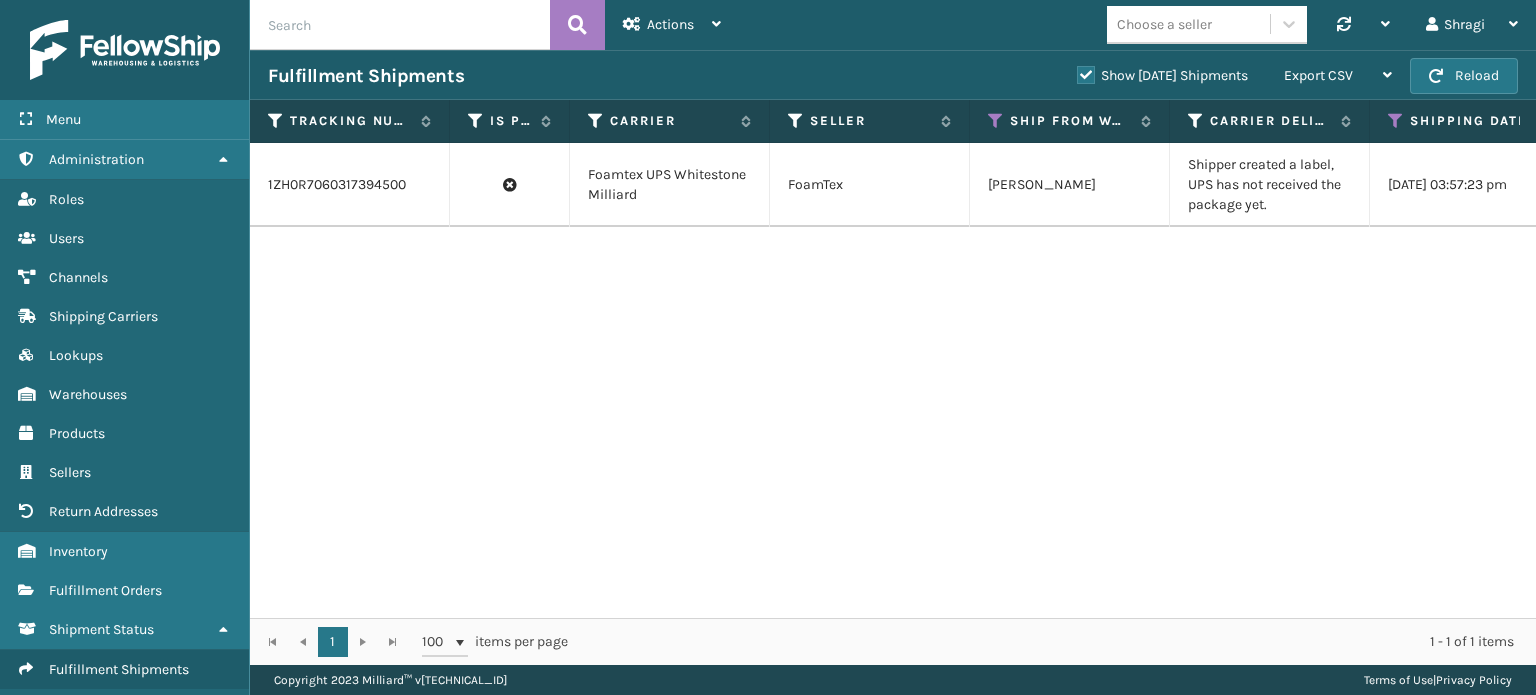 click on "Ship from warehouse" at bounding box center (1070, 121) 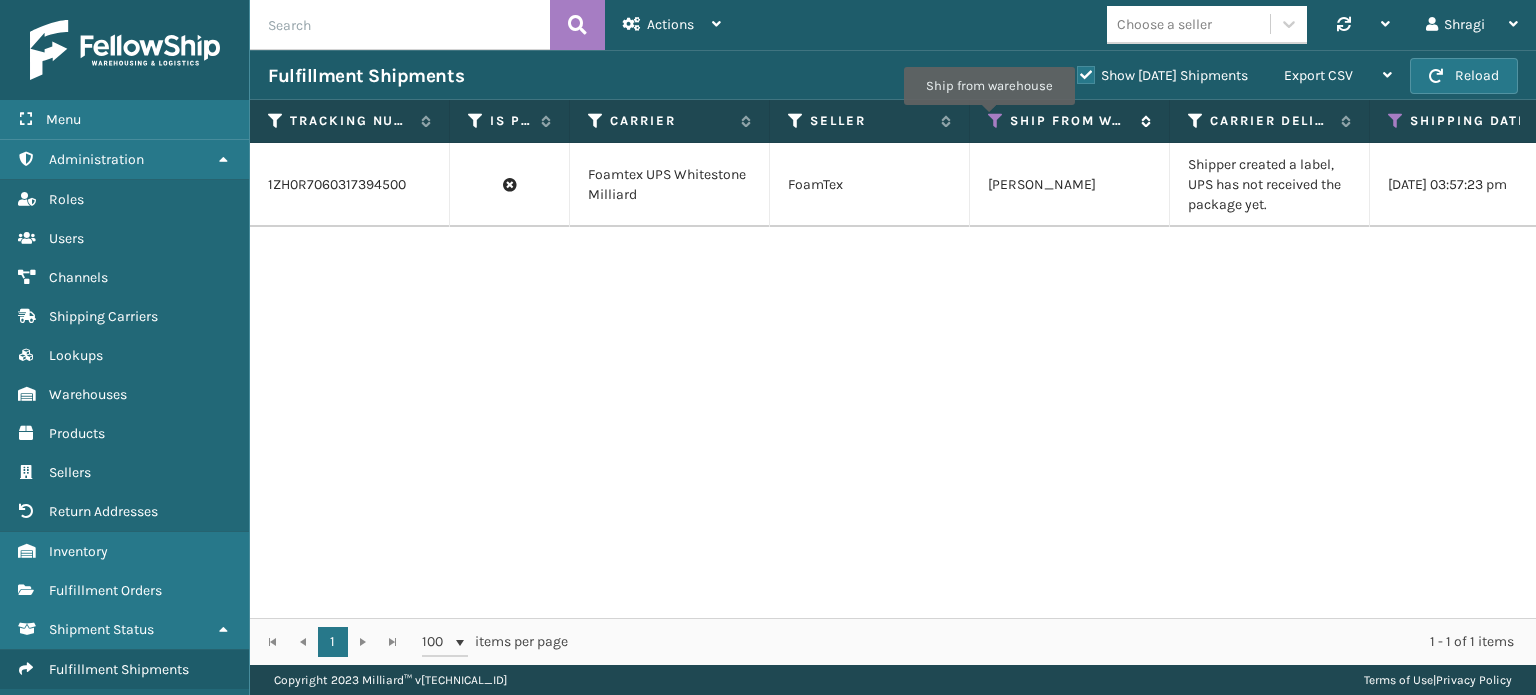click at bounding box center (996, 121) 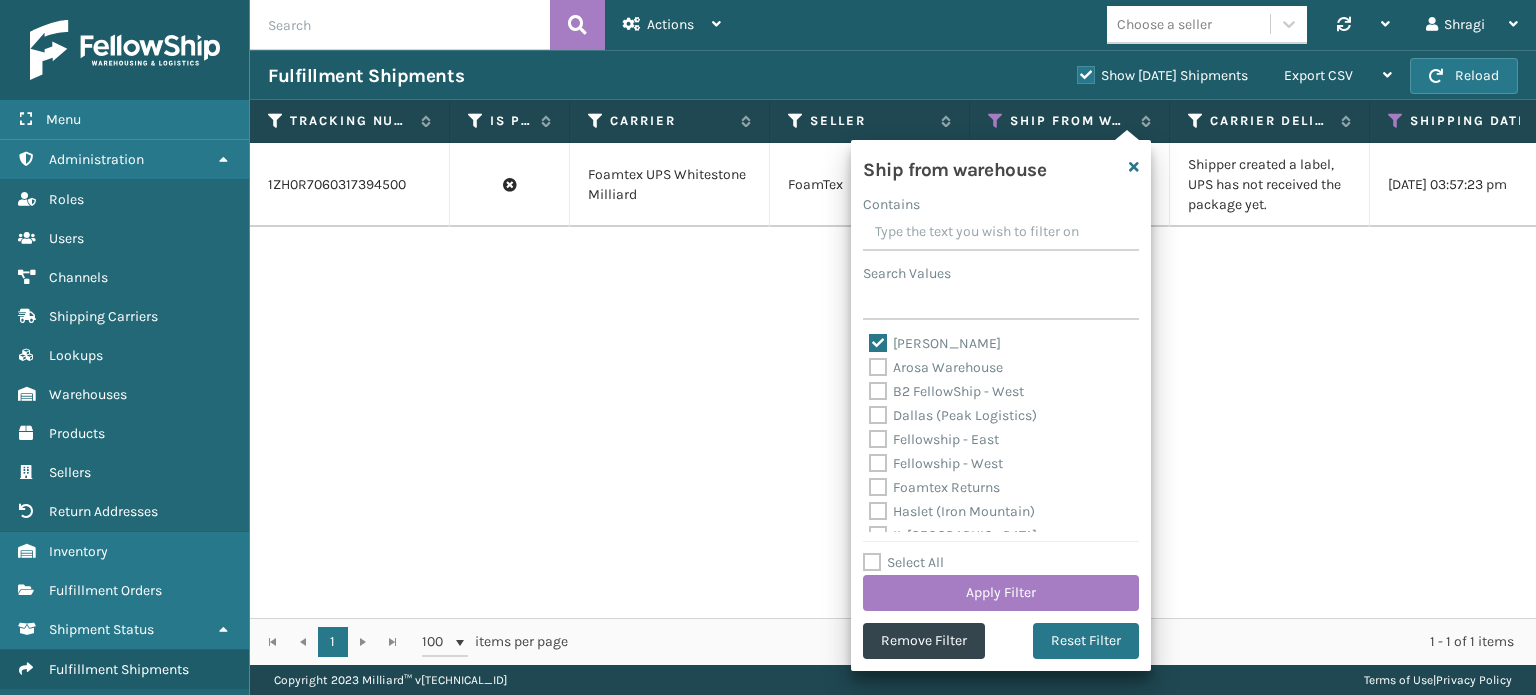 click on "[PERSON_NAME]" at bounding box center (935, 343) 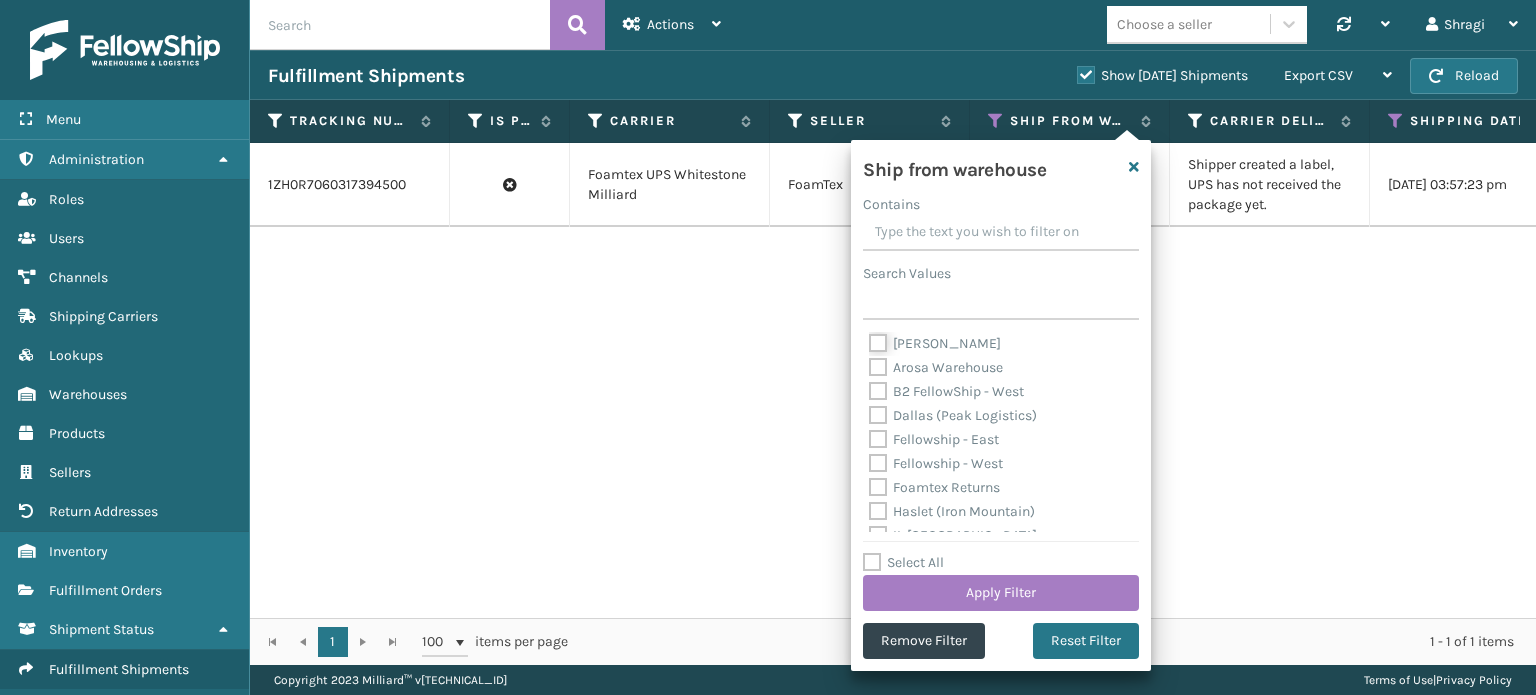 checkbox on "false" 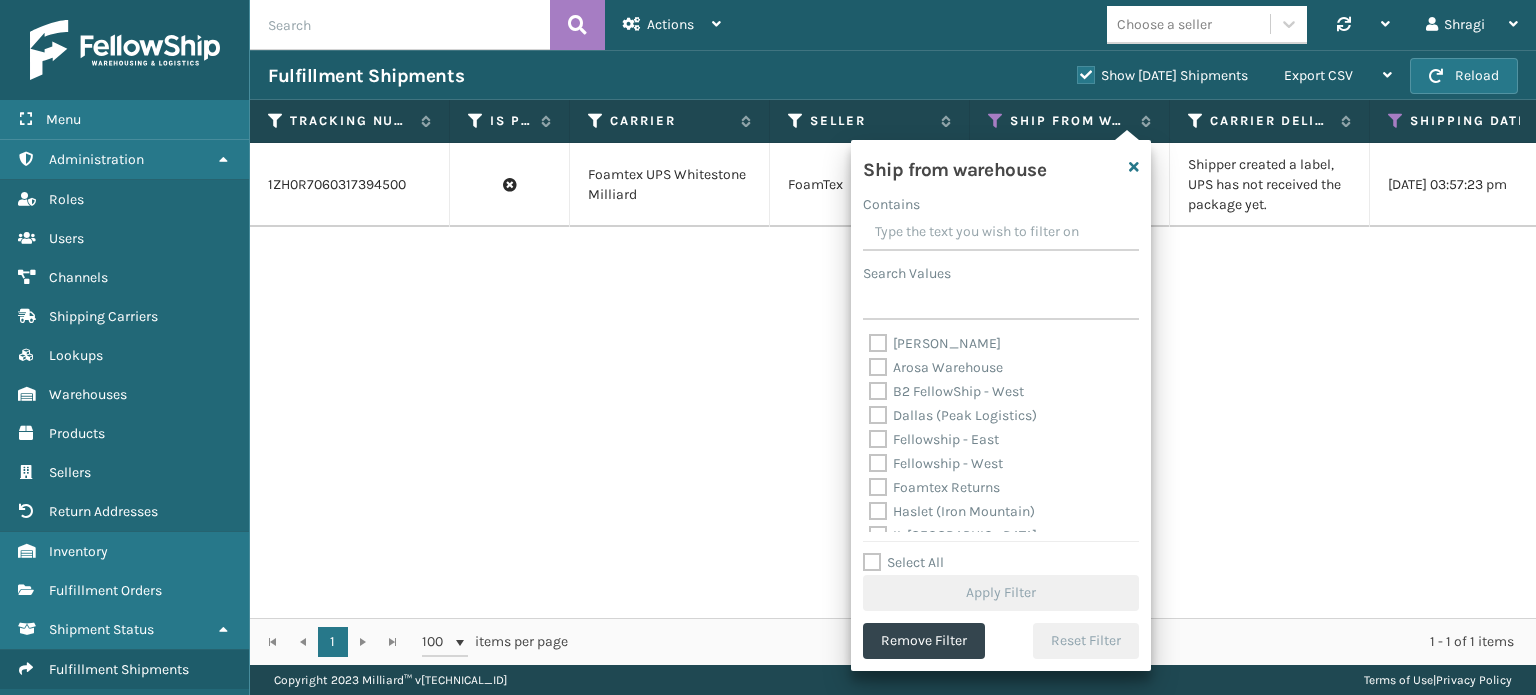 click on "Fellowship - West" at bounding box center (936, 463) 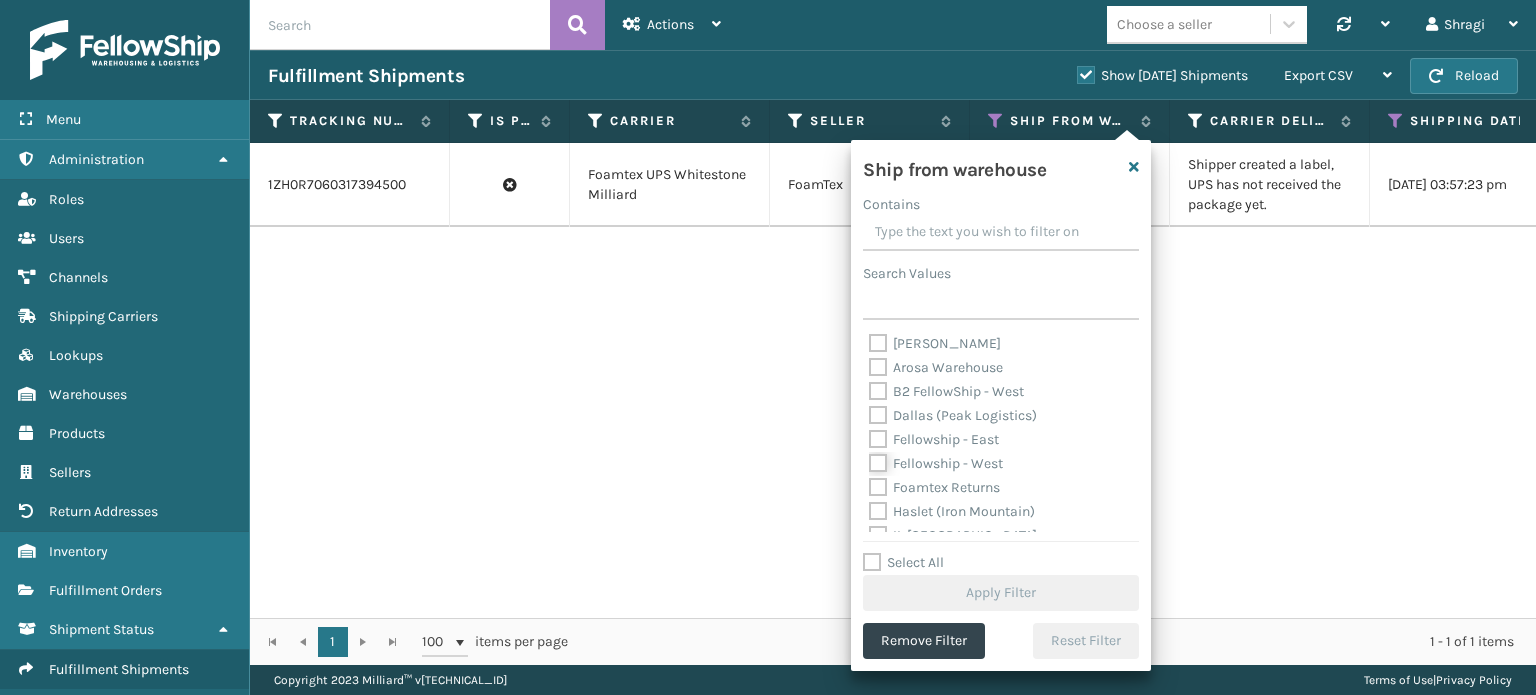 checkbox on "true" 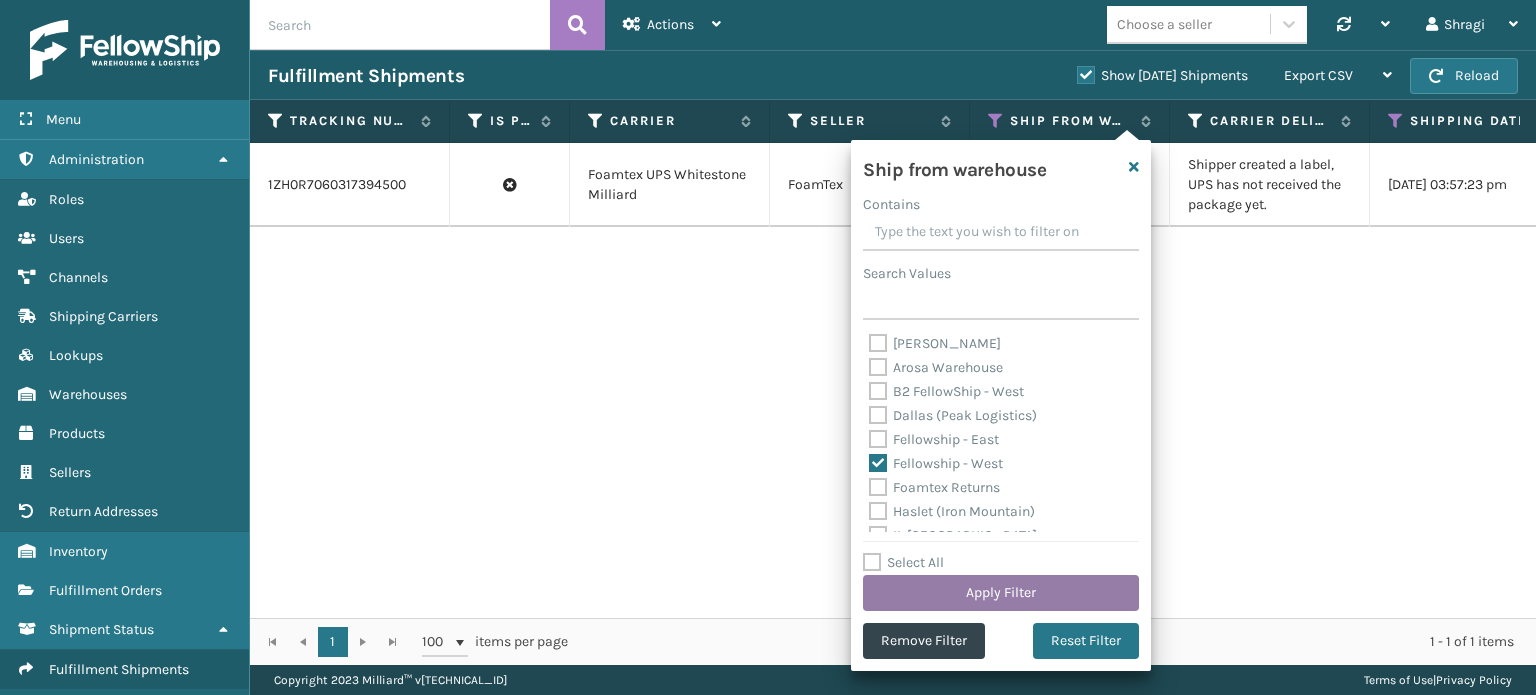 click on "Apply Filter" at bounding box center [1001, 593] 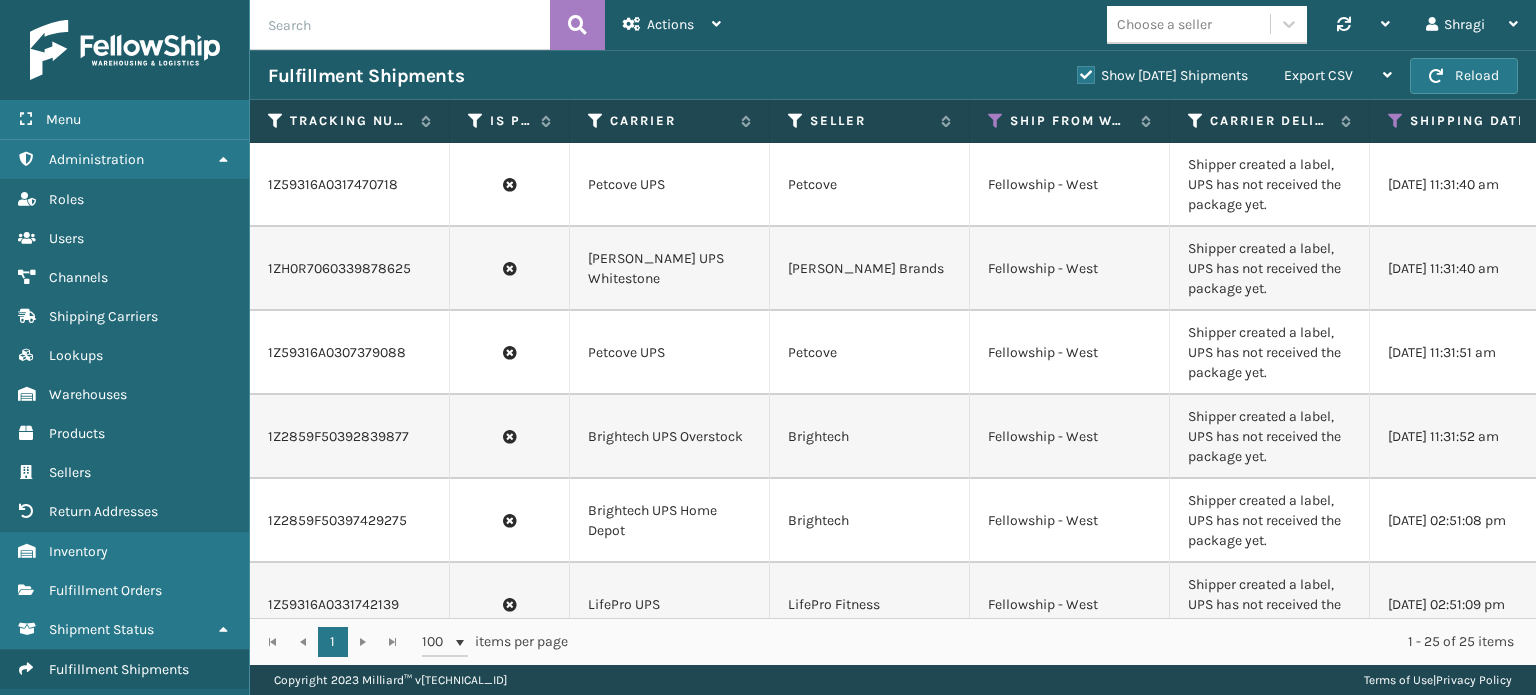 scroll, scrollTop: 0, scrollLeft: 1922, axis: horizontal 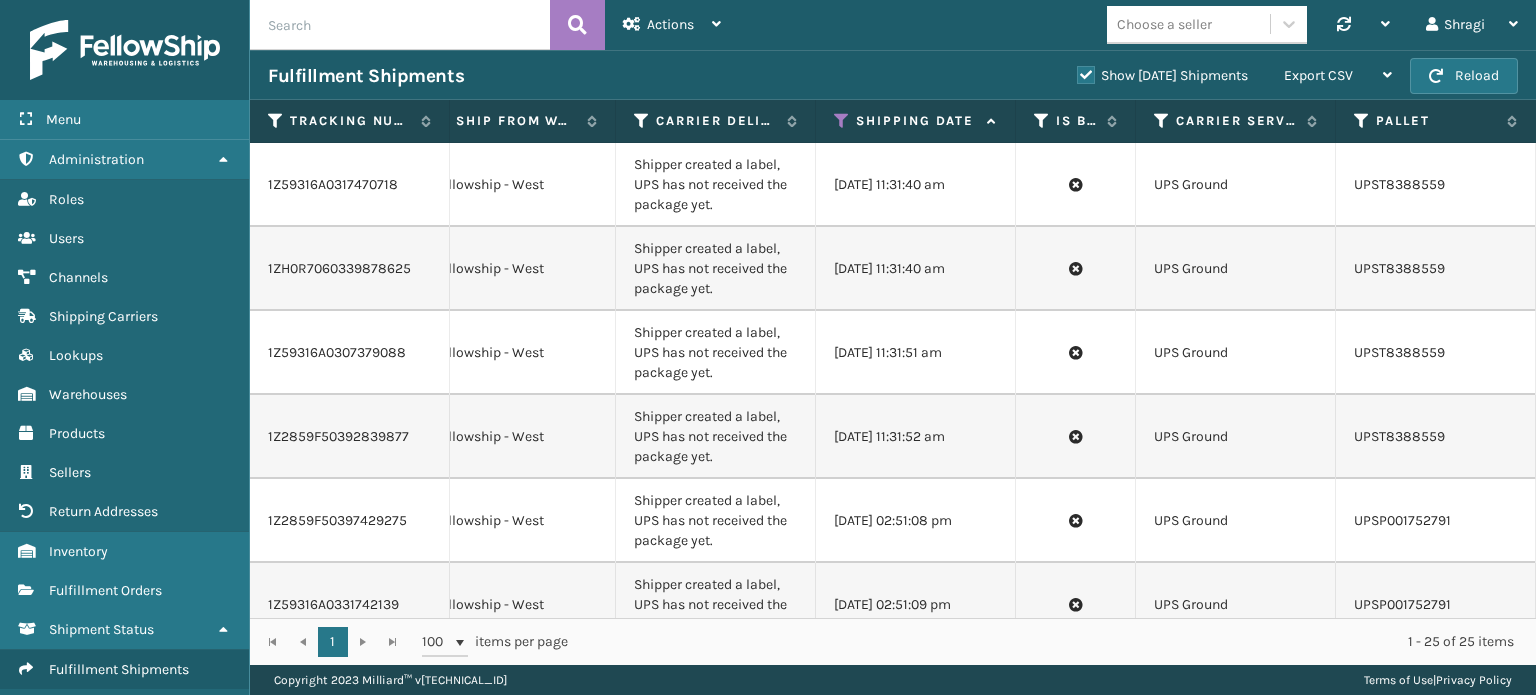 click on "1Z2859F50397429275" at bounding box center (350, 521) 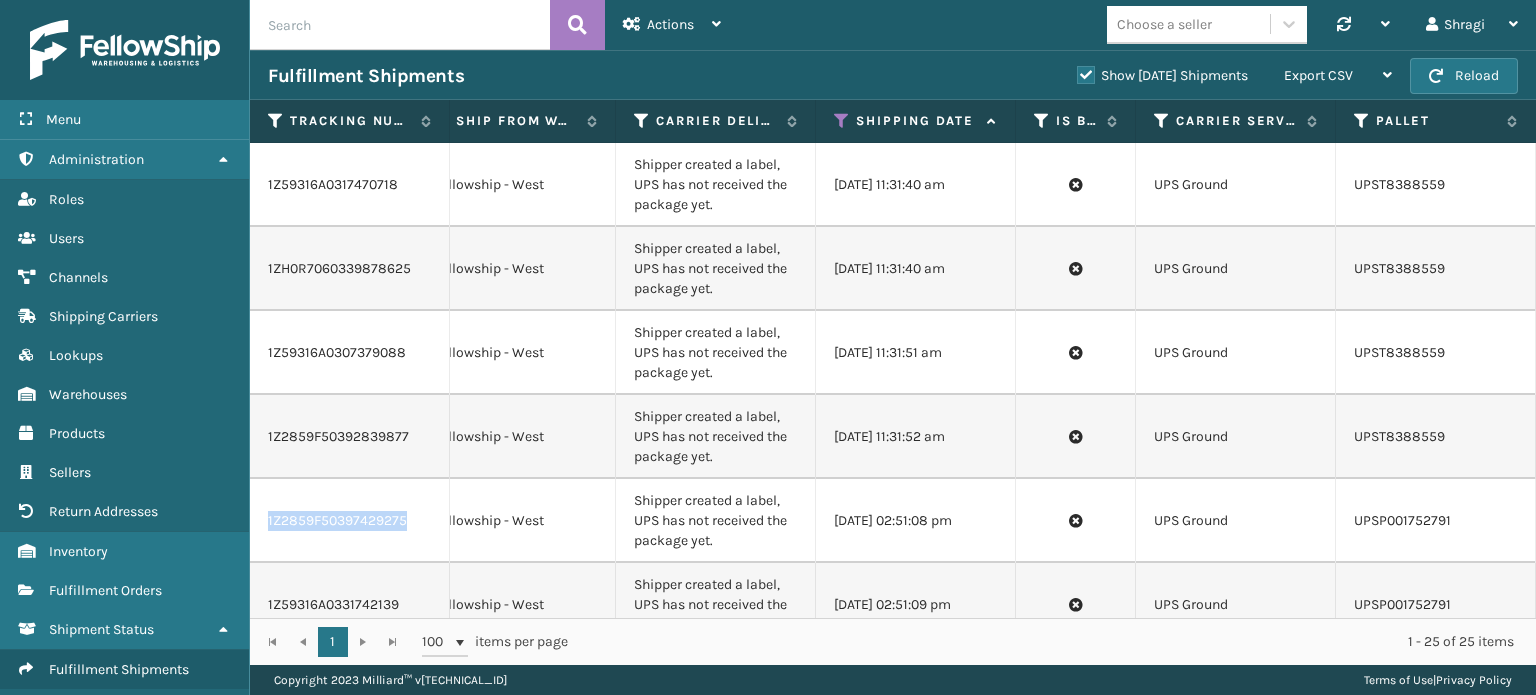 copy on "1Z2859F50397429275" 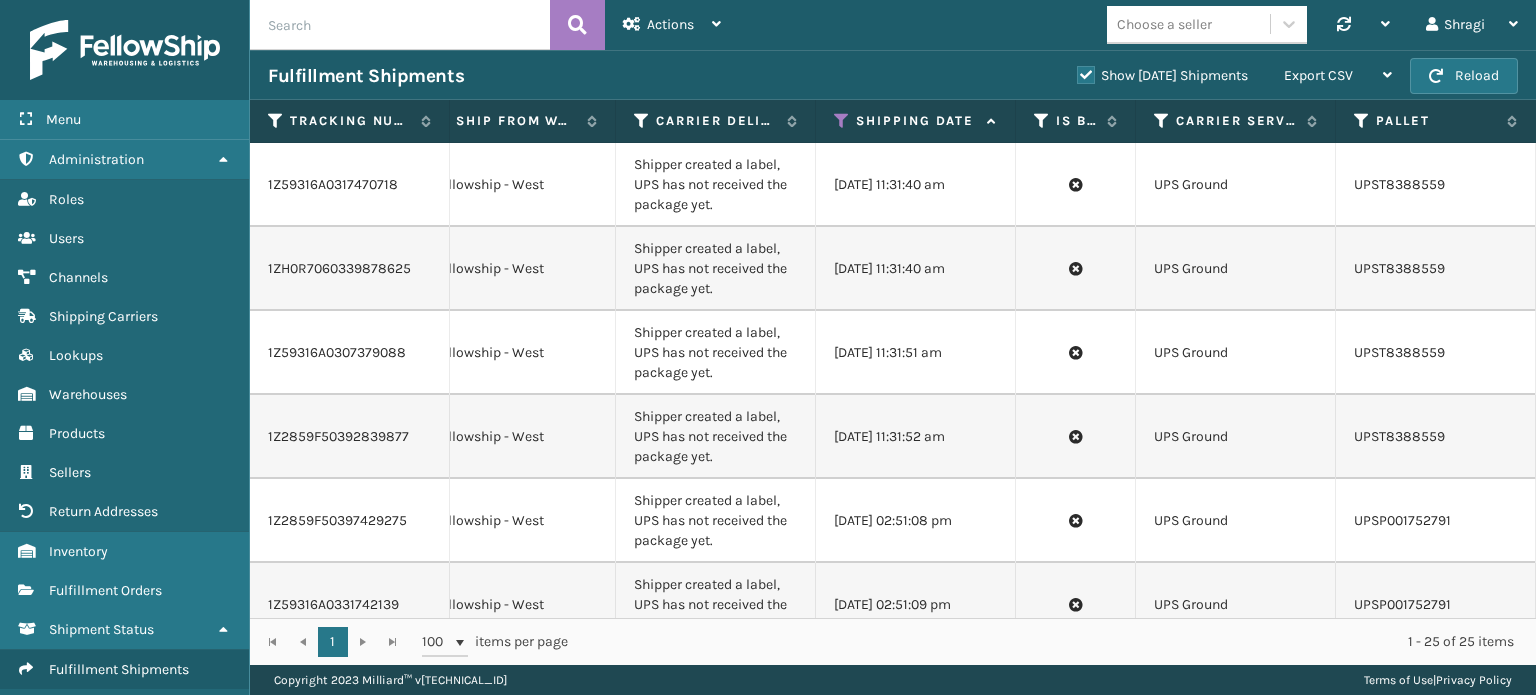 click on "1Z2859F50392839877" at bounding box center (350, 437) 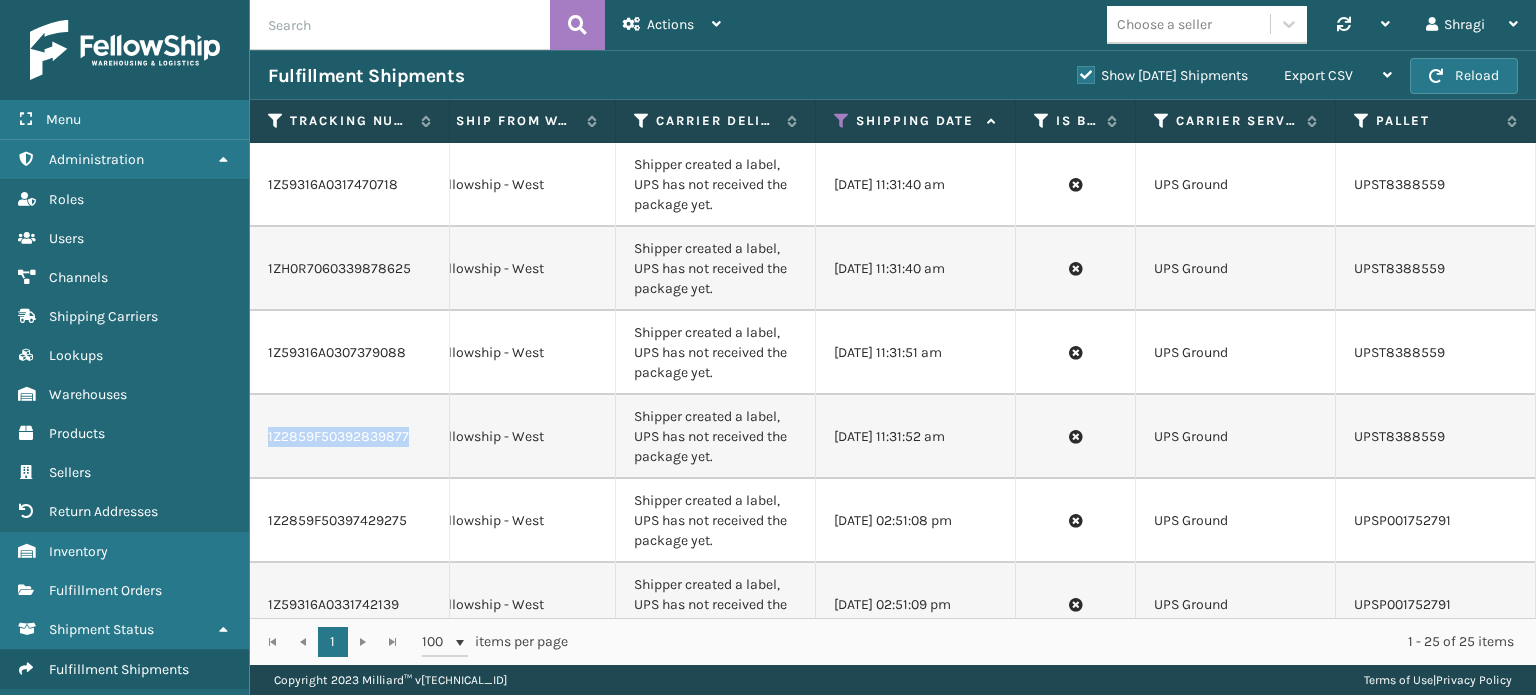 click on "1Z2859F50392839877" at bounding box center [350, 437] 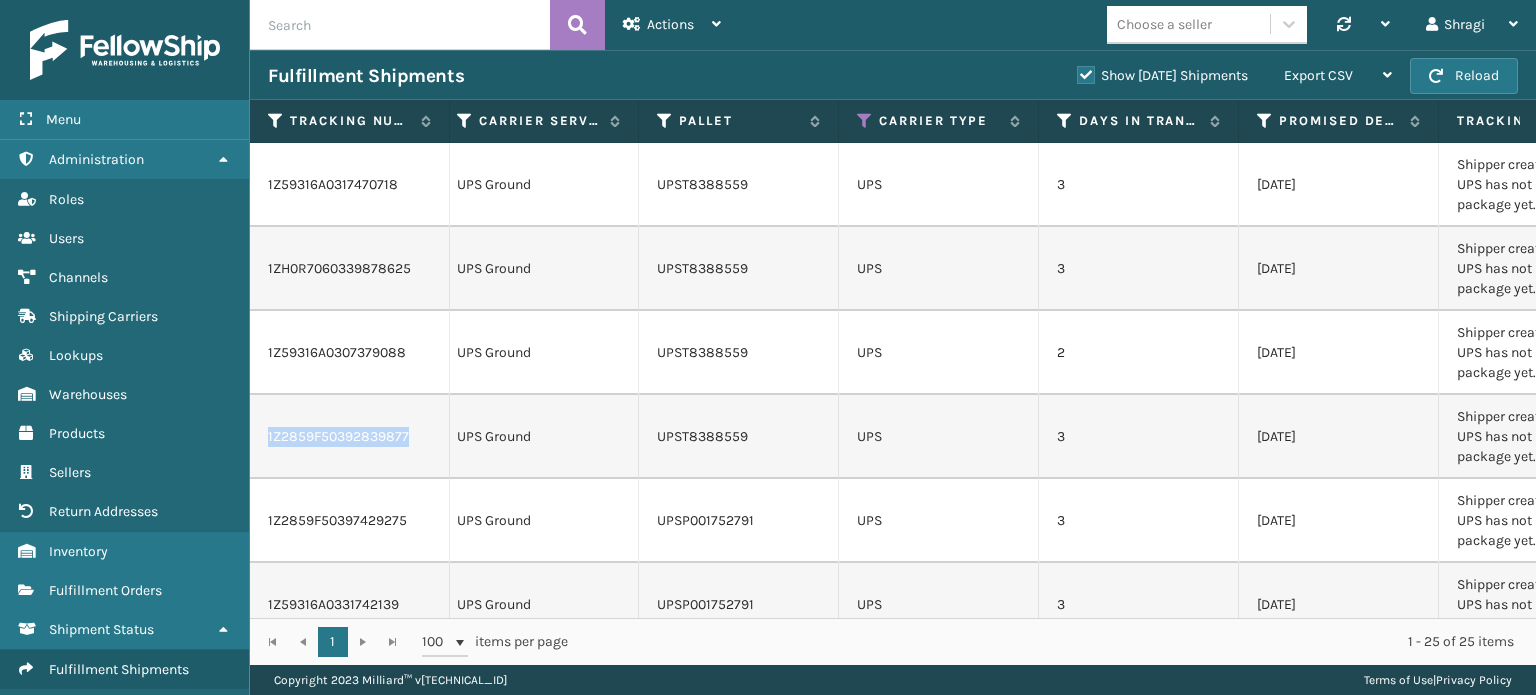 scroll, scrollTop: 0, scrollLeft: 1879, axis: horizontal 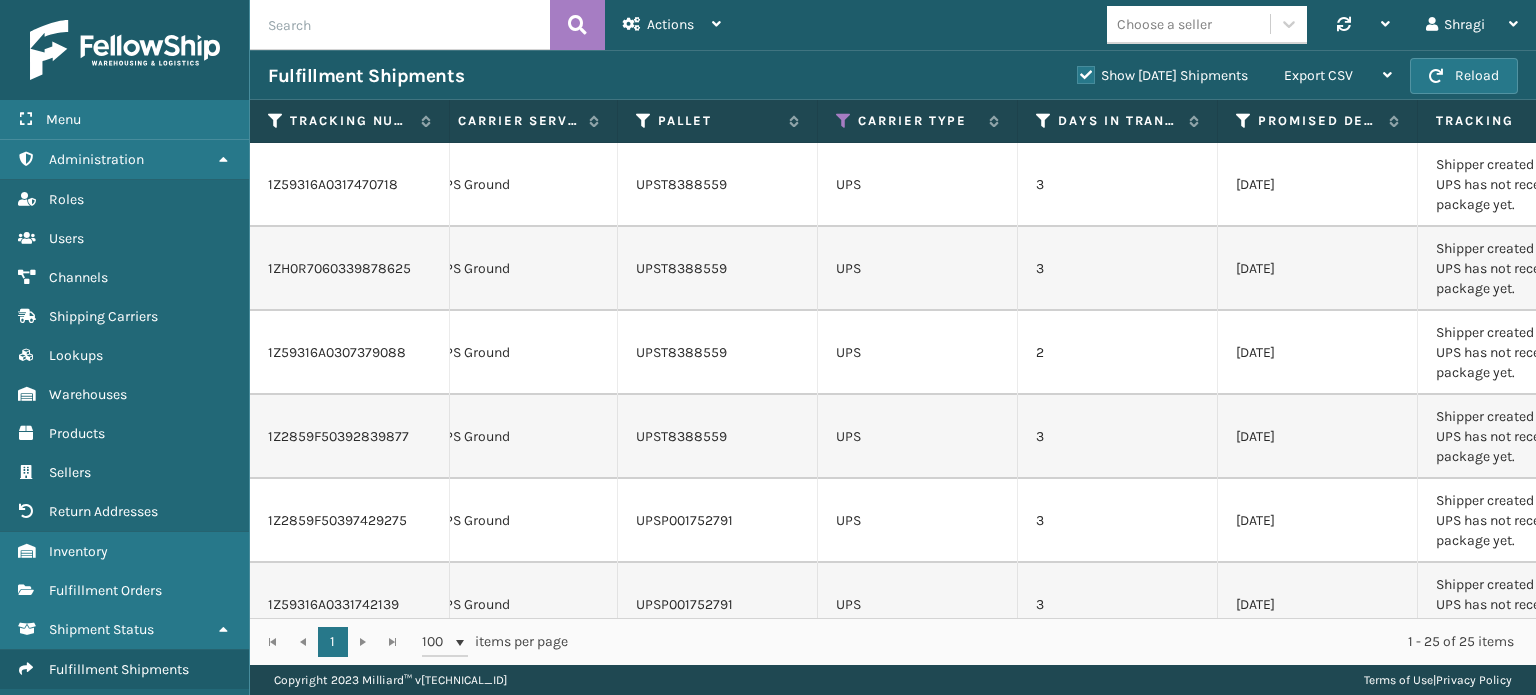 click on "UPST8388559" at bounding box center (718, 437) 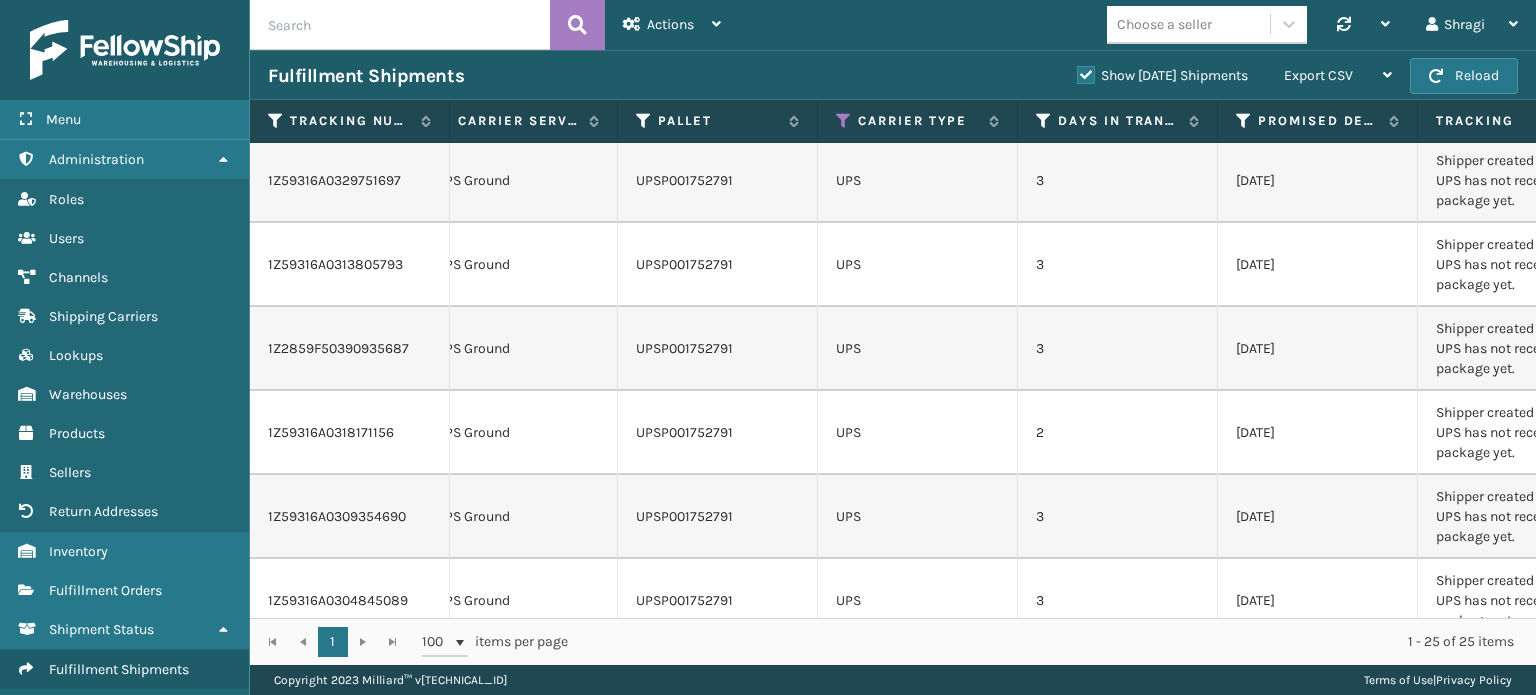 scroll, scrollTop: 1560, scrollLeft: 1272, axis: both 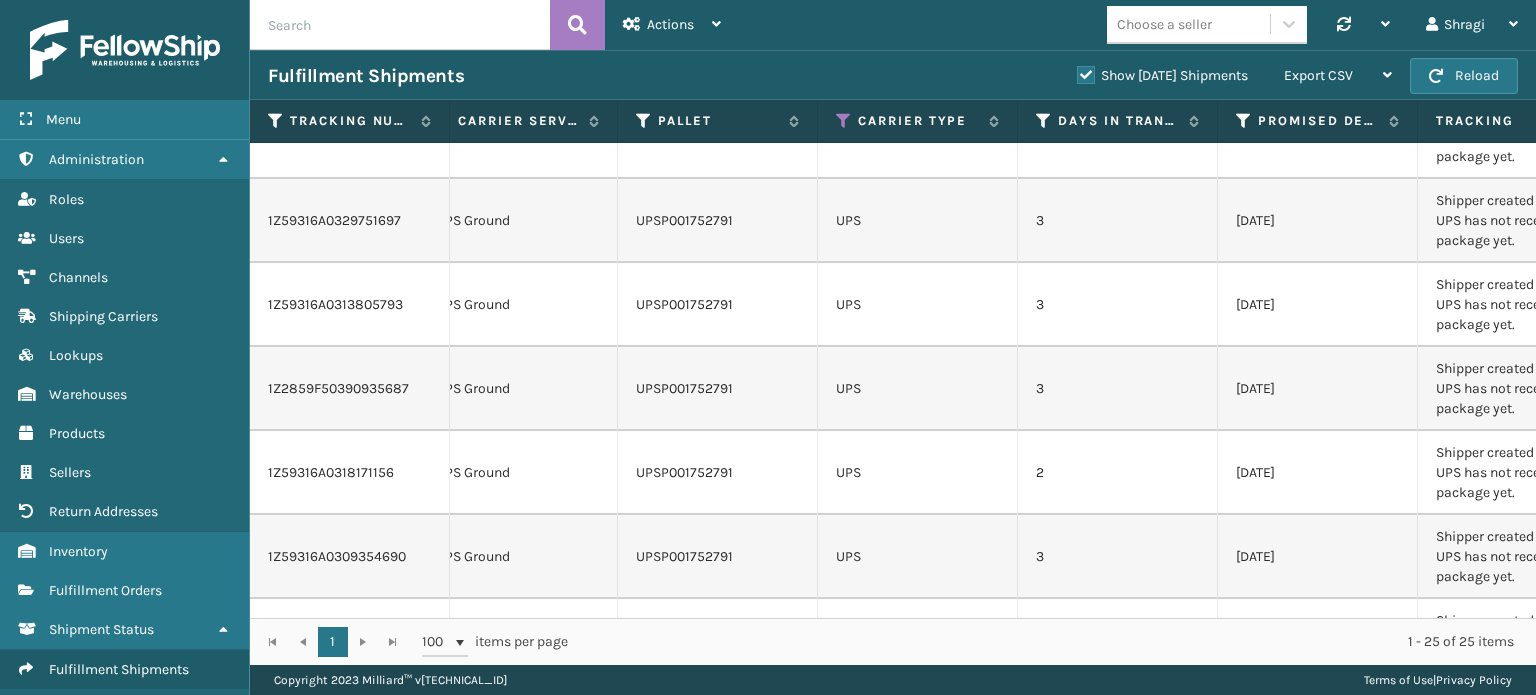 click on "UPSP001752791" at bounding box center [718, 473] 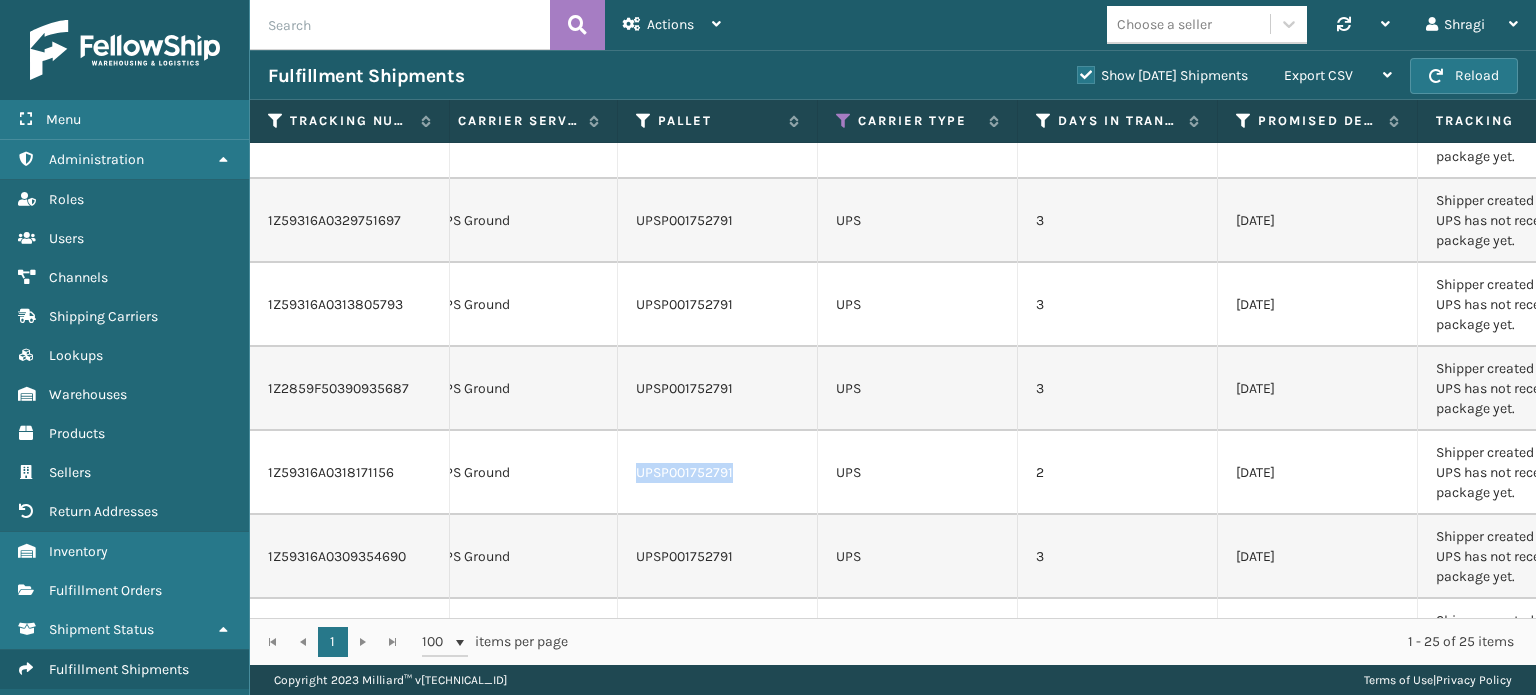 click on "UPSP001752791" at bounding box center [718, 473] 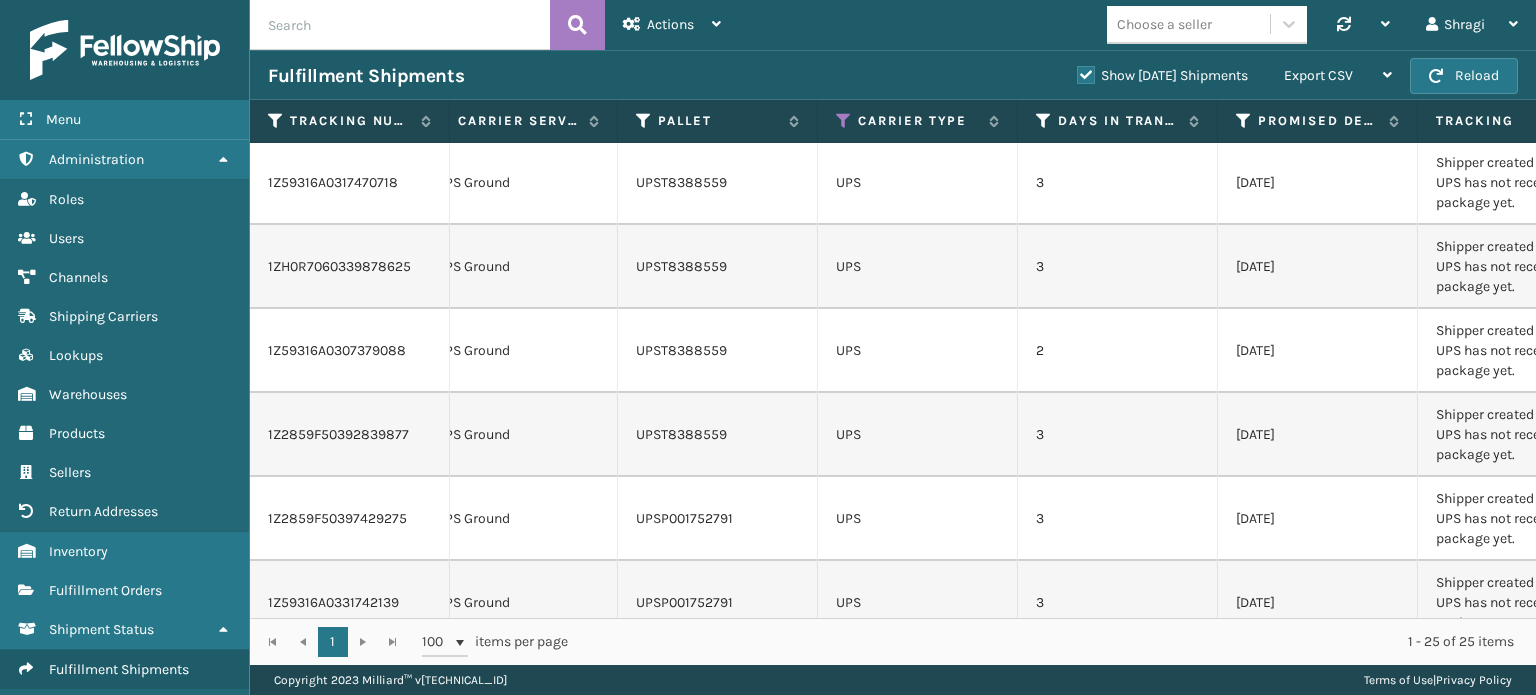 scroll, scrollTop: 0, scrollLeft: 1272, axis: horizontal 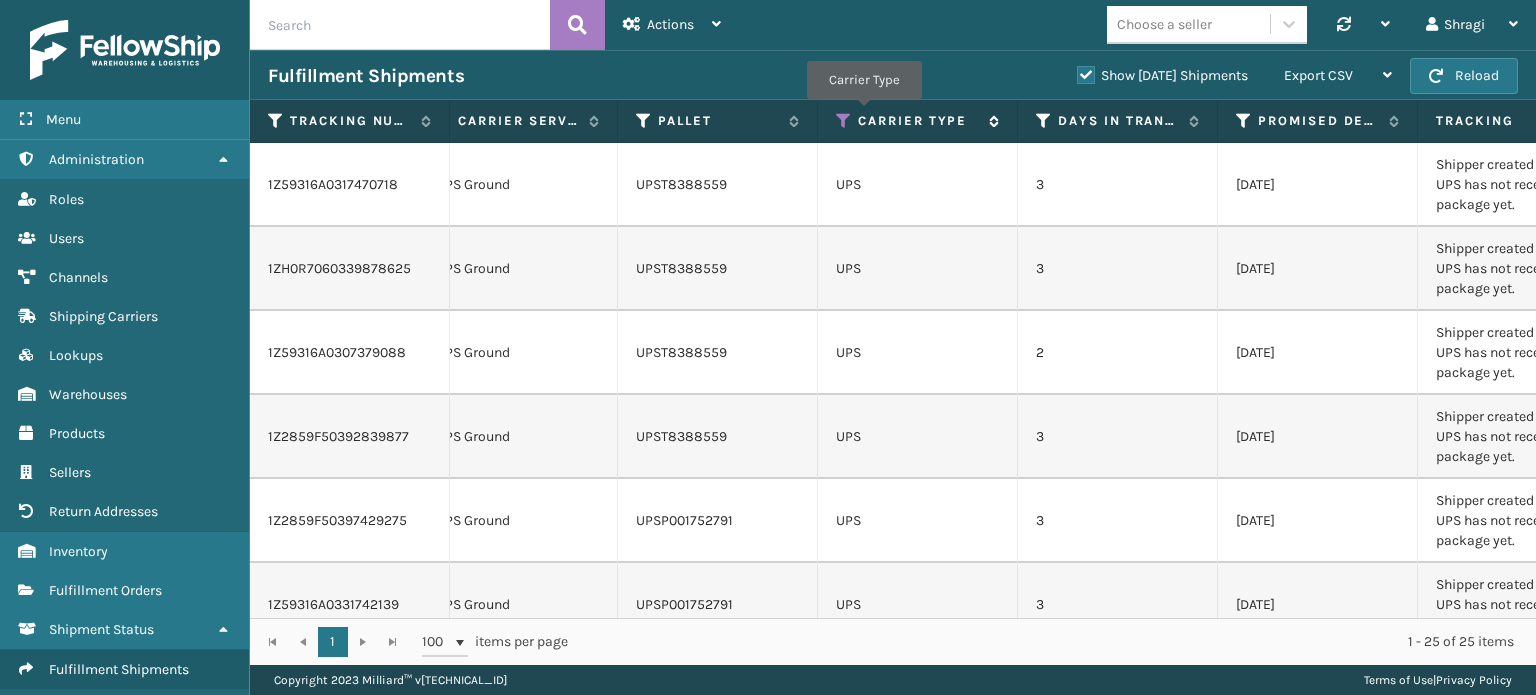 click on "Carrier Type" at bounding box center [918, 121] 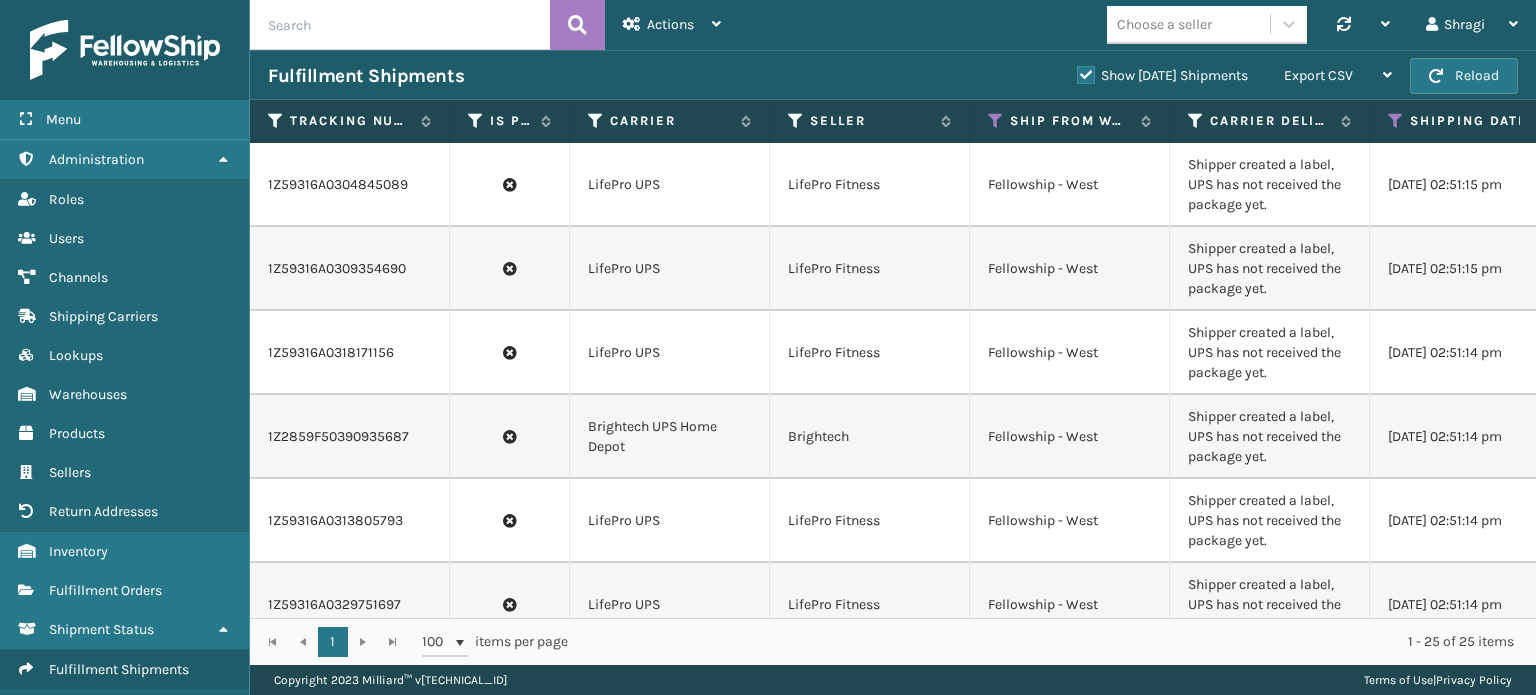 scroll, scrollTop: 0, scrollLeft: 847, axis: horizontal 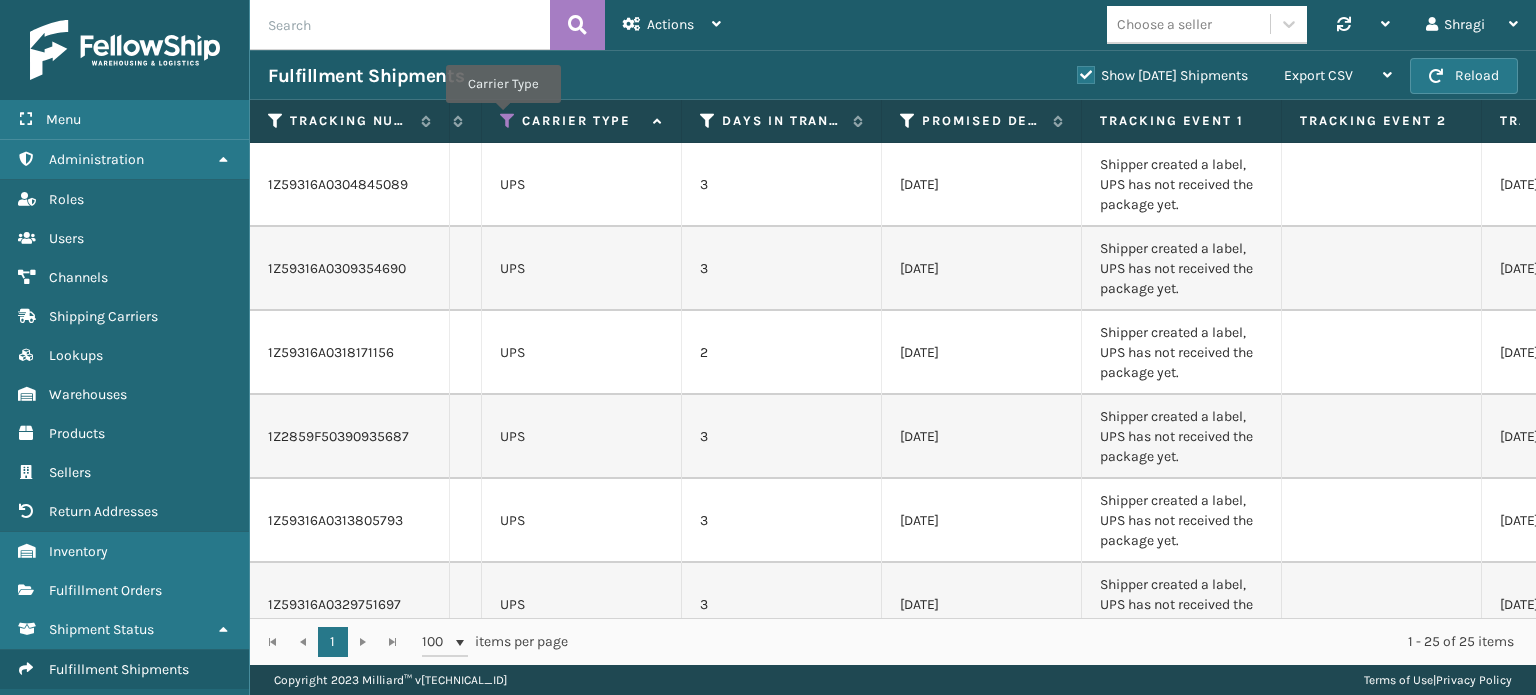 click at bounding box center (508, 121) 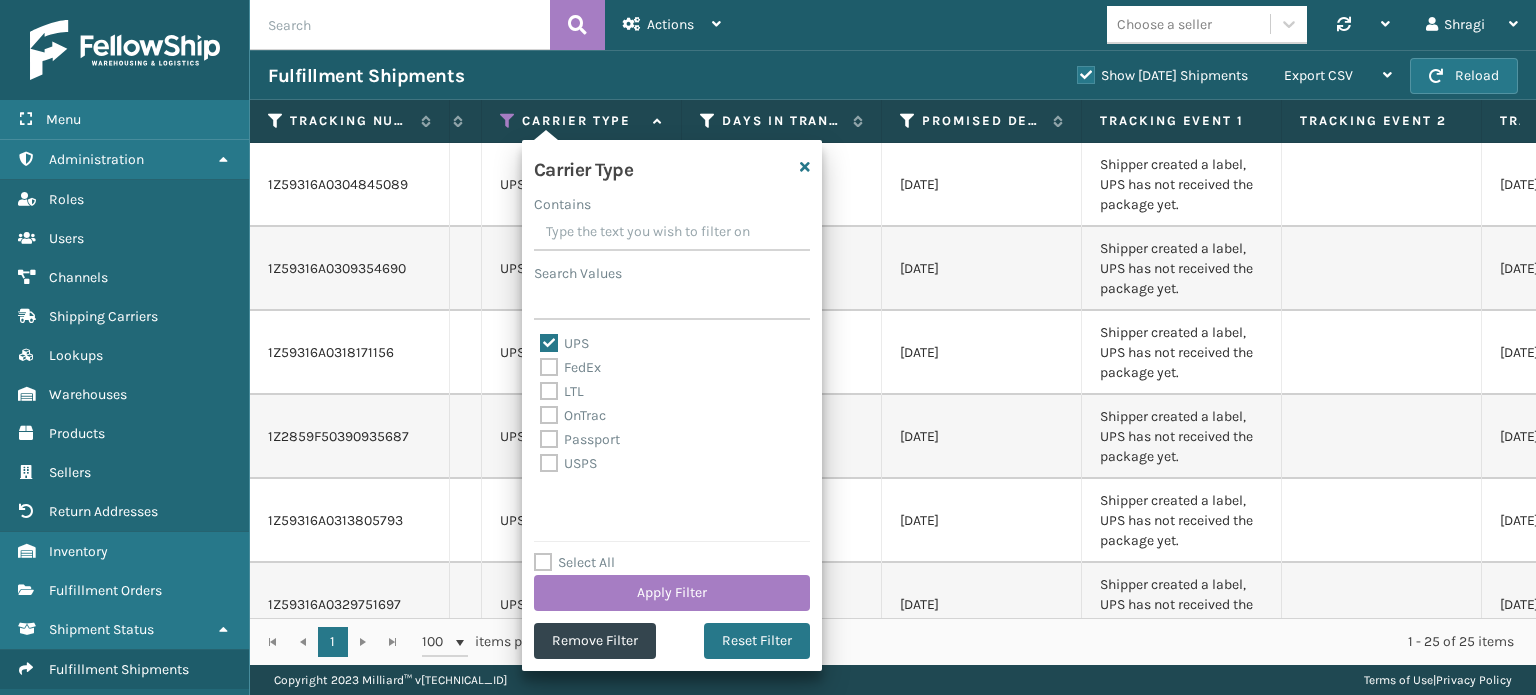 click on "UPS" at bounding box center (672, 344) 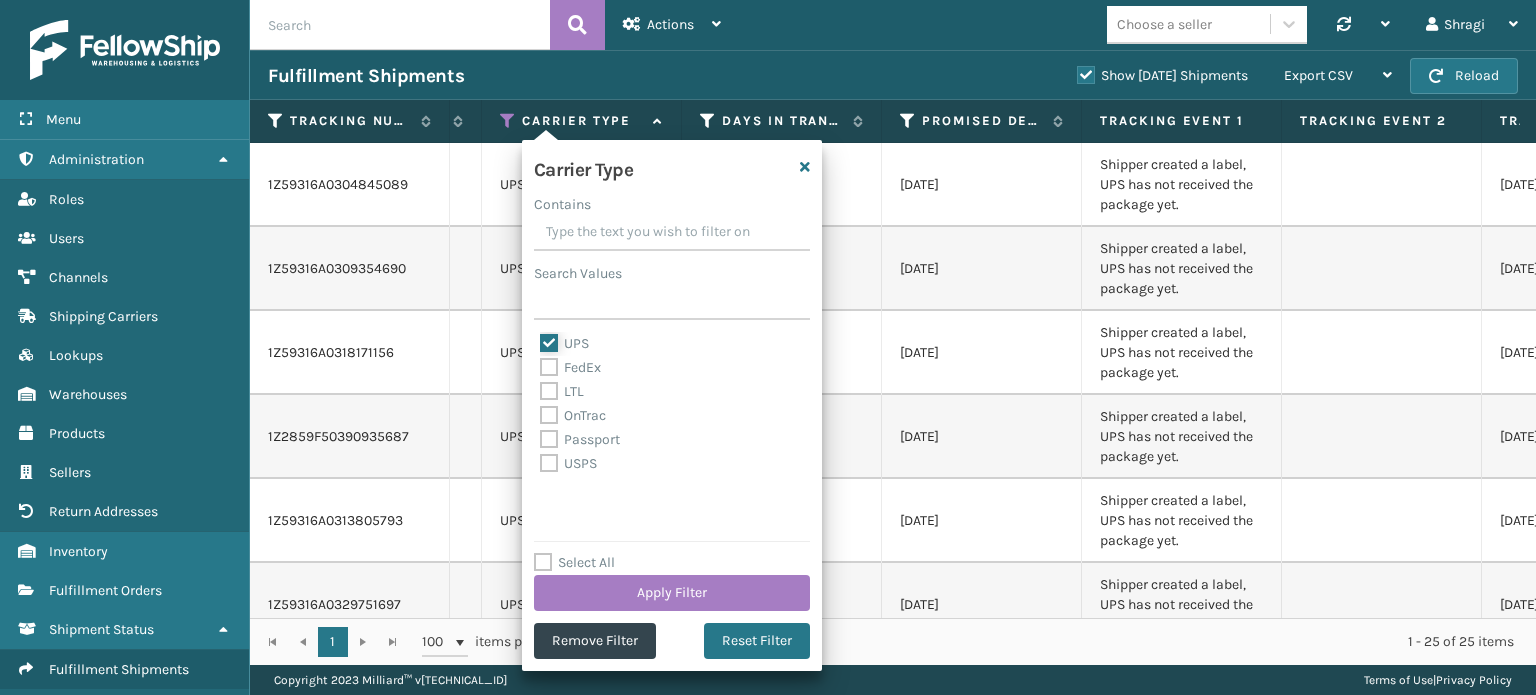 click on "UPS" at bounding box center [540, 338] 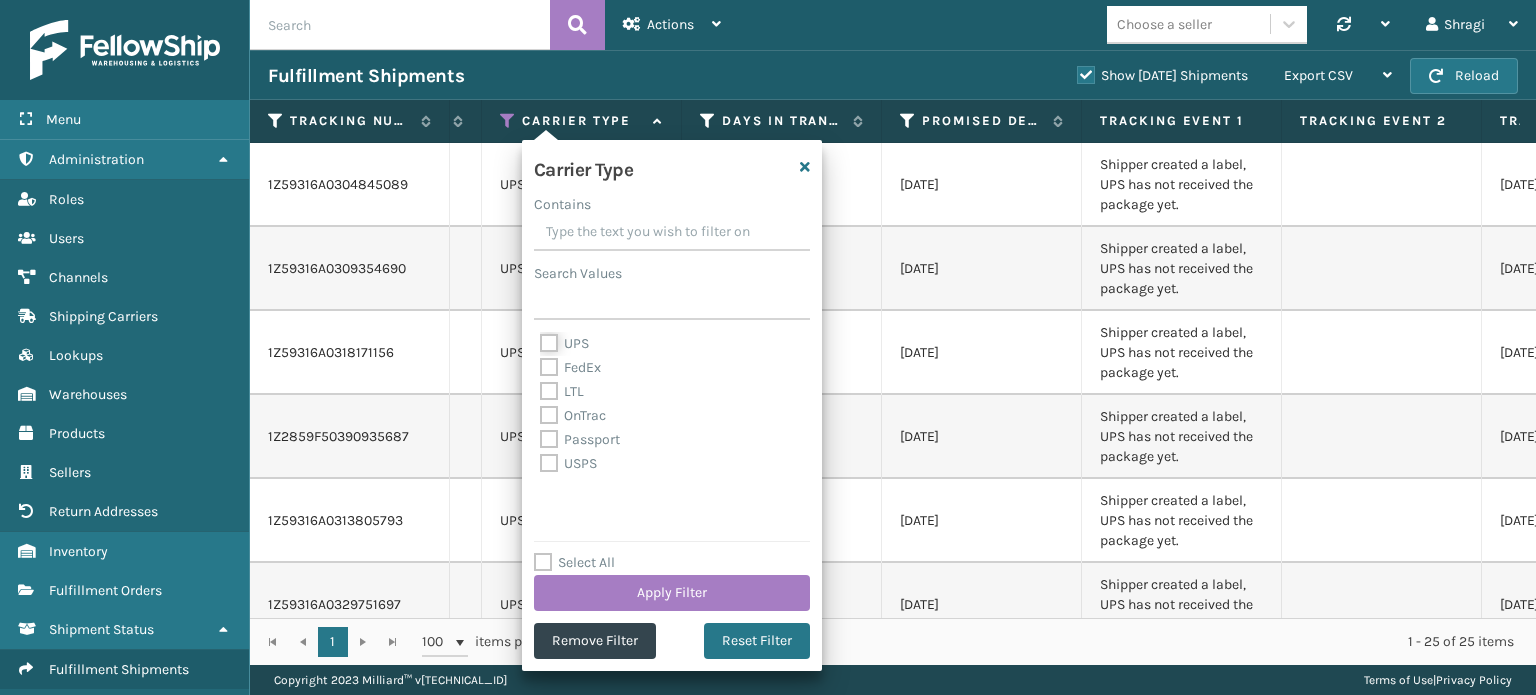 checkbox on "false" 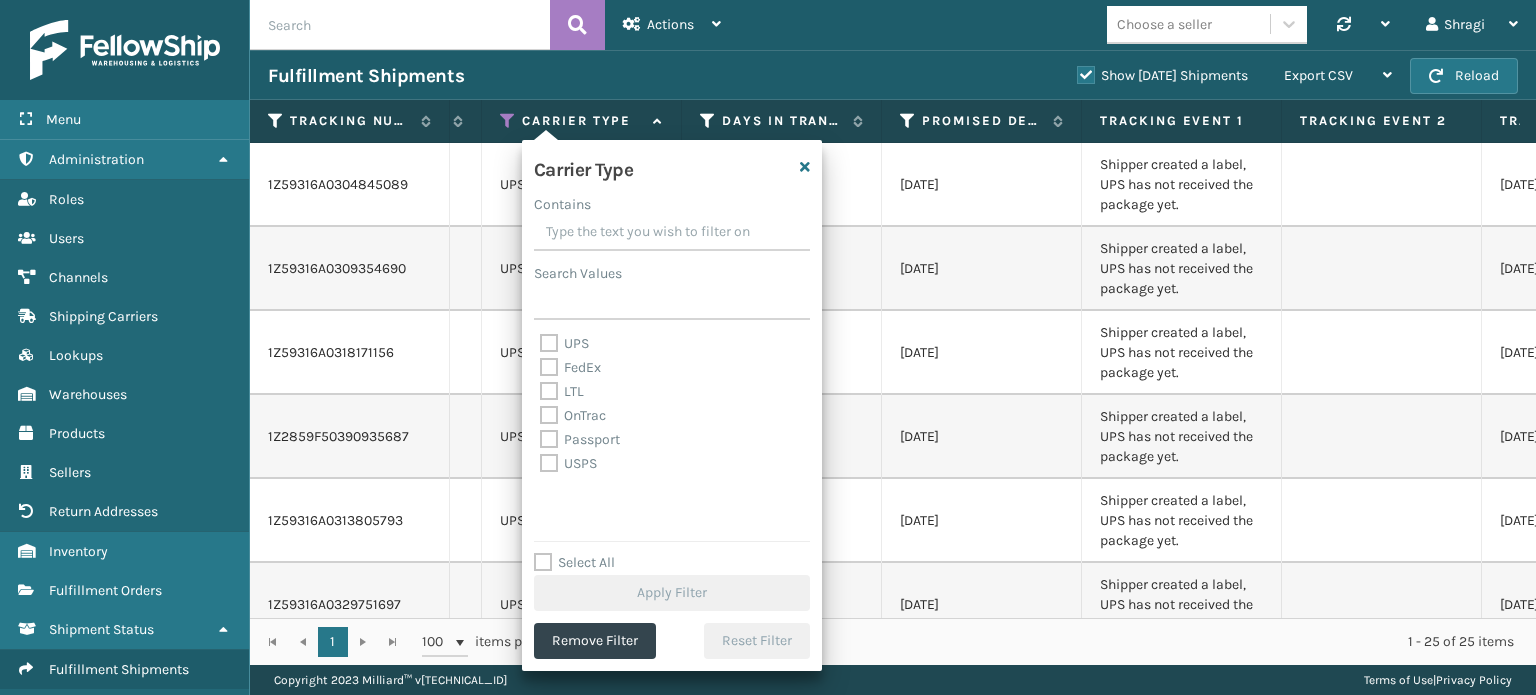 click on "FedEx" at bounding box center [570, 367] 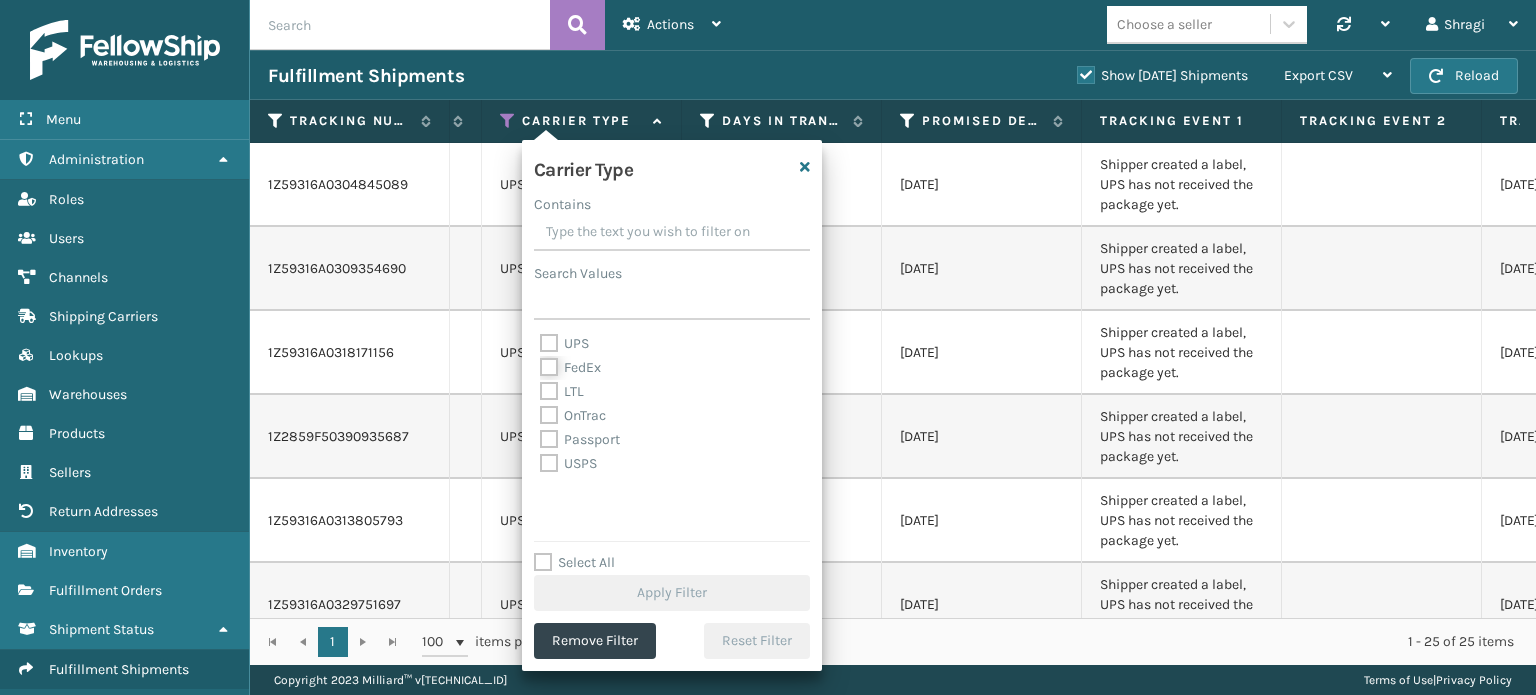 click on "FedEx" at bounding box center [540, 362] 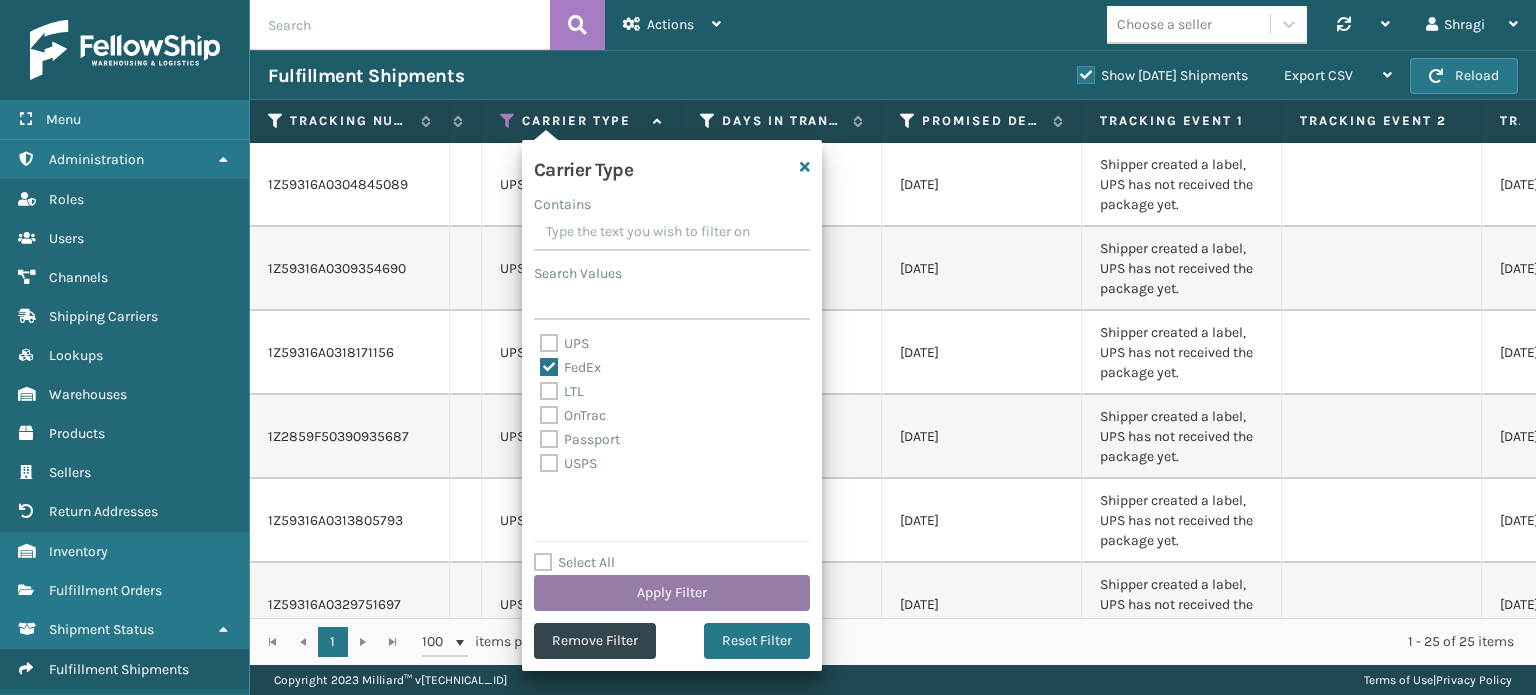 click on "Apply Filter" at bounding box center (672, 593) 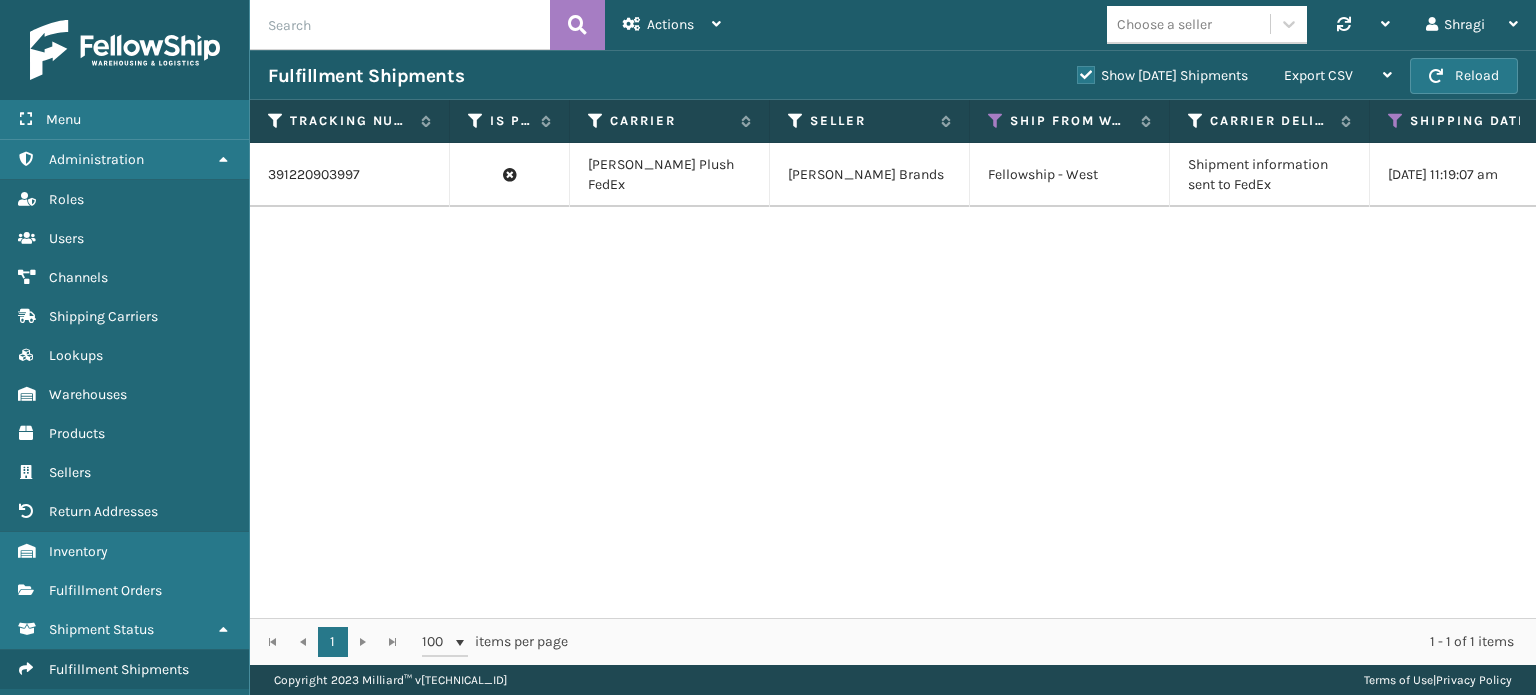 scroll, scrollTop: 0, scrollLeft: 1221, axis: horizontal 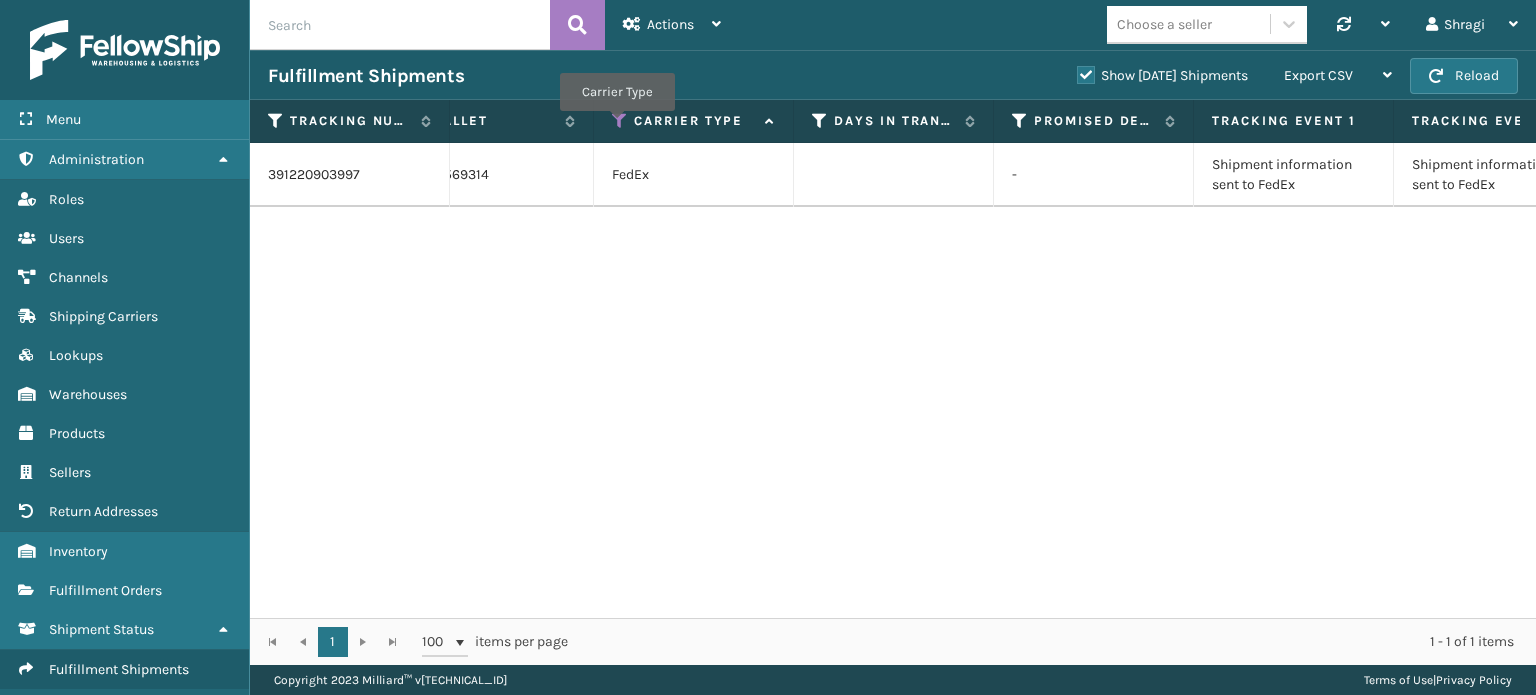 click at bounding box center (620, 121) 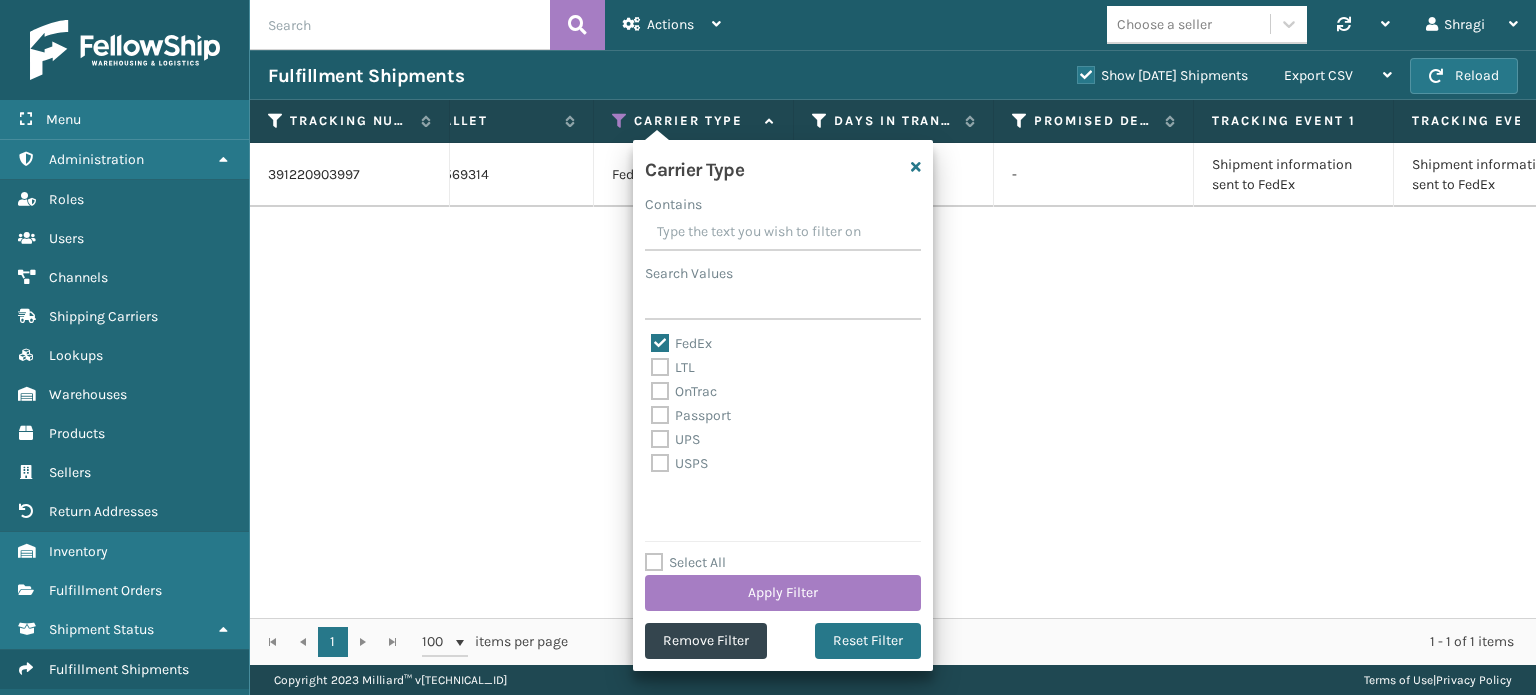 click on "OnTrac" at bounding box center [783, 392] 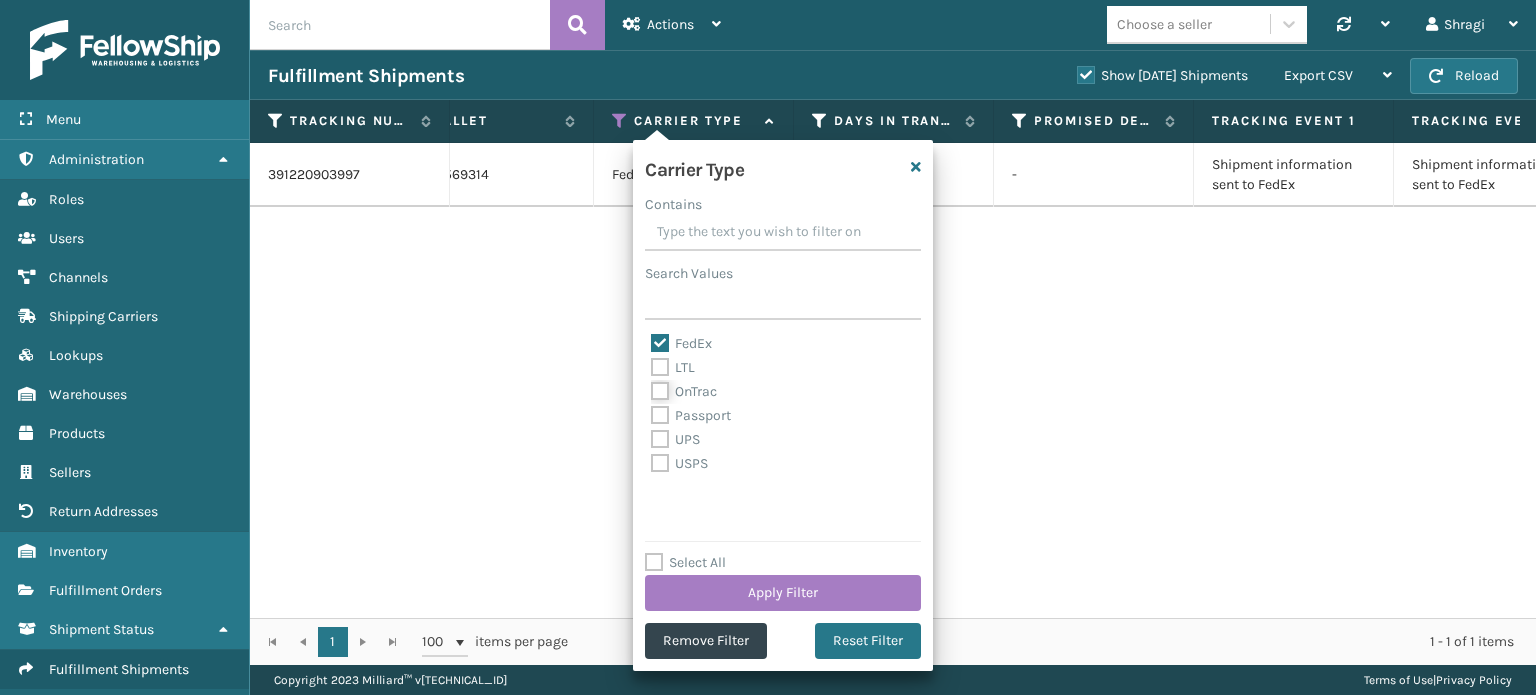 click on "OnTrac" at bounding box center (651, 386) 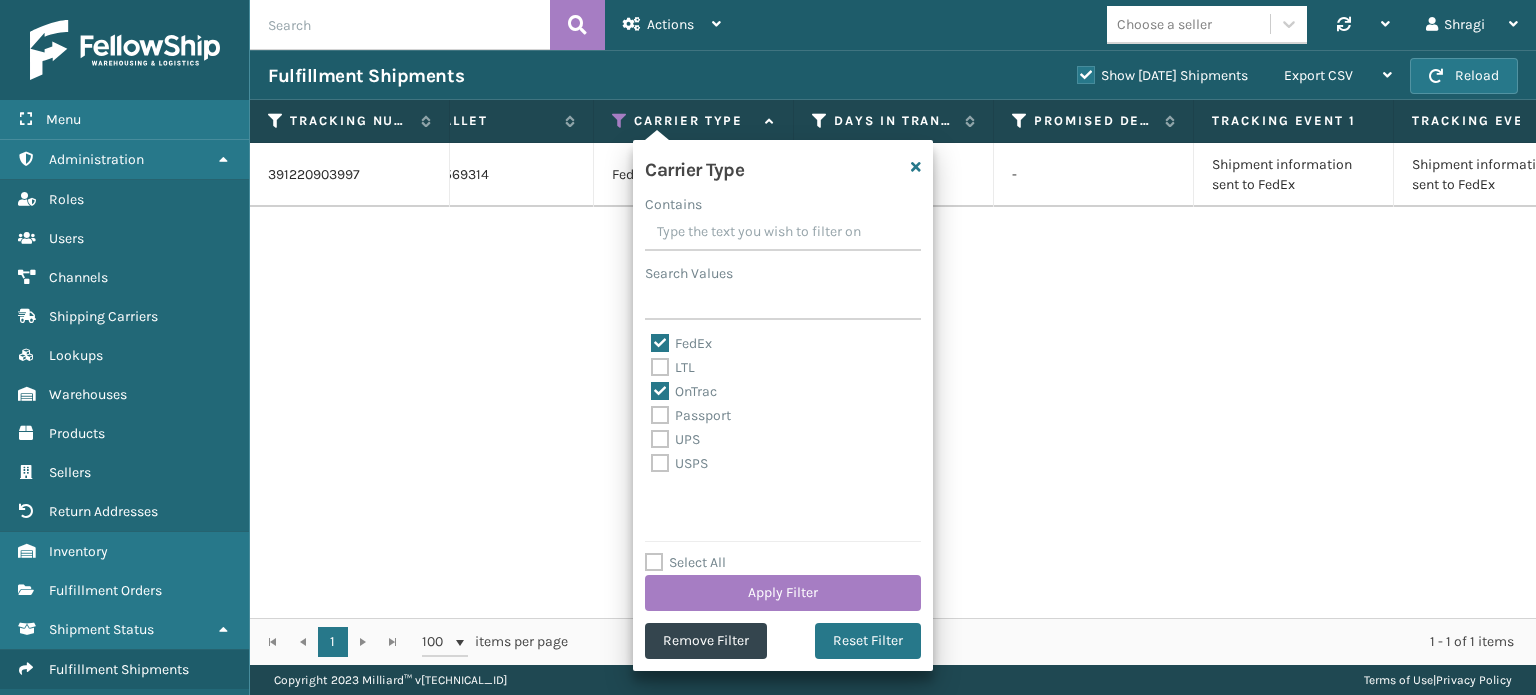 click on "FedEx" at bounding box center (681, 343) 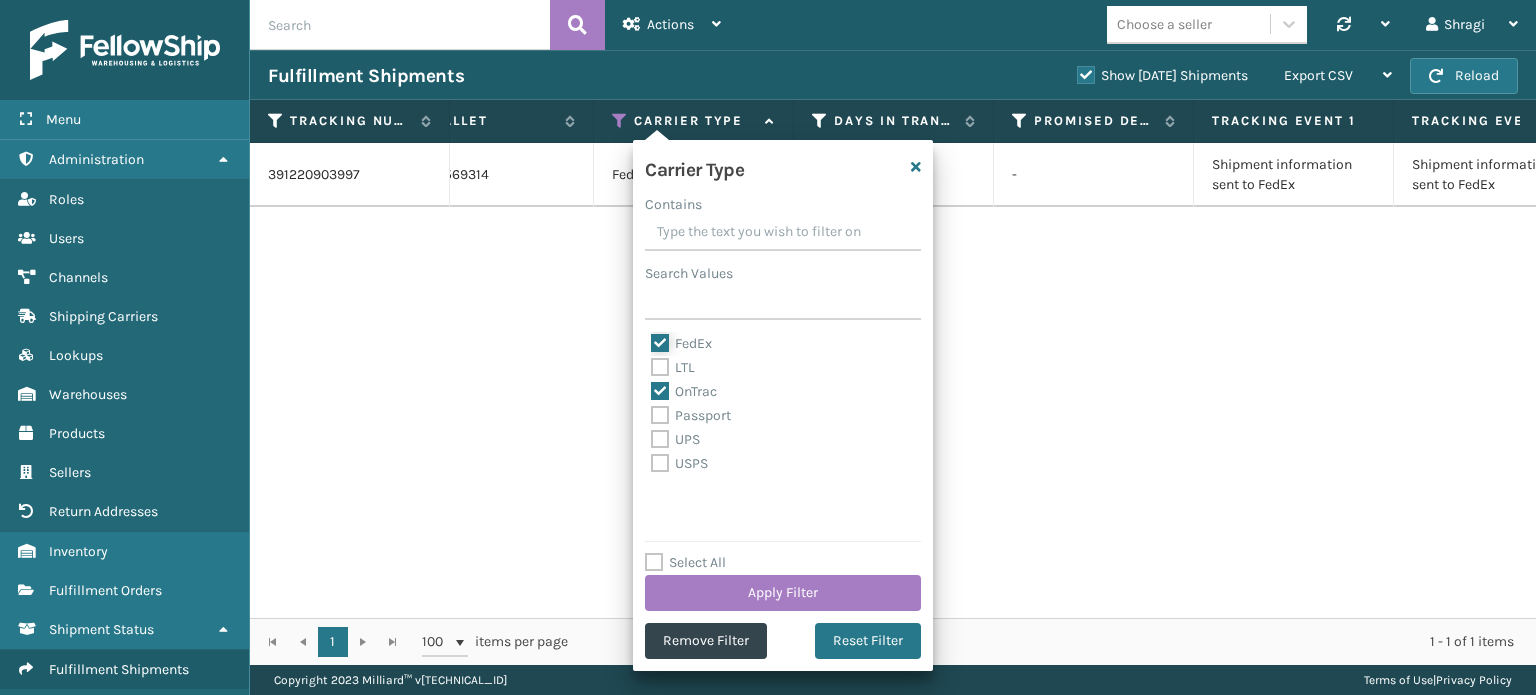 click on "FedEx" at bounding box center (651, 338) 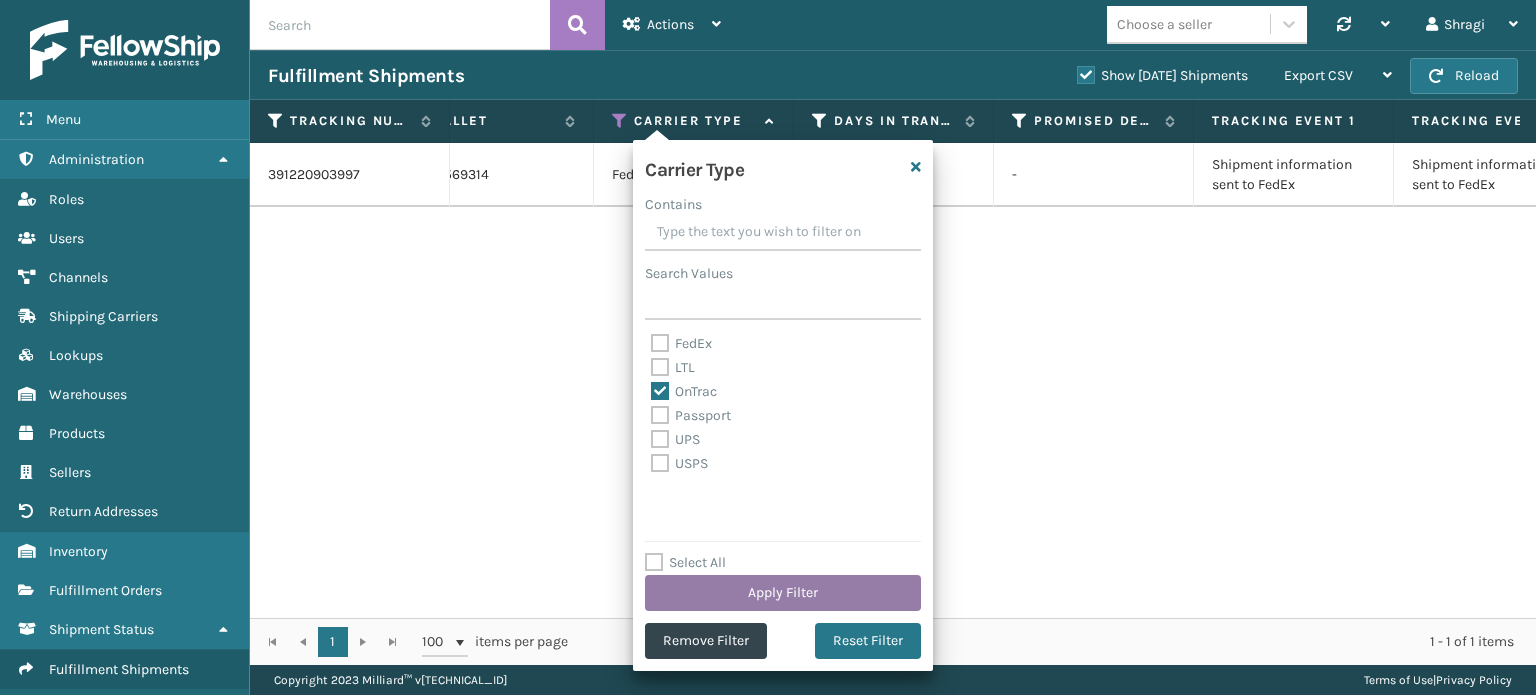 click on "Apply Filter" at bounding box center [783, 593] 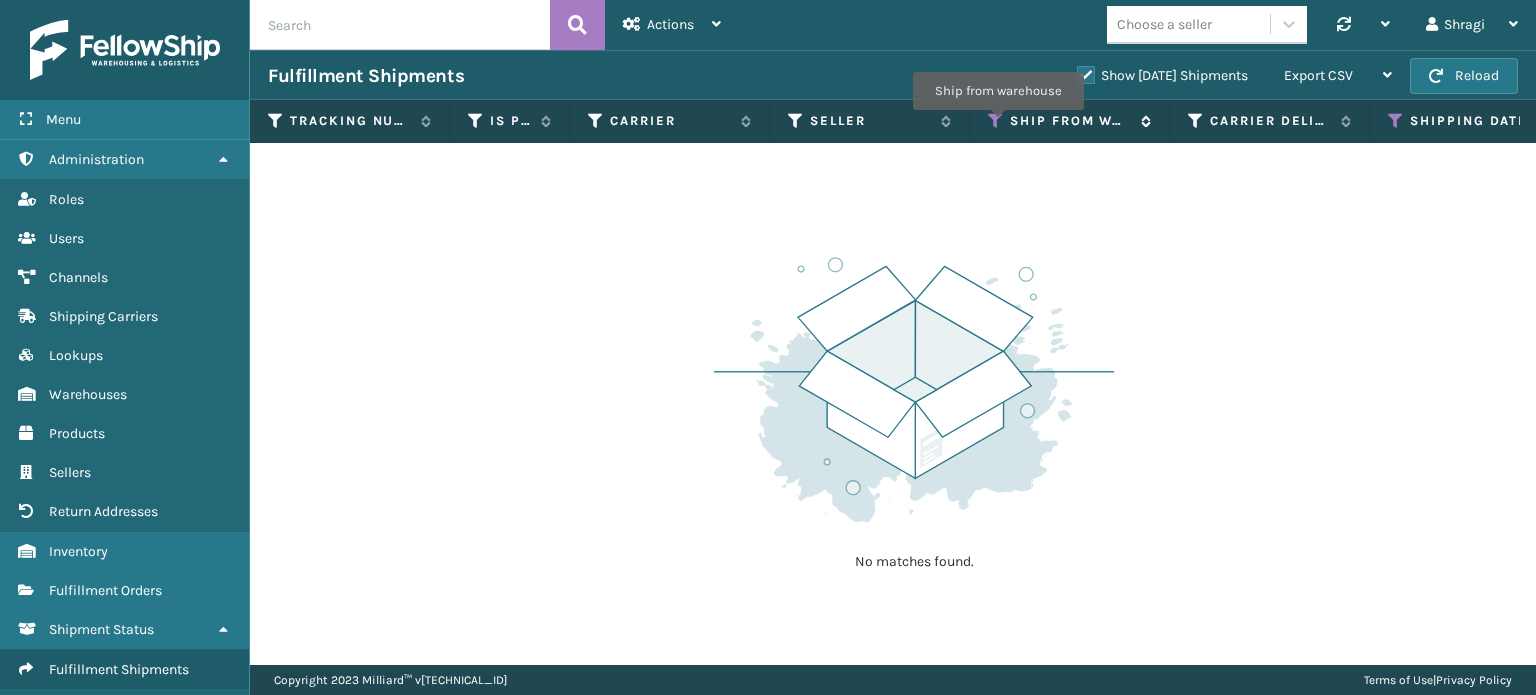 click at bounding box center [996, 121] 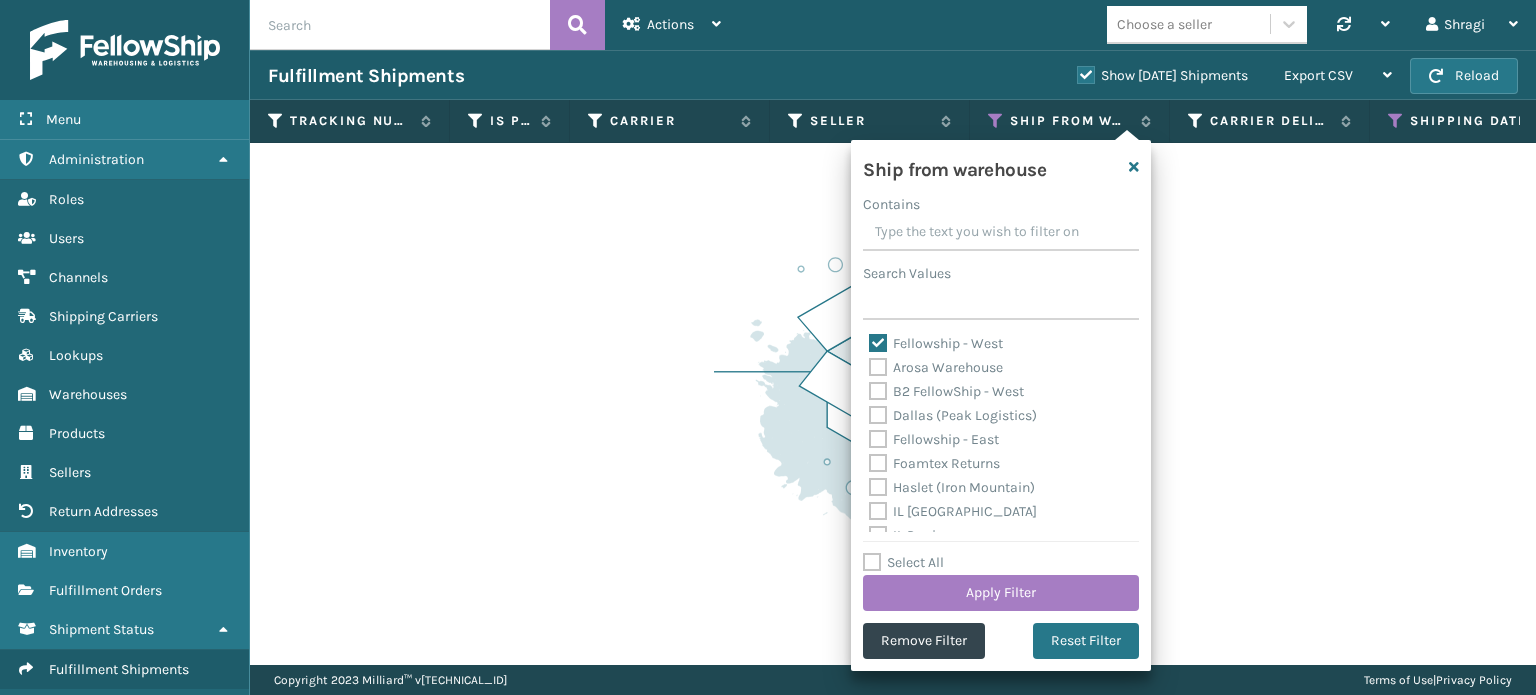 click on "No matches found." at bounding box center [893, 404] 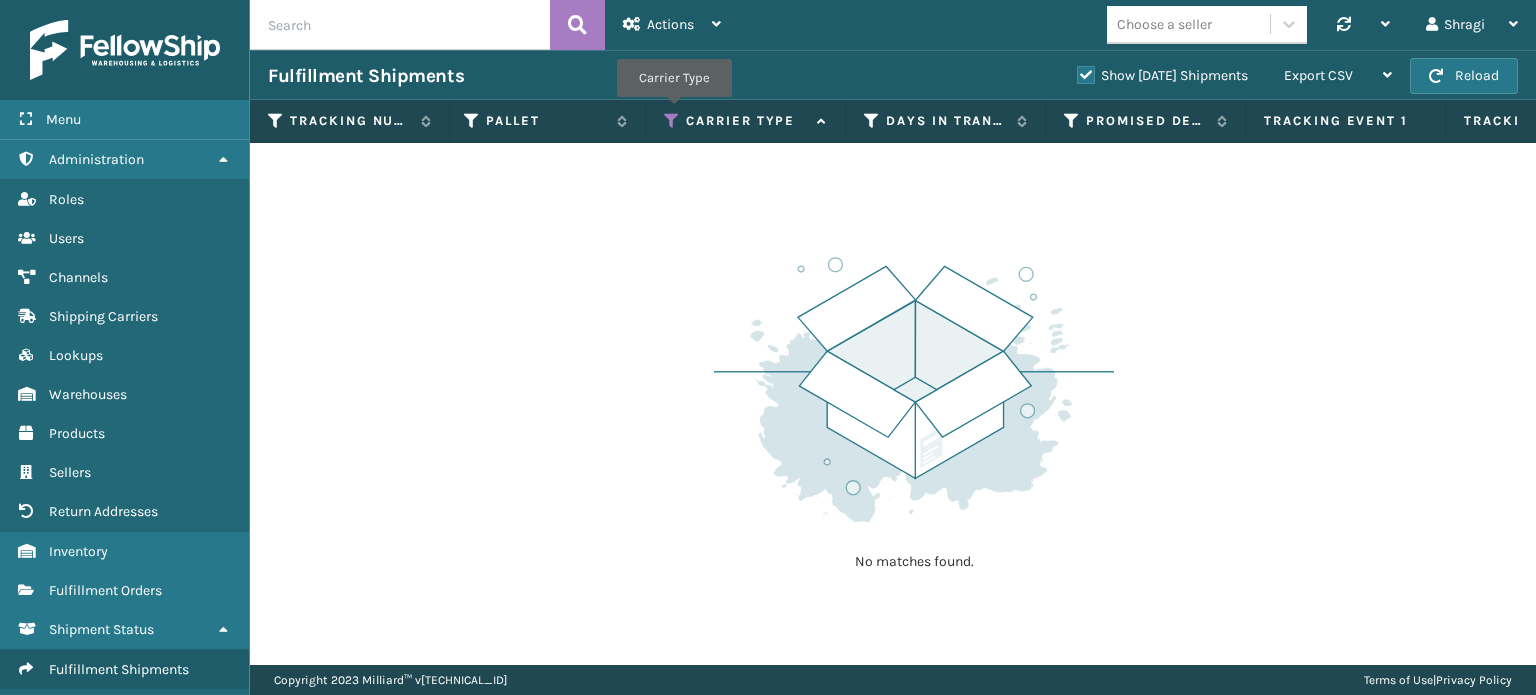click at bounding box center [672, 121] 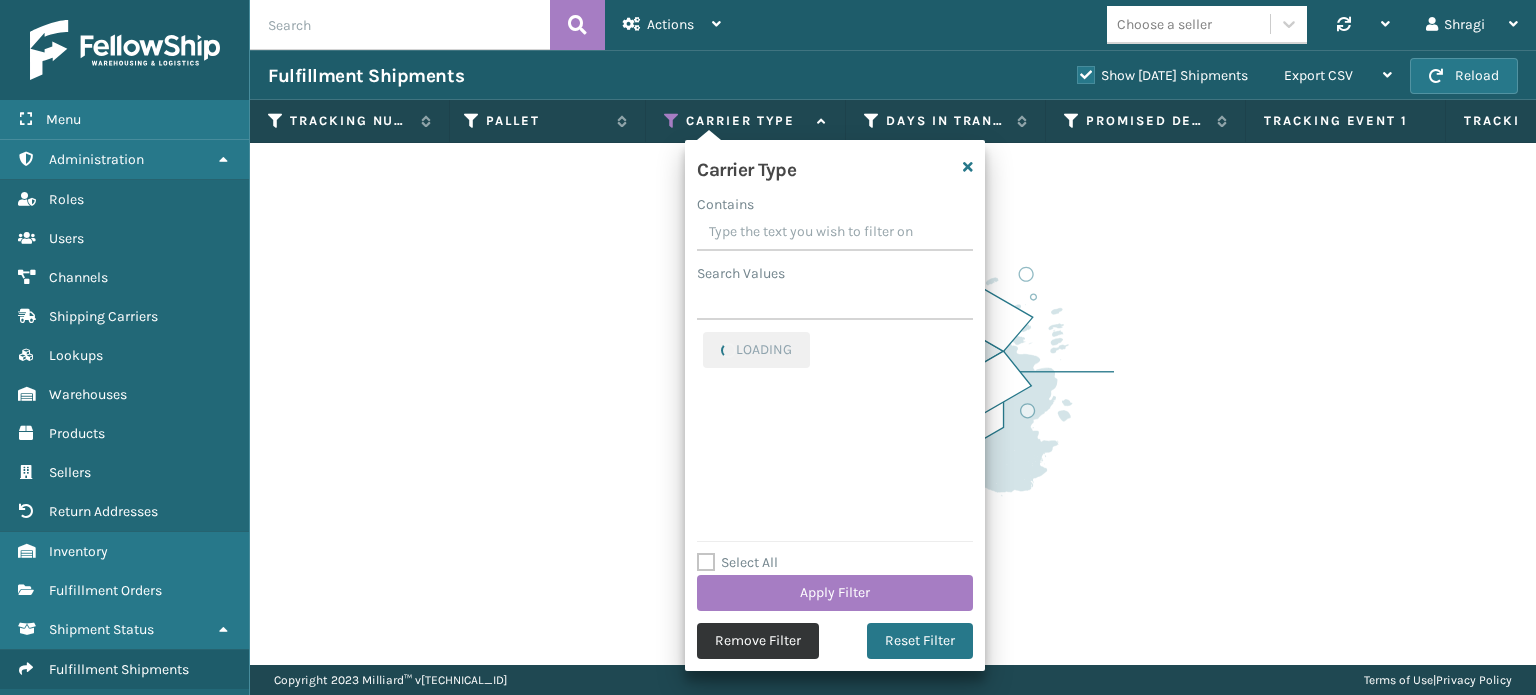click on "Remove Filter" at bounding box center [758, 641] 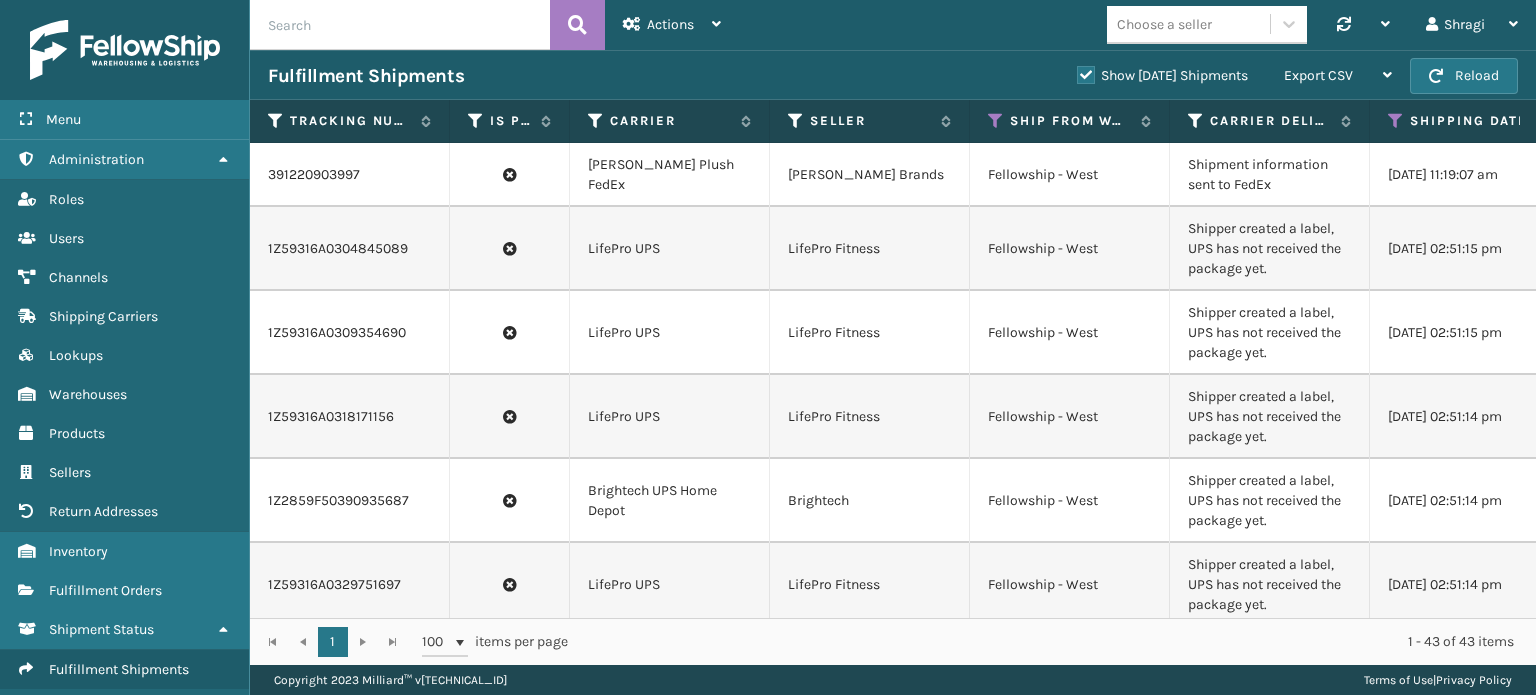 click on "LifePro UPS" at bounding box center [670, 585] 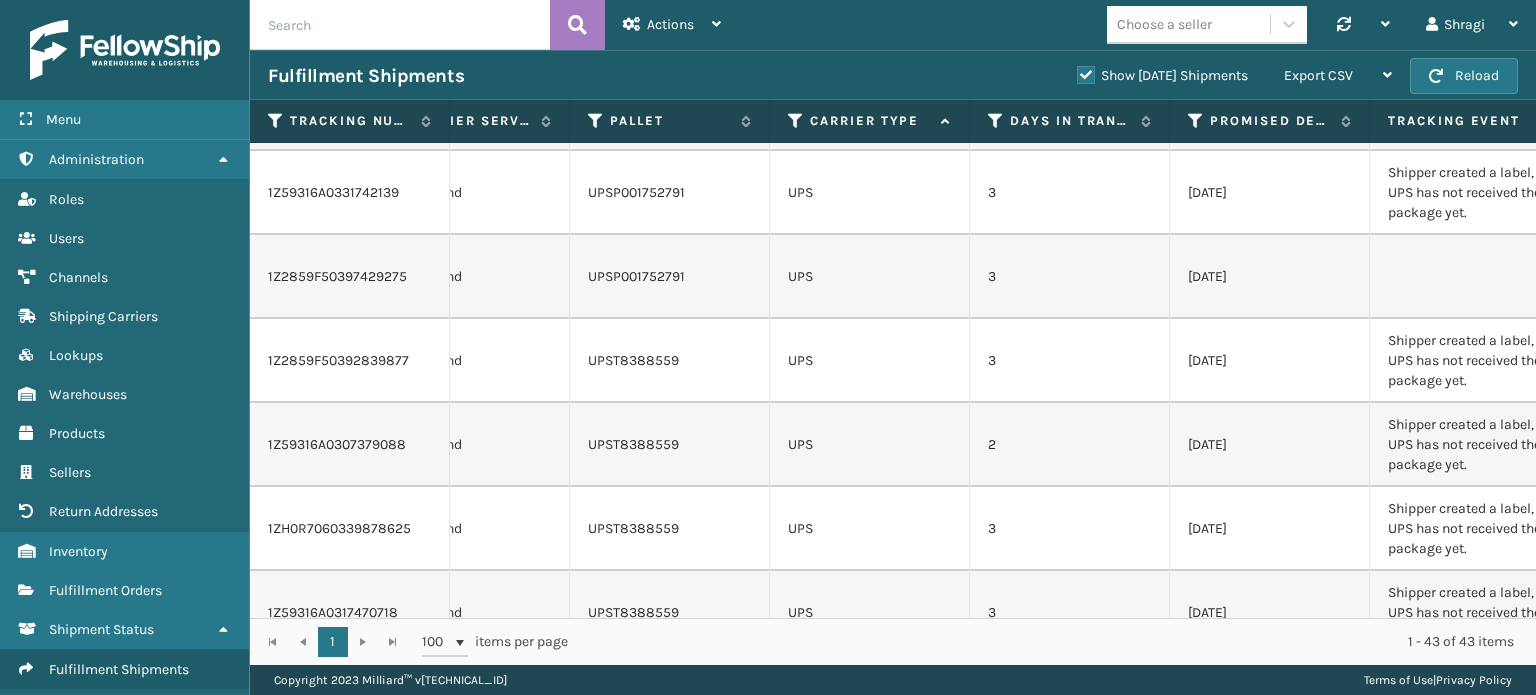 click on "UPSP001752791" at bounding box center (670, 277) 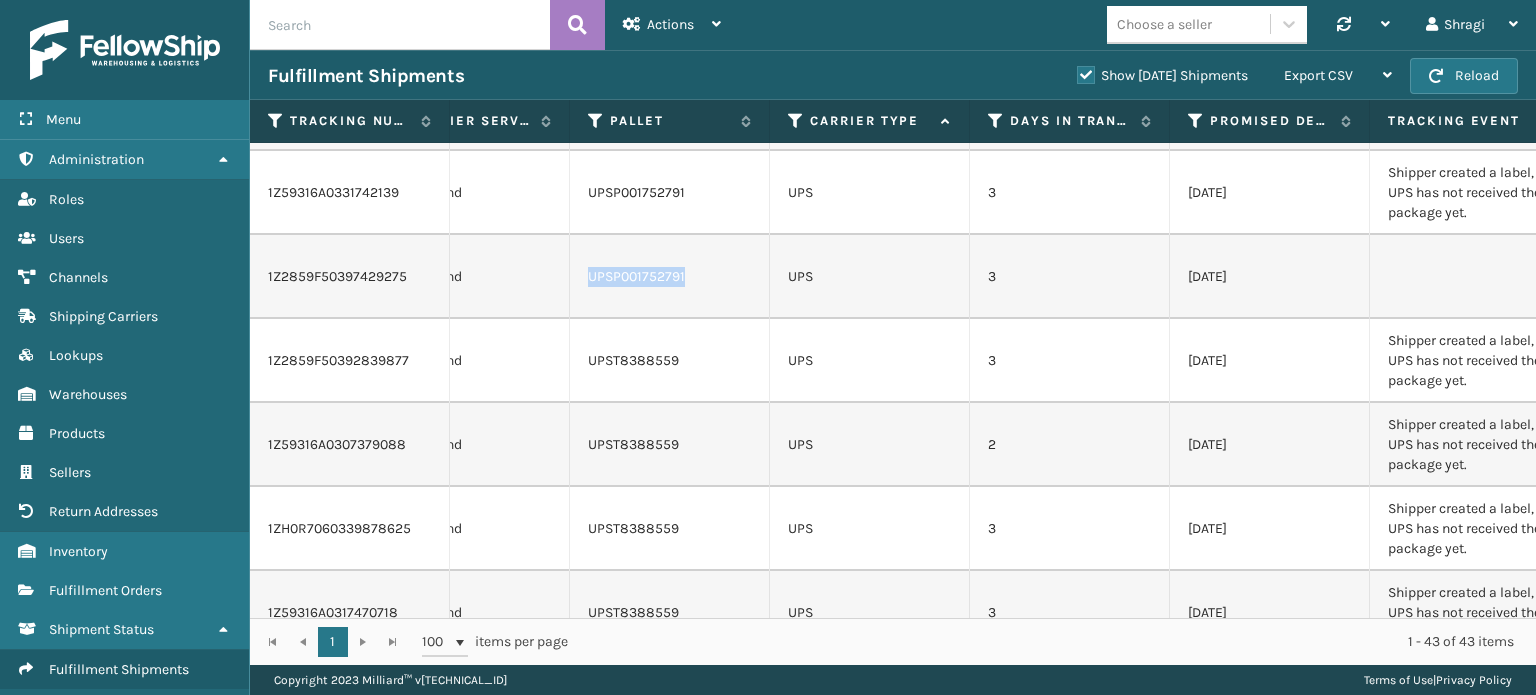 click on "UPSP001752791" at bounding box center [670, 277] 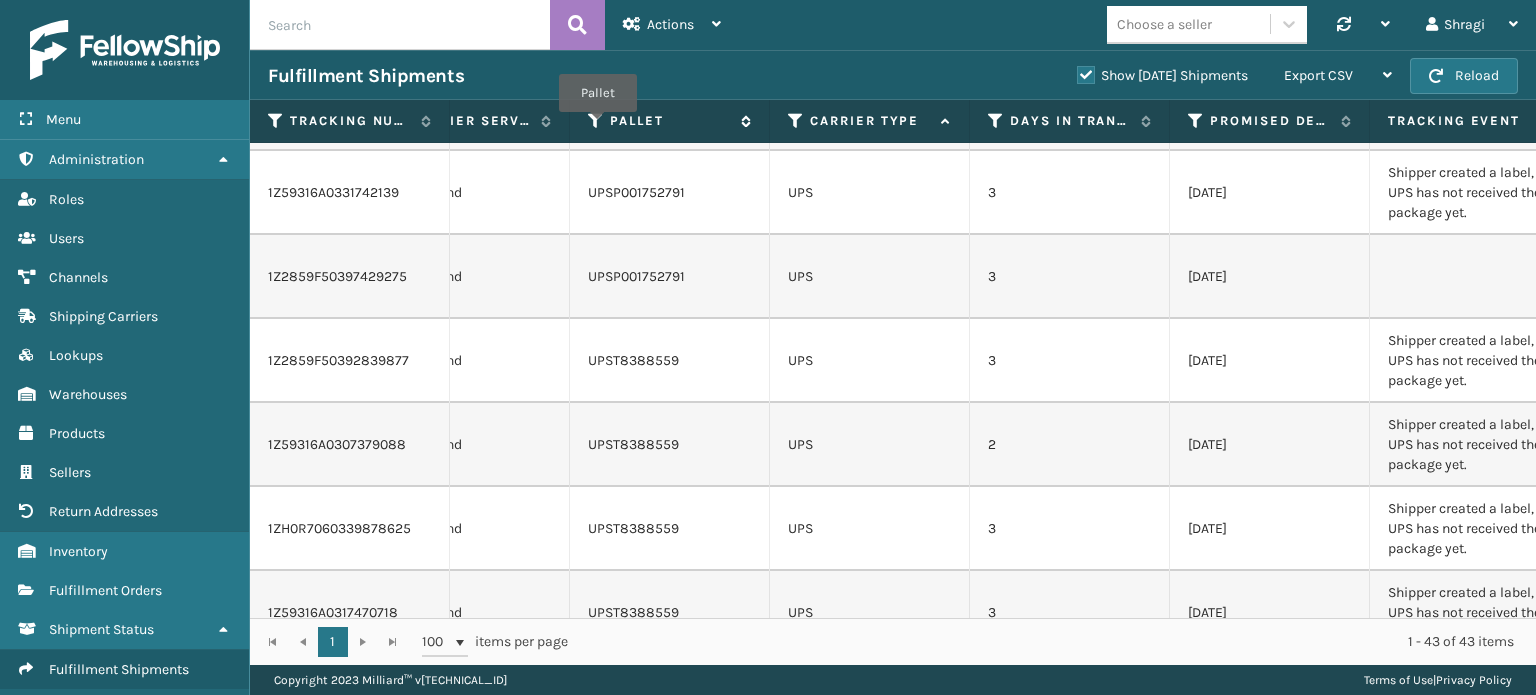 click at bounding box center [596, 121] 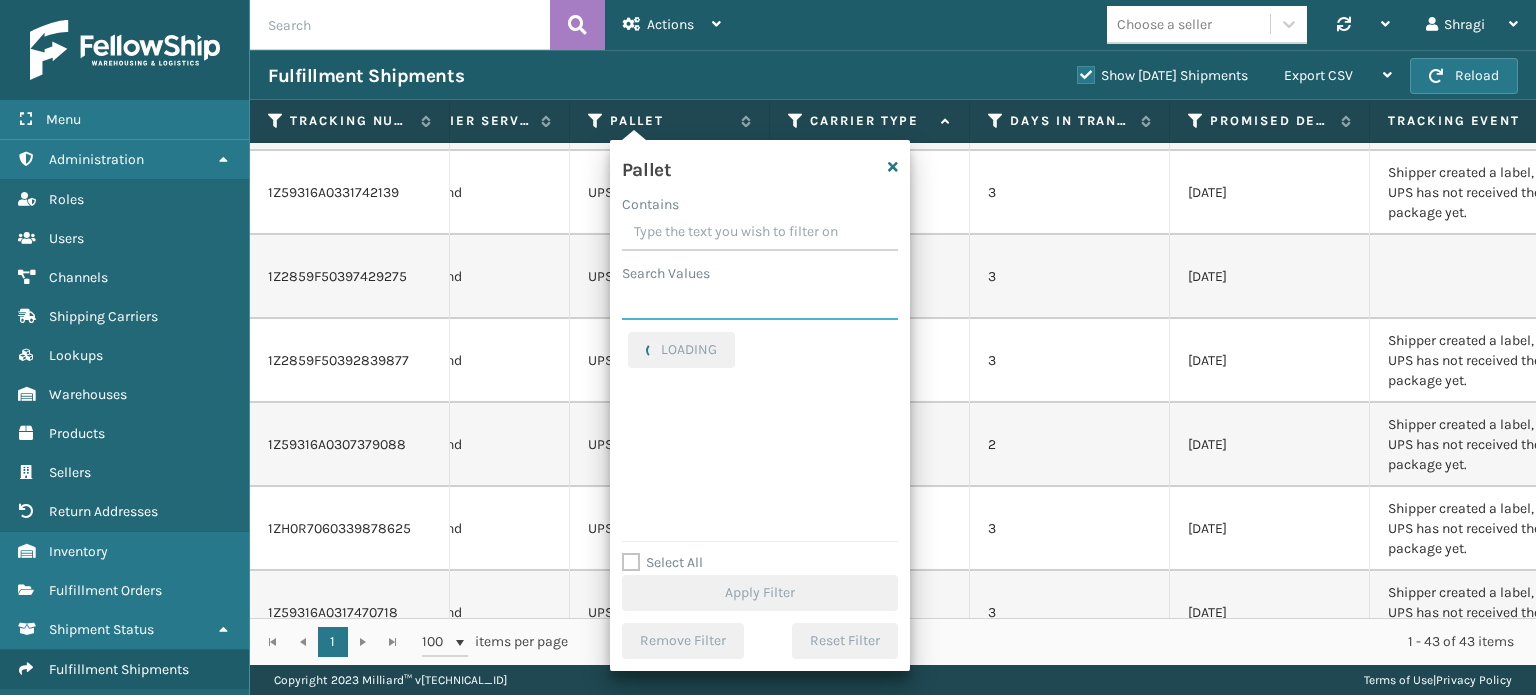 click on "Search Values" at bounding box center (760, 302) 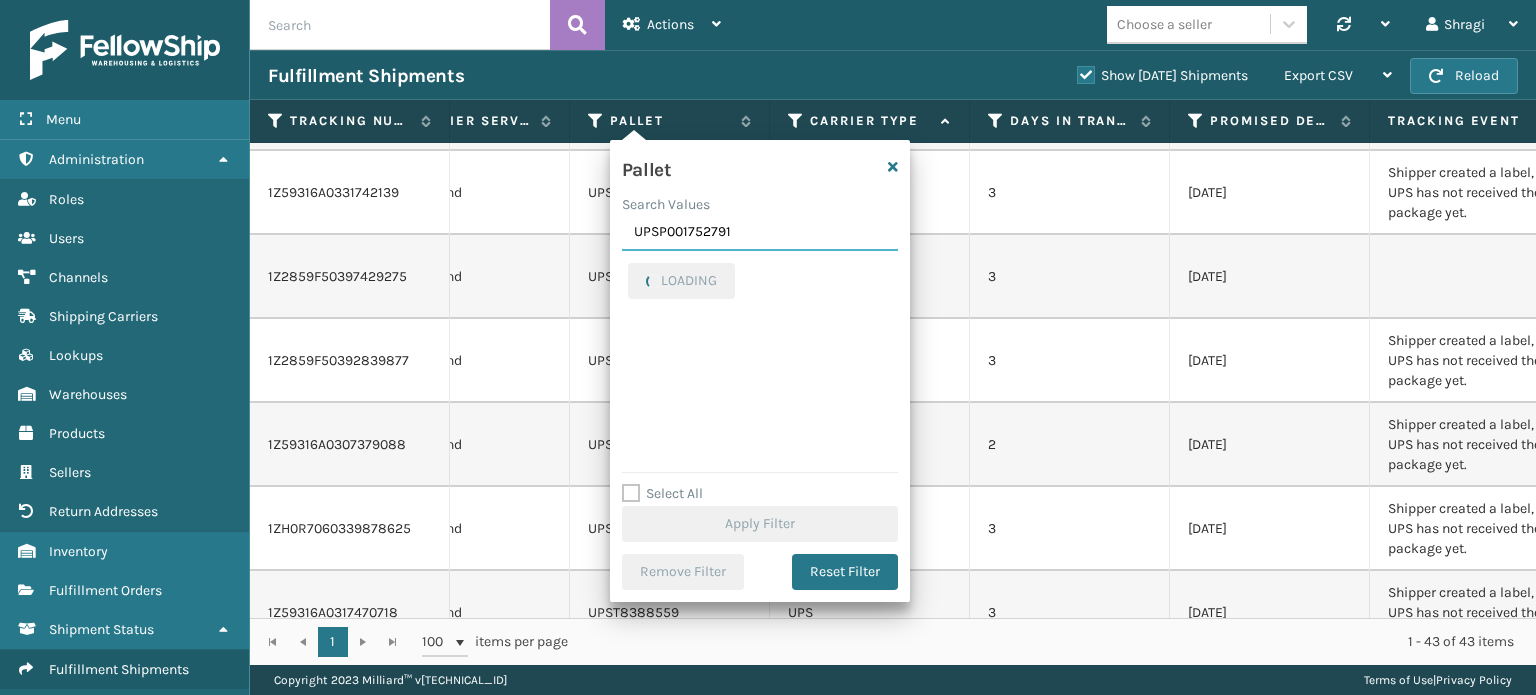 type on "UPSP001752791" 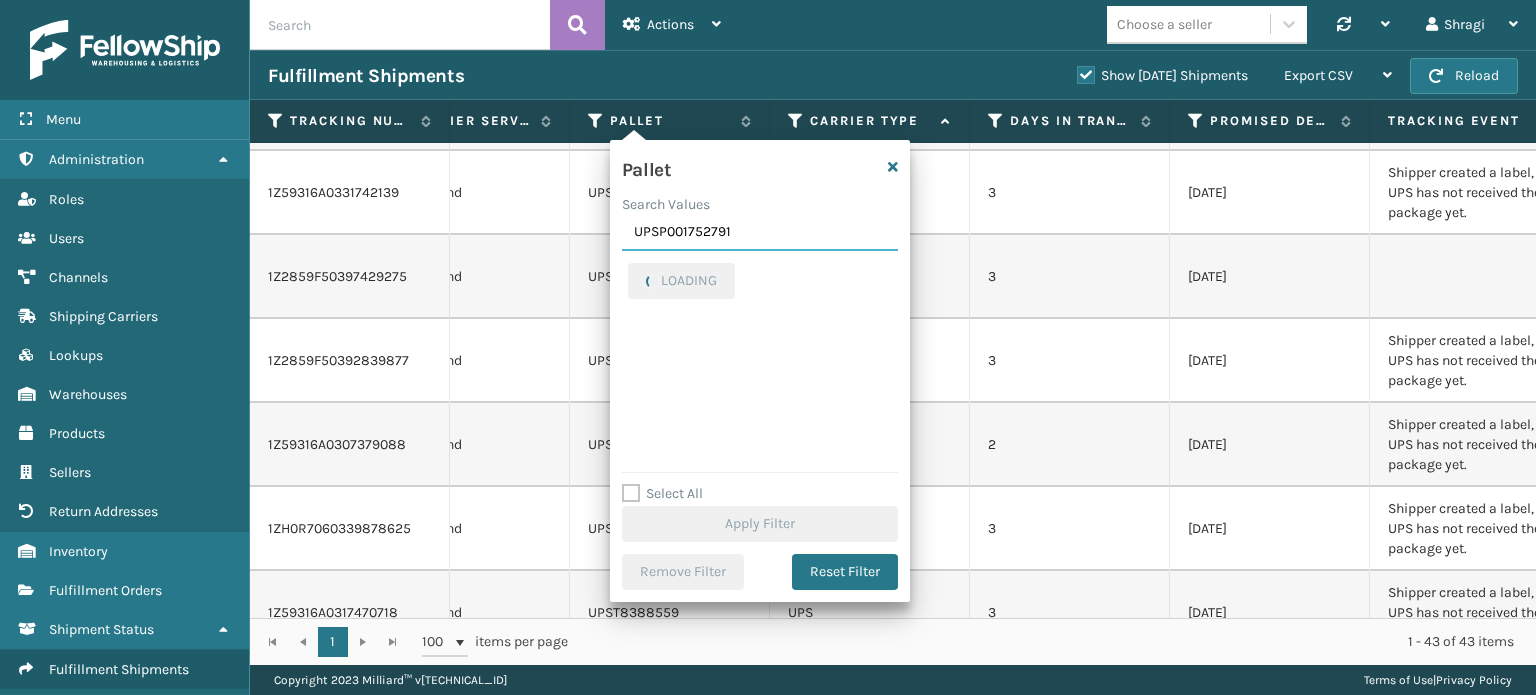 drag, startPoint x: 740, startPoint y: 230, endPoint x: 468, endPoint y: 271, distance: 275.07272 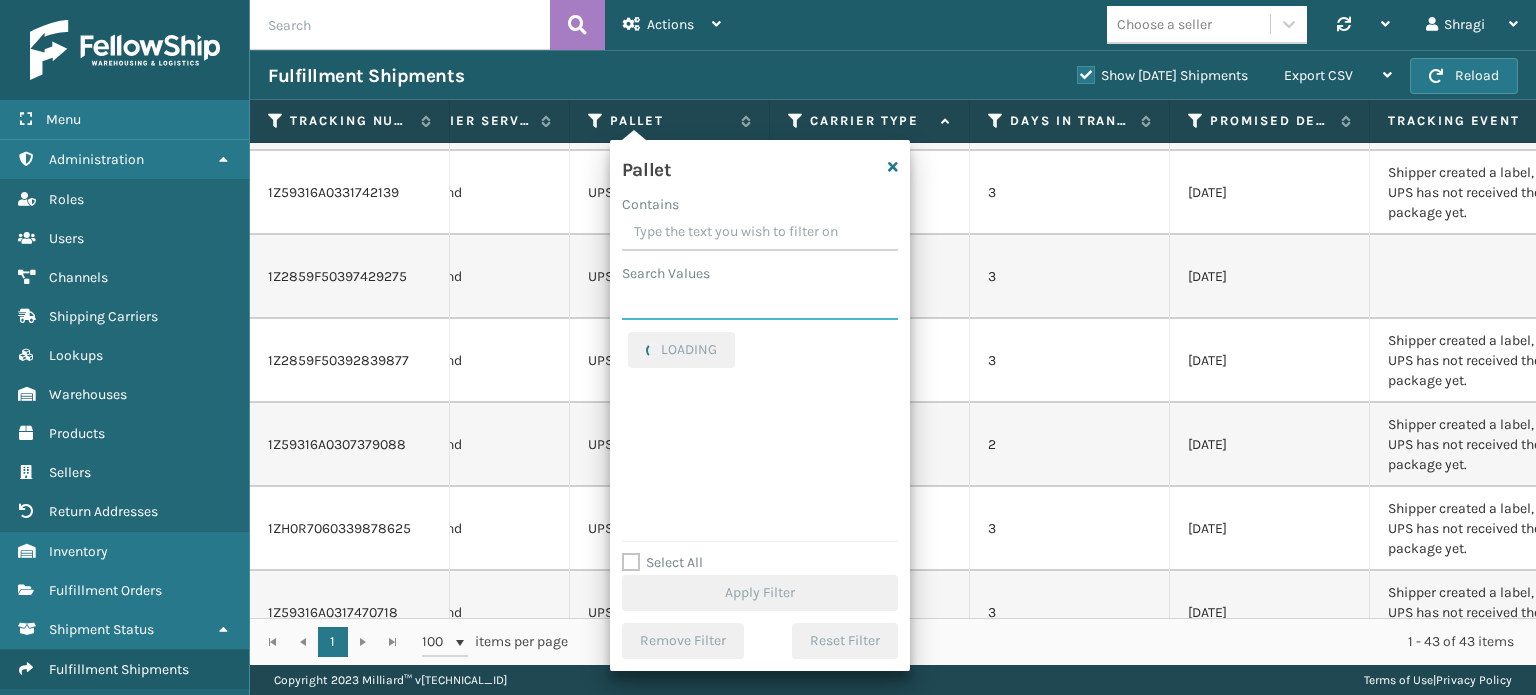 type 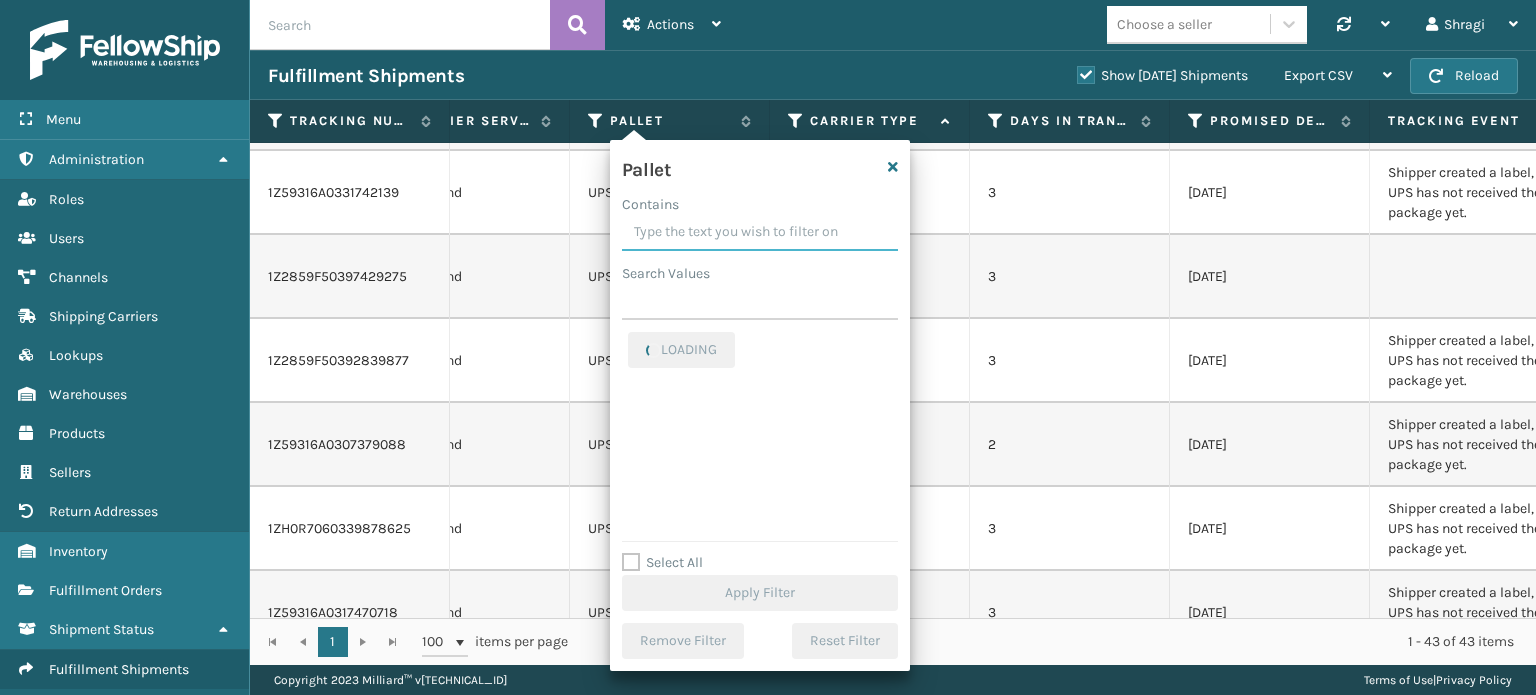 click on "Contains" at bounding box center [760, 233] 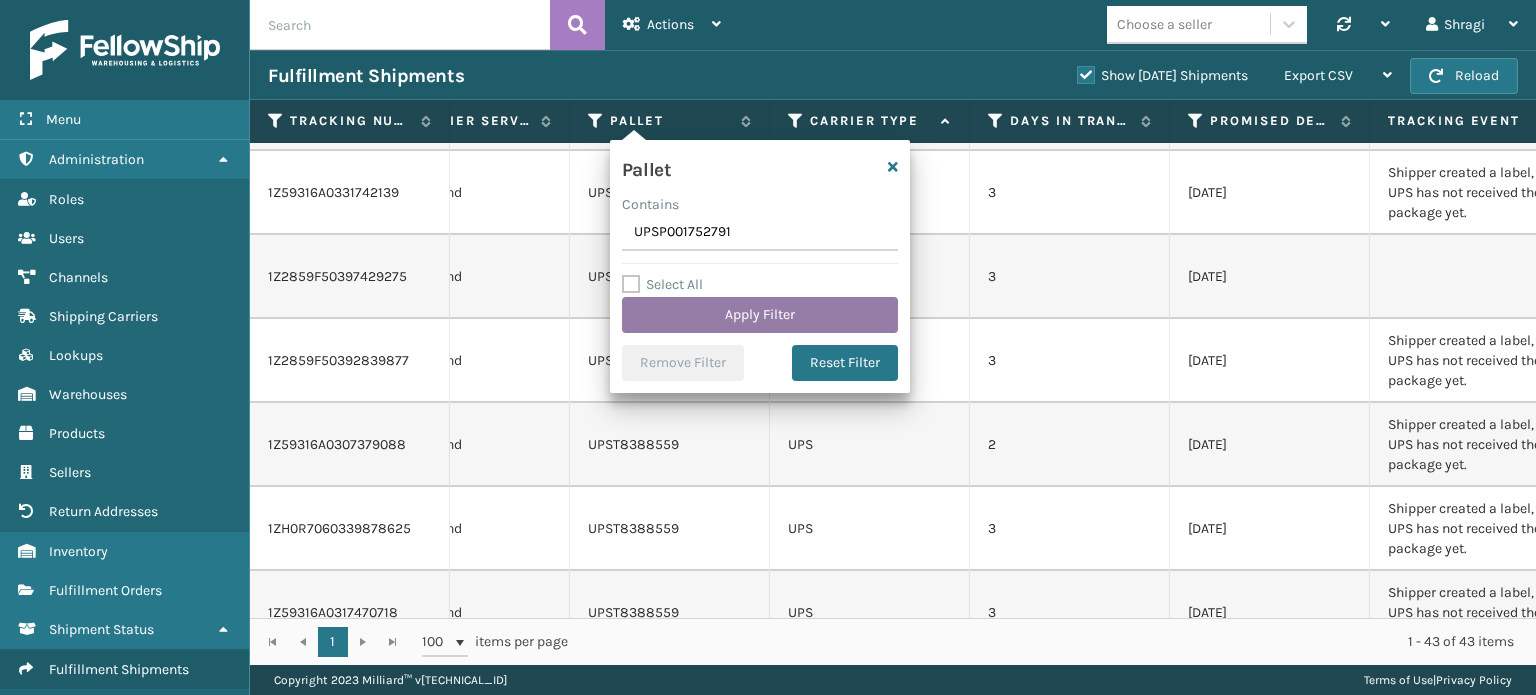 click on "Apply Filter" at bounding box center [760, 315] 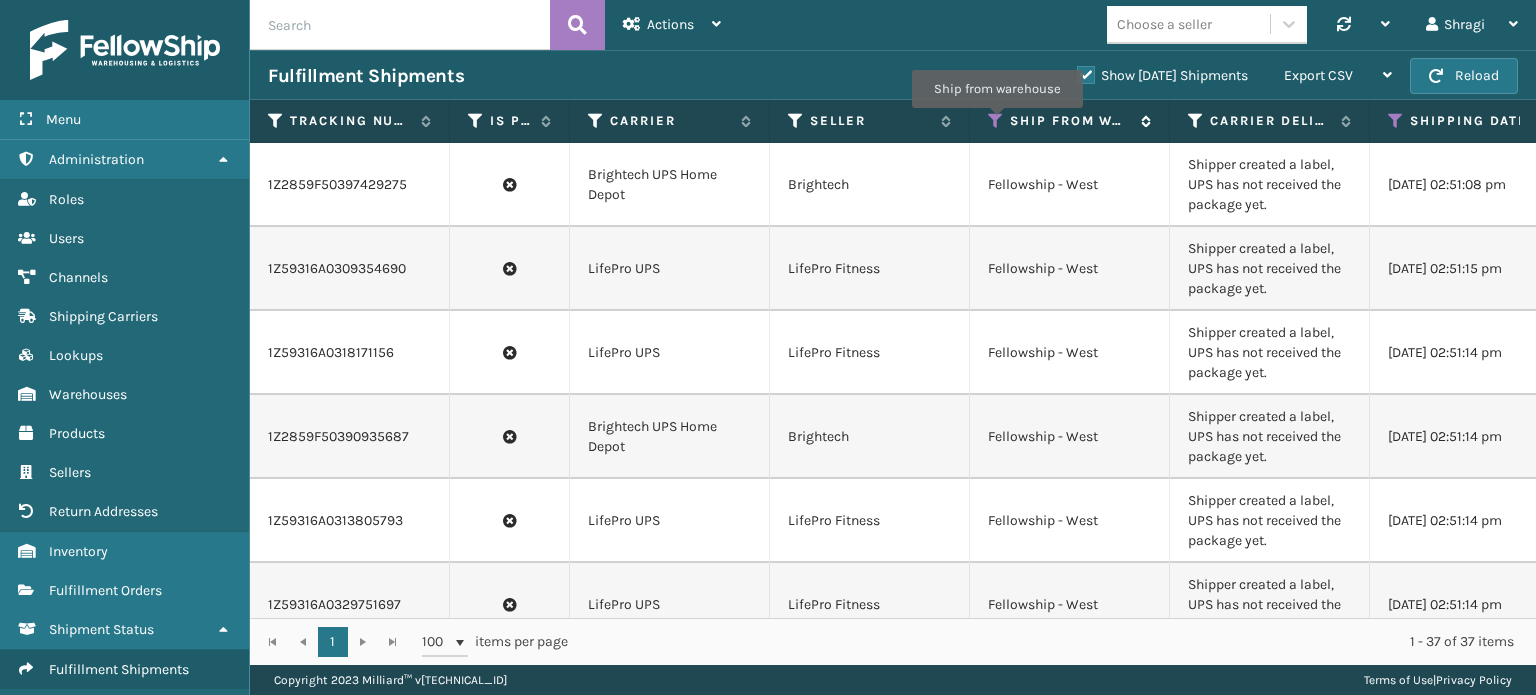 click at bounding box center (996, 121) 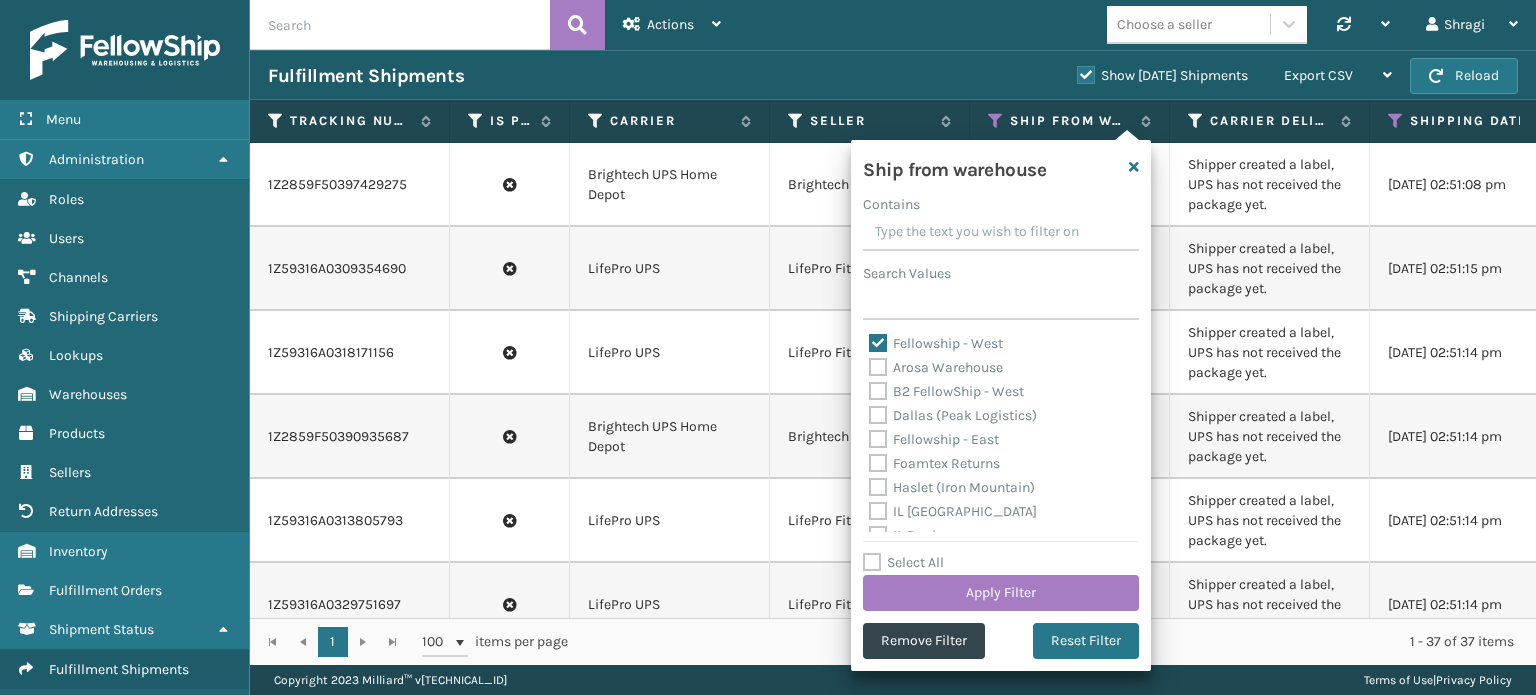 click on "Fellowship - West" at bounding box center (936, 343) 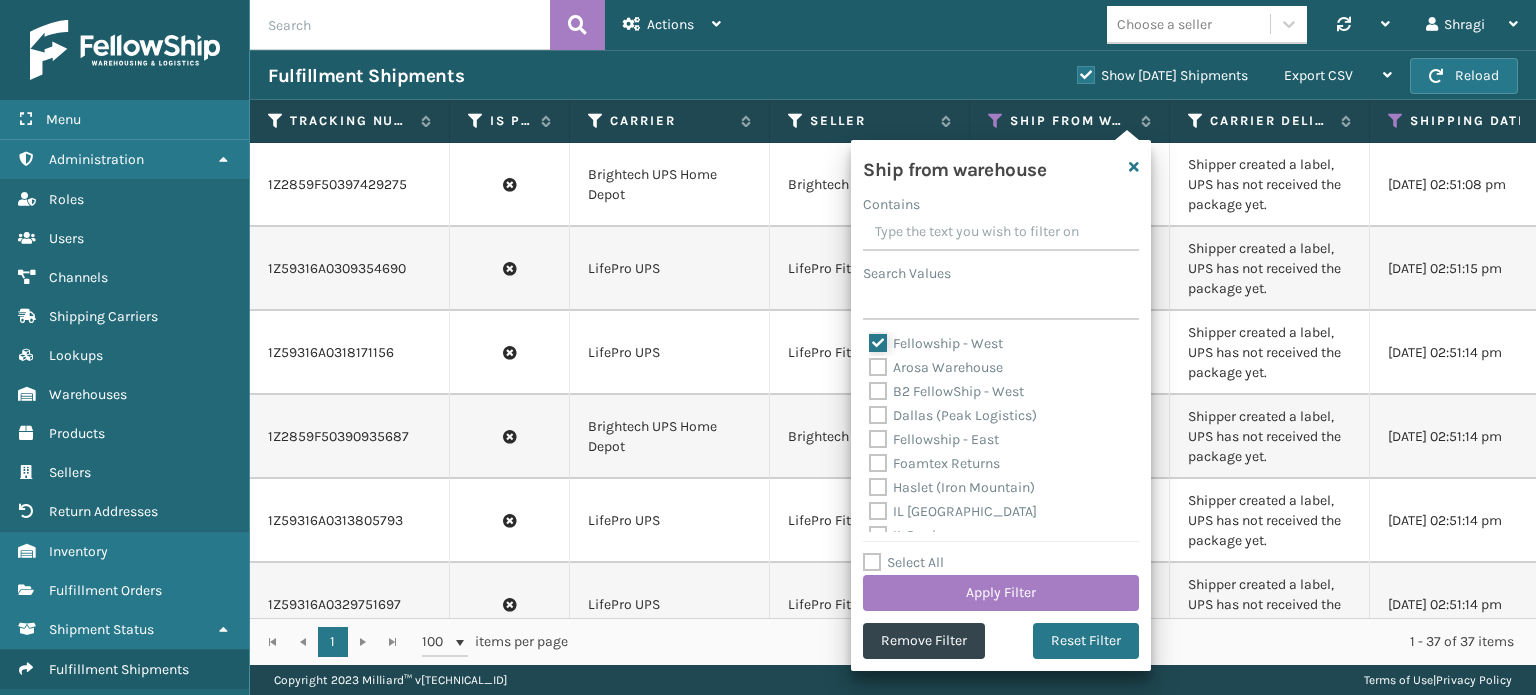 click on "Fellowship - West" at bounding box center (869, 338) 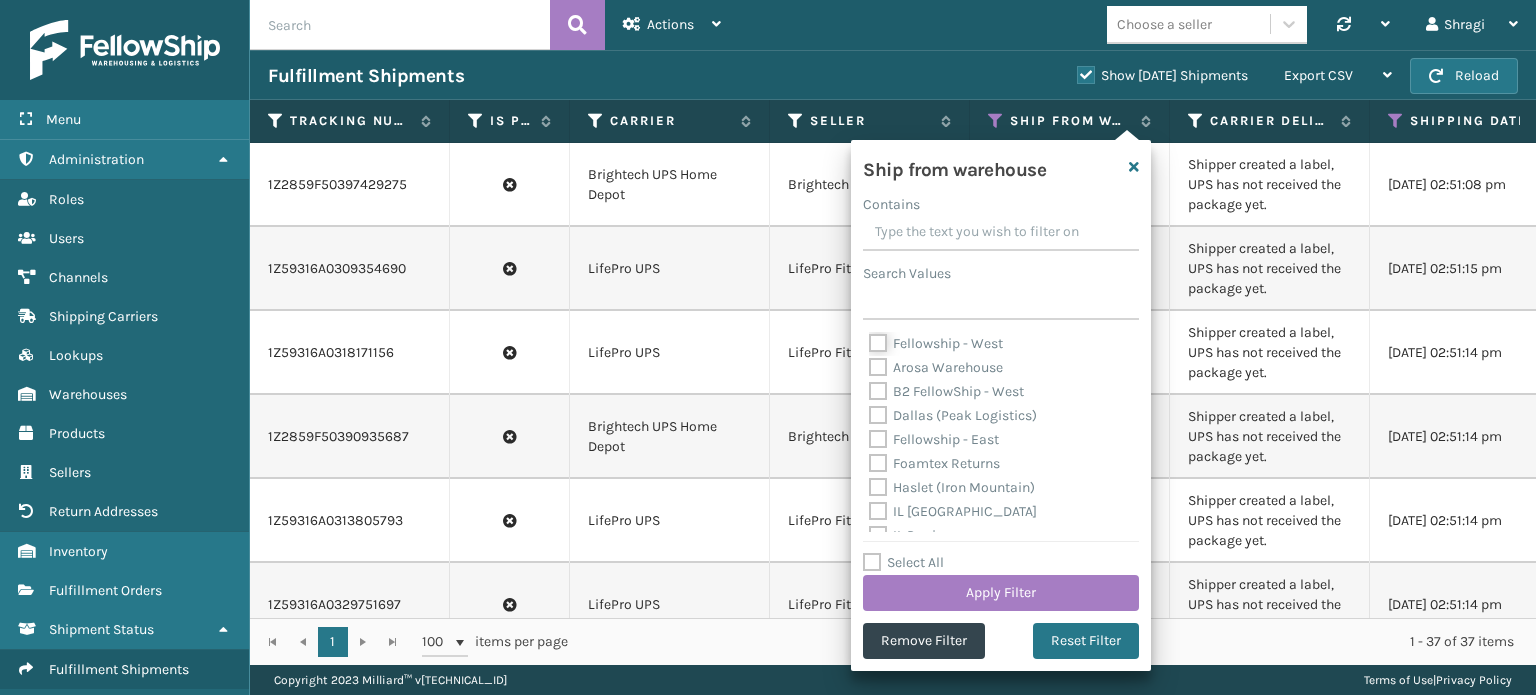 checkbox on "false" 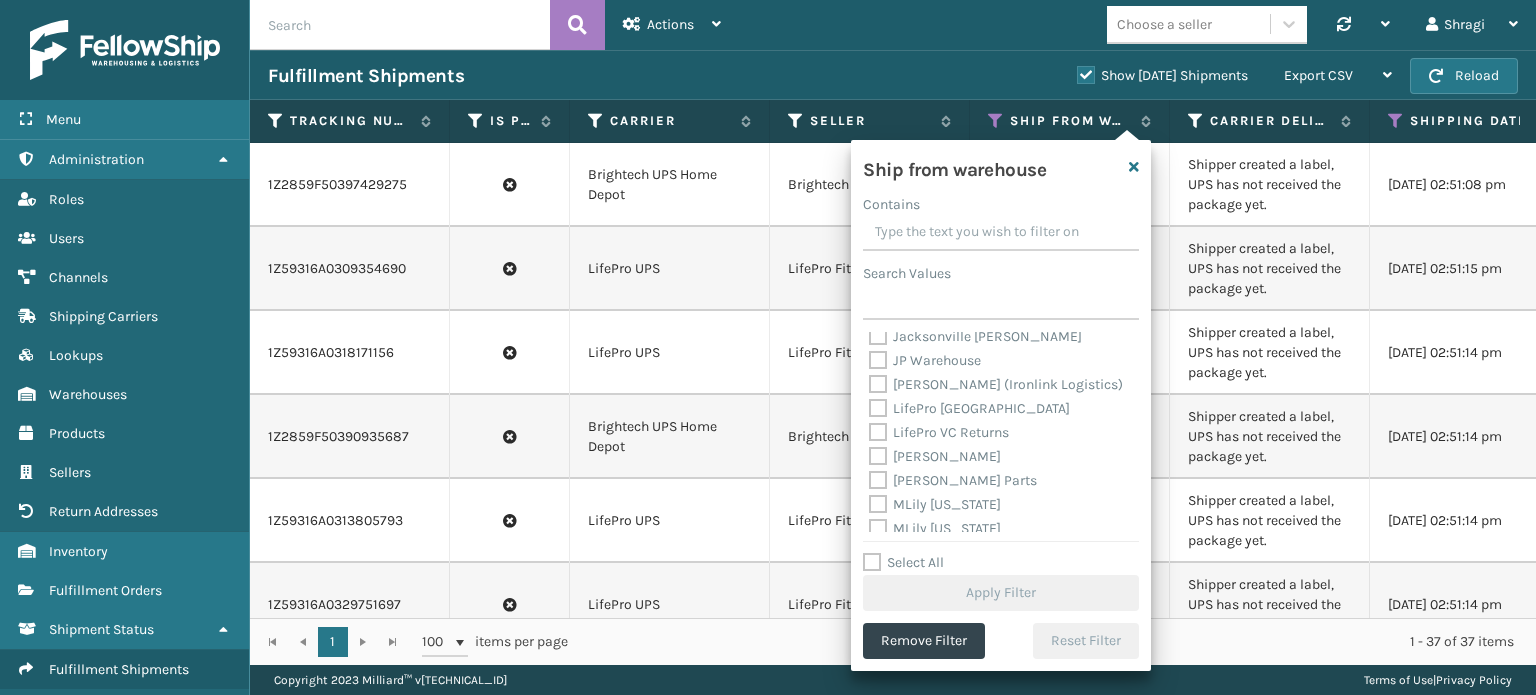 scroll, scrollTop: 280, scrollLeft: 0, axis: vertical 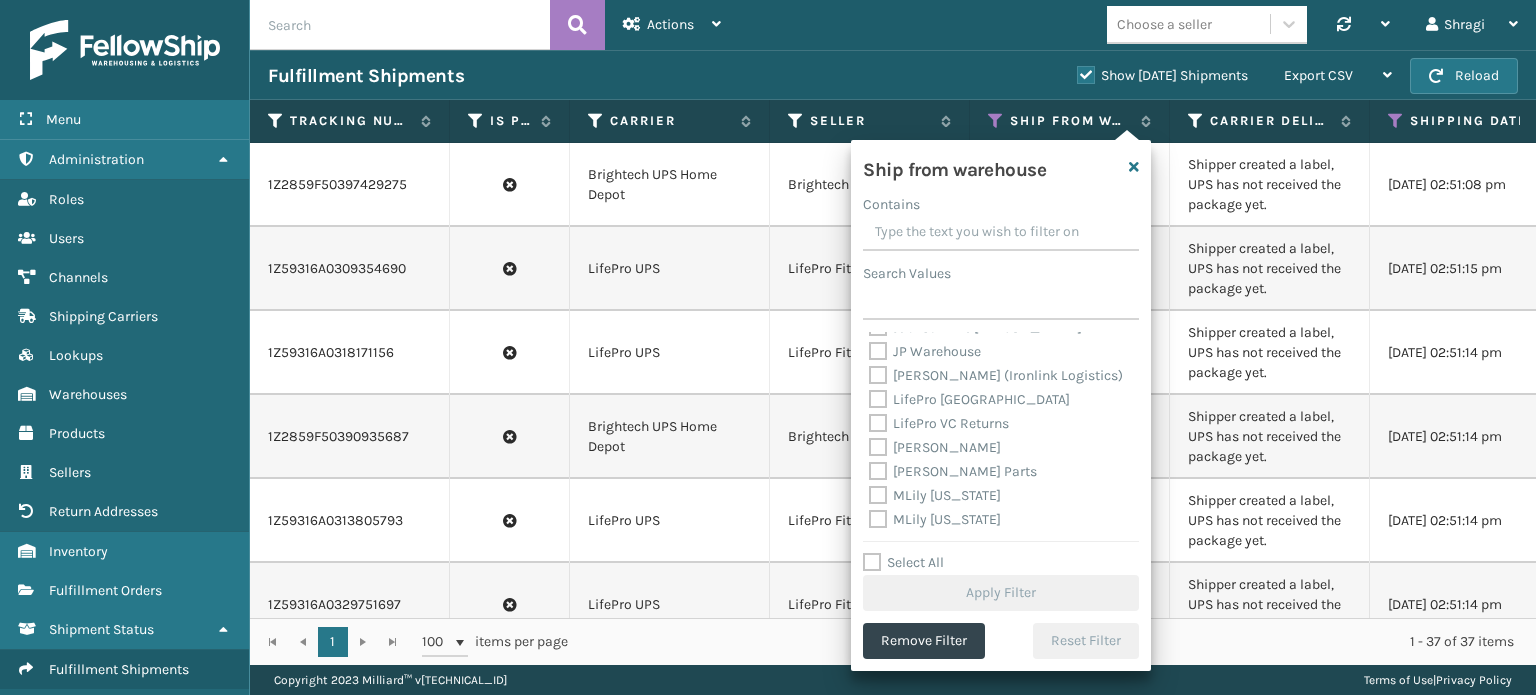 click on "[PERSON_NAME]" at bounding box center [935, 447] 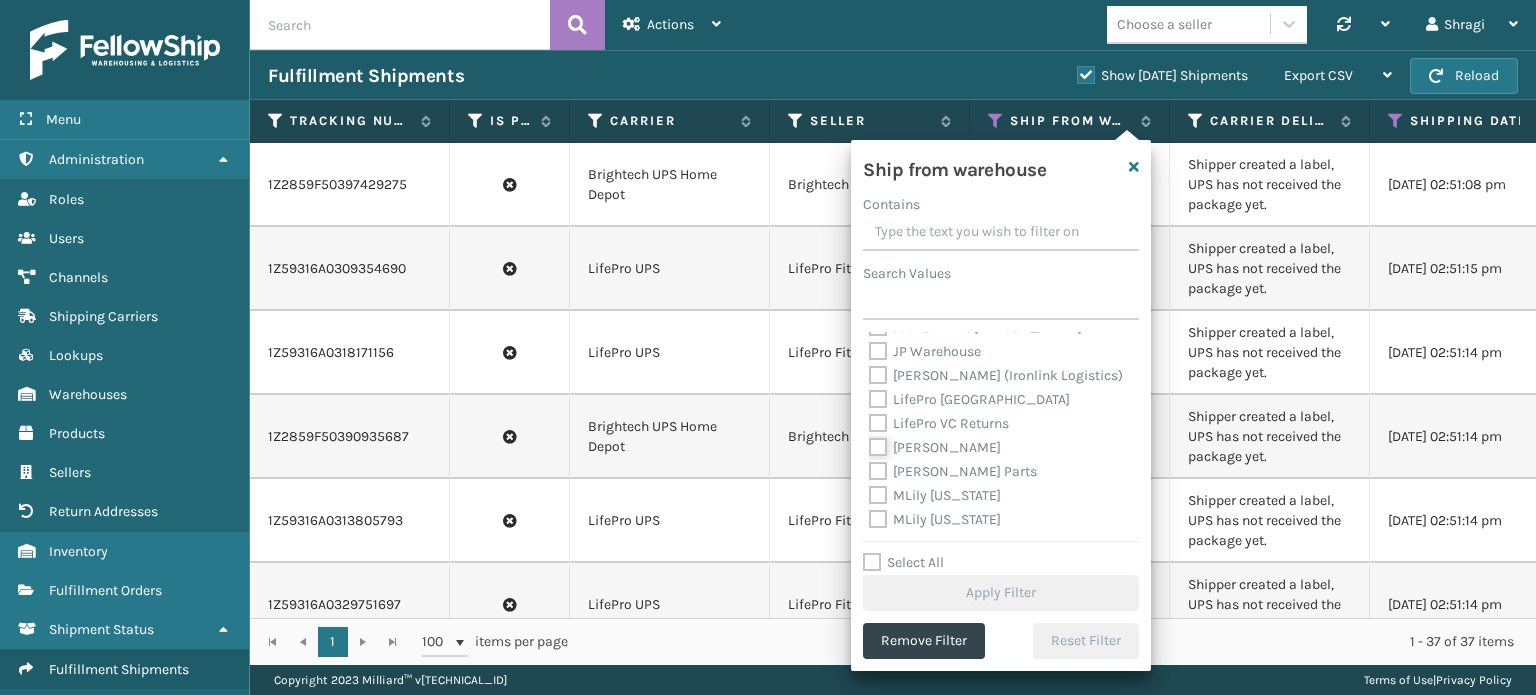click on "[PERSON_NAME]" at bounding box center (869, 442) 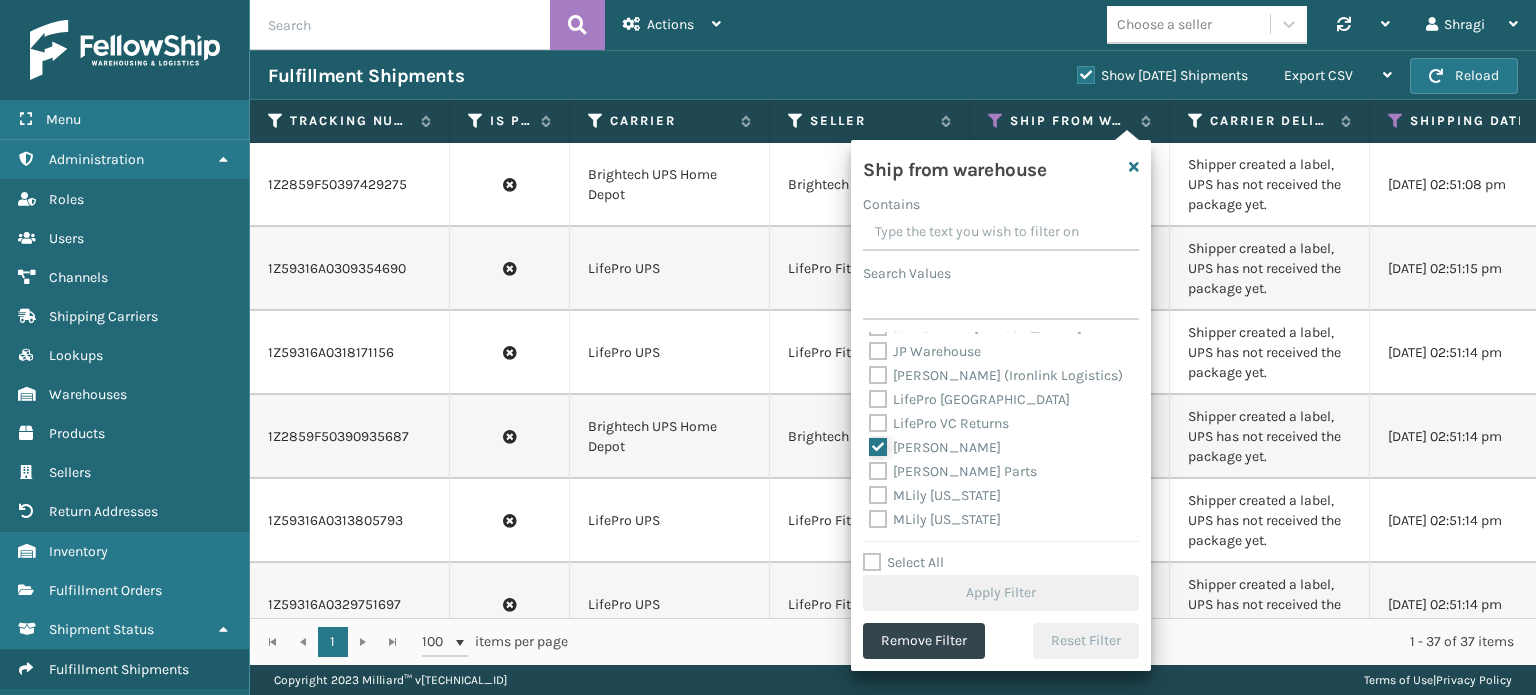 checkbox on "true" 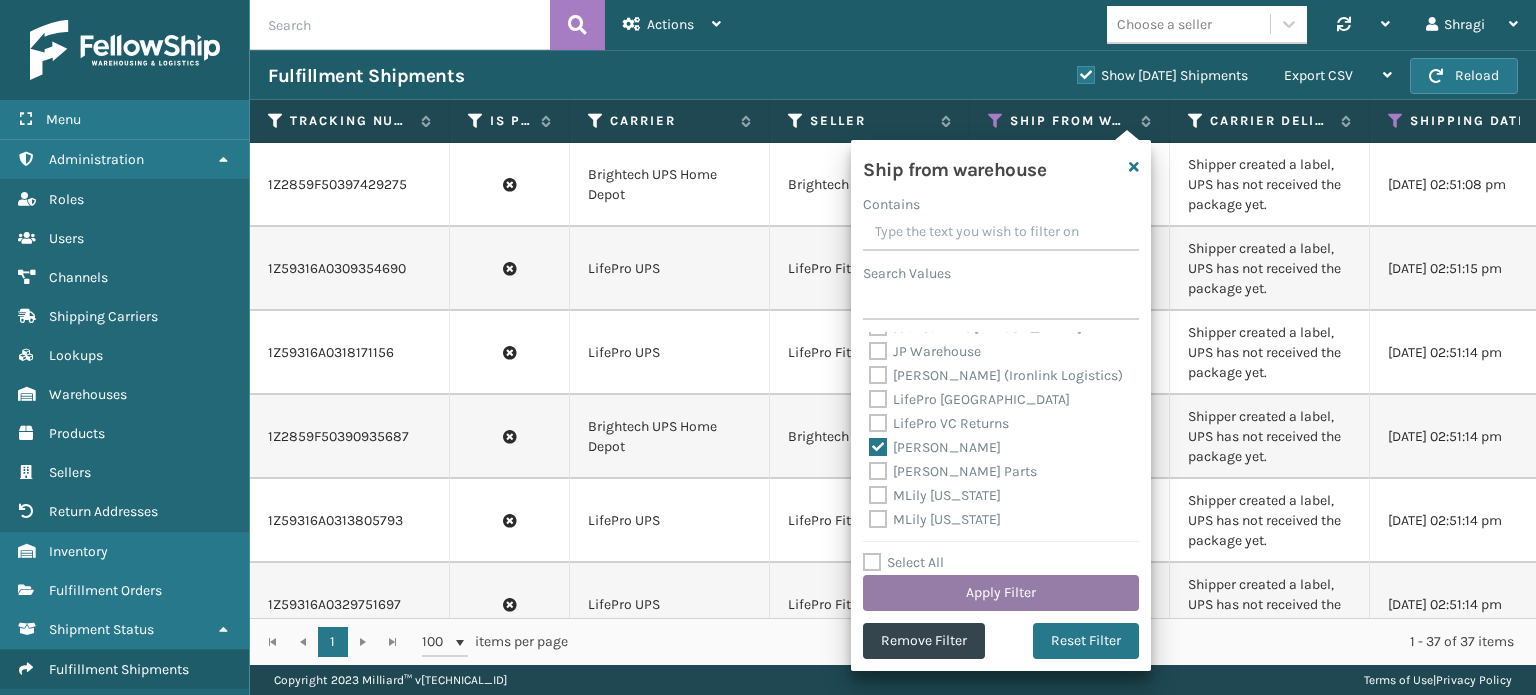 click on "Apply Filter" at bounding box center (1001, 593) 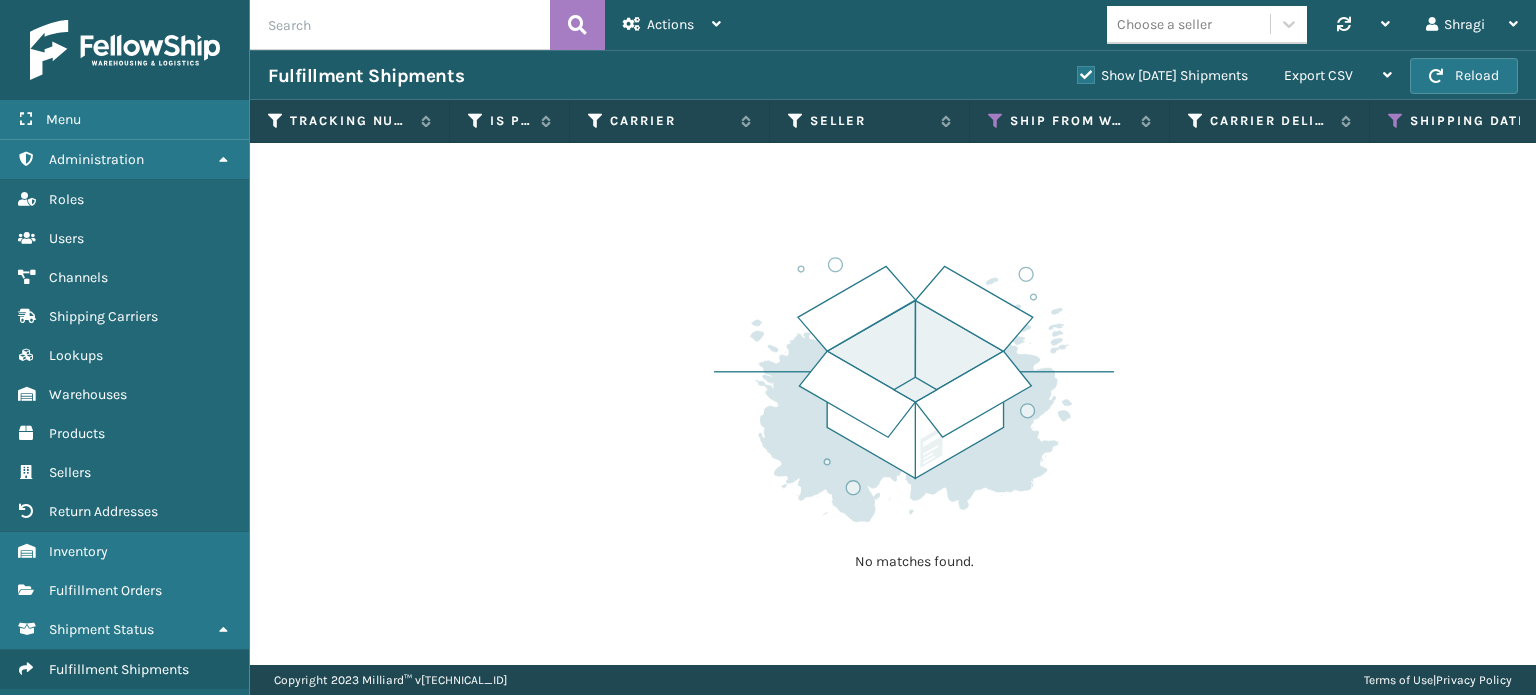 click on "No matches found." at bounding box center [893, 404] 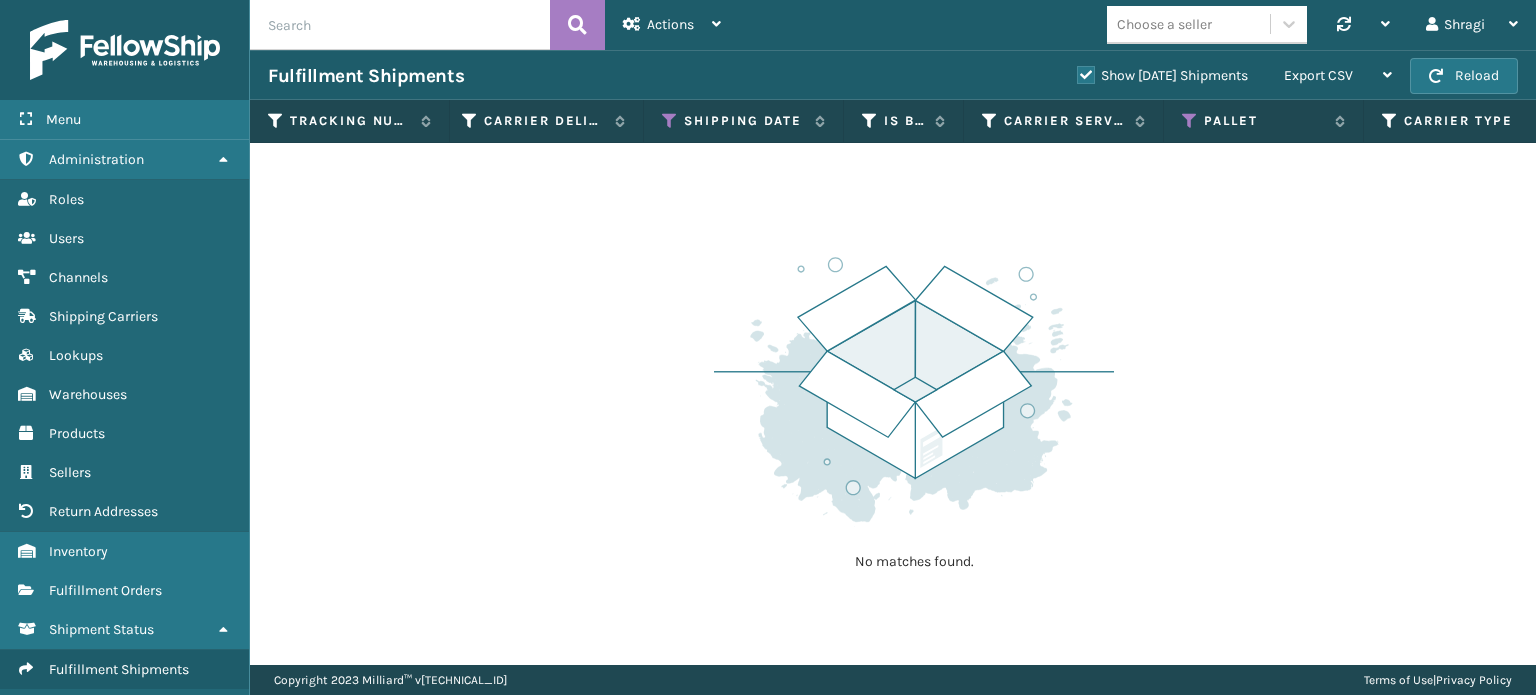 scroll, scrollTop: 0, scrollLeft: 916, axis: horizontal 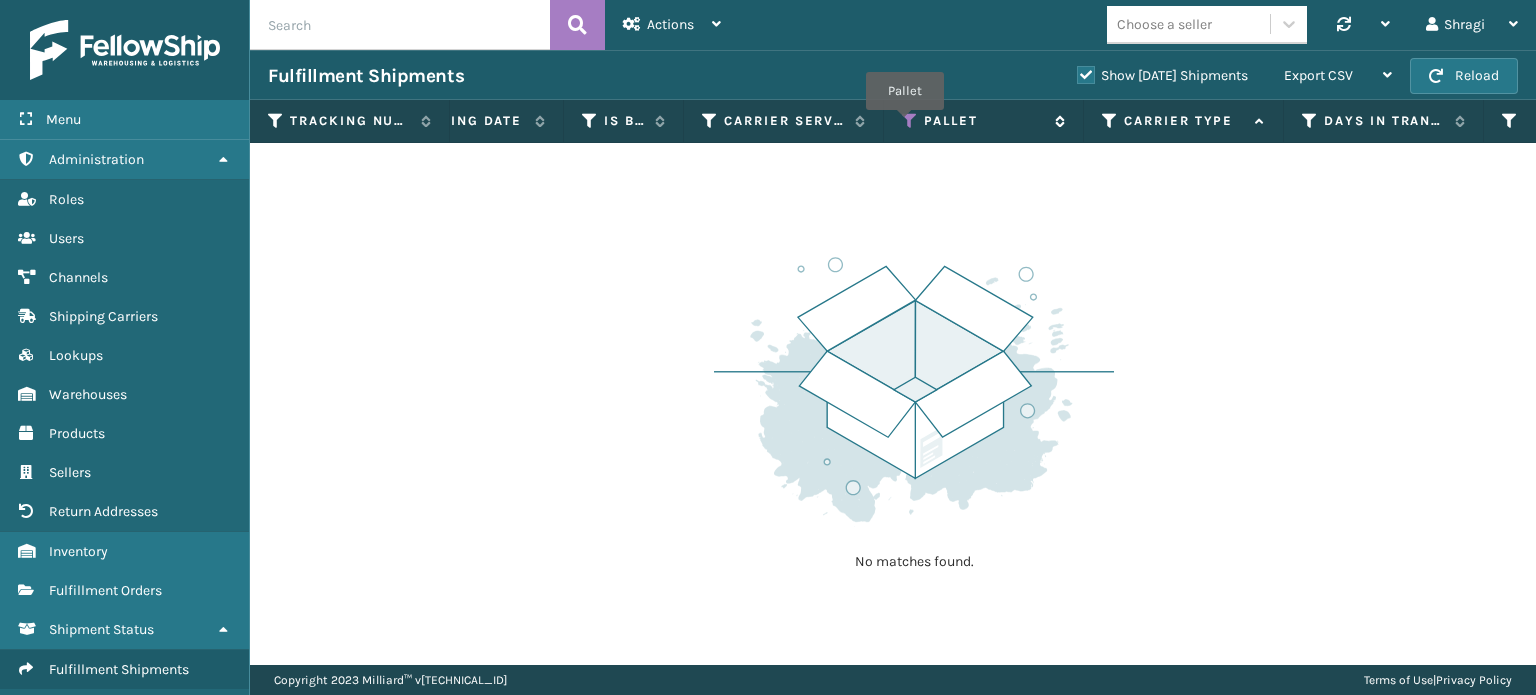 click at bounding box center (910, 121) 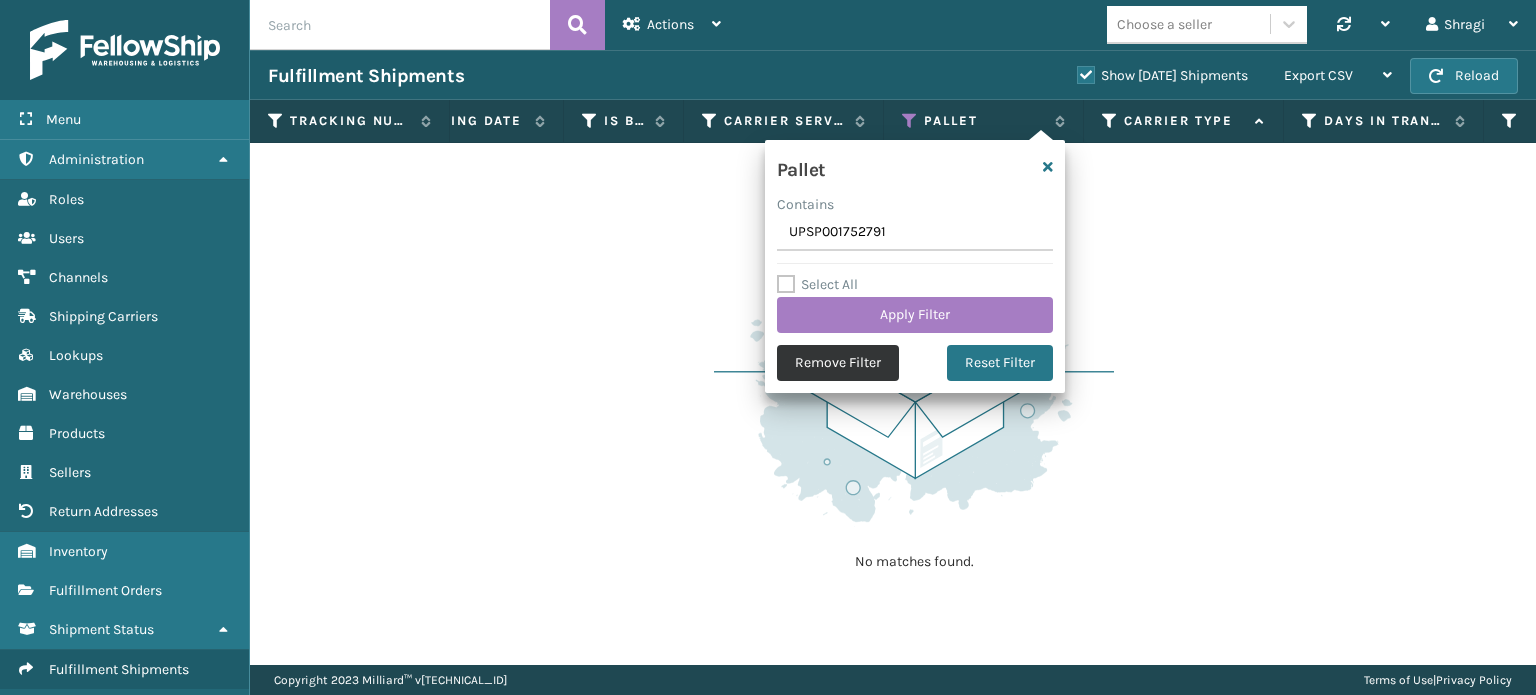 click on "Remove Filter" at bounding box center [838, 363] 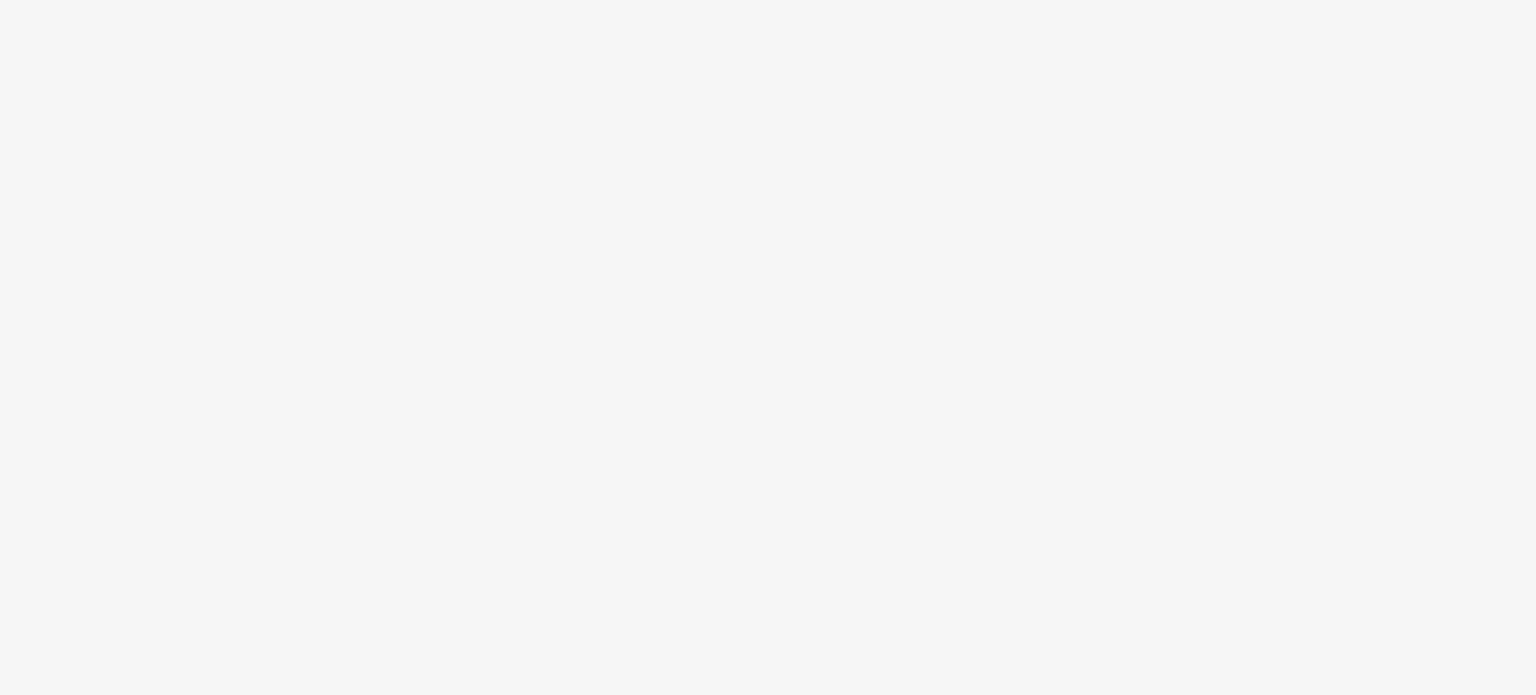 scroll, scrollTop: 0, scrollLeft: 0, axis: both 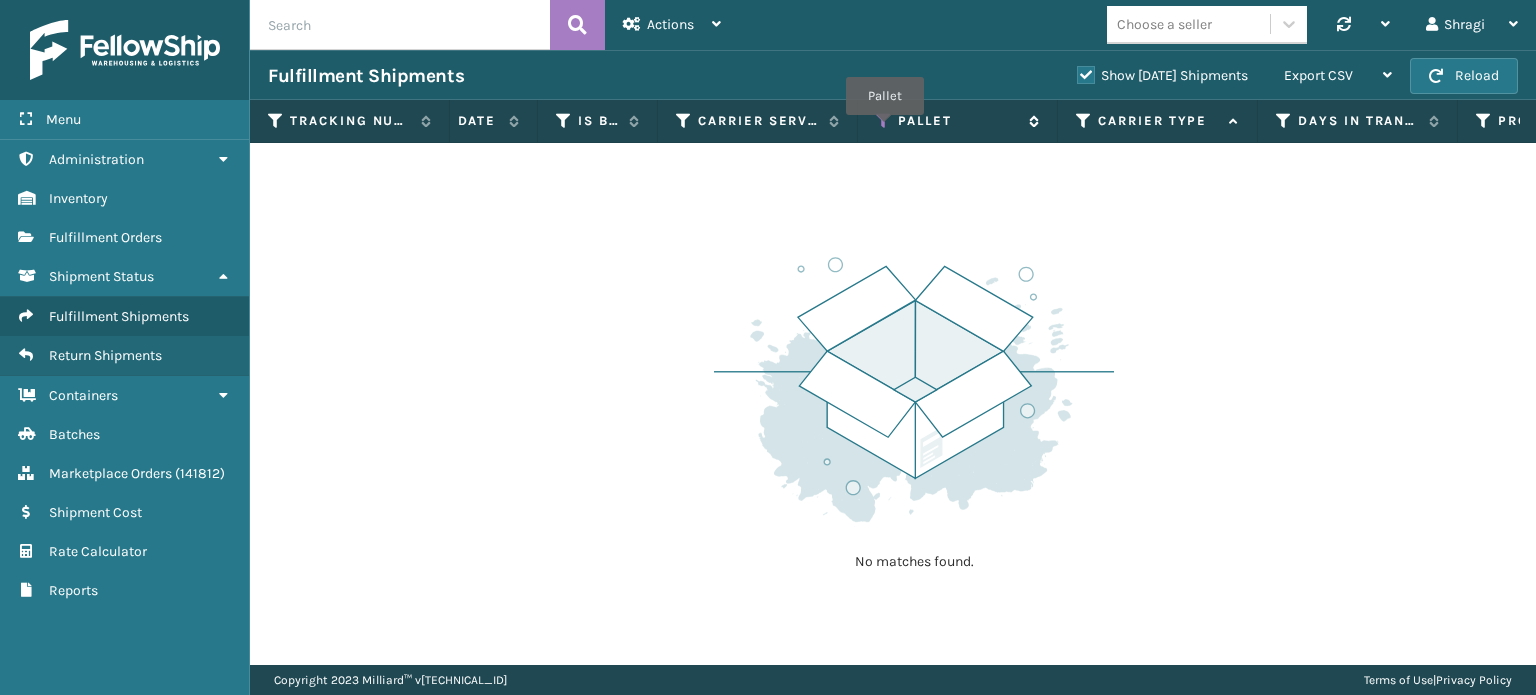 click at bounding box center [884, 121] 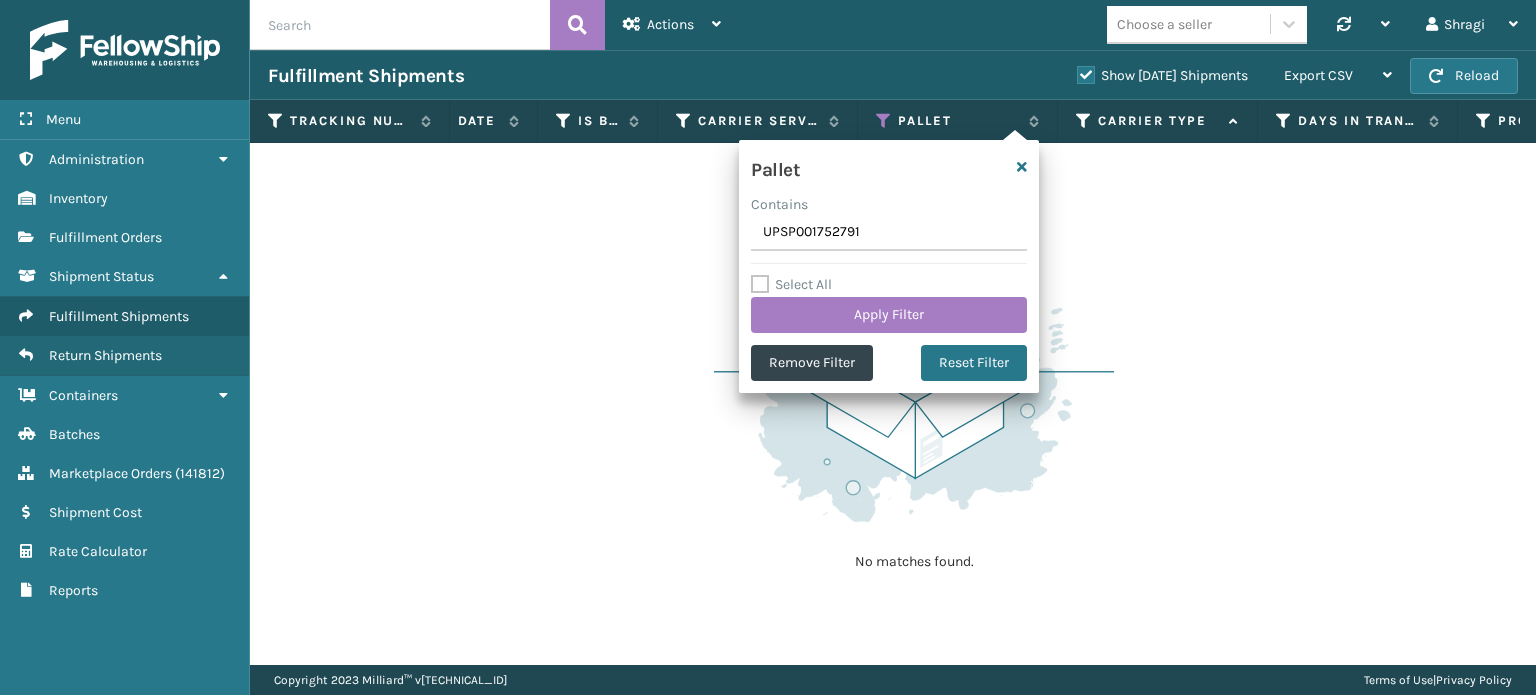 click on "Pallet Contains   UPSP001752791 Select All Apply Filter Remove Filter Reset Filter" at bounding box center [889, 266] 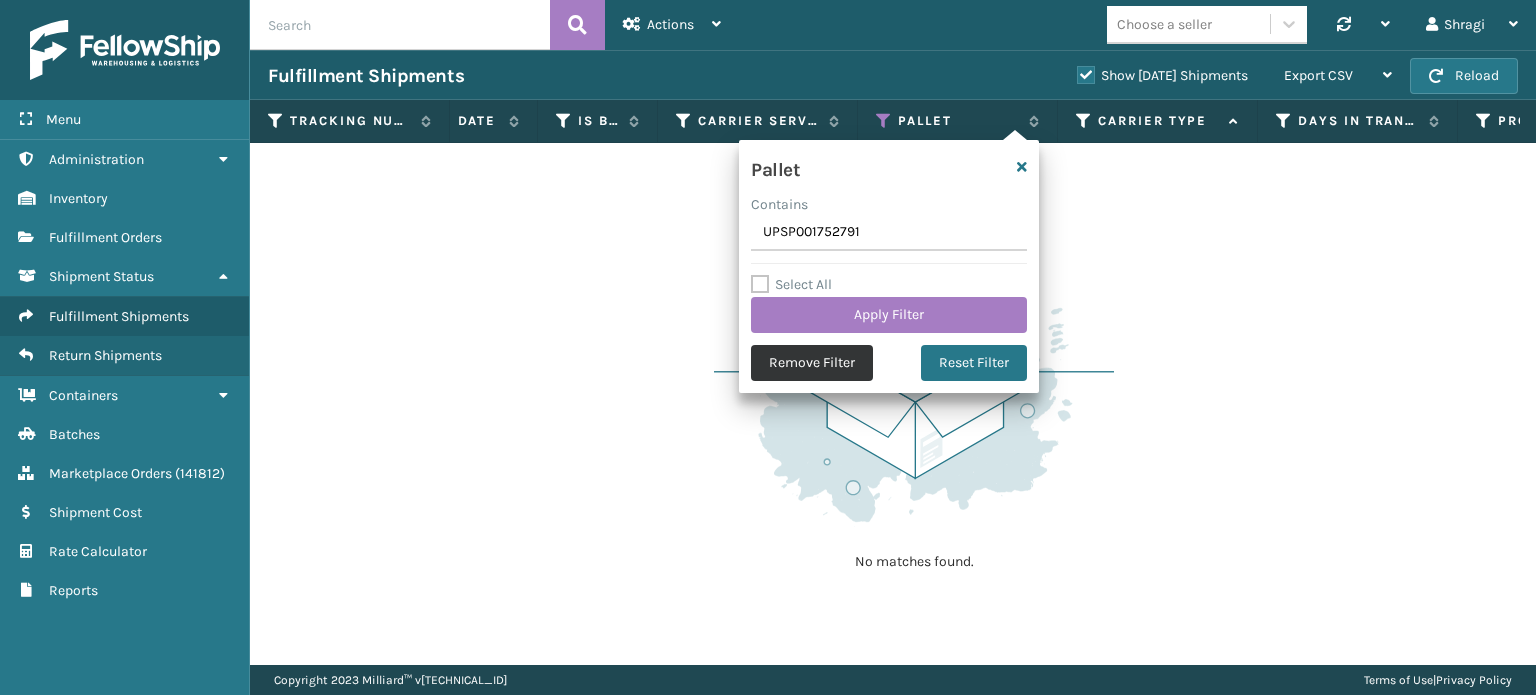 click on "Remove Filter" at bounding box center [812, 363] 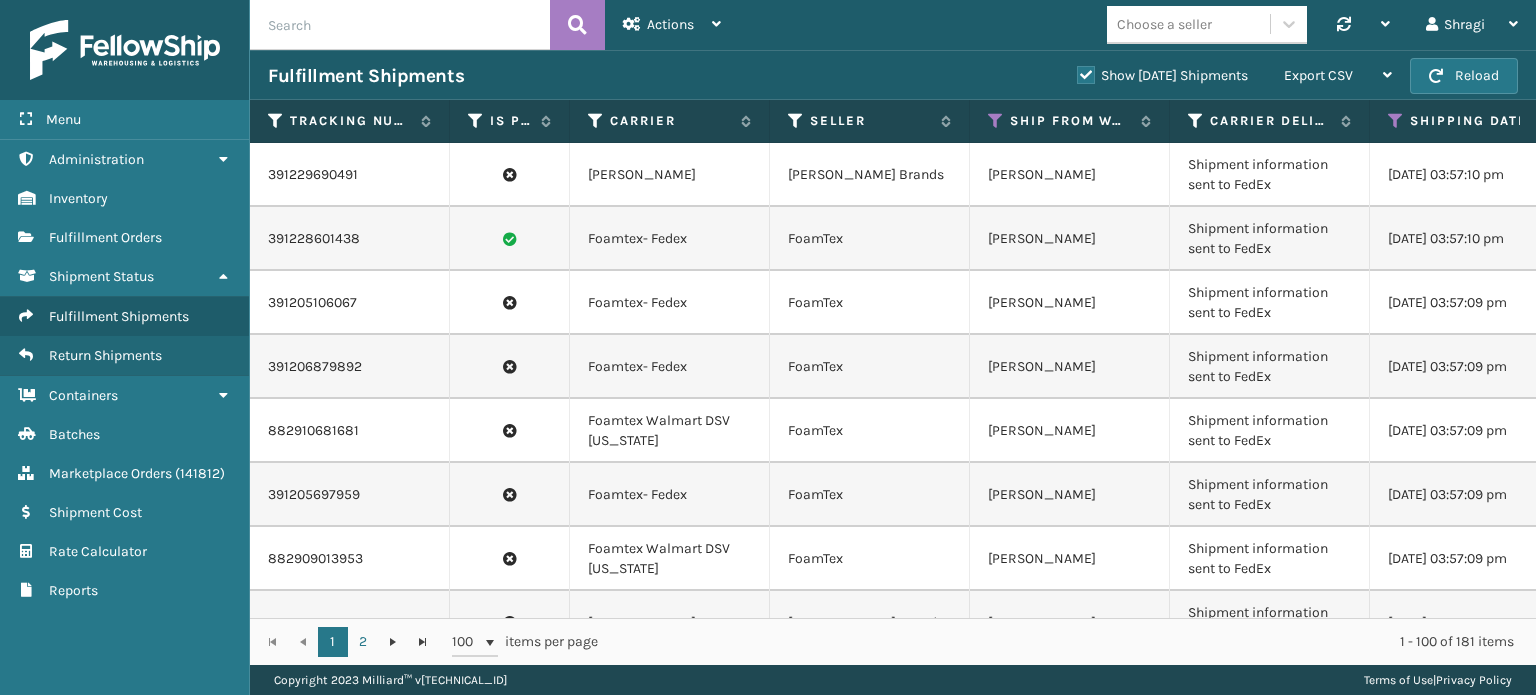 scroll, scrollTop: 0, scrollLeft: 748, axis: horizontal 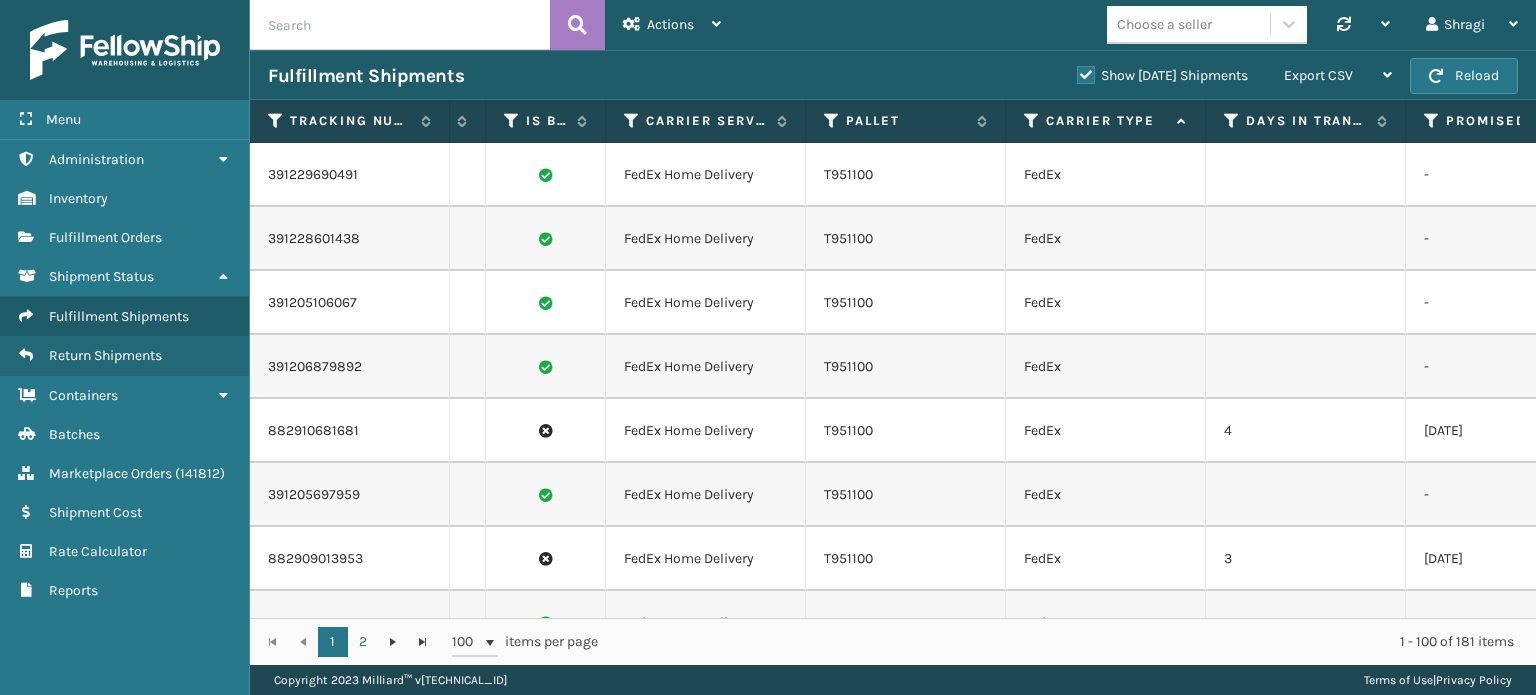 click on "T951100" at bounding box center (906, 367) 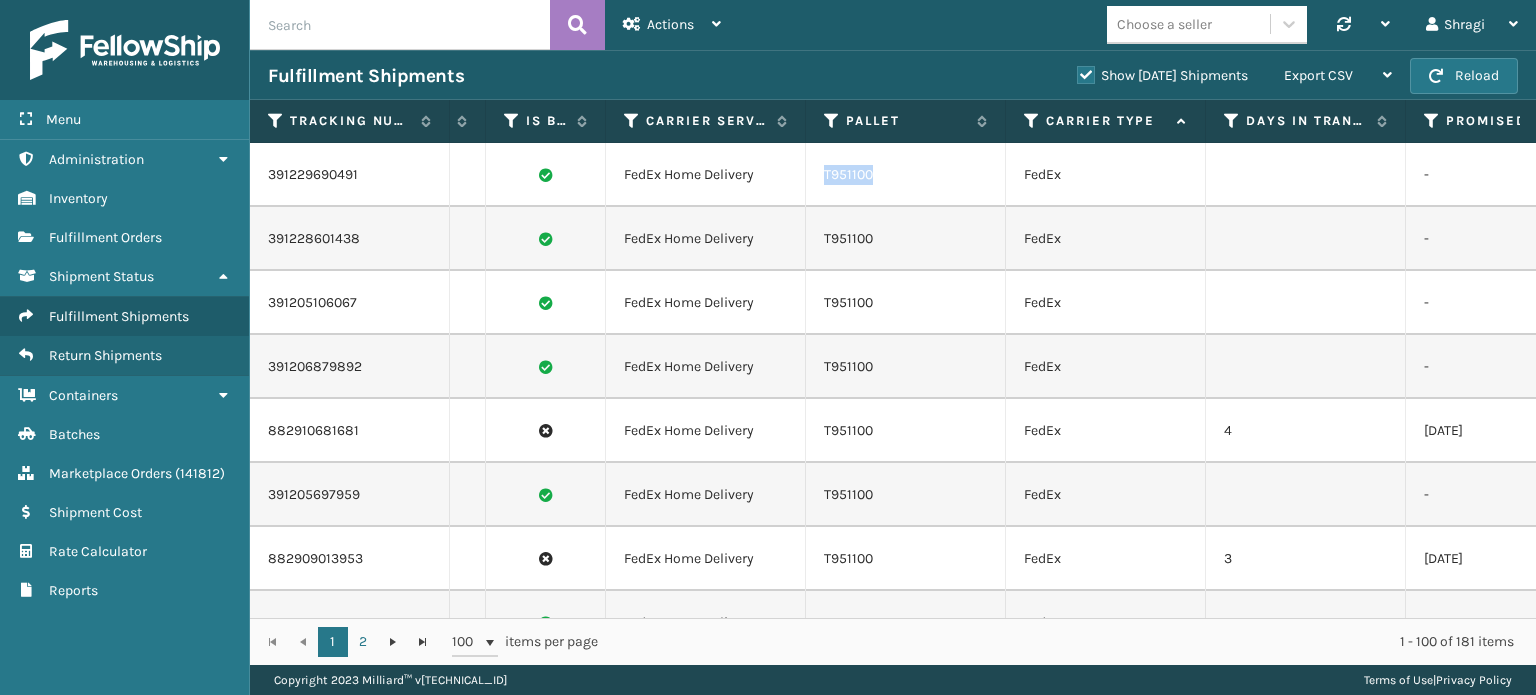 click on "T951100" at bounding box center (906, 175) 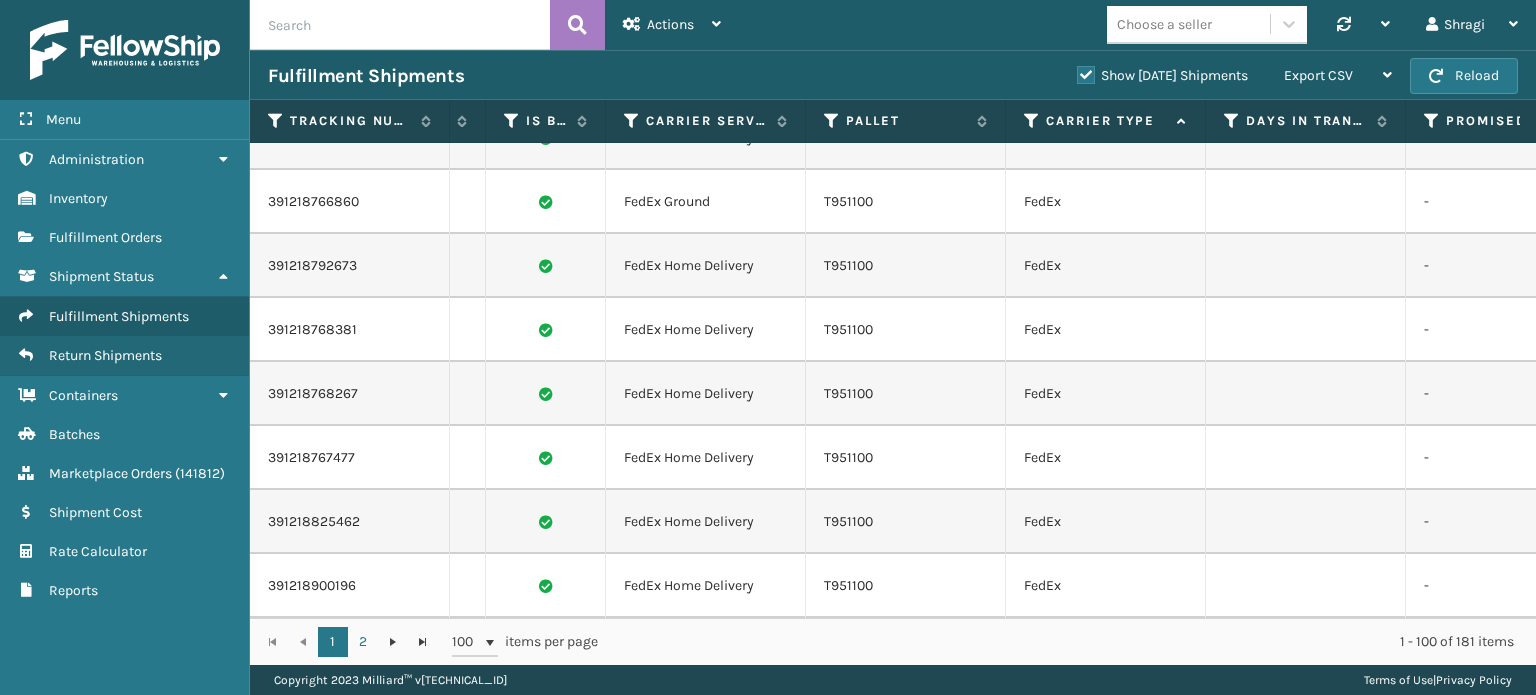 scroll, scrollTop: 760, scrollLeft: 1084, axis: both 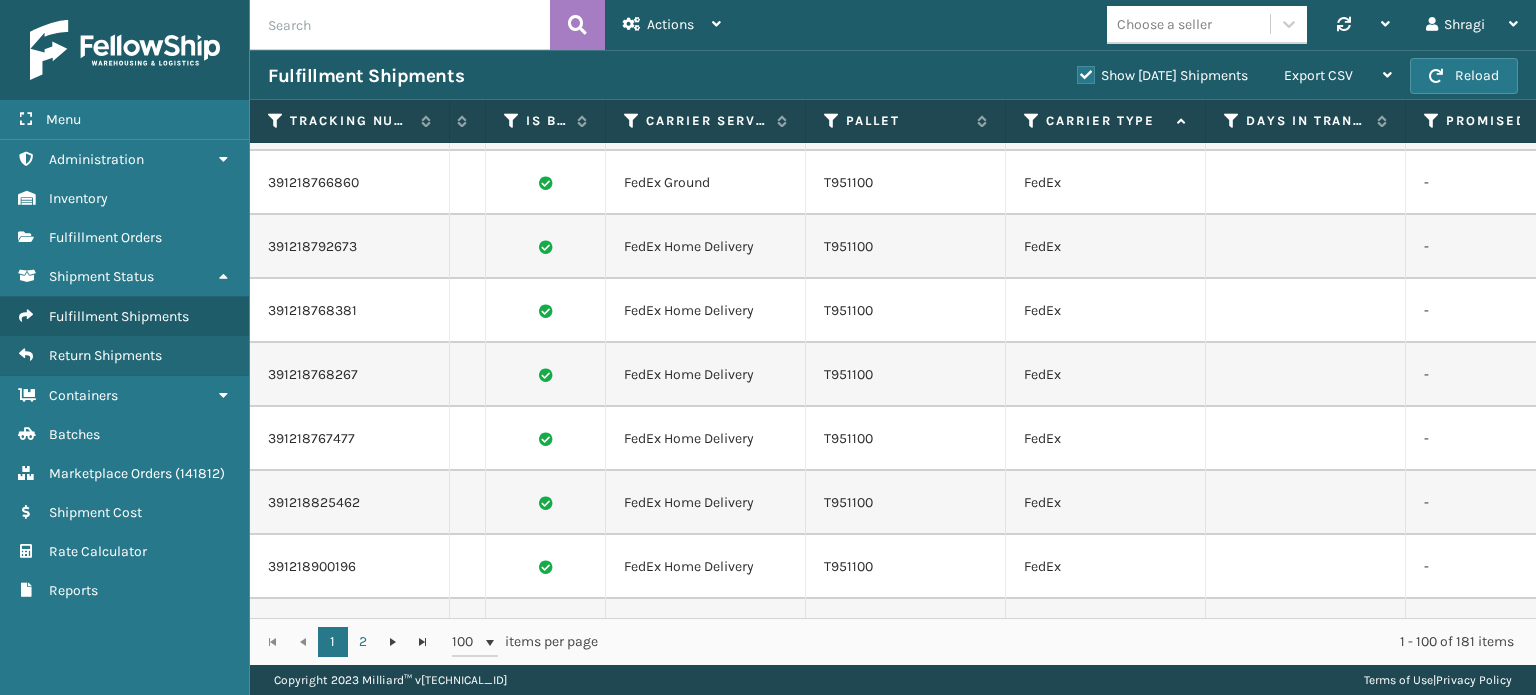 click on "Pallet" at bounding box center [906, 121] 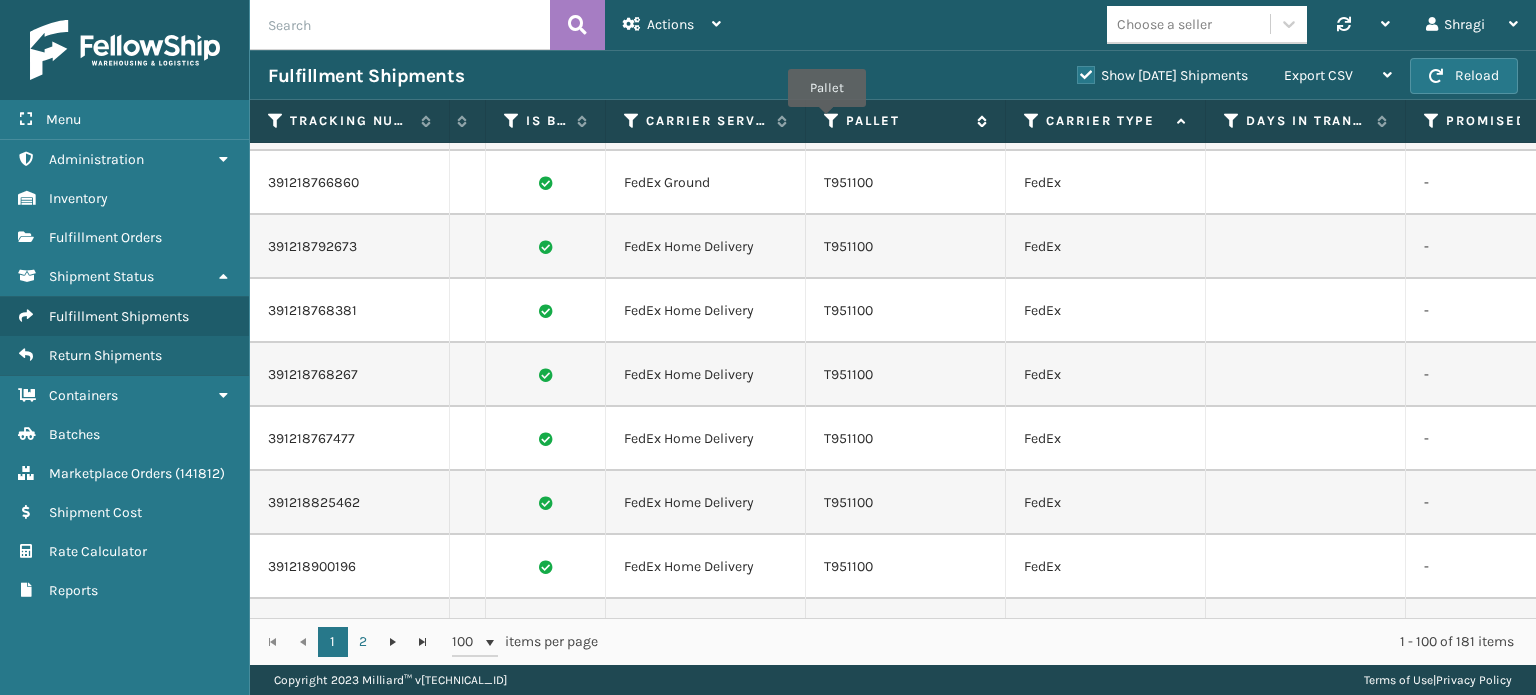 click at bounding box center [832, 121] 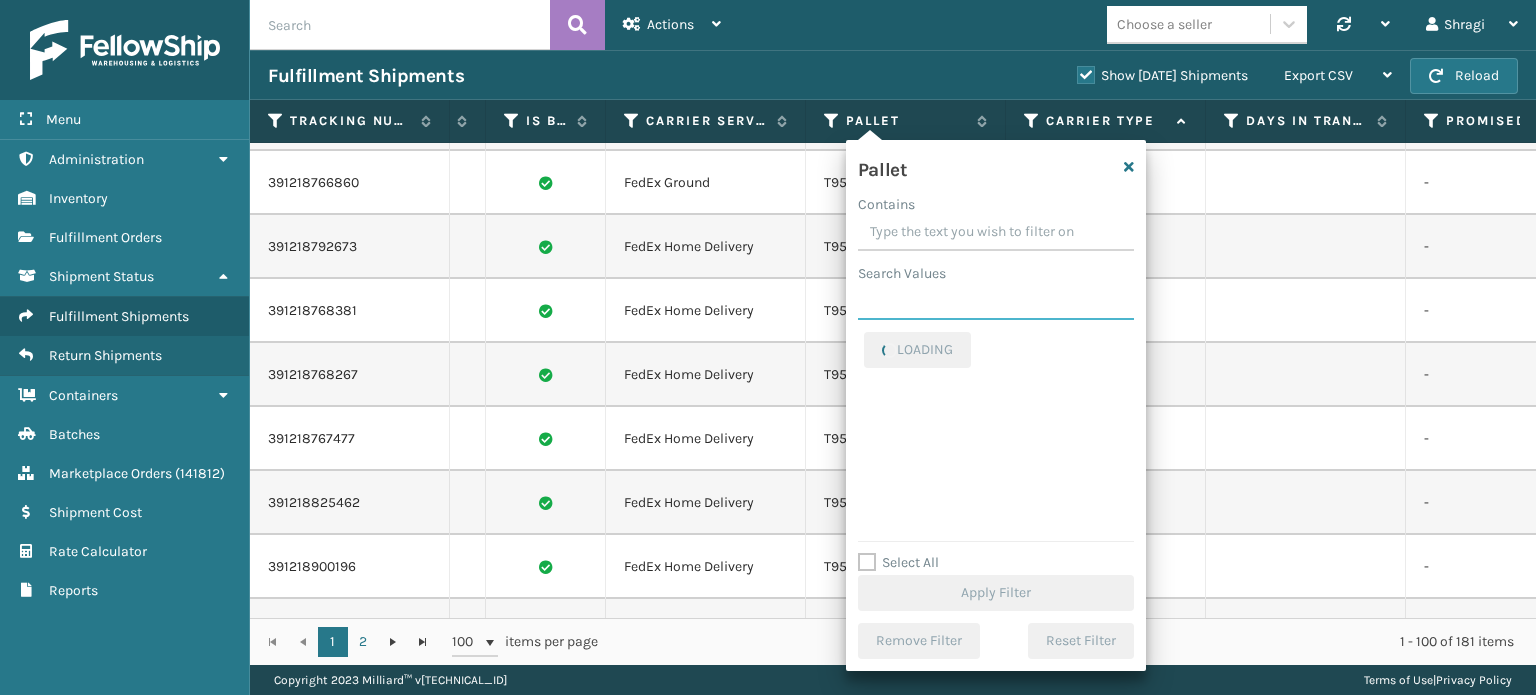 click on "Search Values" at bounding box center (996, 302) 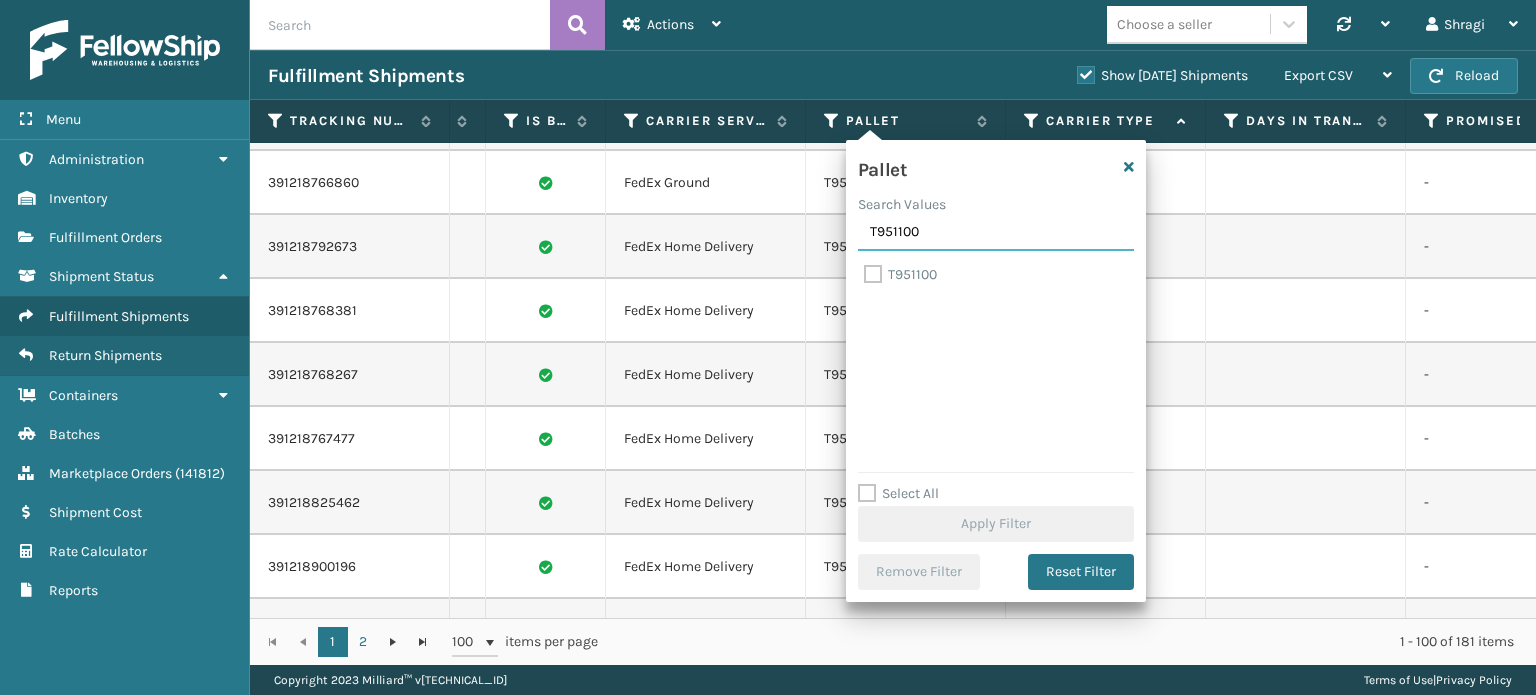 type on "T951100" 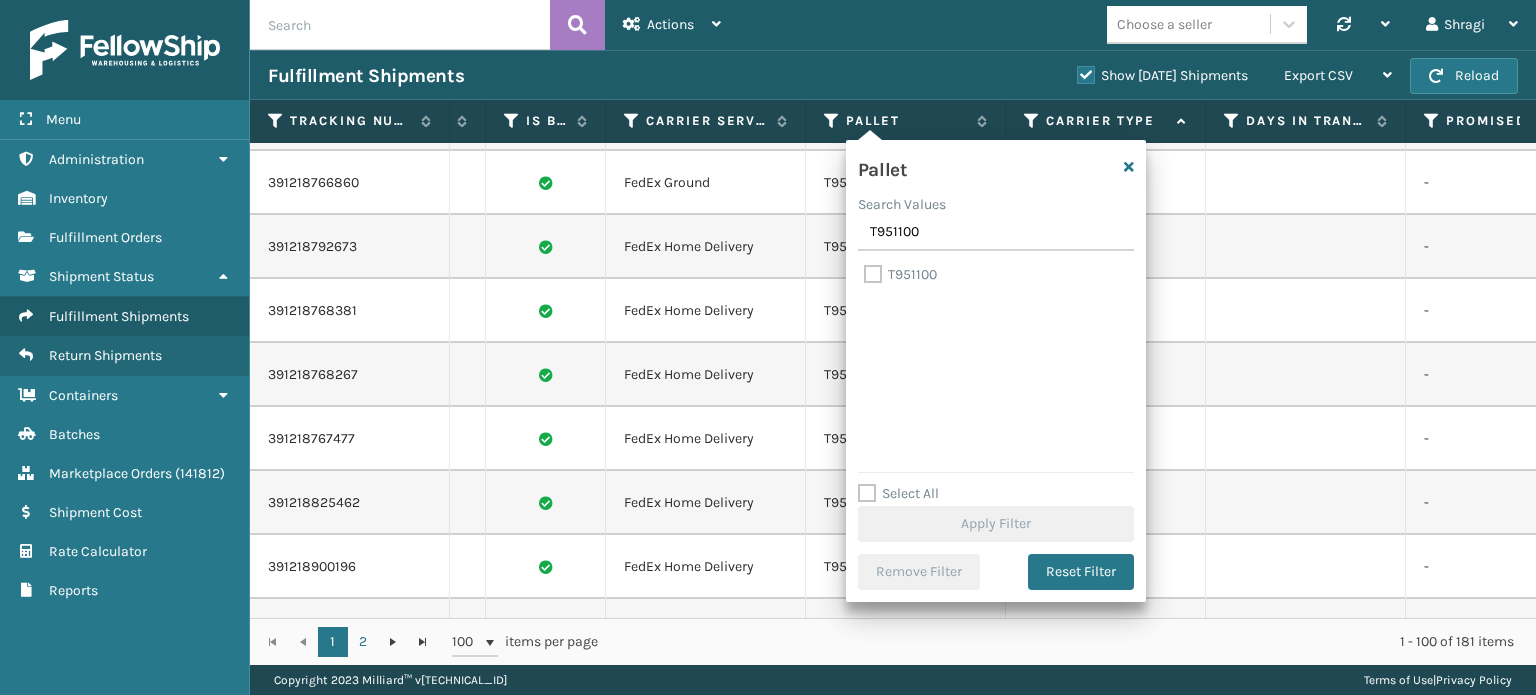 click on "T951100" at bounding box center [900, 274] 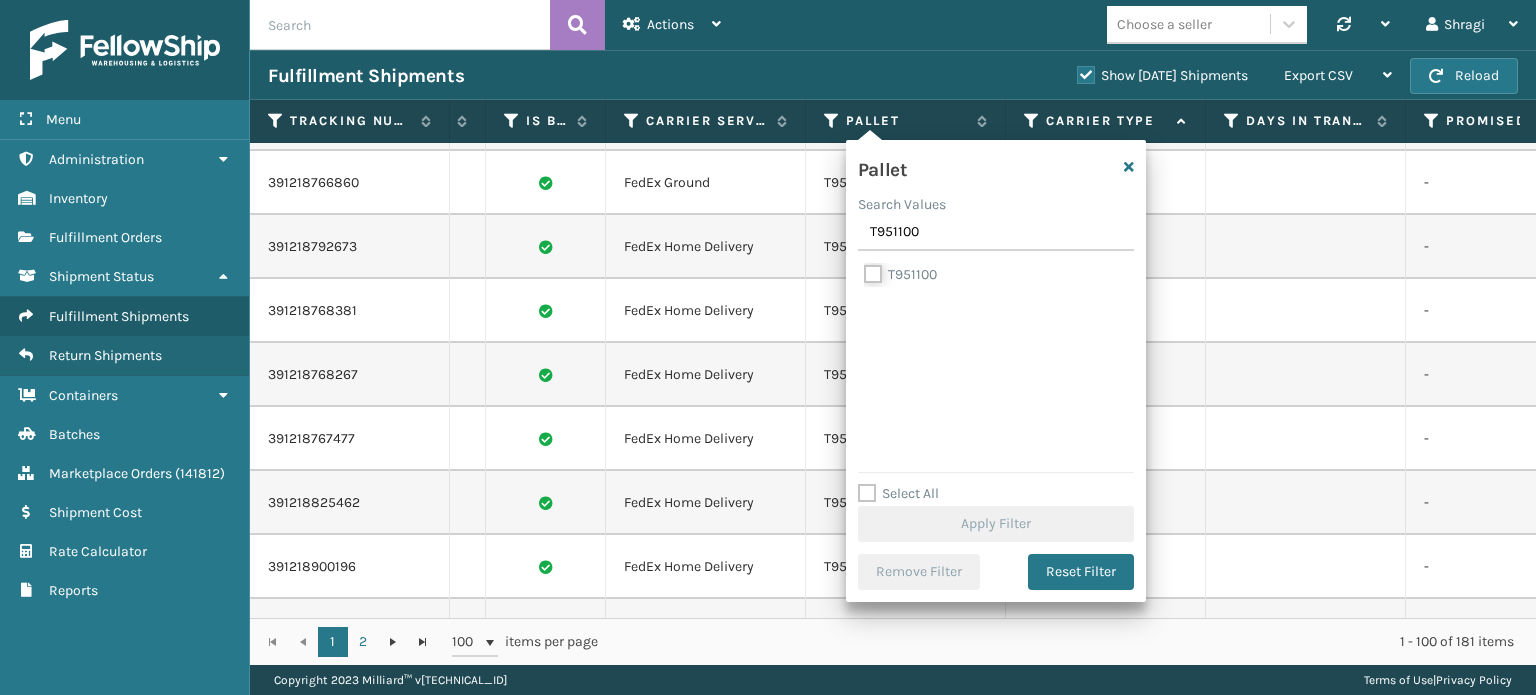 click on "T951100" at bounding box center [864, 269] 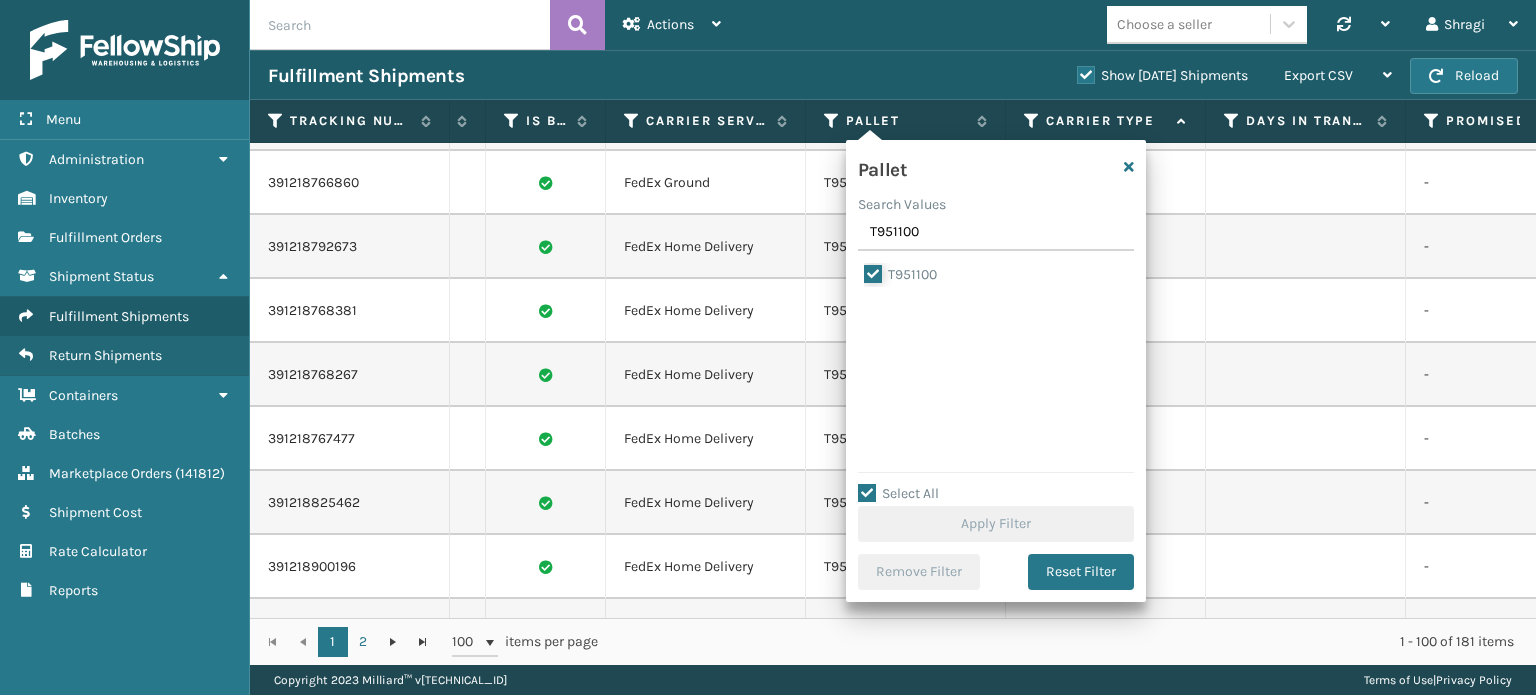 checkbox on "true" 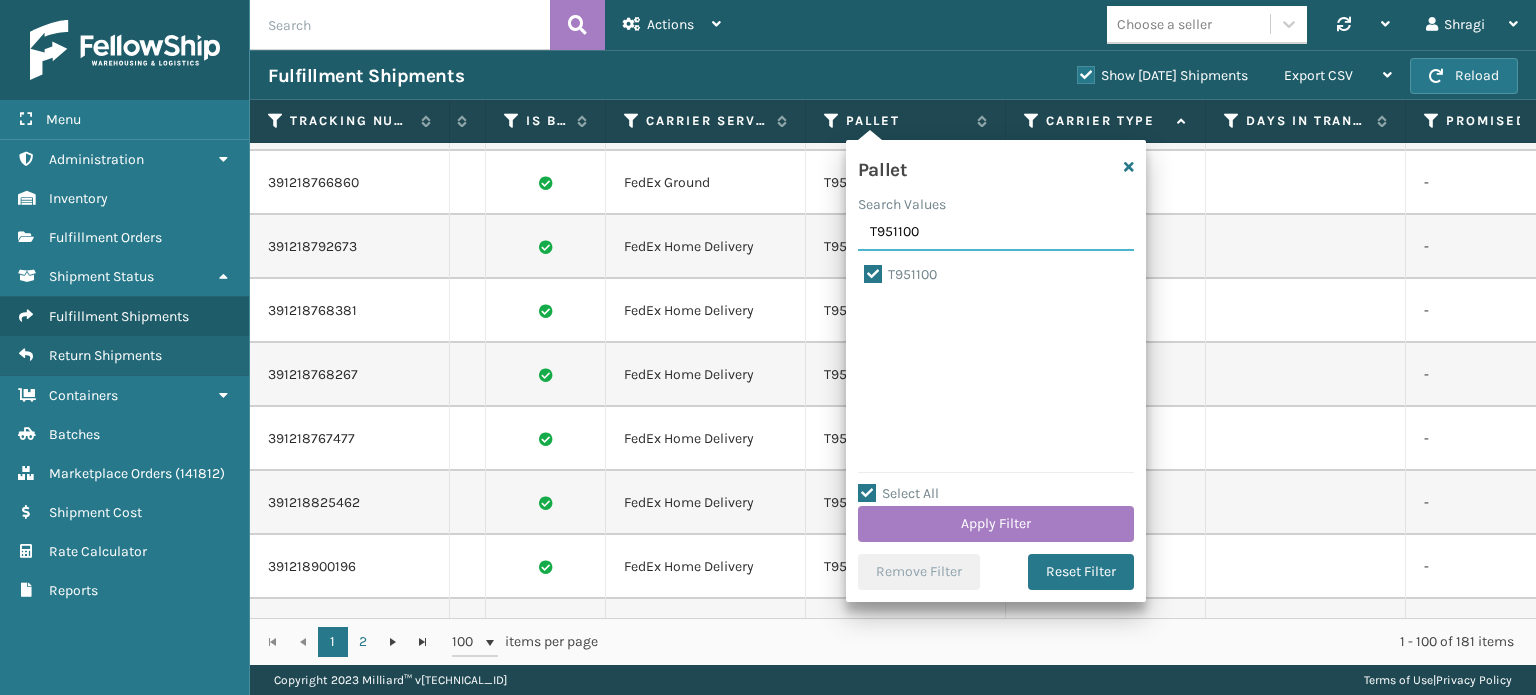 drag, startPoint x: 958, startPoint y: 232, endPoint x: 685, endPoint y: 246, distance: 273.35873 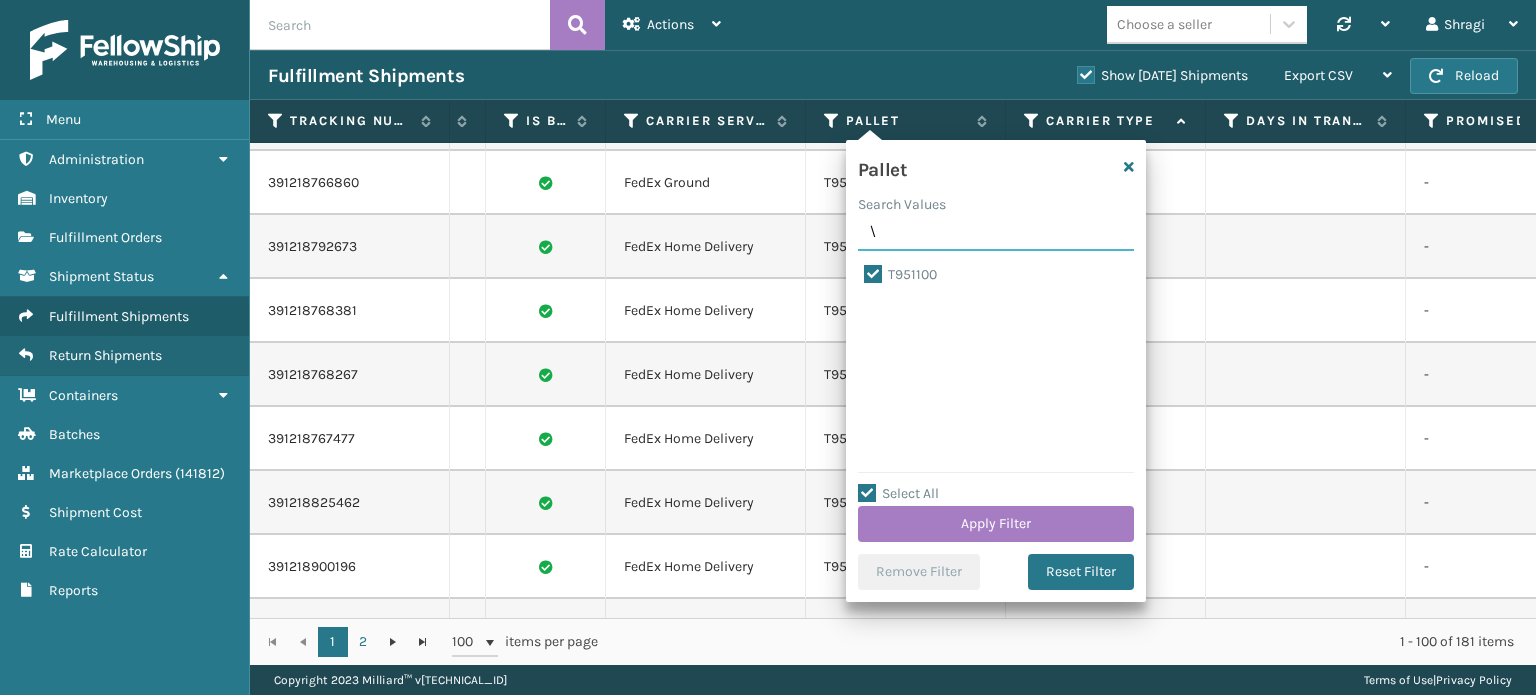type 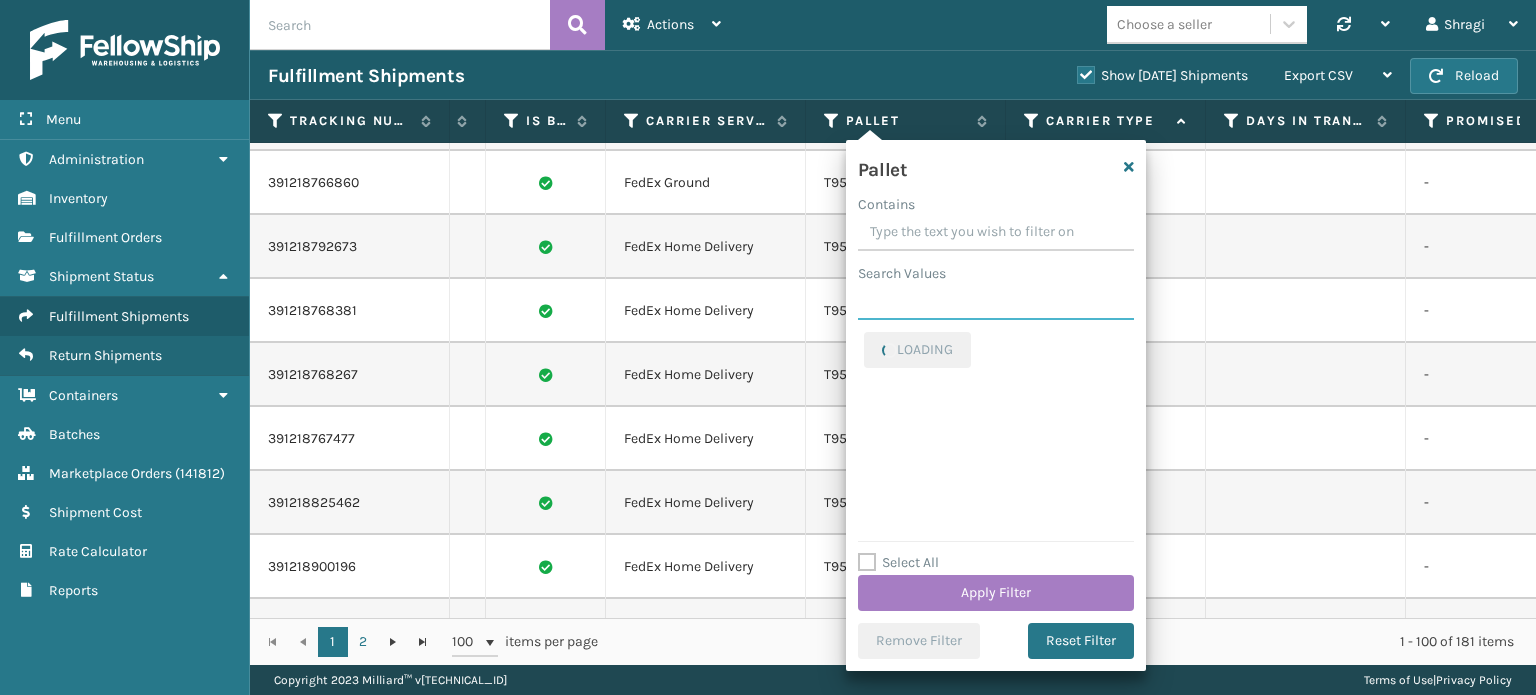 checkbox on "false" 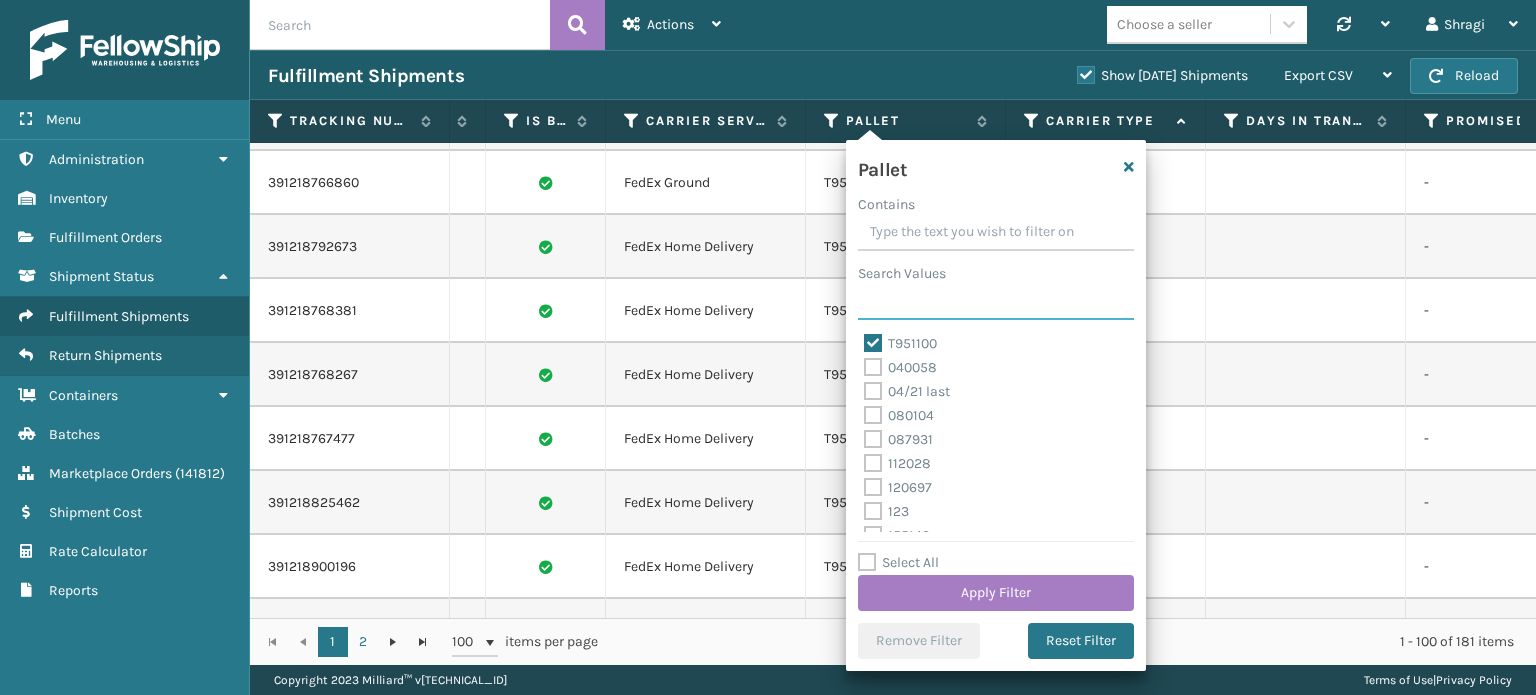scroll, scrollTop: 1360, scrollLeft: 0, axis: vertical 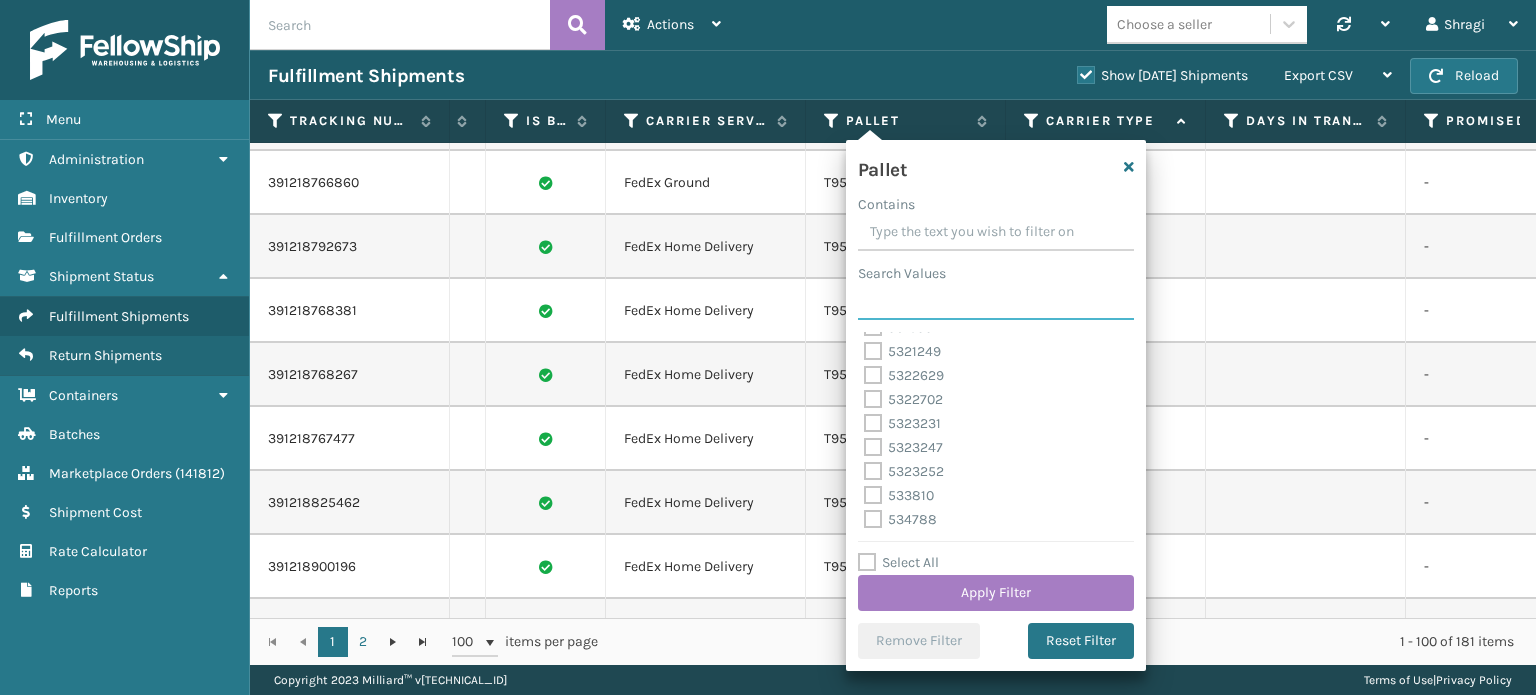 paste on "T951100" 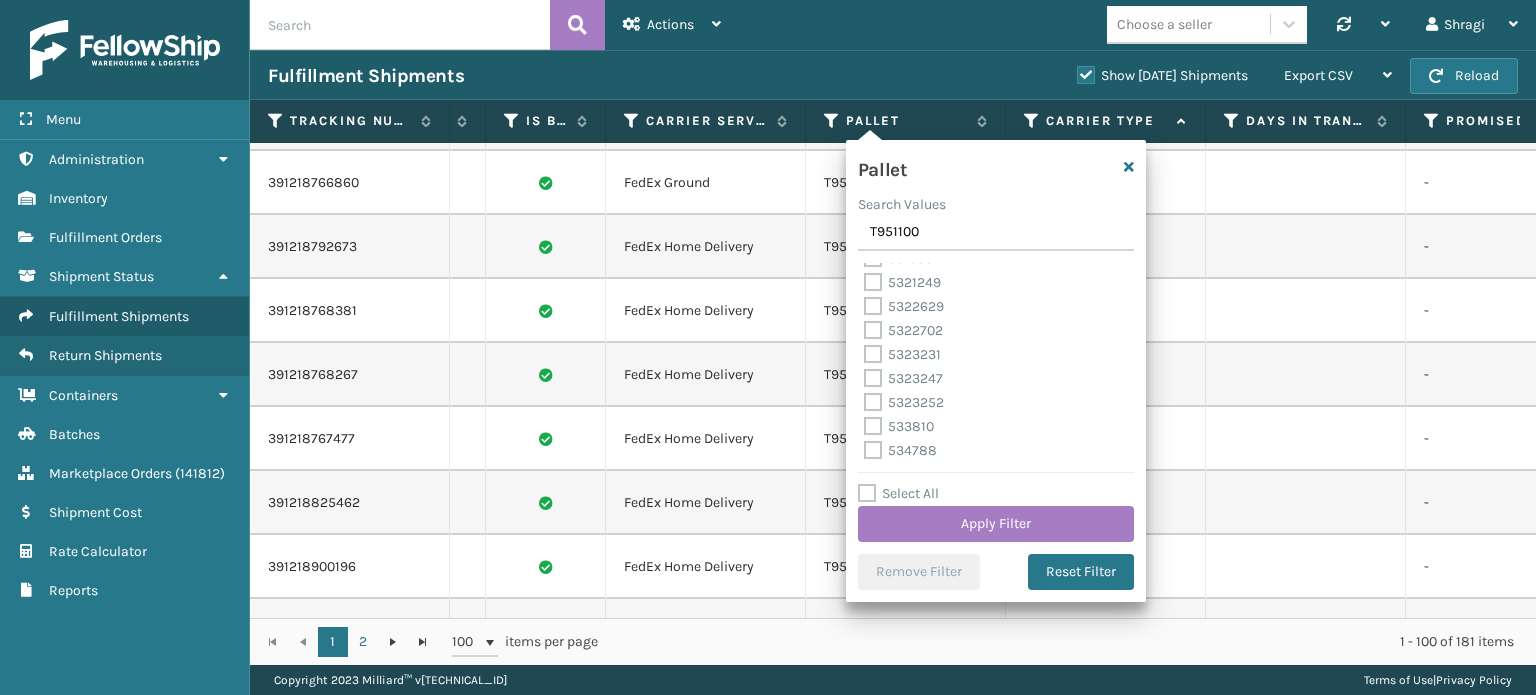 click on "5322702" at bounding box center (996, 331) 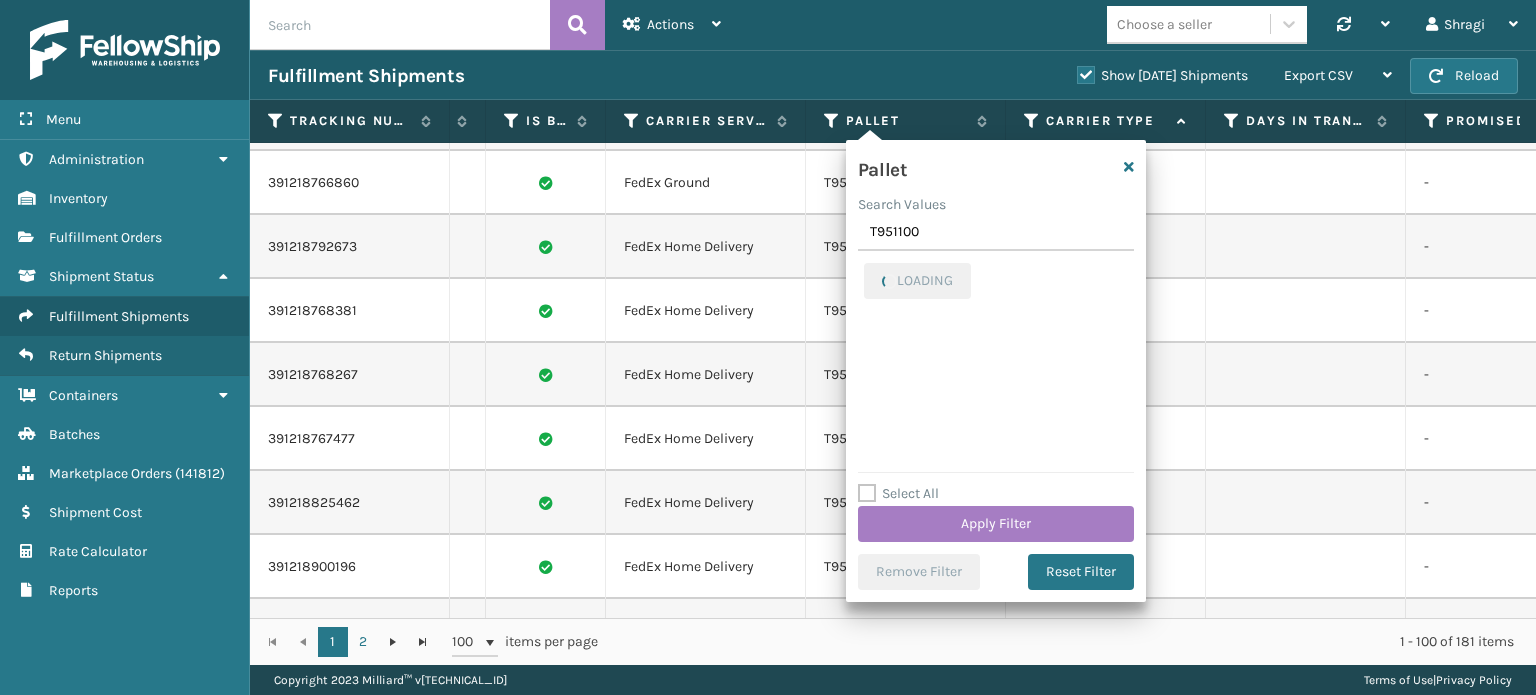 scroll, scrollTop: 0, scrollLeft: 0, axis: both 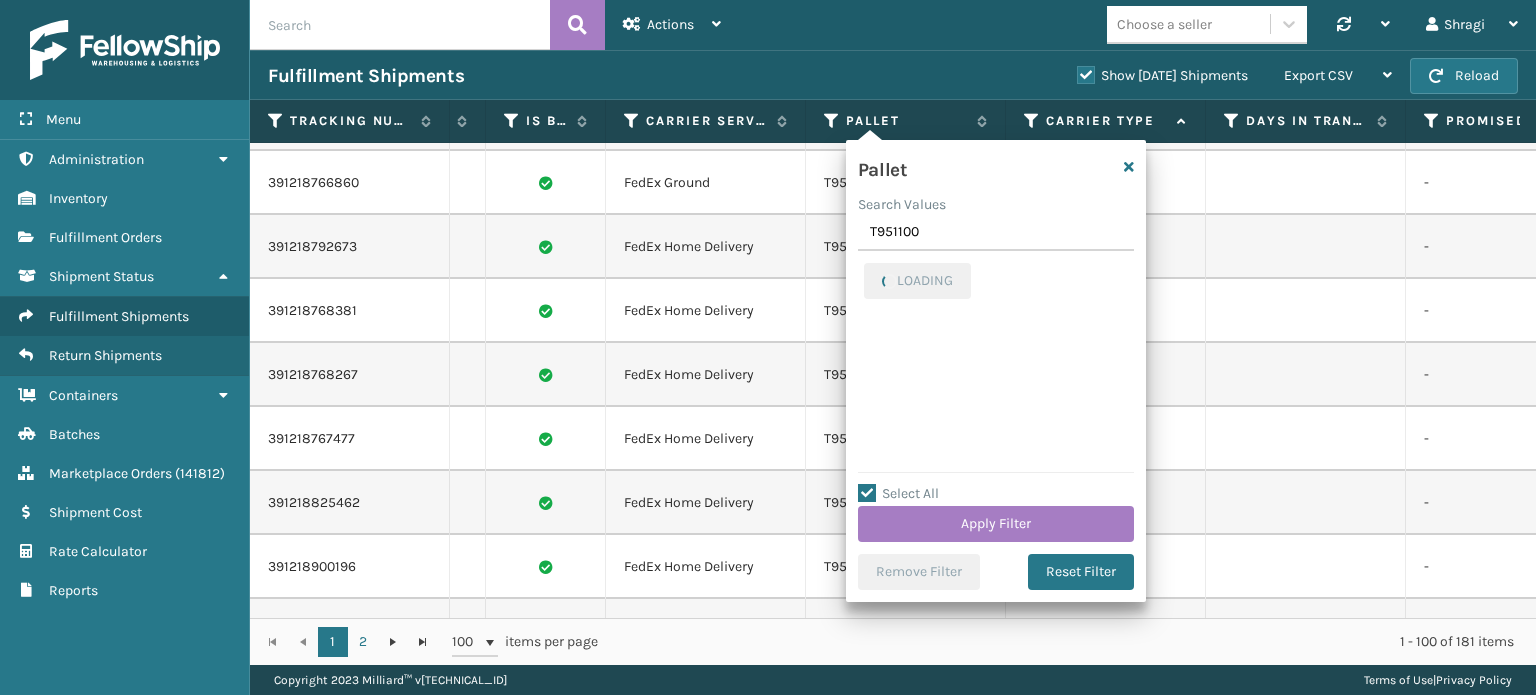 checkbox on "true" 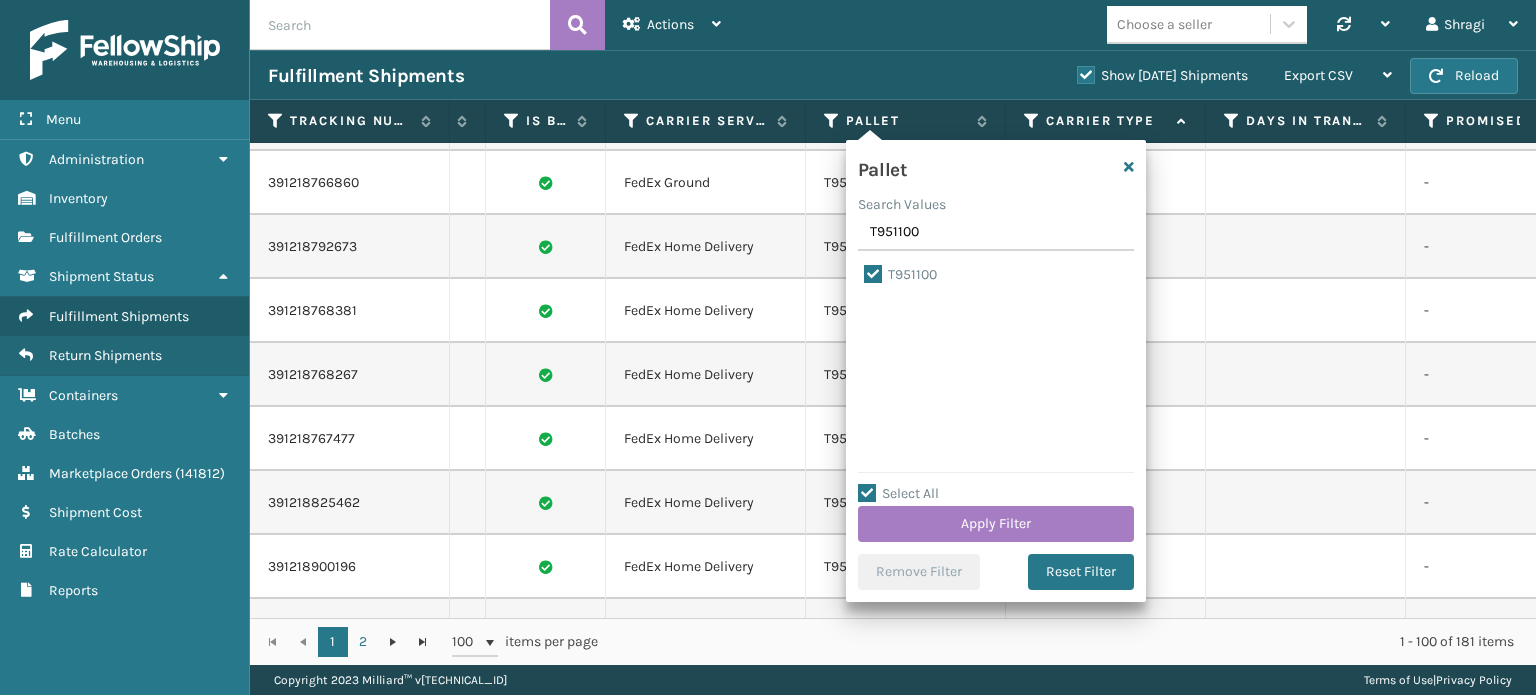 click on "Select All Apply Filter" at bounding box center [996, 512] 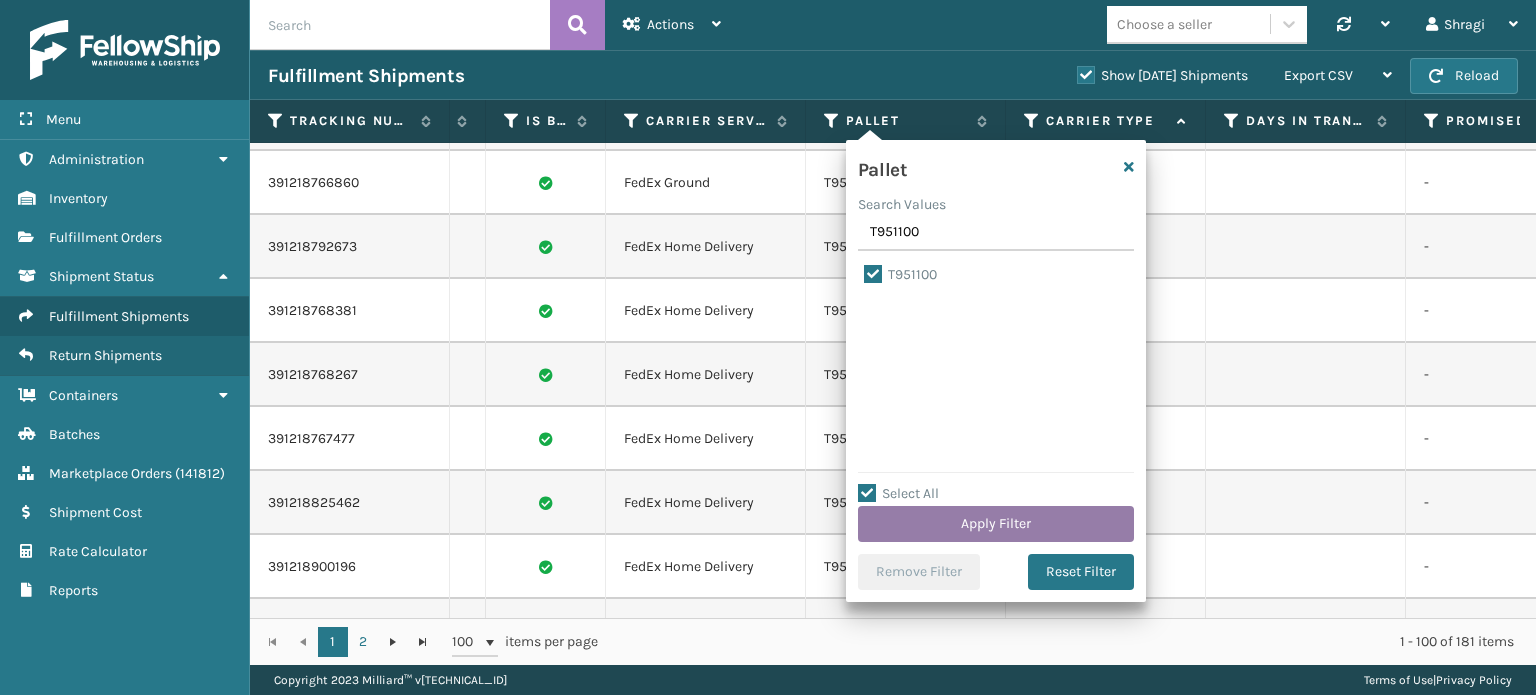 click on "Apply Filter" at bounding box center (996, 524) 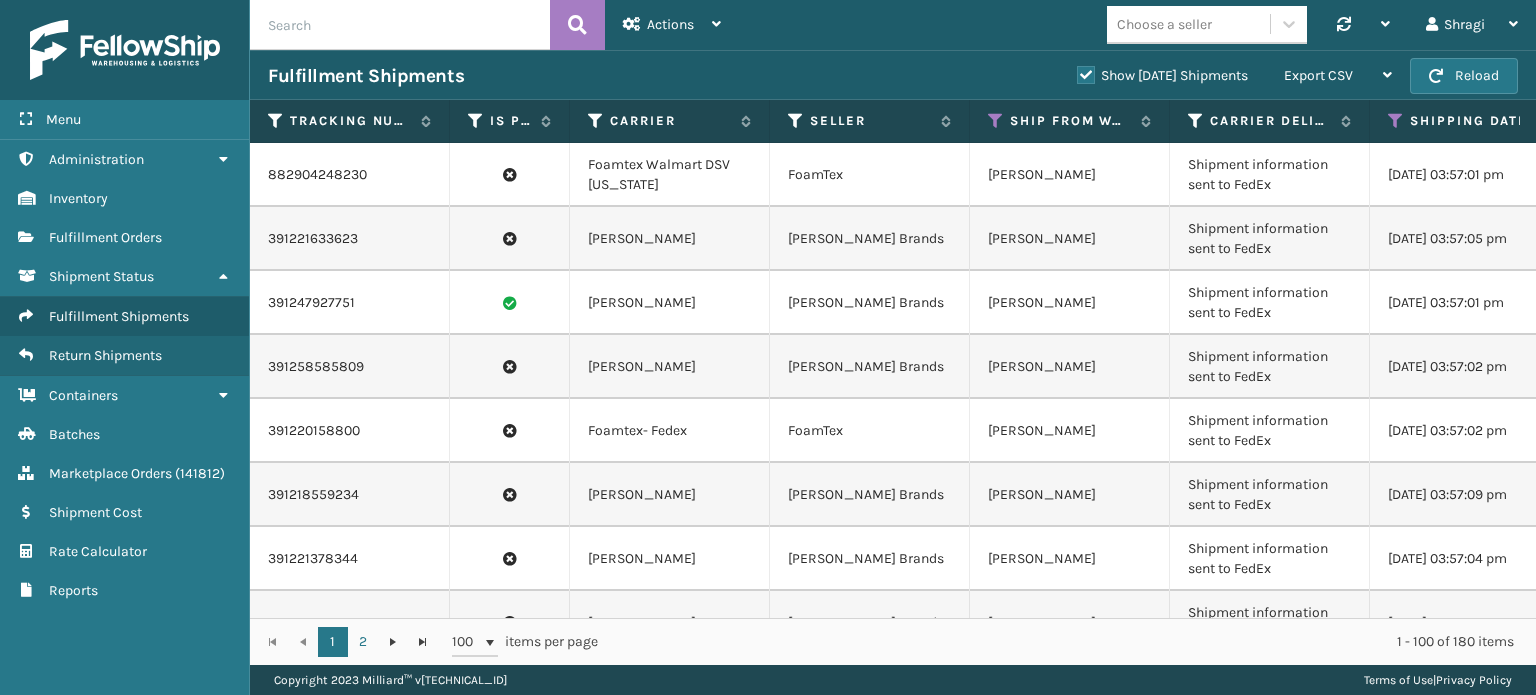 scroll, scrollTop: 0, scrollLeft: 434, axis: horizontal 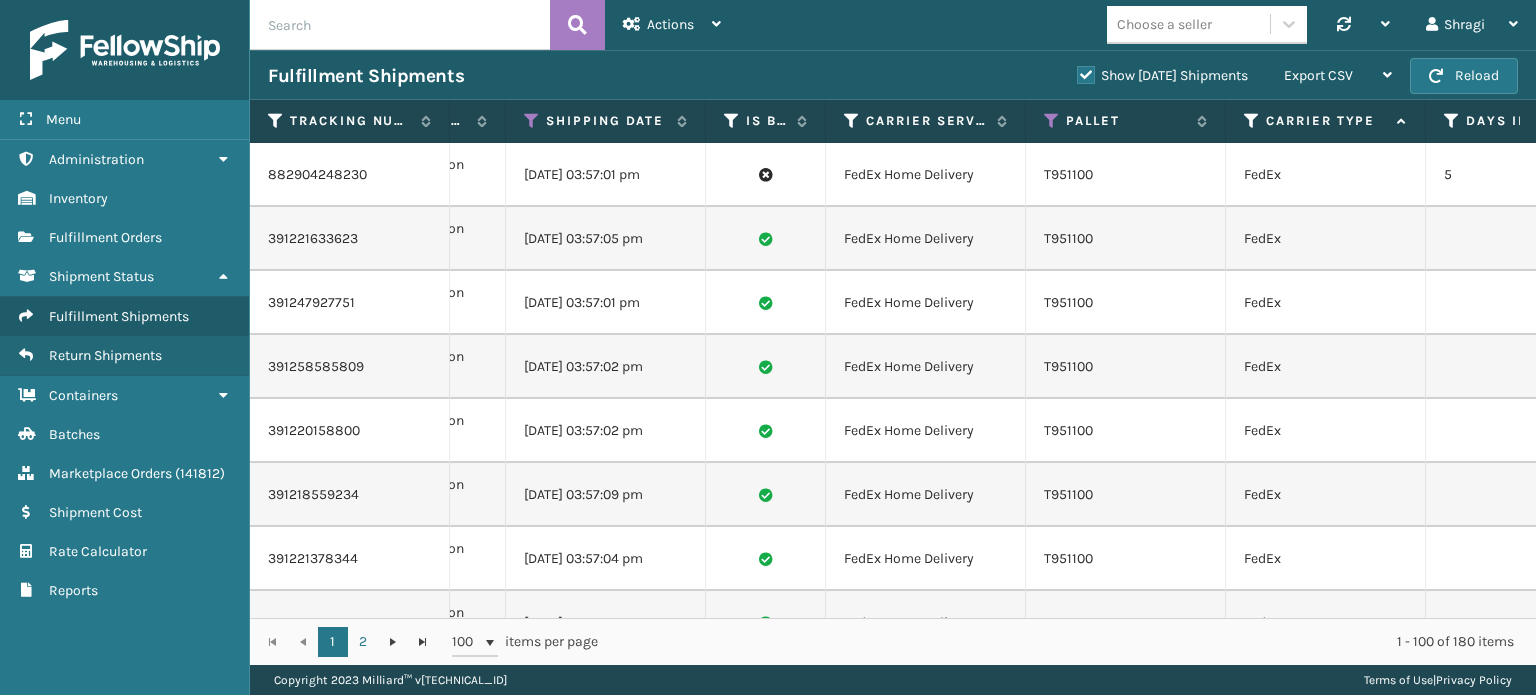 click on "T951100" at bounding box center [1126, 431] 